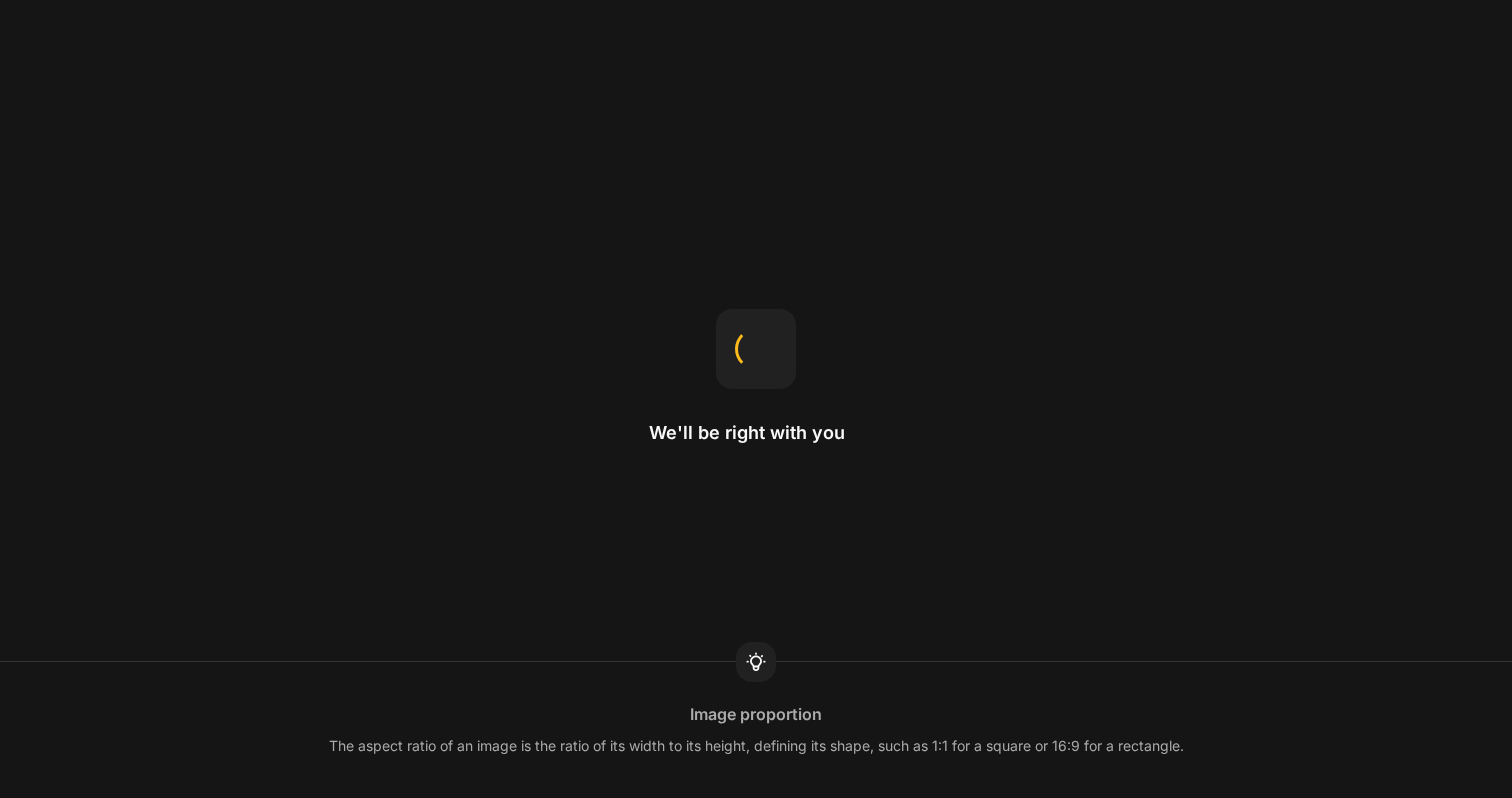 scroll, scrollTop: 0, scrollLeft: 0, axis: both 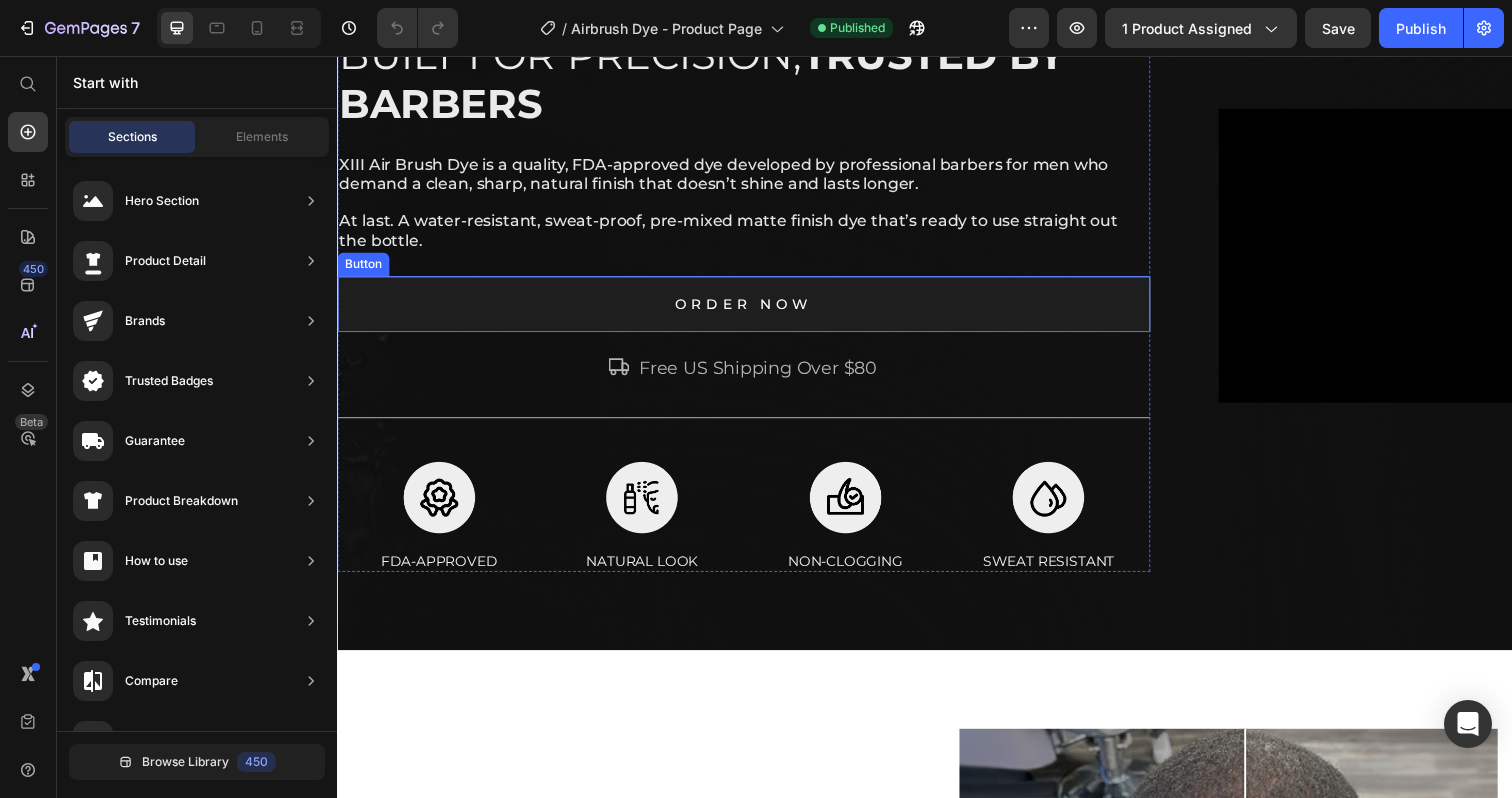 click on "ORDER NOW" at bounding box center (752, 309) 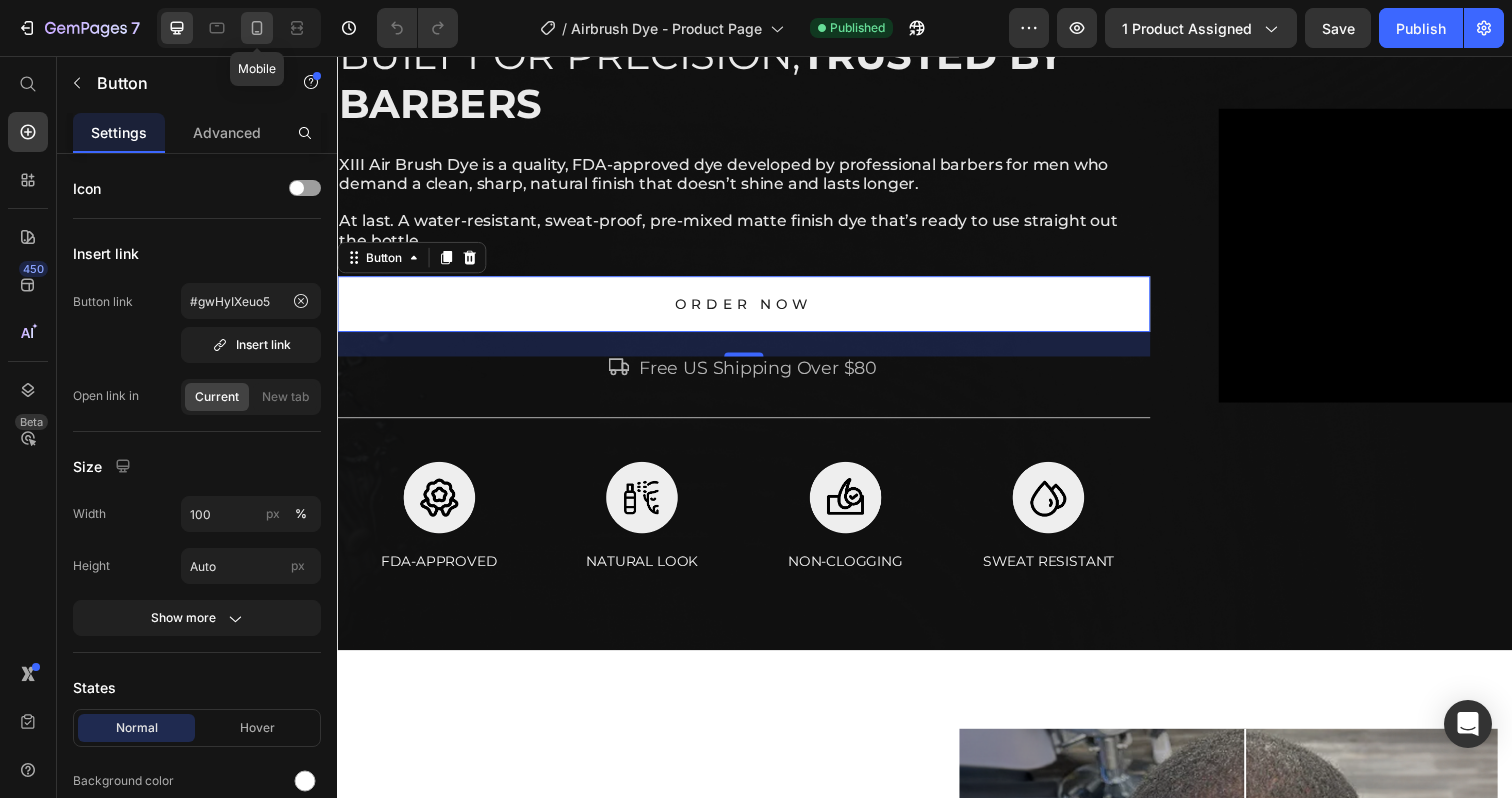 click 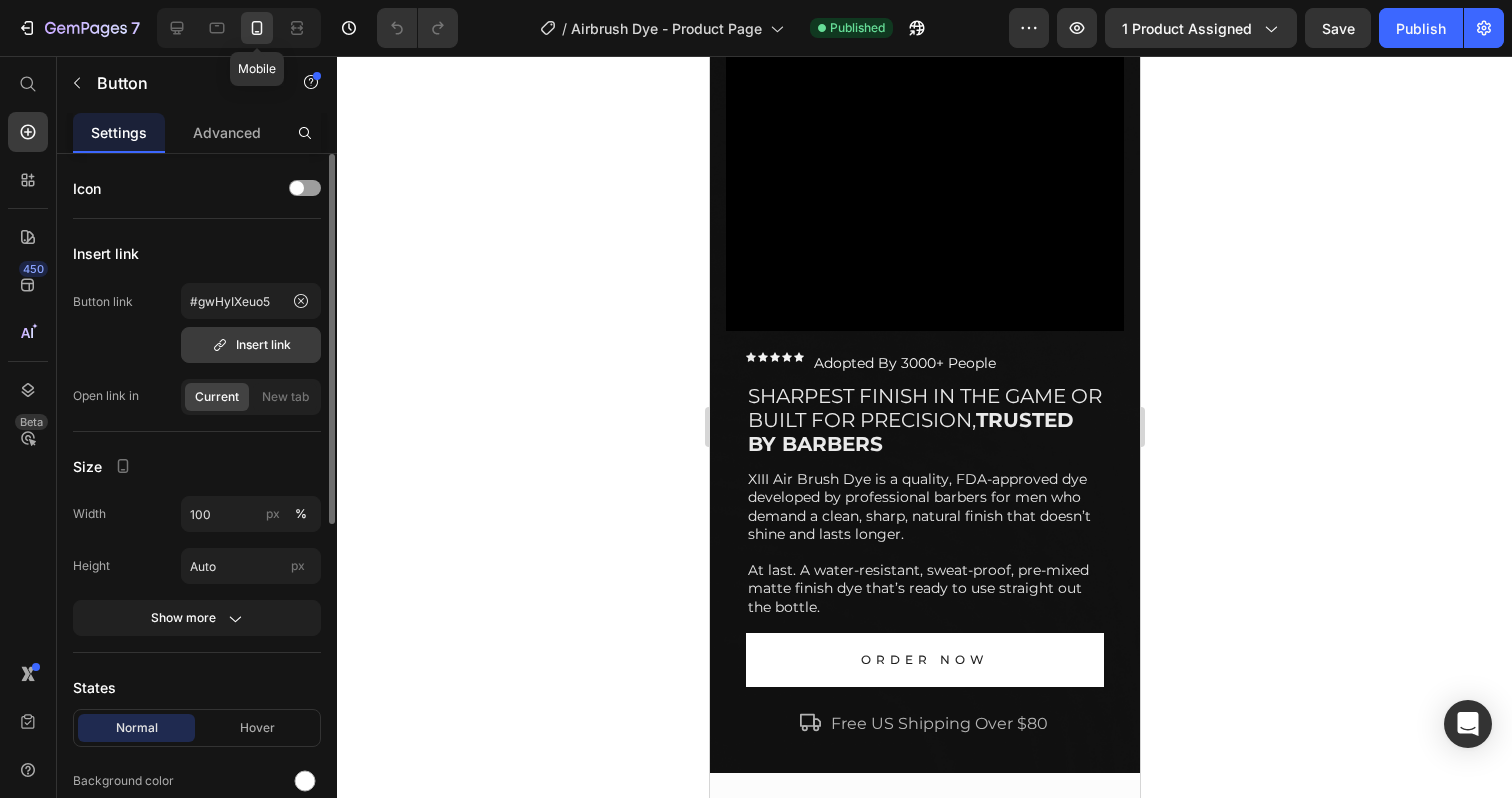scroll, scrollTop: 171, scrollLeft: 0, axis: vertical 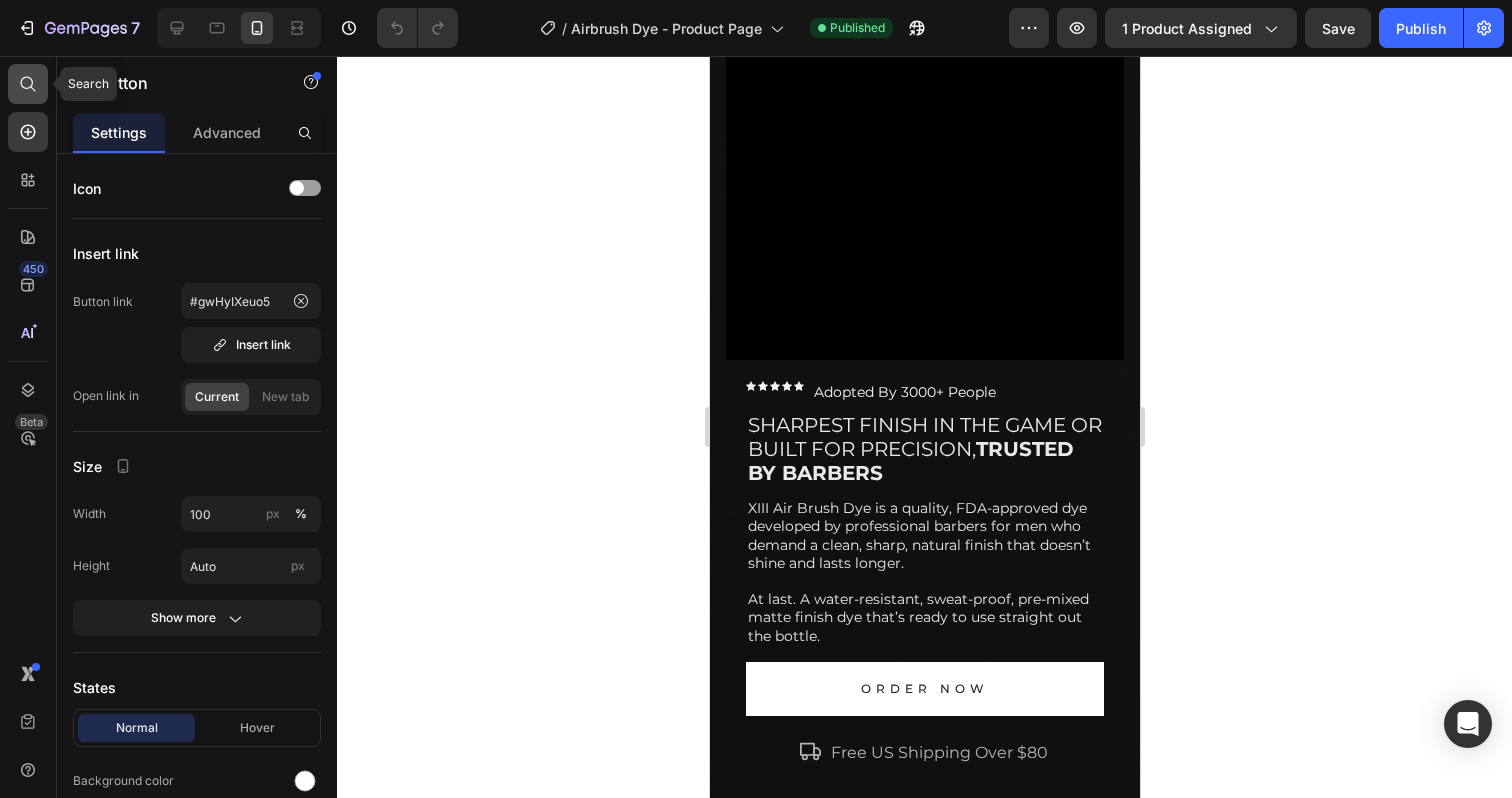 click 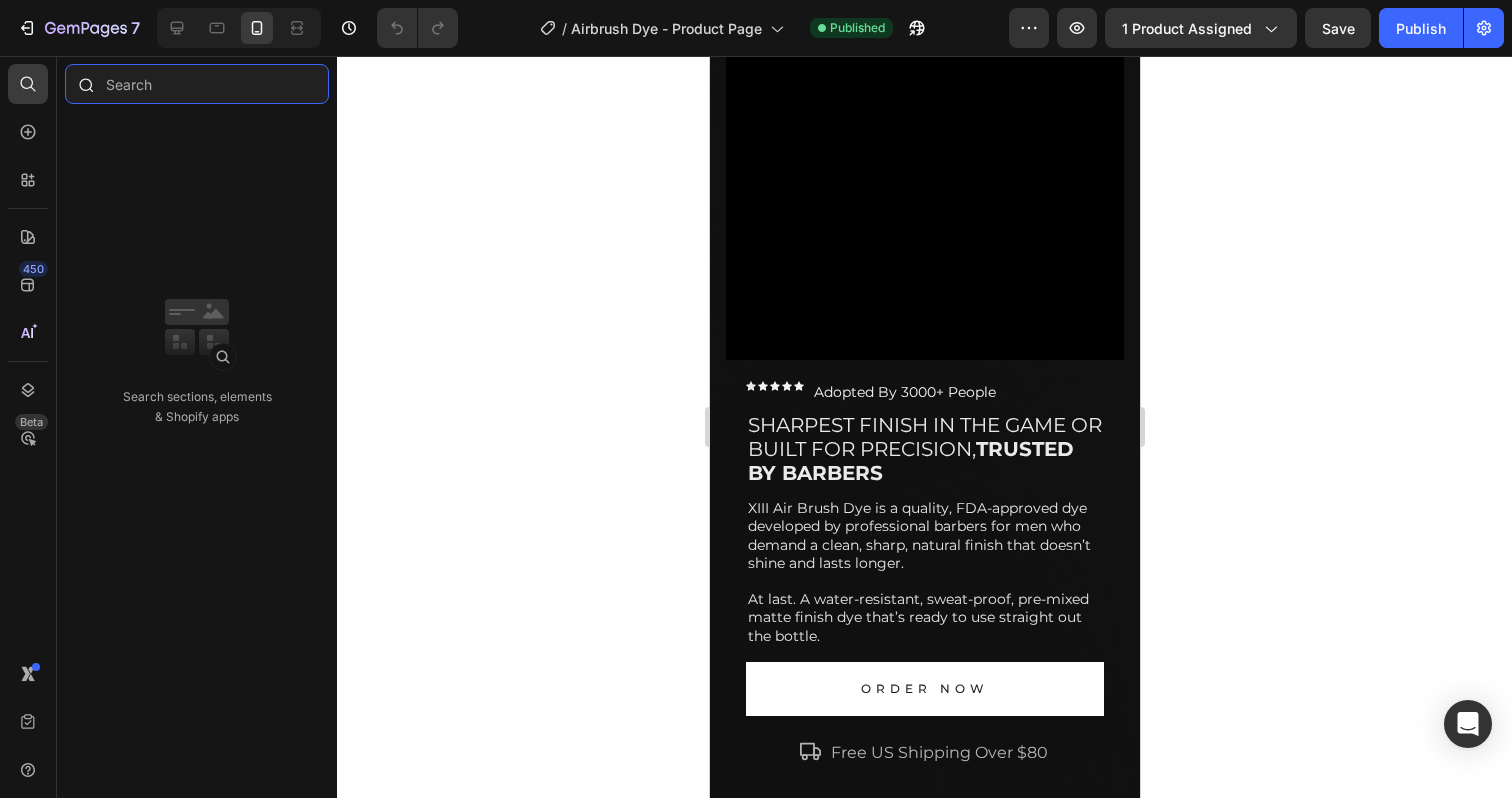 click at bounding box center (197, 84) 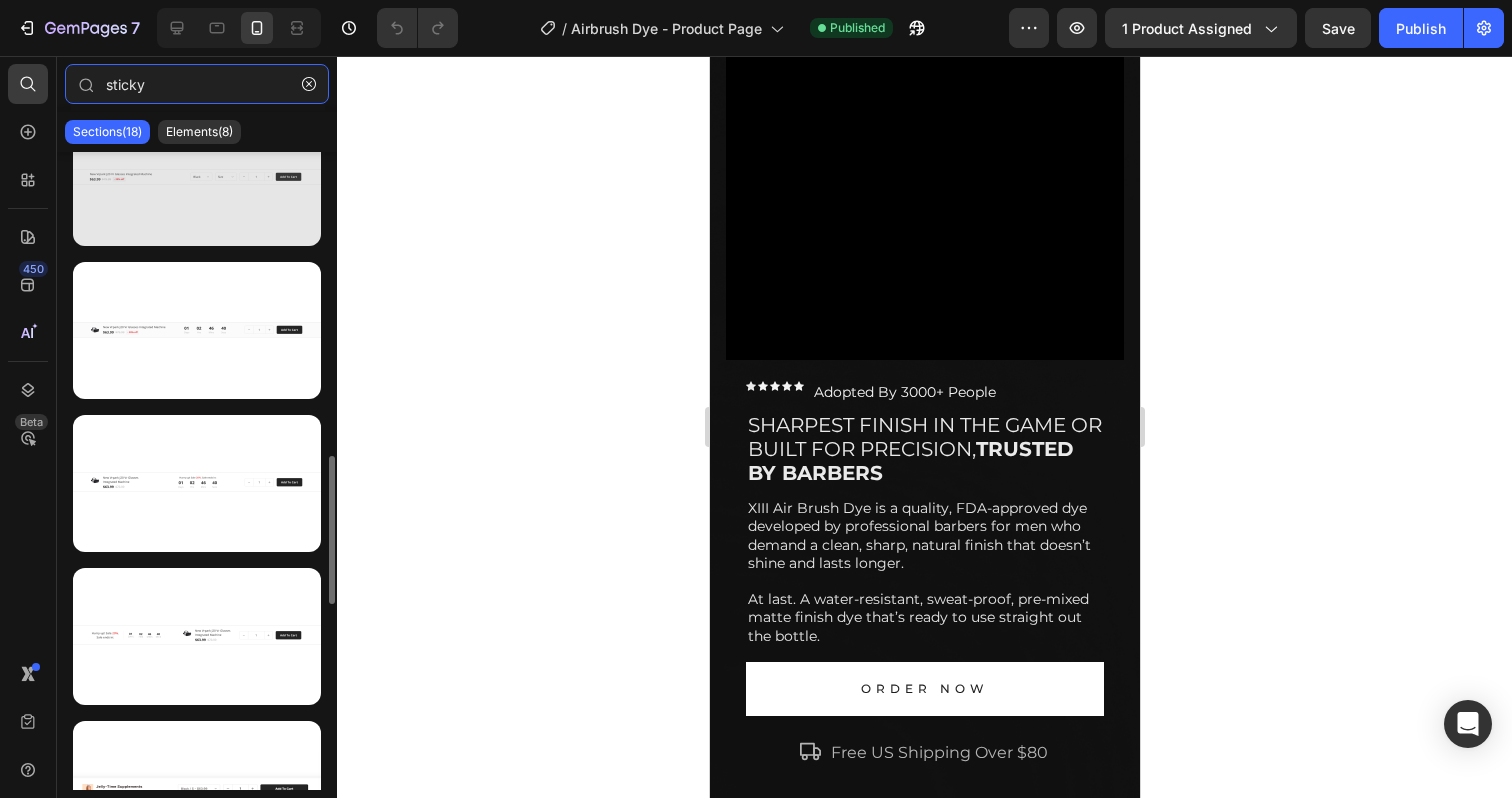 scroll, scrollTop: 1468, scrollLeft: 0, axis: vertical 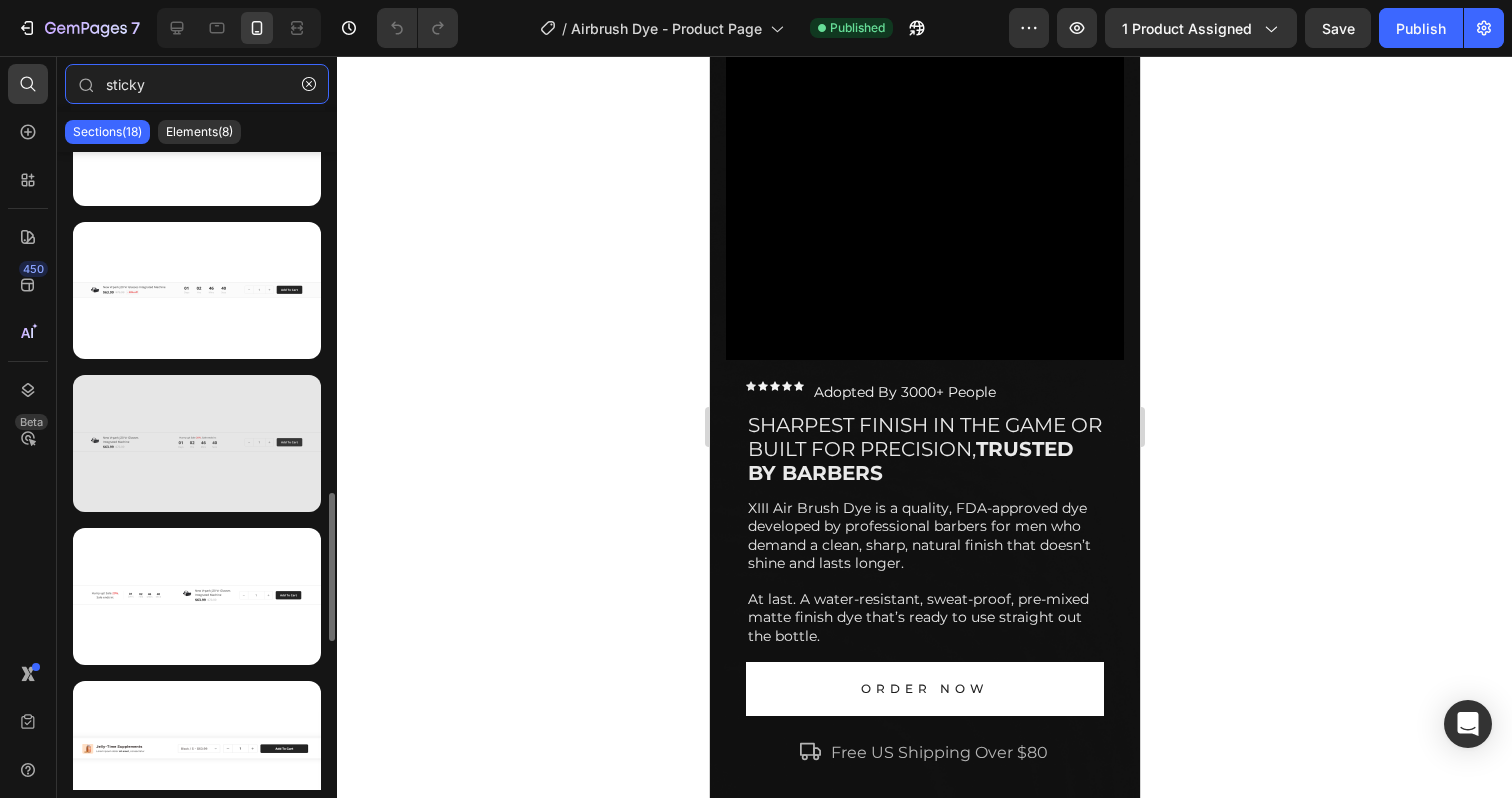 type on "sticky" 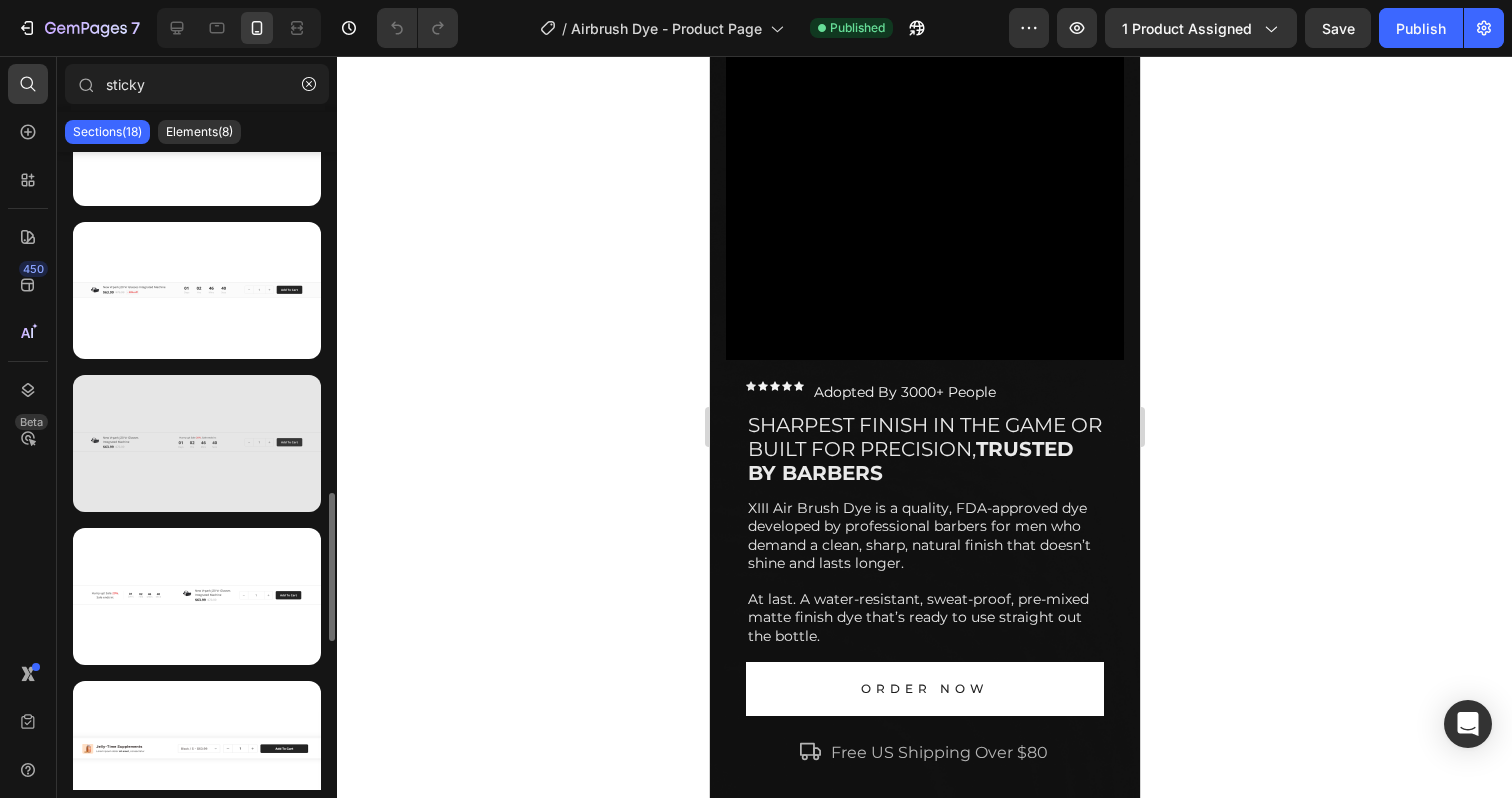 click at bounding box center (197, 443) 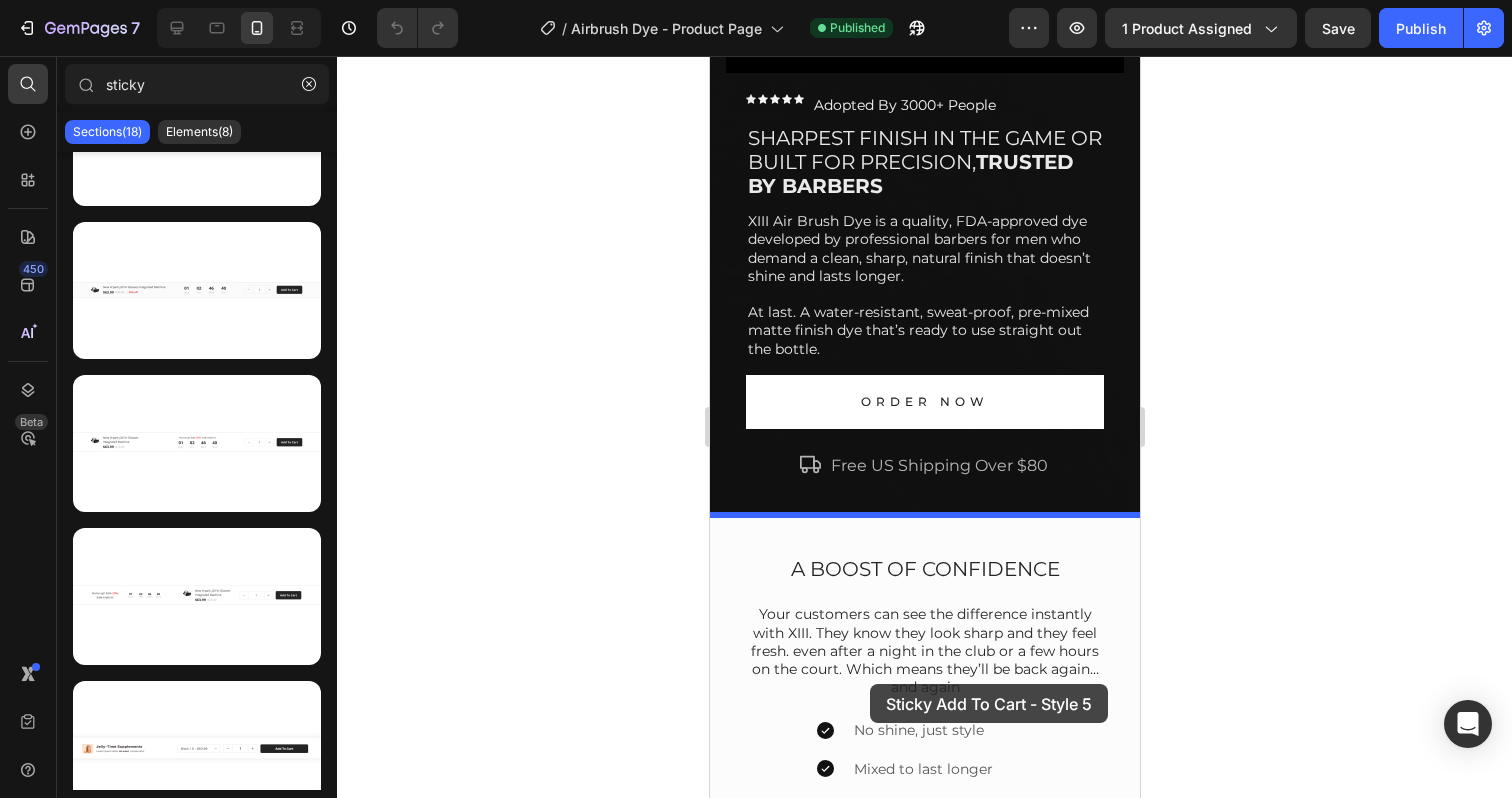 scroll, scrollTop: 493, scrollLeft: 0, axis: vertical 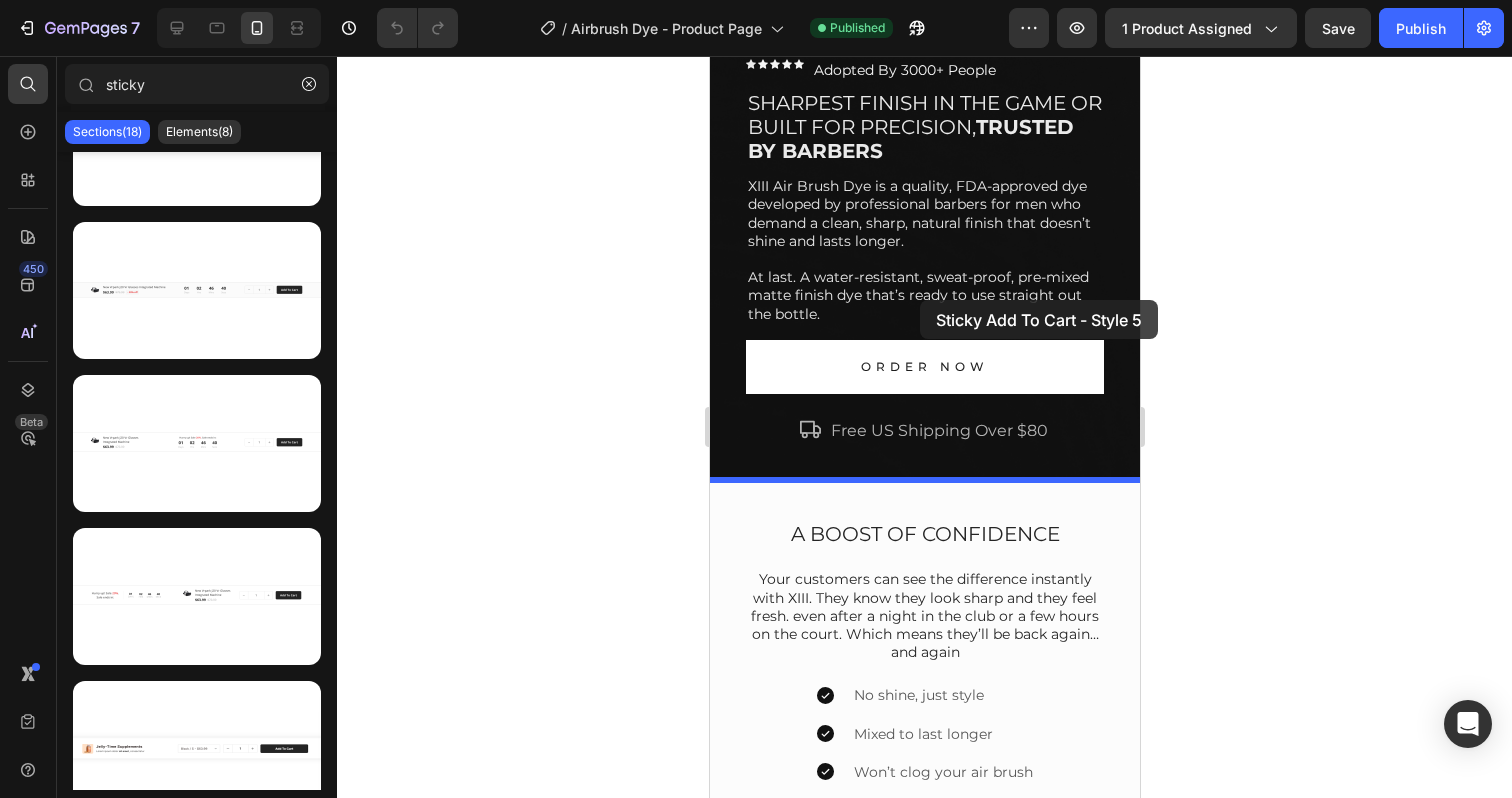 drag, startPoint x: 944, startPoint y: 481, endPoint x: 911, endPoint y: 319, distance: 165.32695 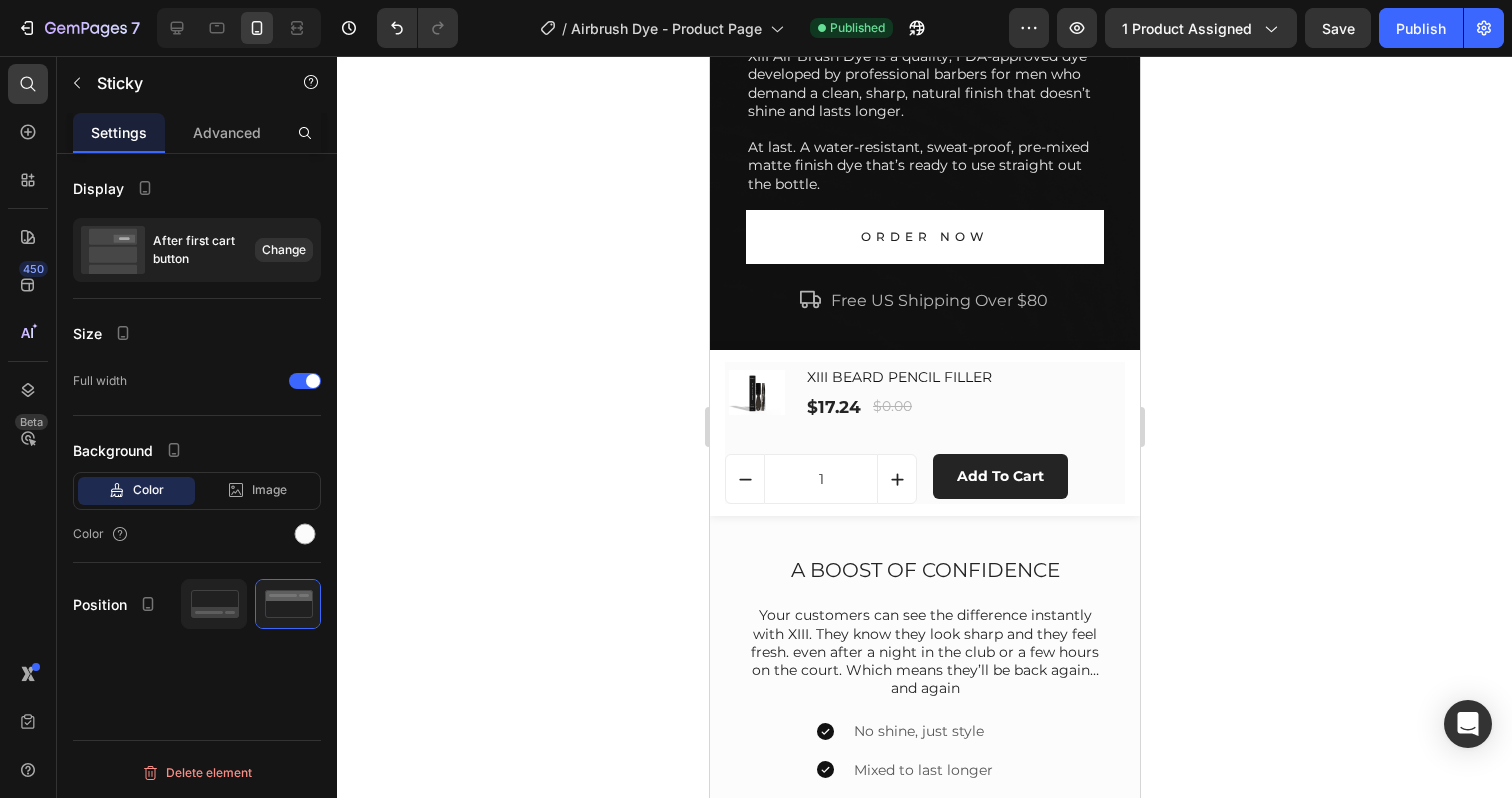 scroll, scrollTop: 563, scrollLeft: 0, axis: vertical 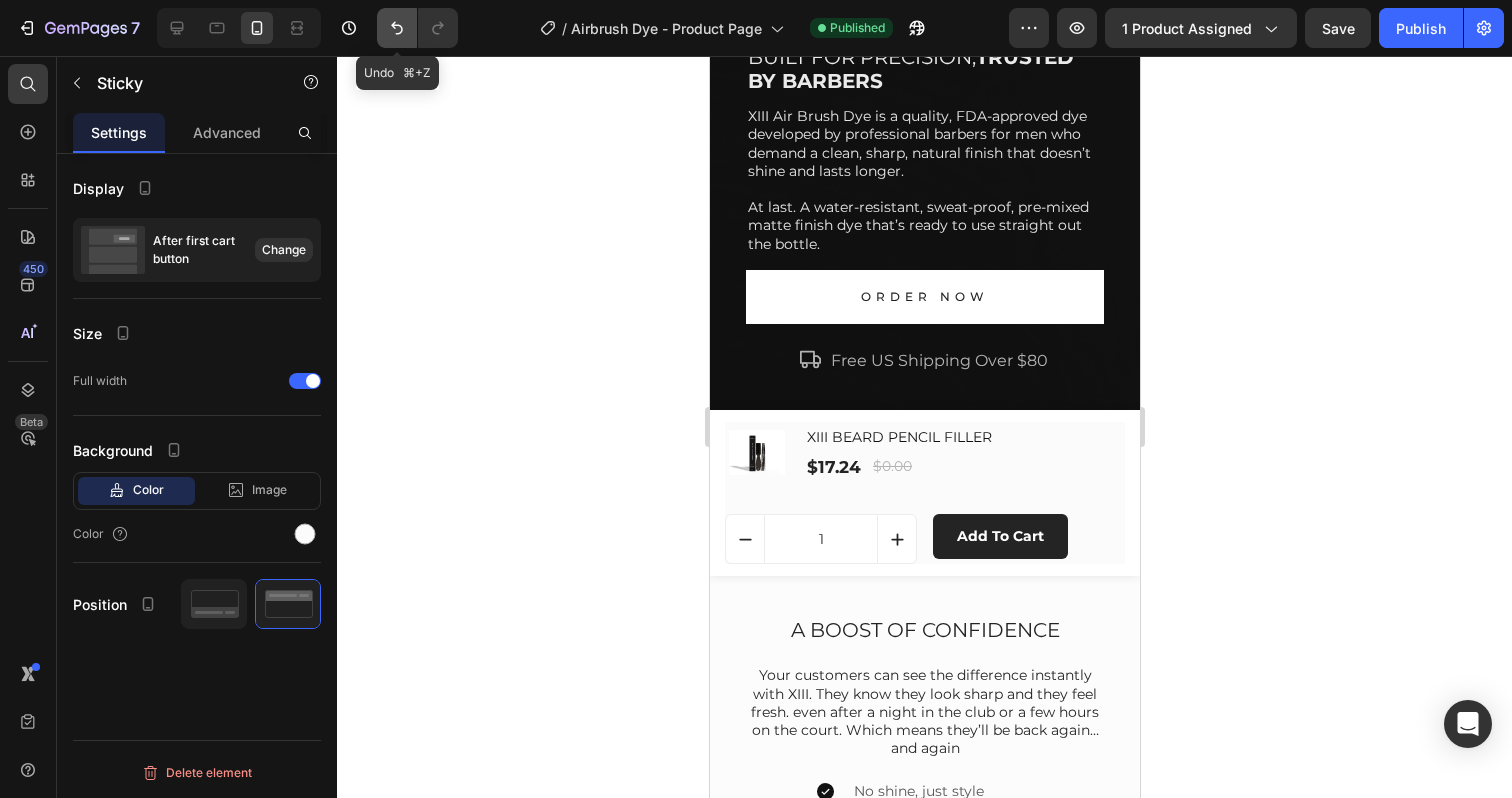 click 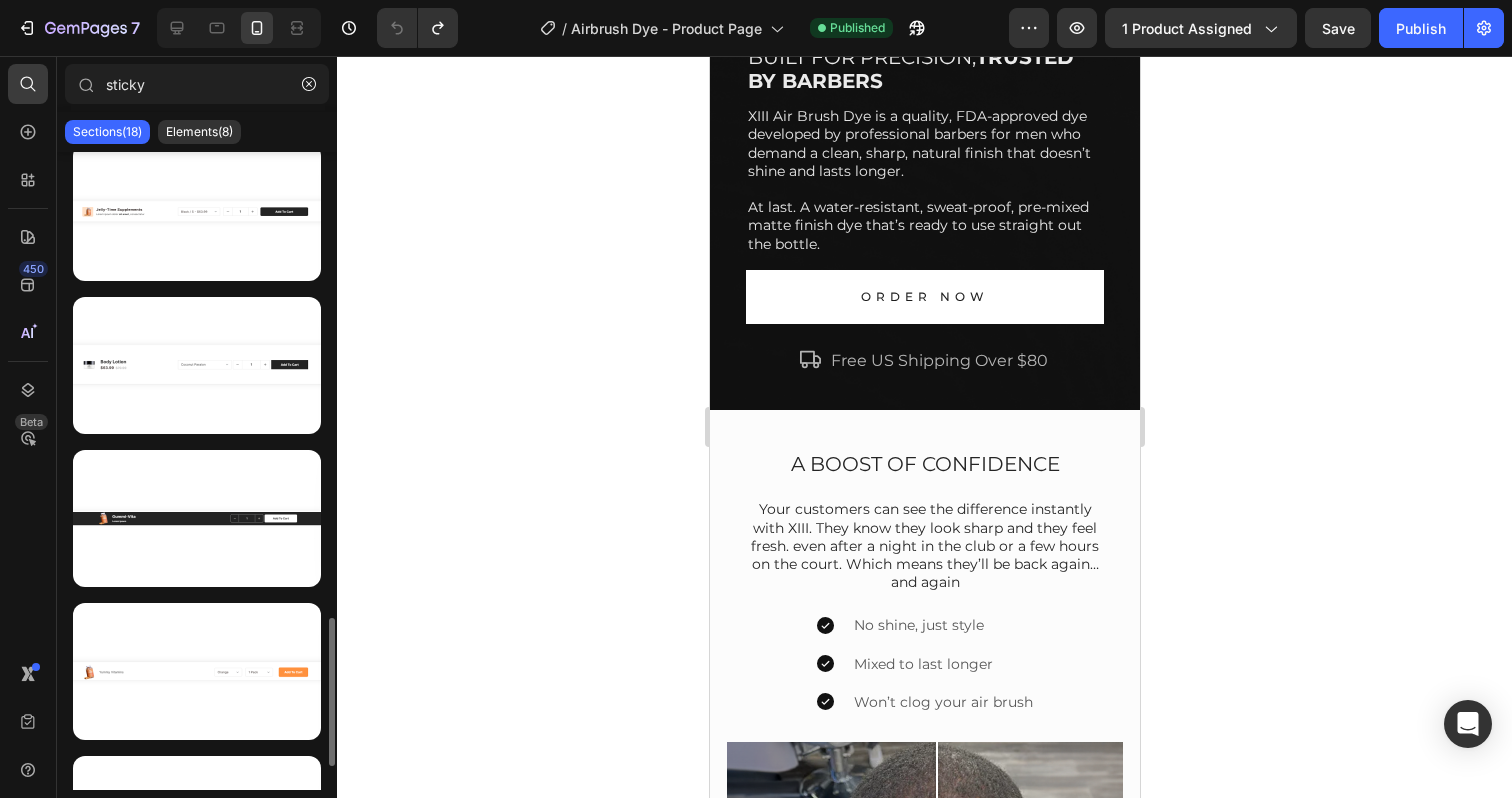 scroll, scrollTop: 2108, scrollLeft: 0, axis: vertical 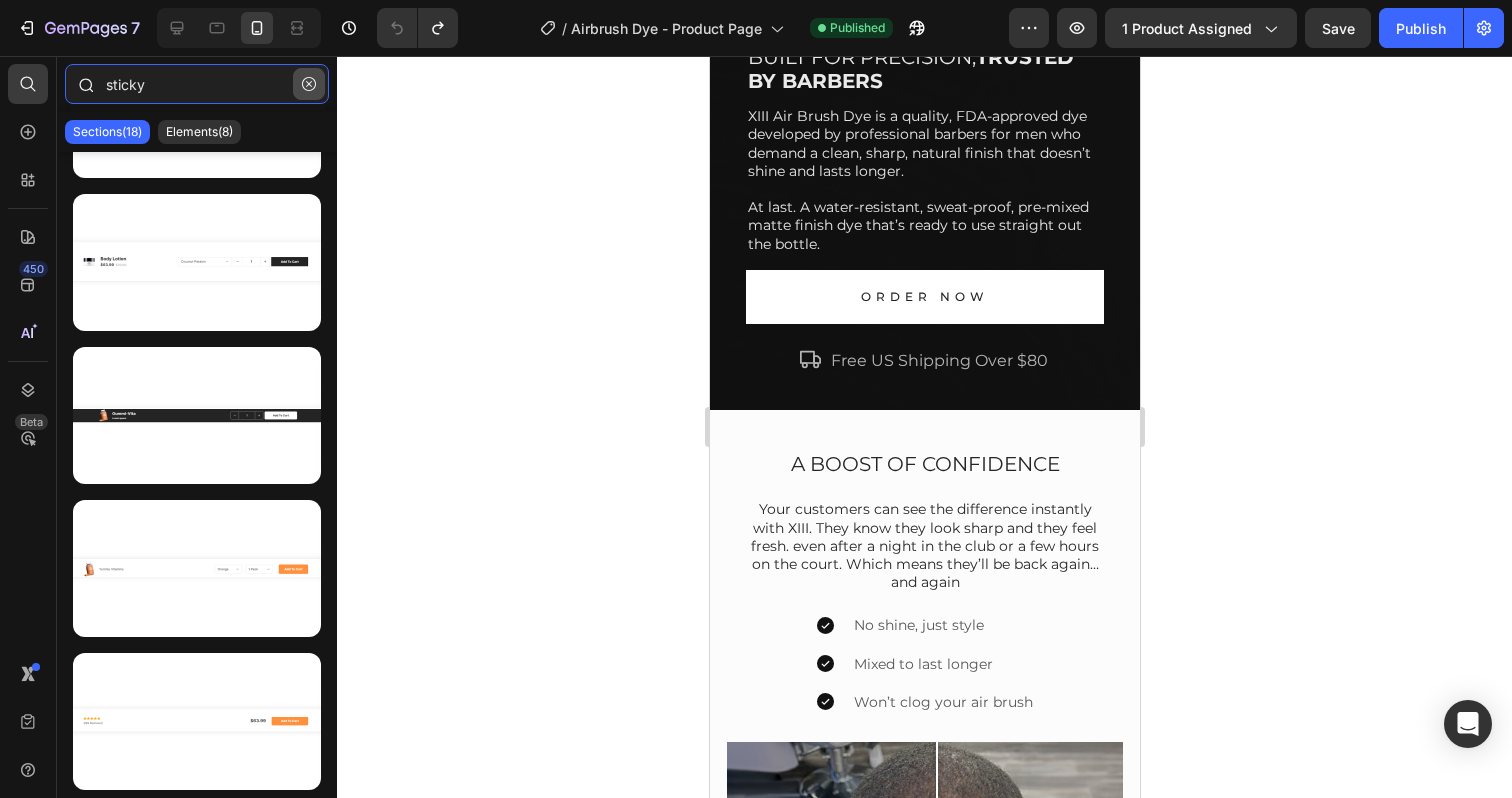 type 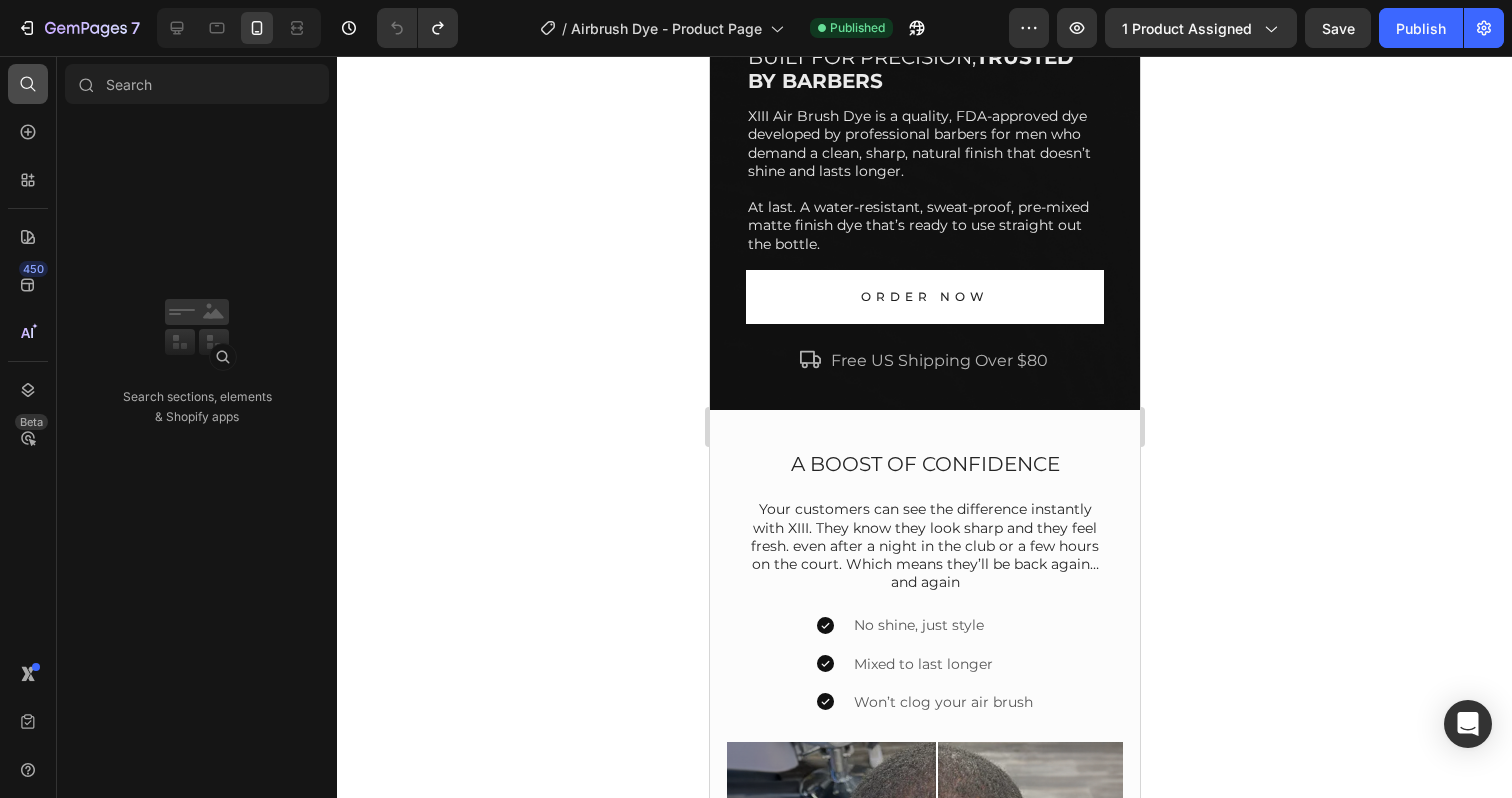 click 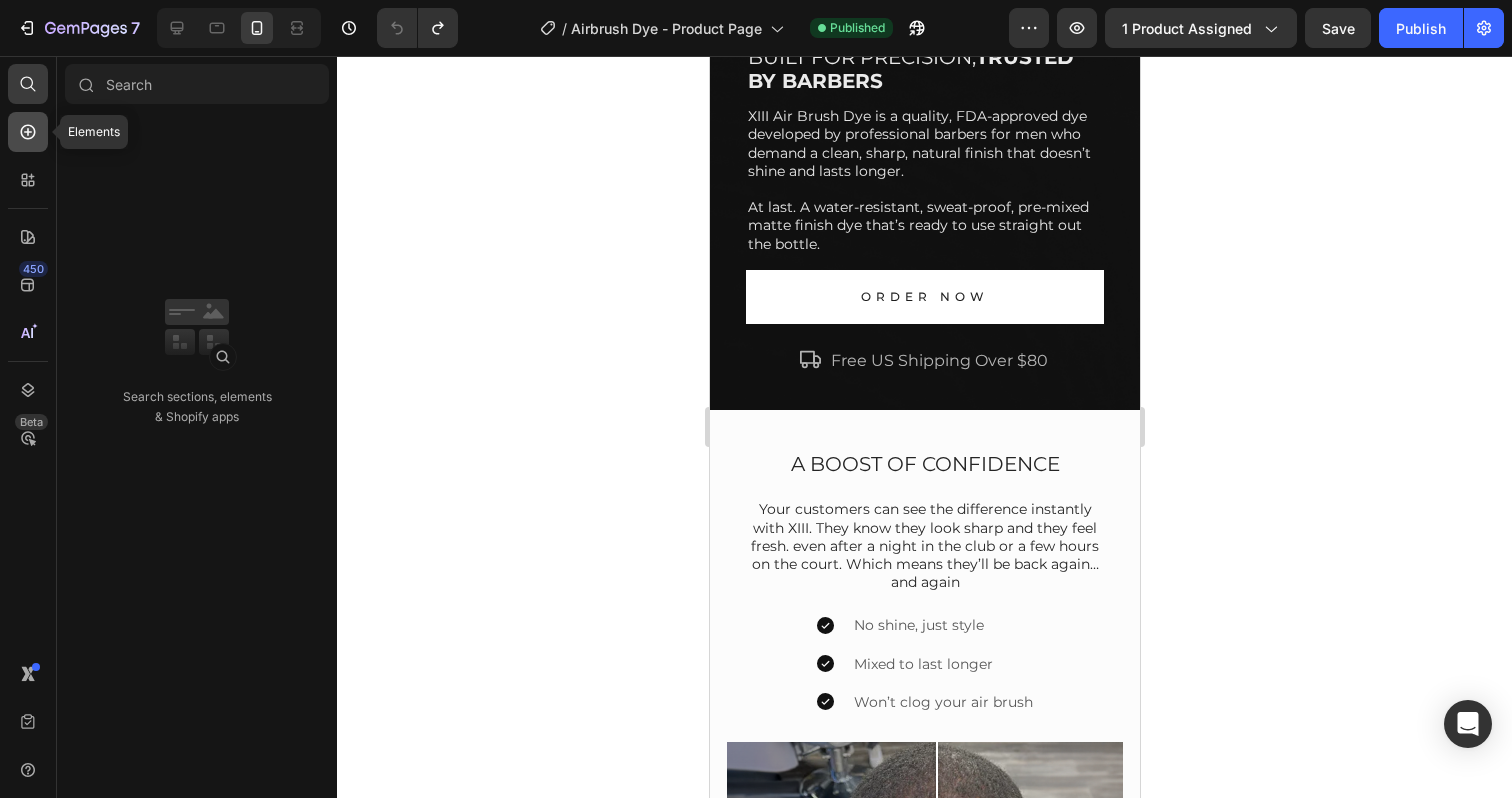 click 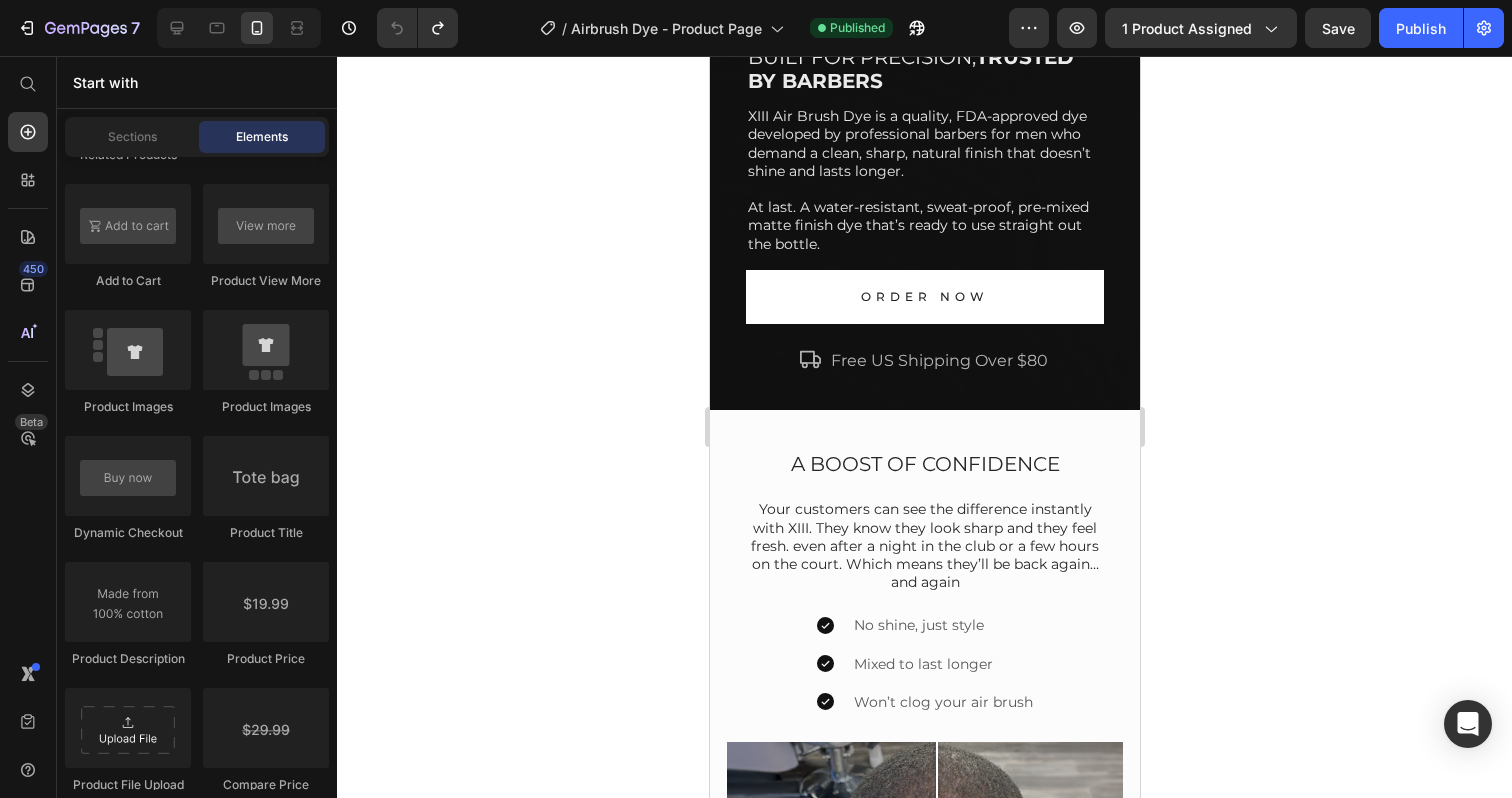 scroll, scrollTop: 2971, scrollLeft: 0, axis: vertical 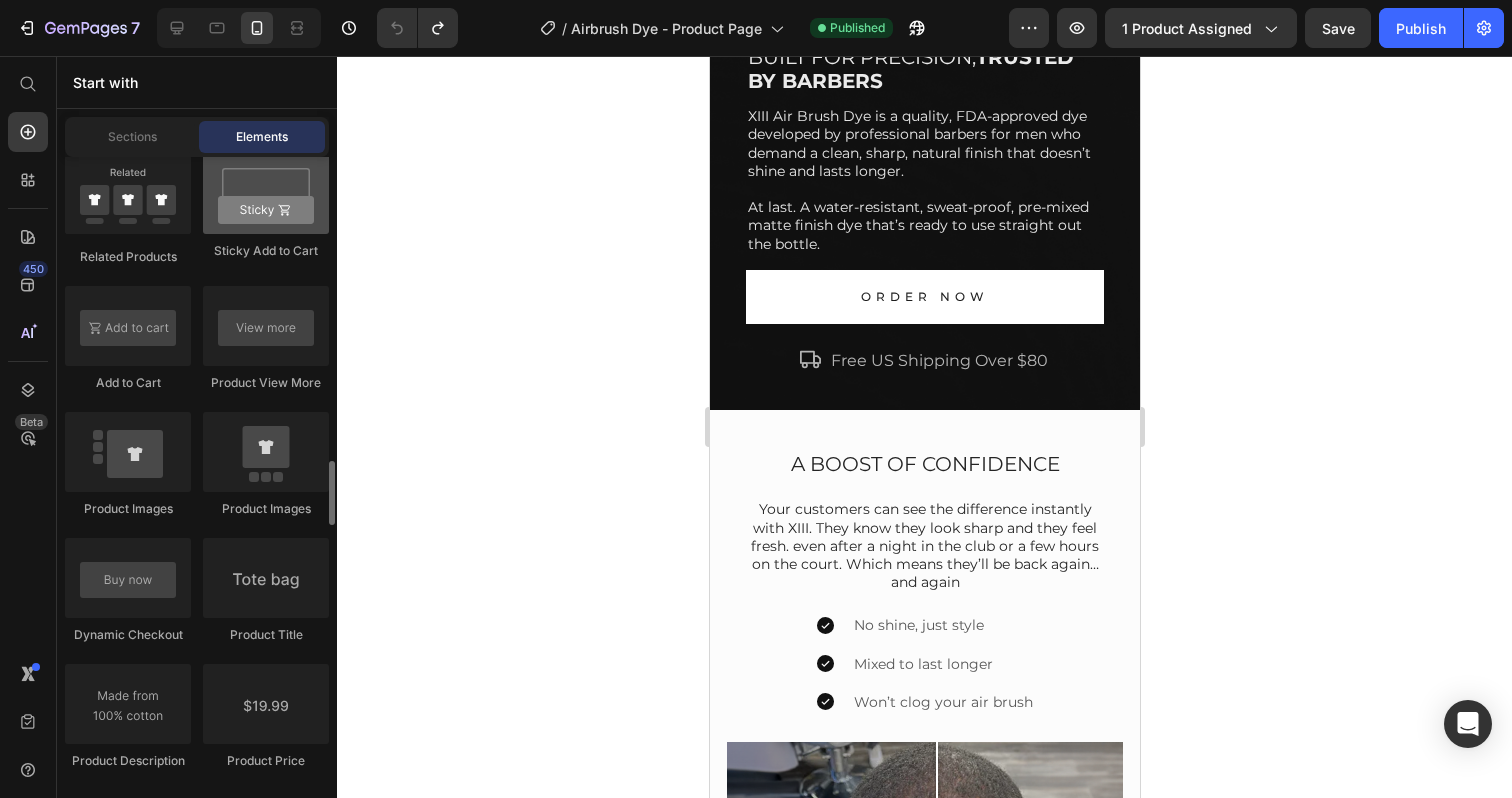 click at bounding box center (266, 194) 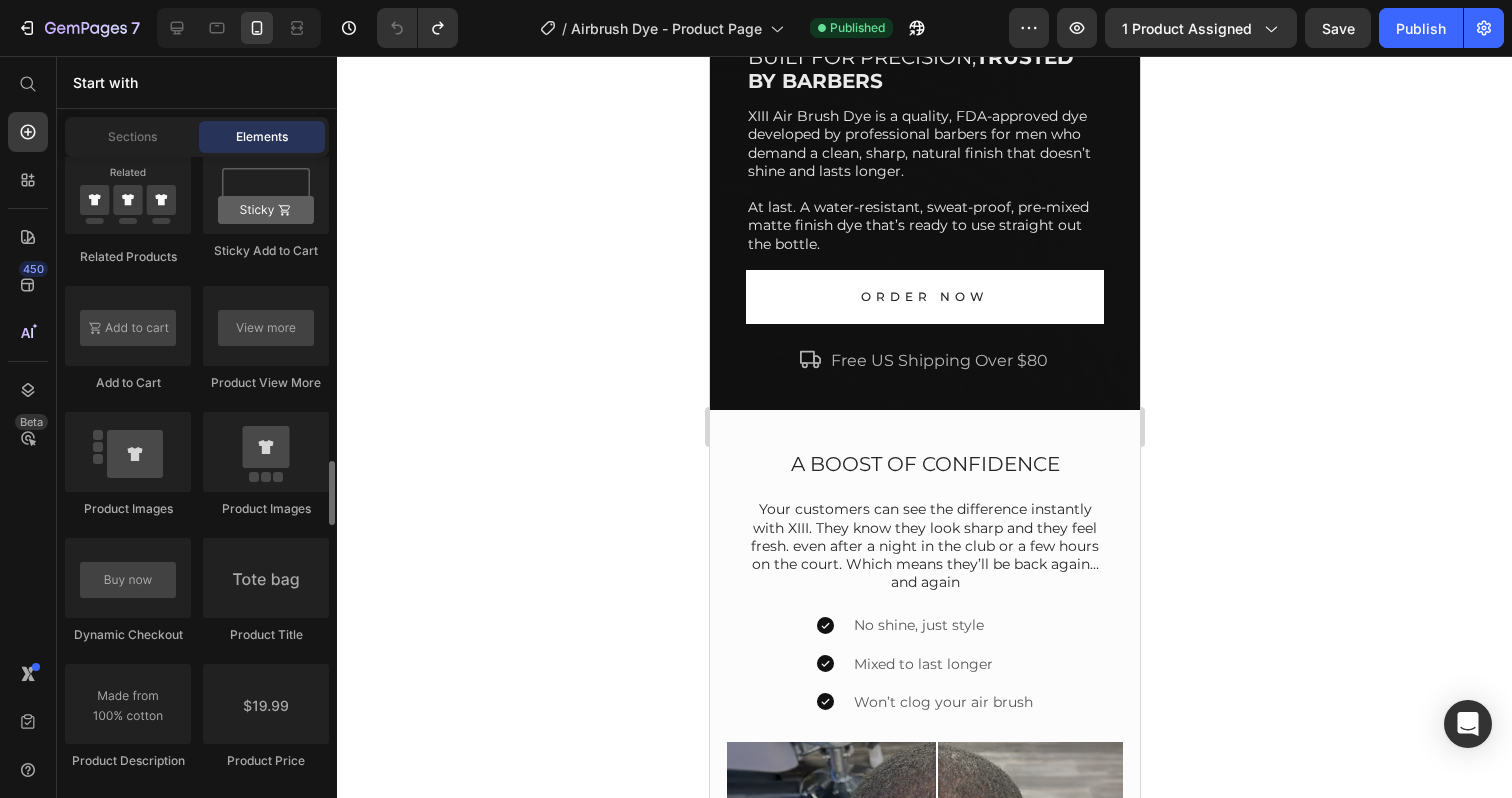 click on "Sticky Add to Cart" 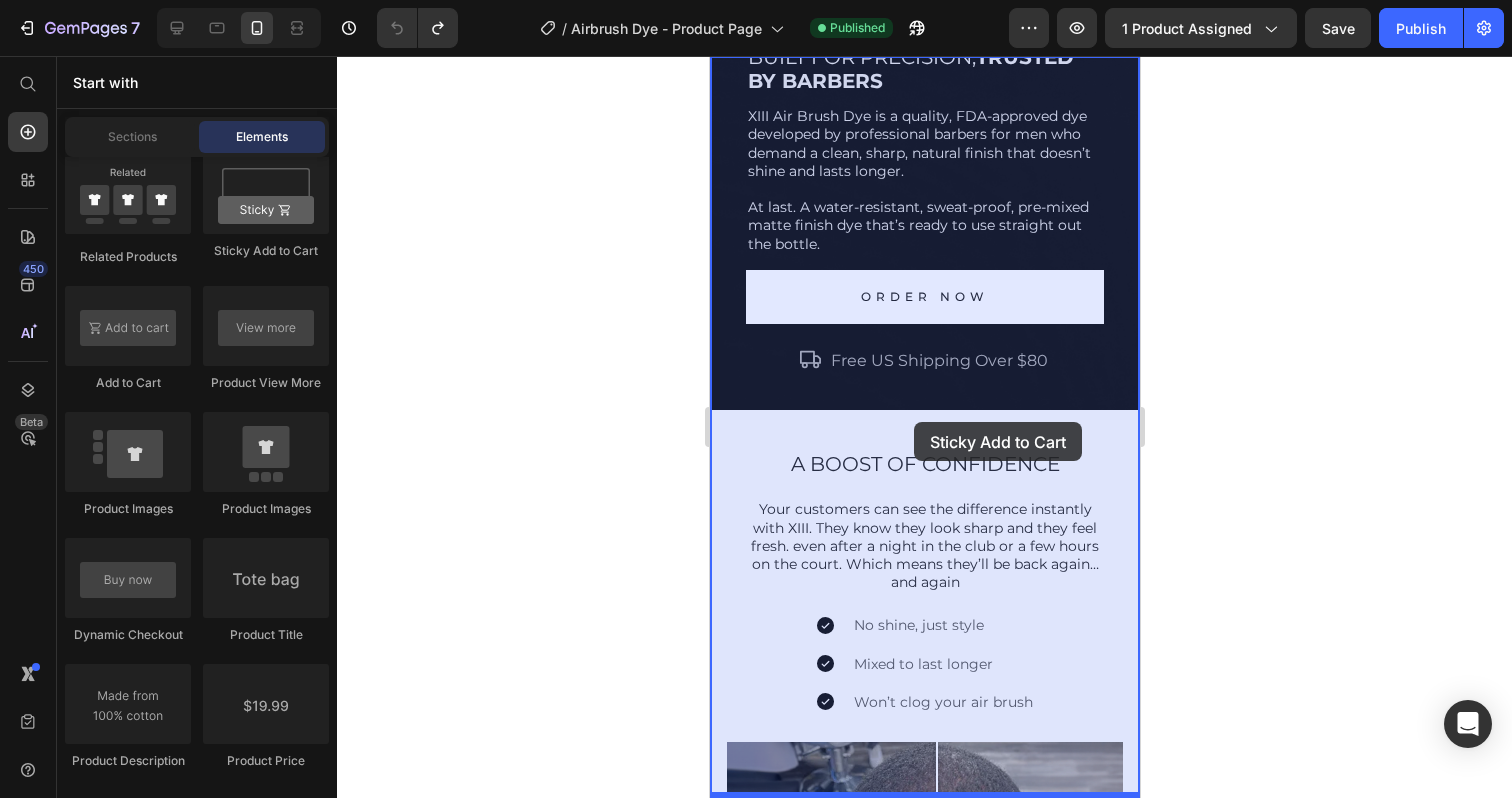 drag, startPoint x: 990, startPoint y: 249, endPoint x: 913, endPoint y: 422, distance: 189.36209 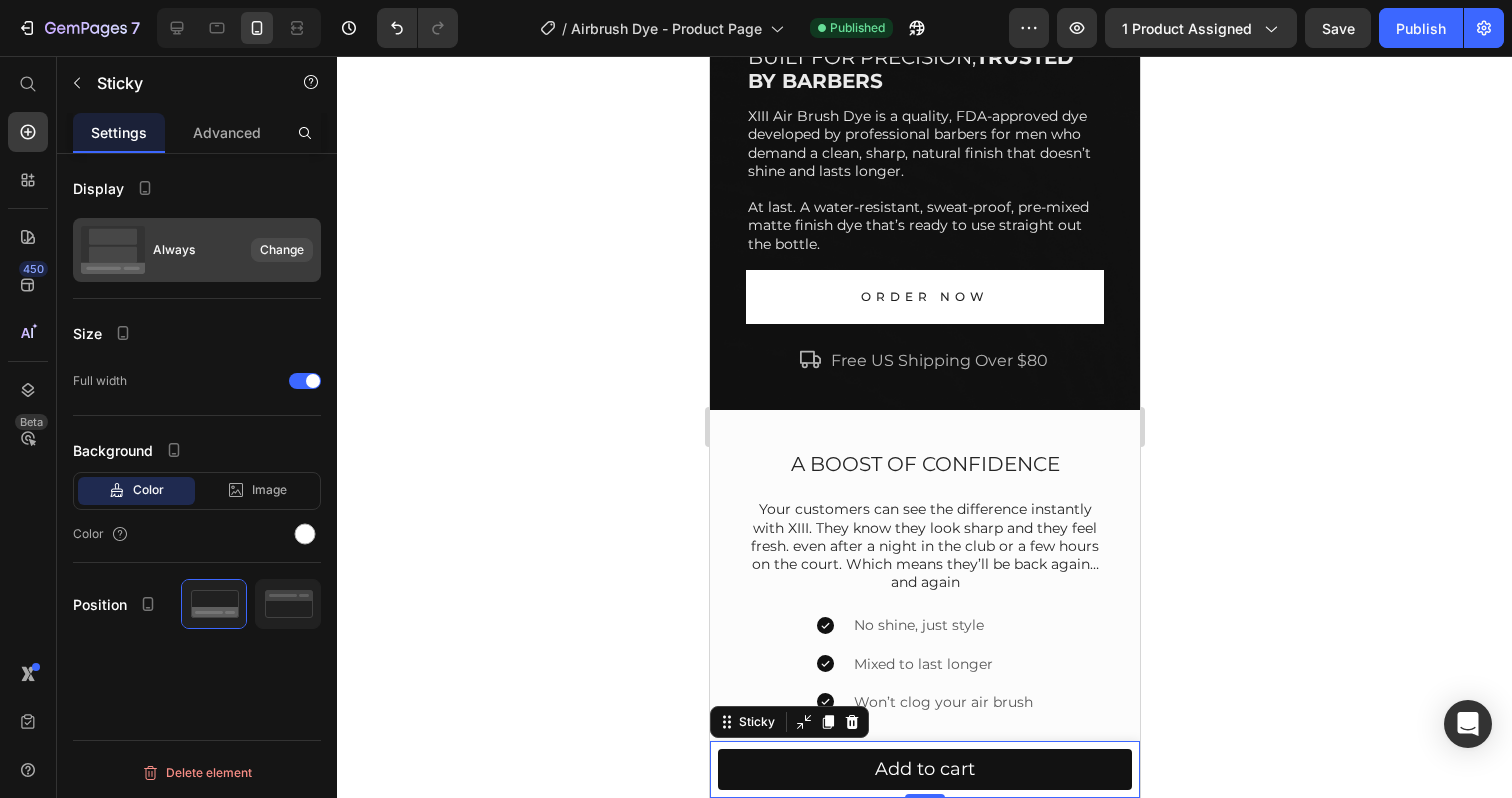click on "Change" at bounding box center (282, 250) 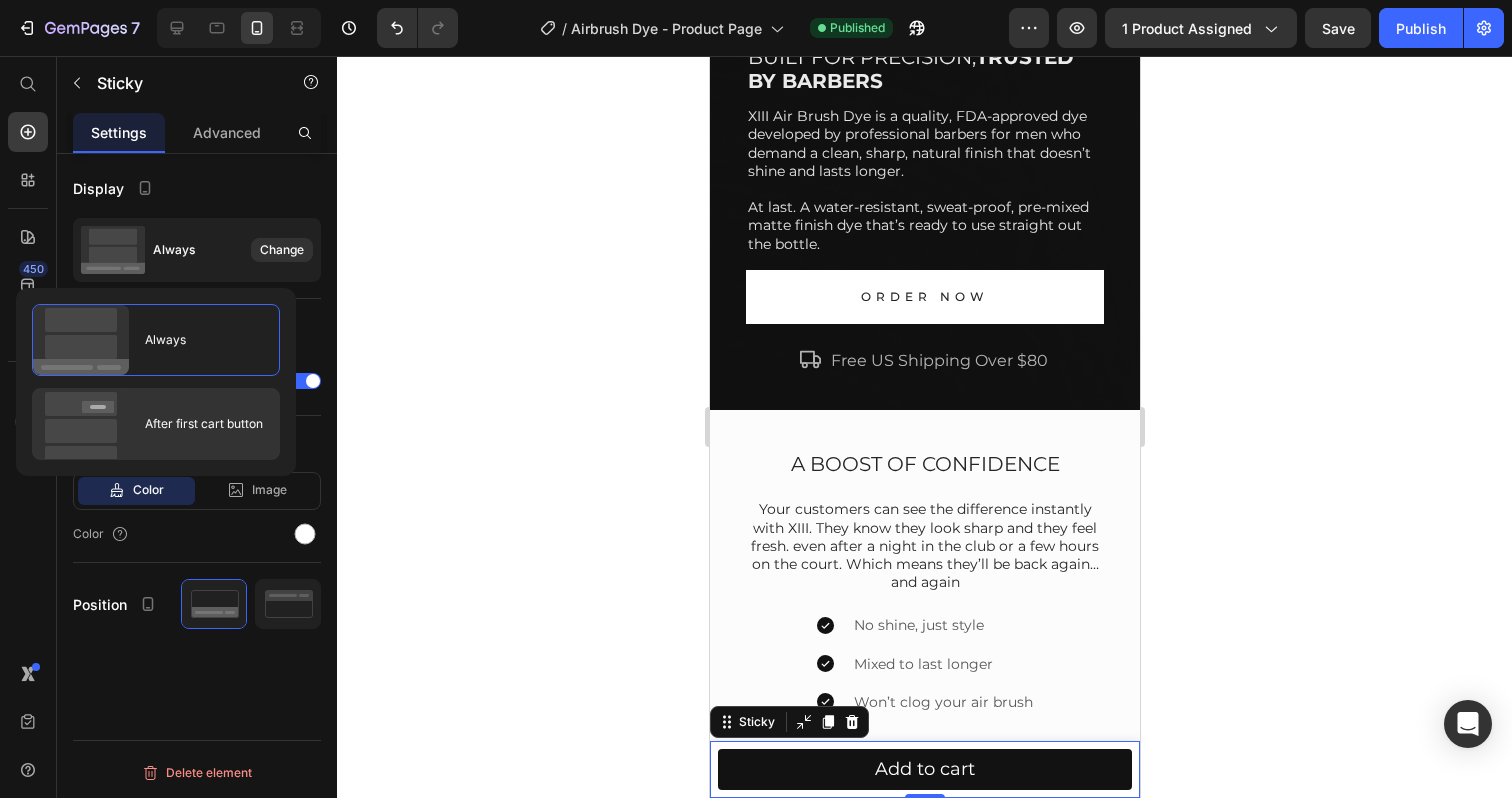 click on "After first cart button" at bounding box center (196, 424) 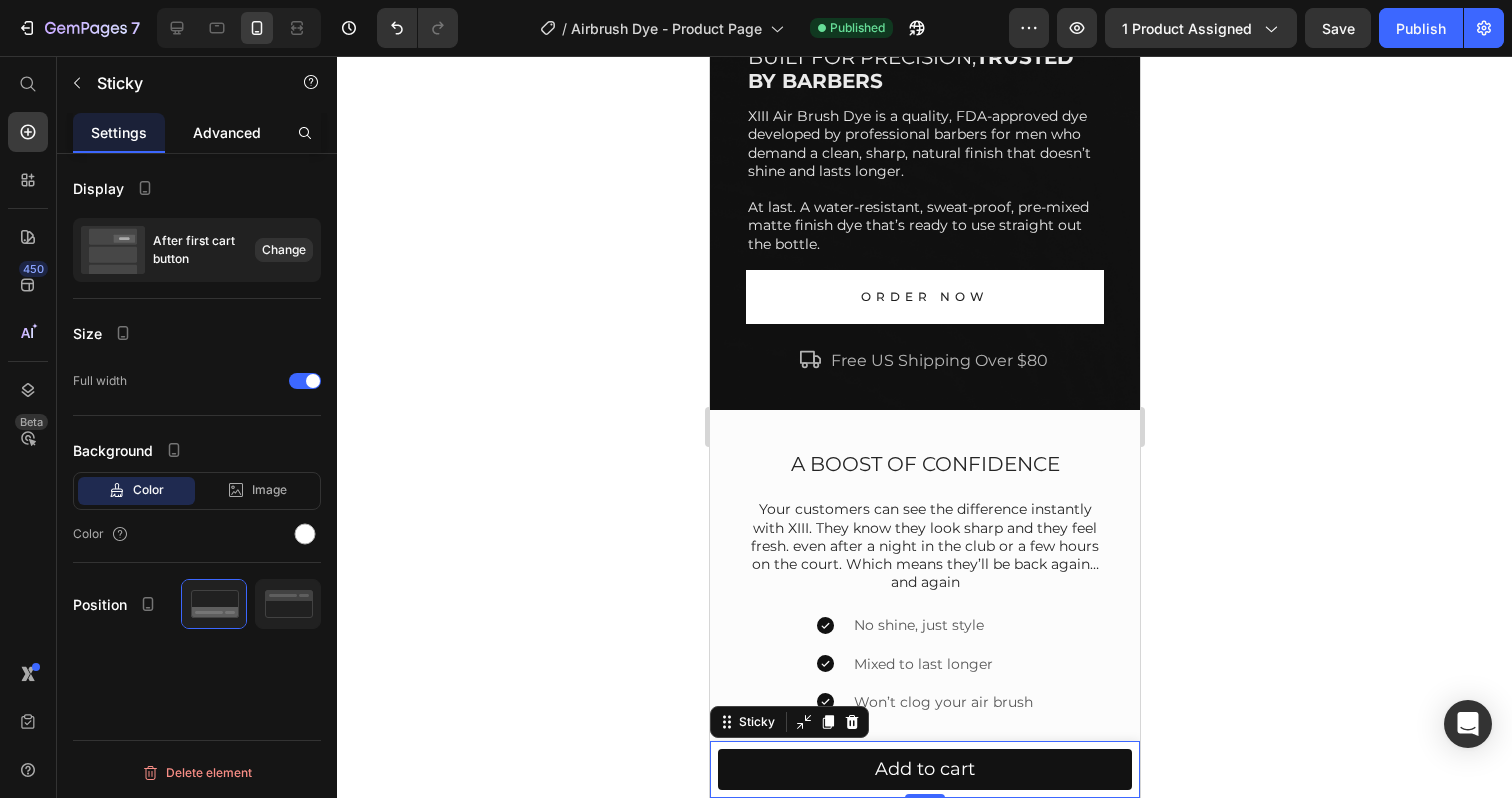 click on "Advanced" at bounding box center (227, 132) 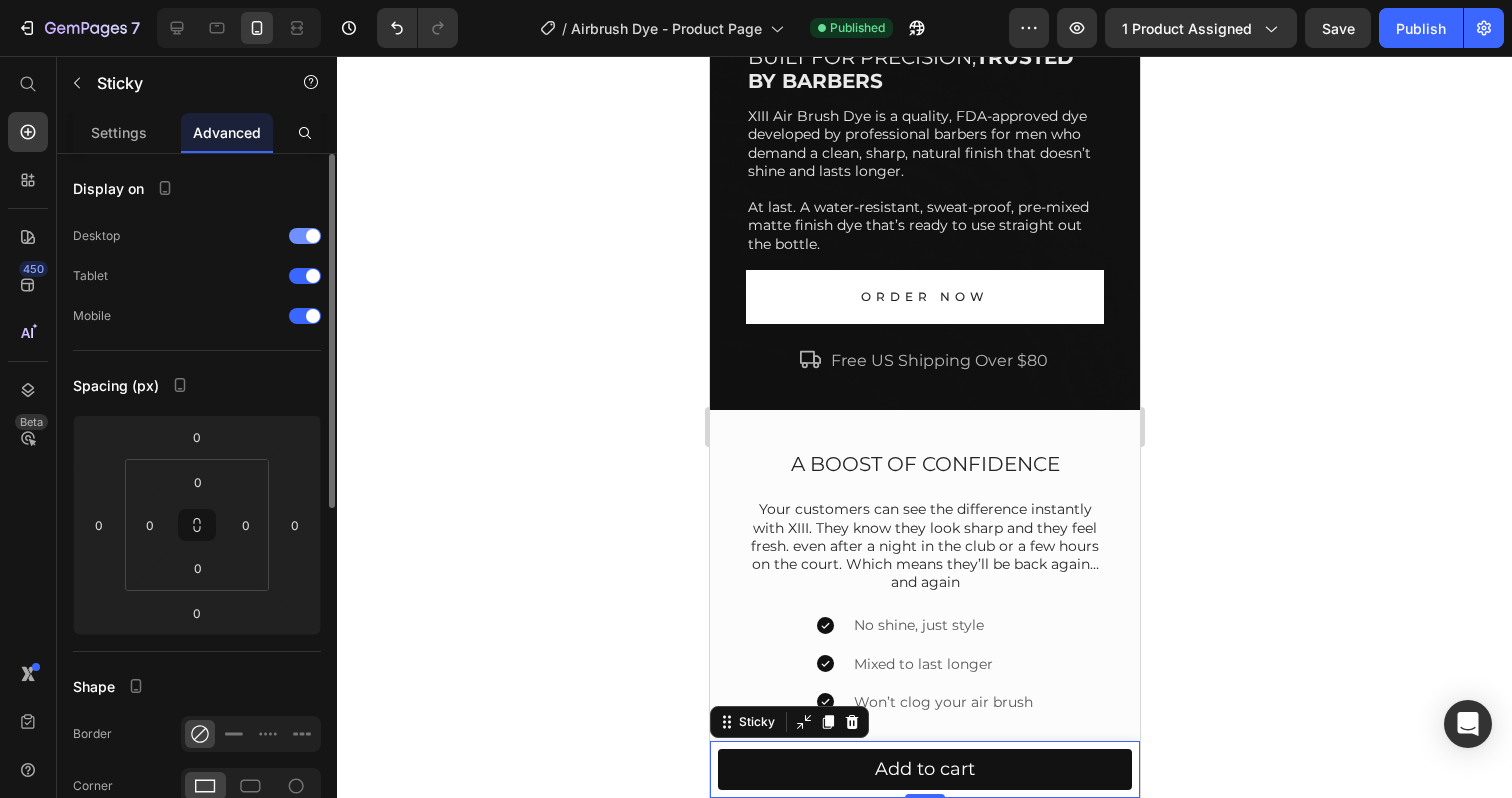 click at bounding box center [305, 236] 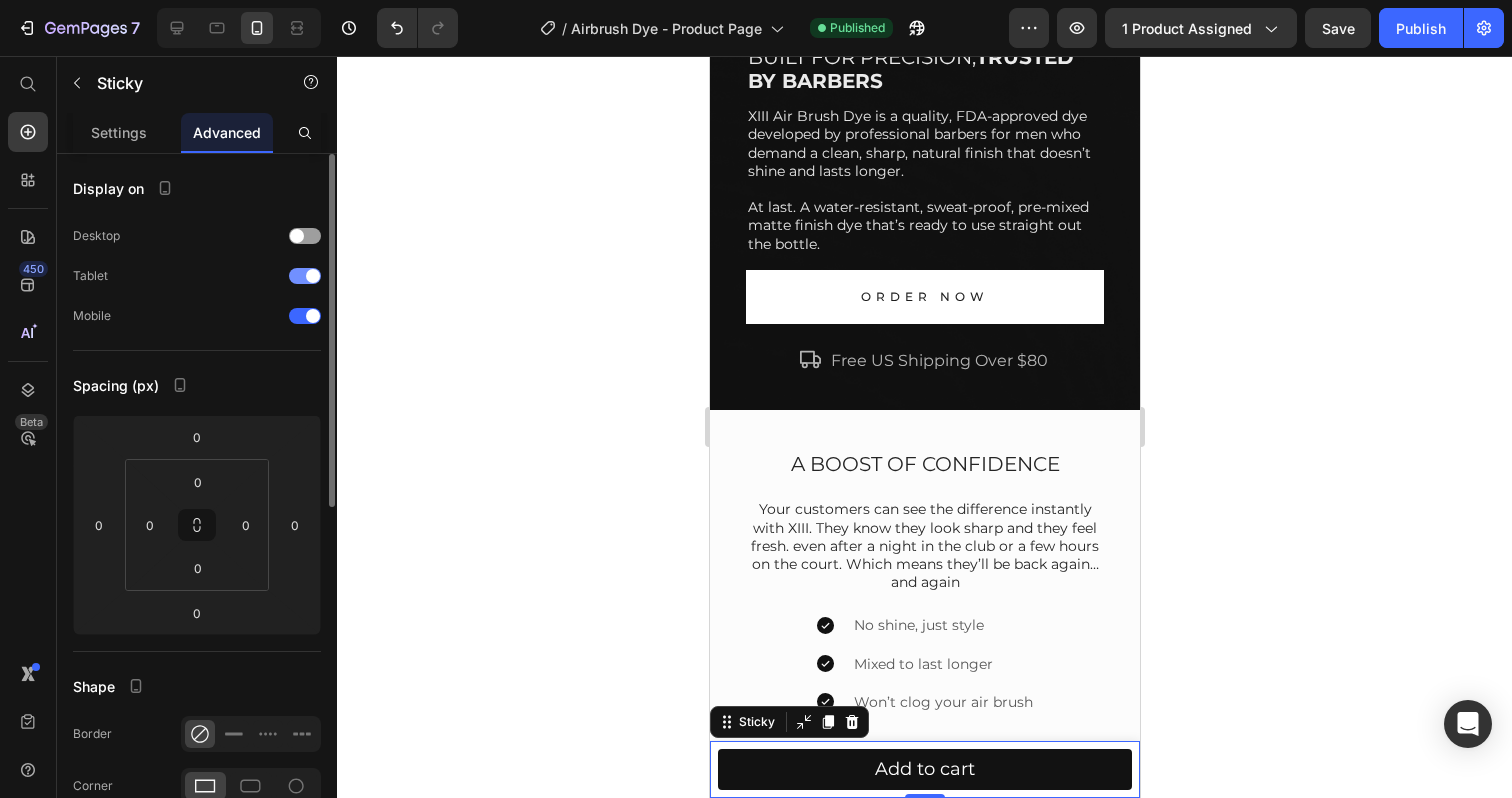 click at bounding box center (305, 276) 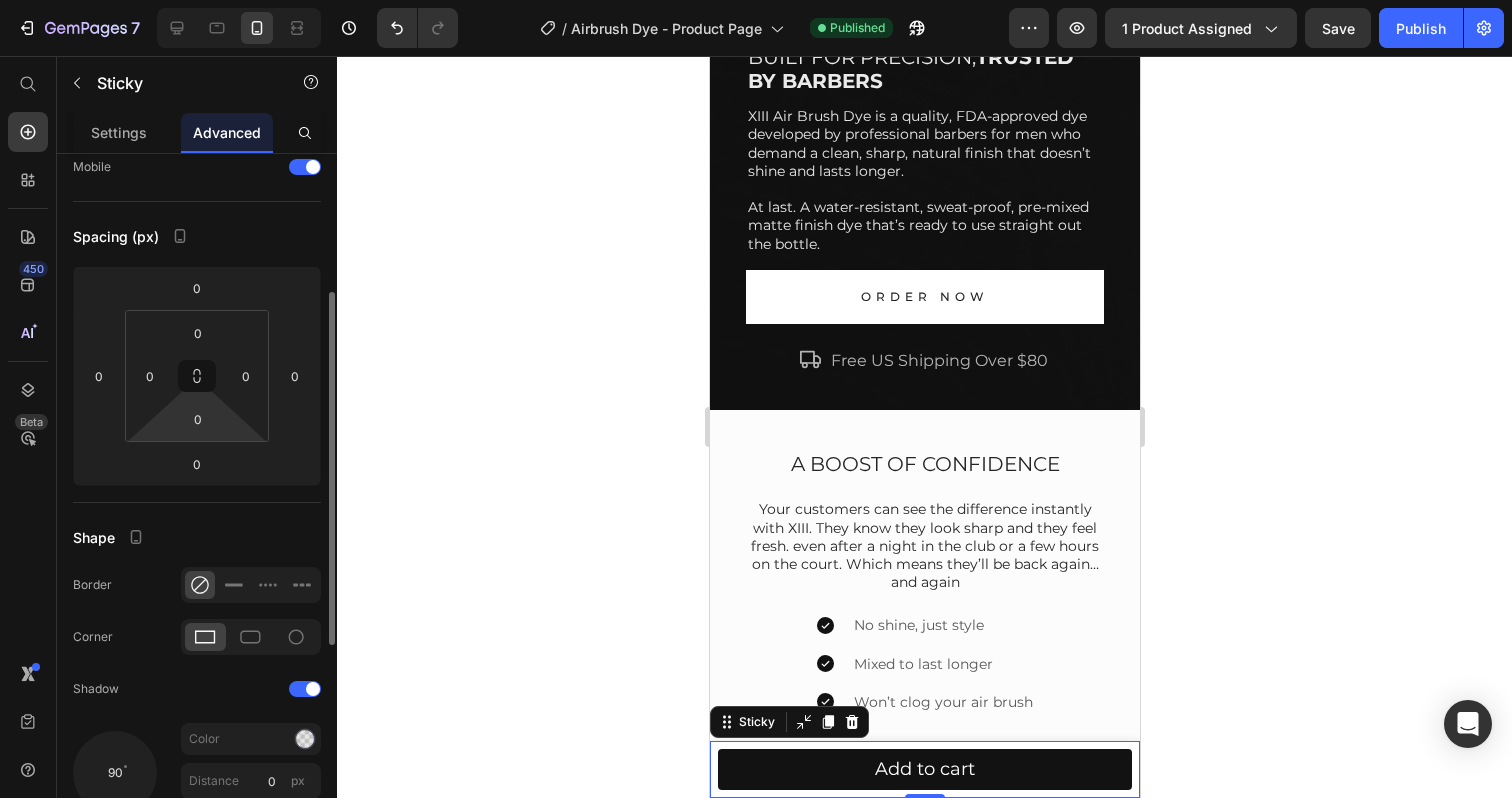 scroll, scrollTop: 191, scrollLeft: 0, axis: vertical 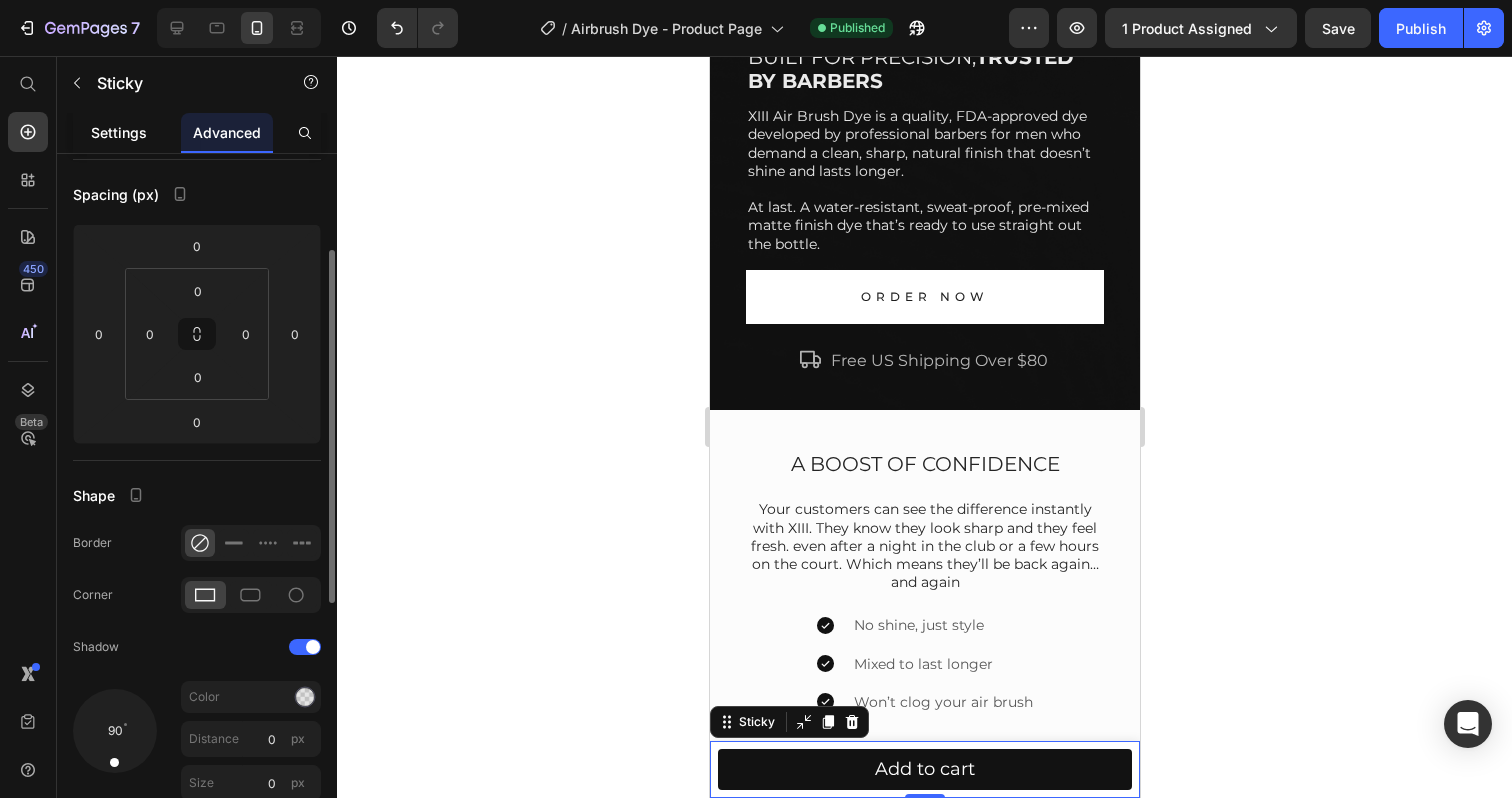 click on "Settings" at bounding box center (119, 132) 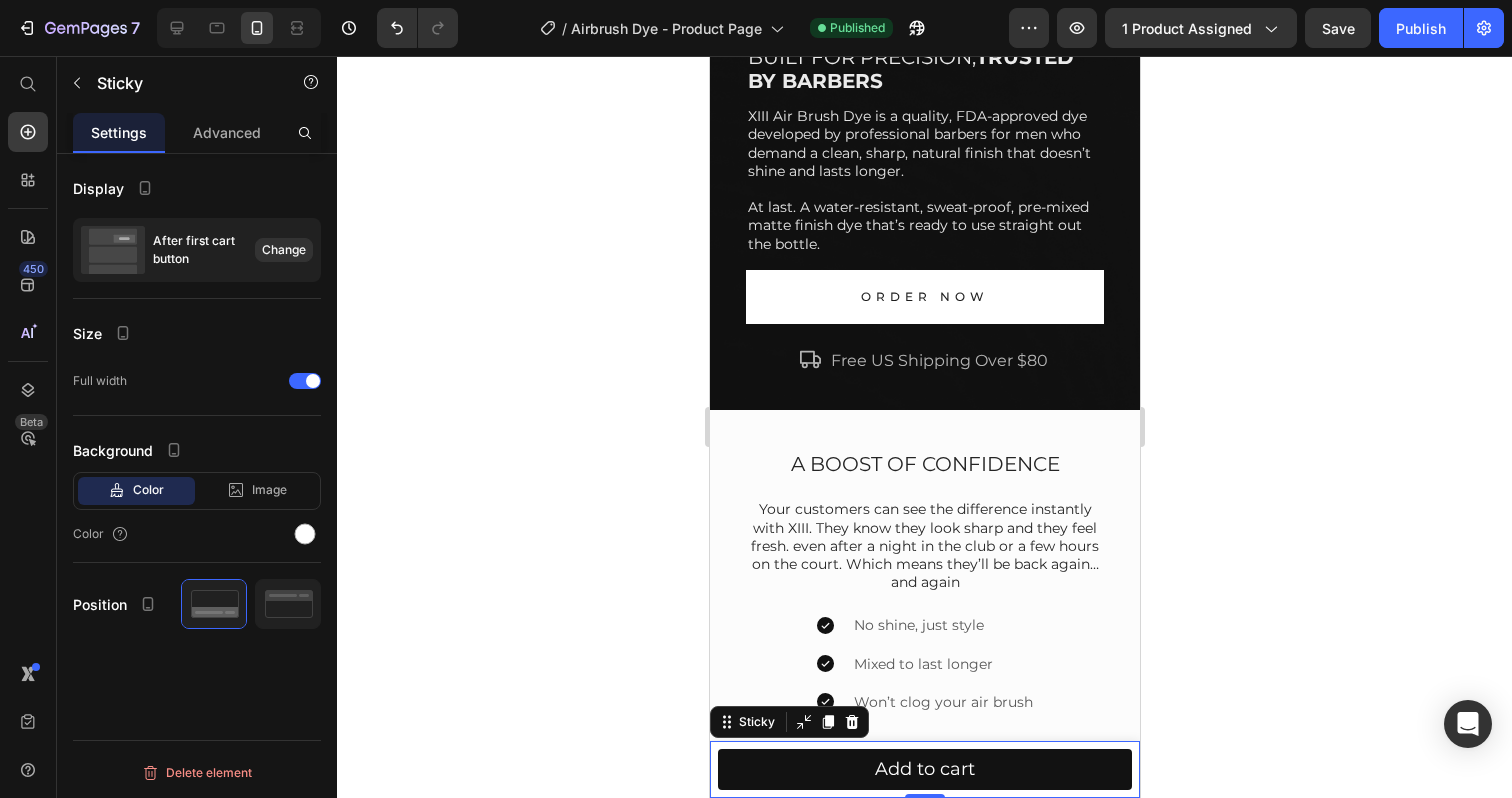 scroll, scrollTop: 0, scrollLeft: 0, axis: both 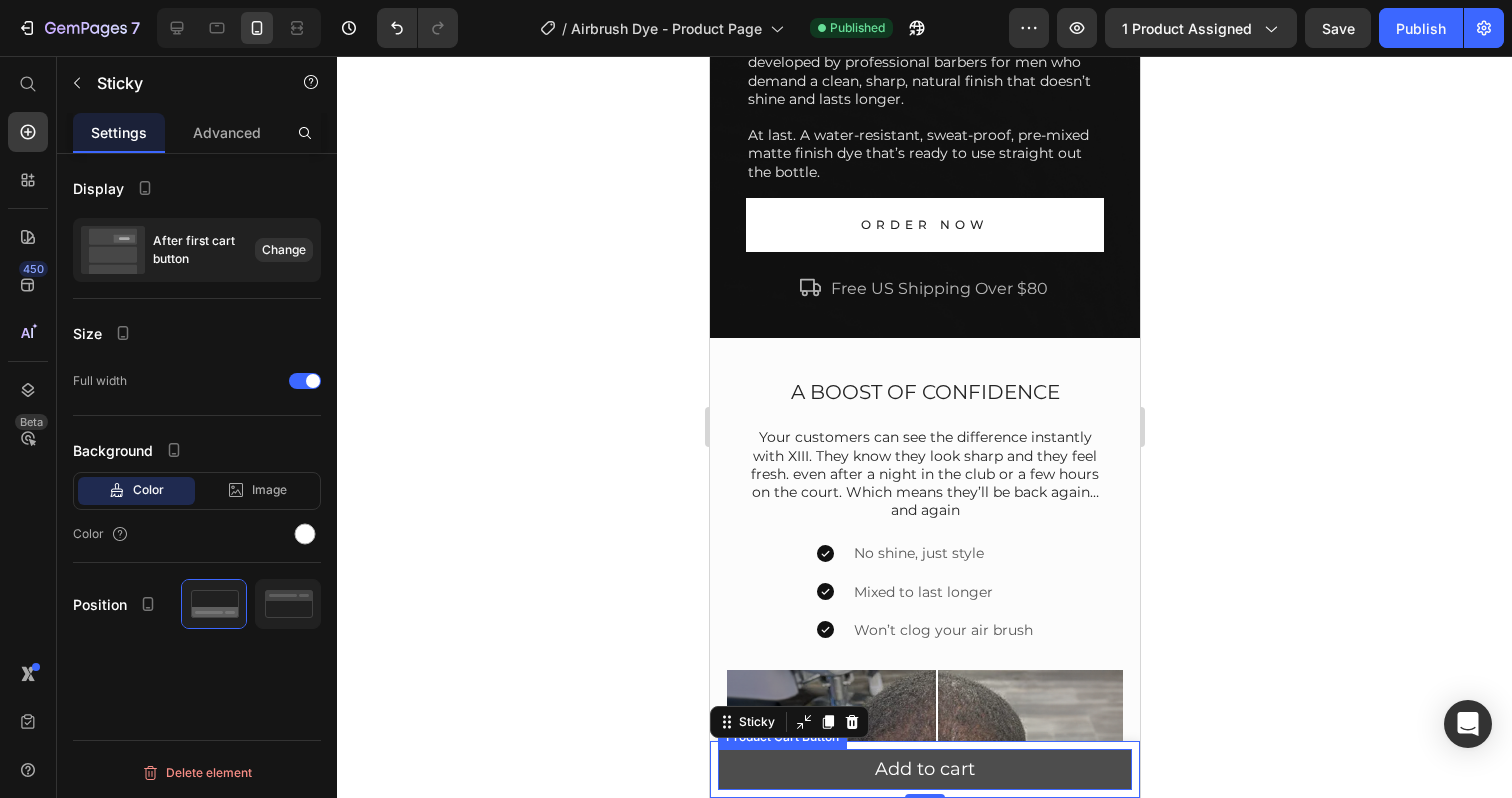 click on "Add to cart" at bounding box center (924, 769) 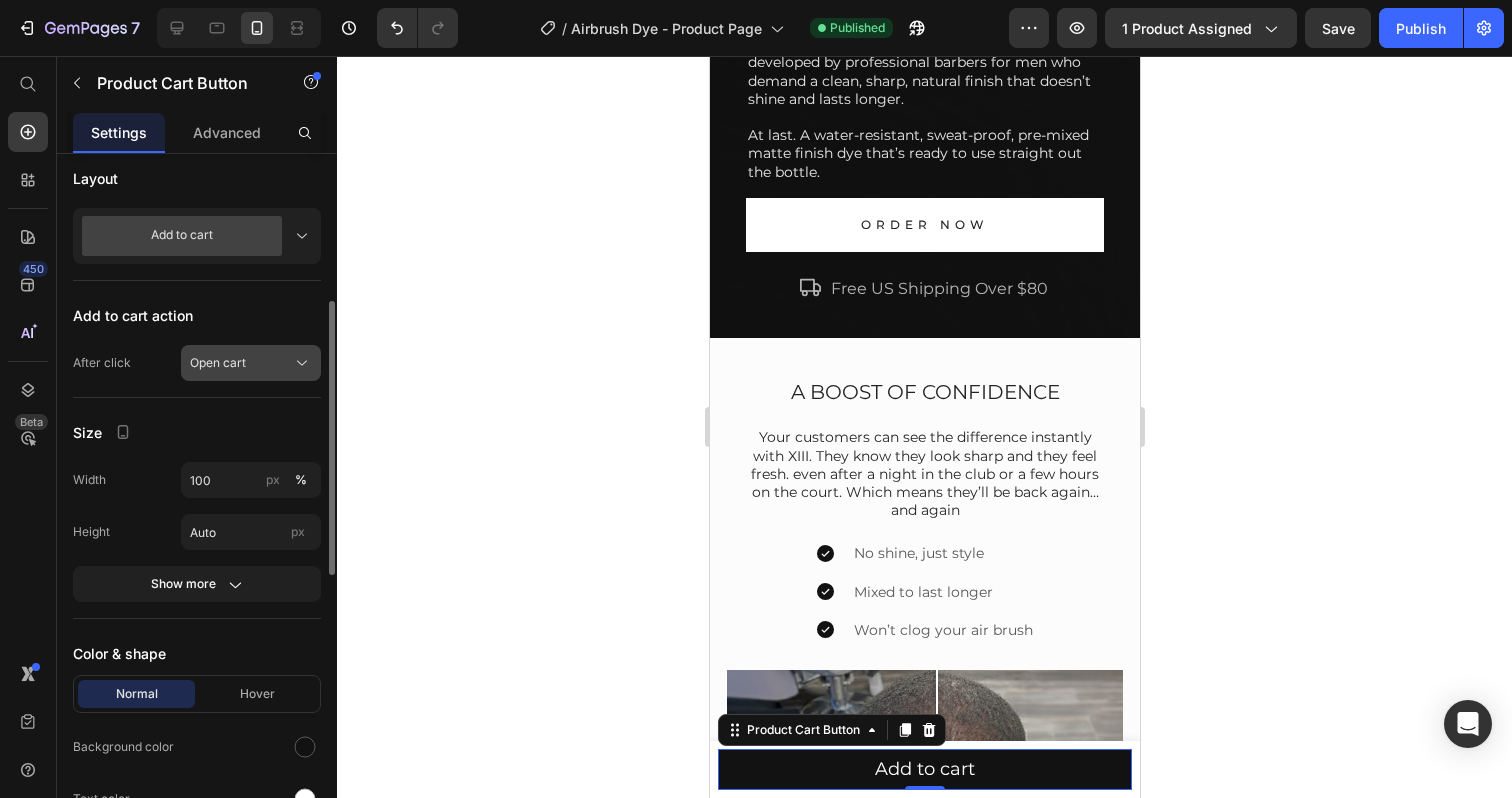 scroll, scrollTop: 576, scrollLeft: 0, axis: vertical 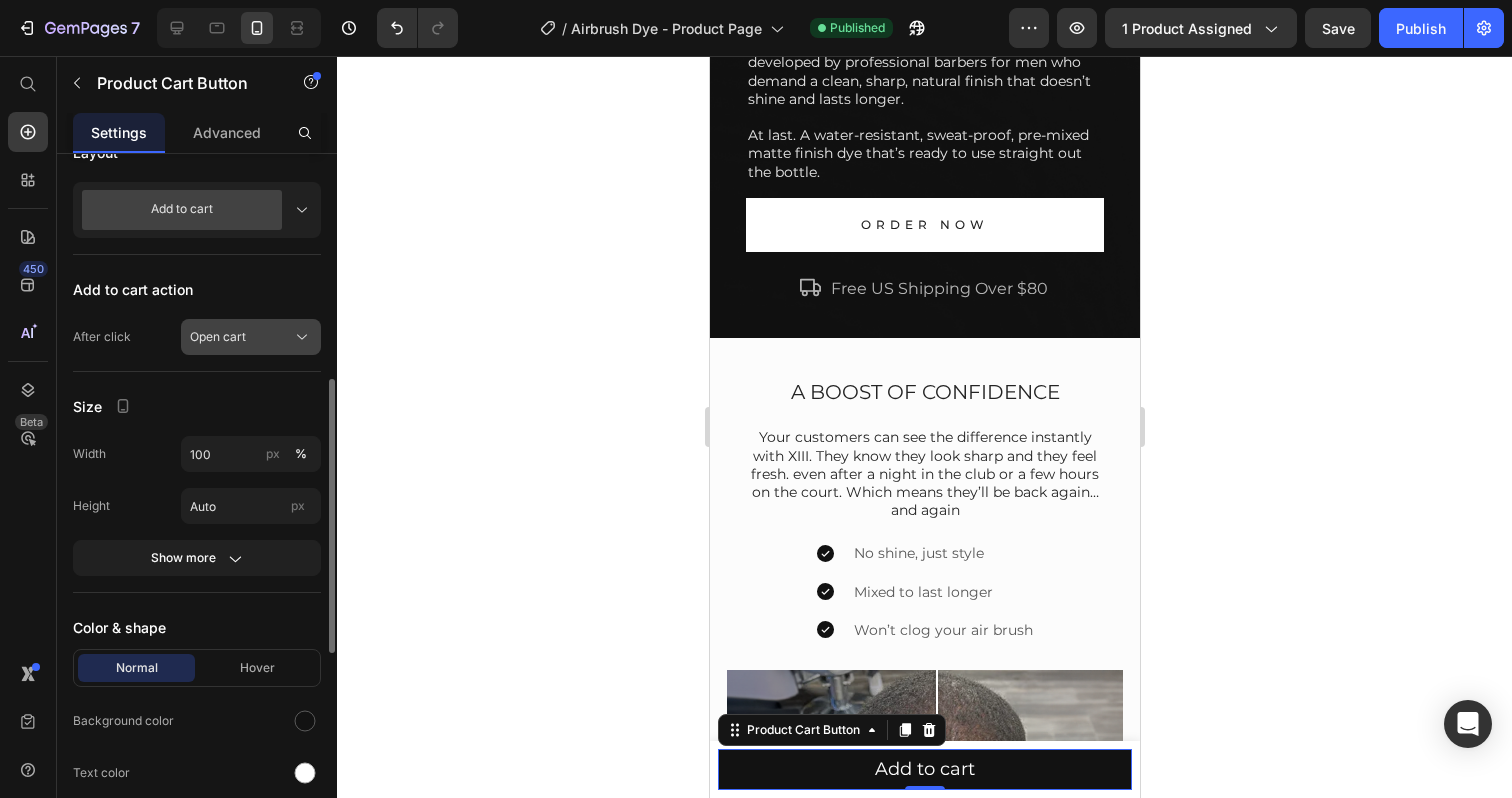 click on "Open cart" 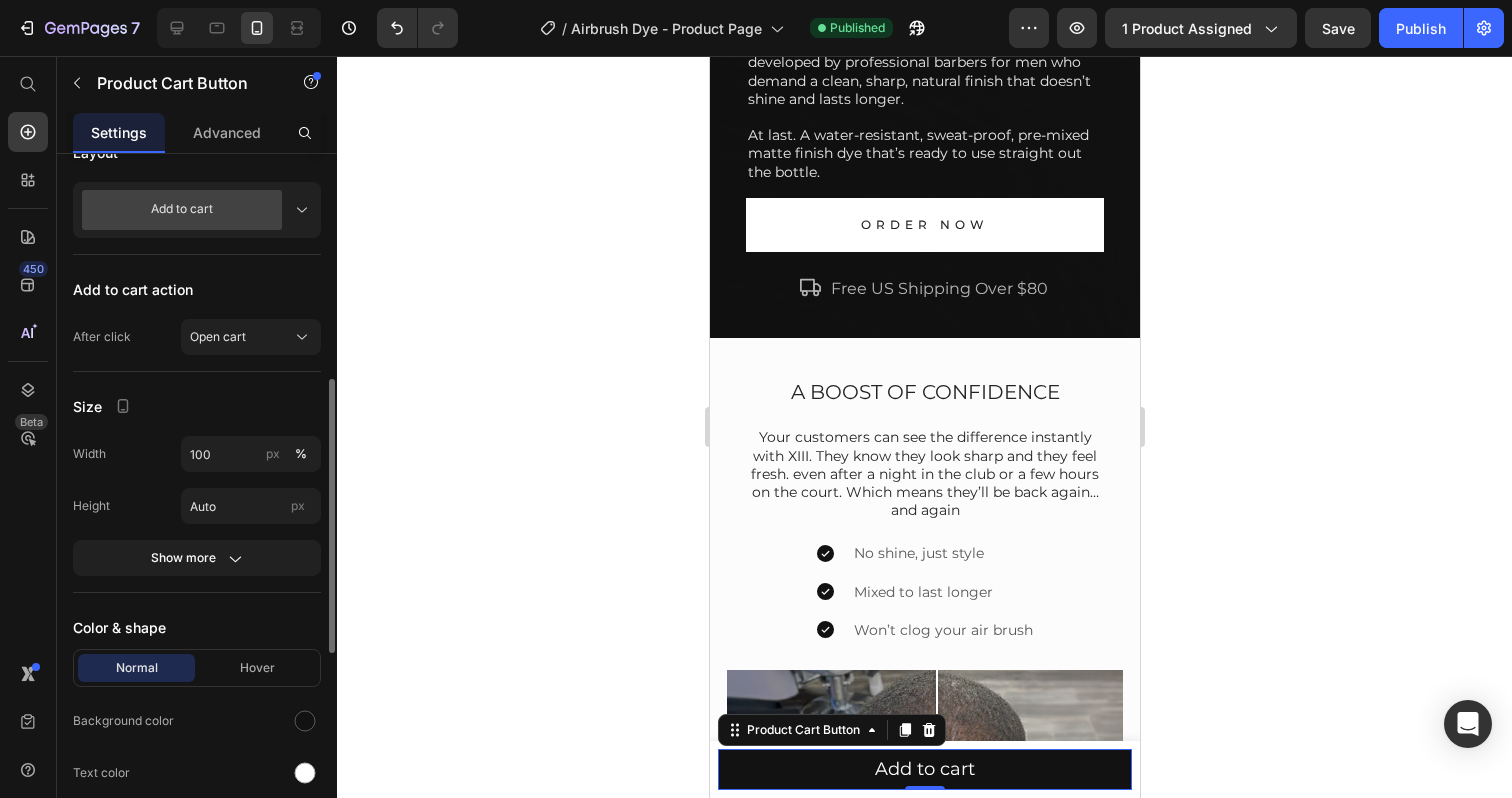 click on "Product Source XIII AIRBRUSH DYE | 2oz  You can manage it in   Product element  Content Label Add to cart Styles Paragraph 1 Font Montserrat Size 18 Show more Layout Add to cart Add to cart action After click Open cart Size Width 100 px % Height Auto px Show more Color & shape Normal Hover Background color Text color Border Corner 4 4 4 4 Shadow Out of stock button Message Out of stock Custom style" at bounding box center (197, 423) 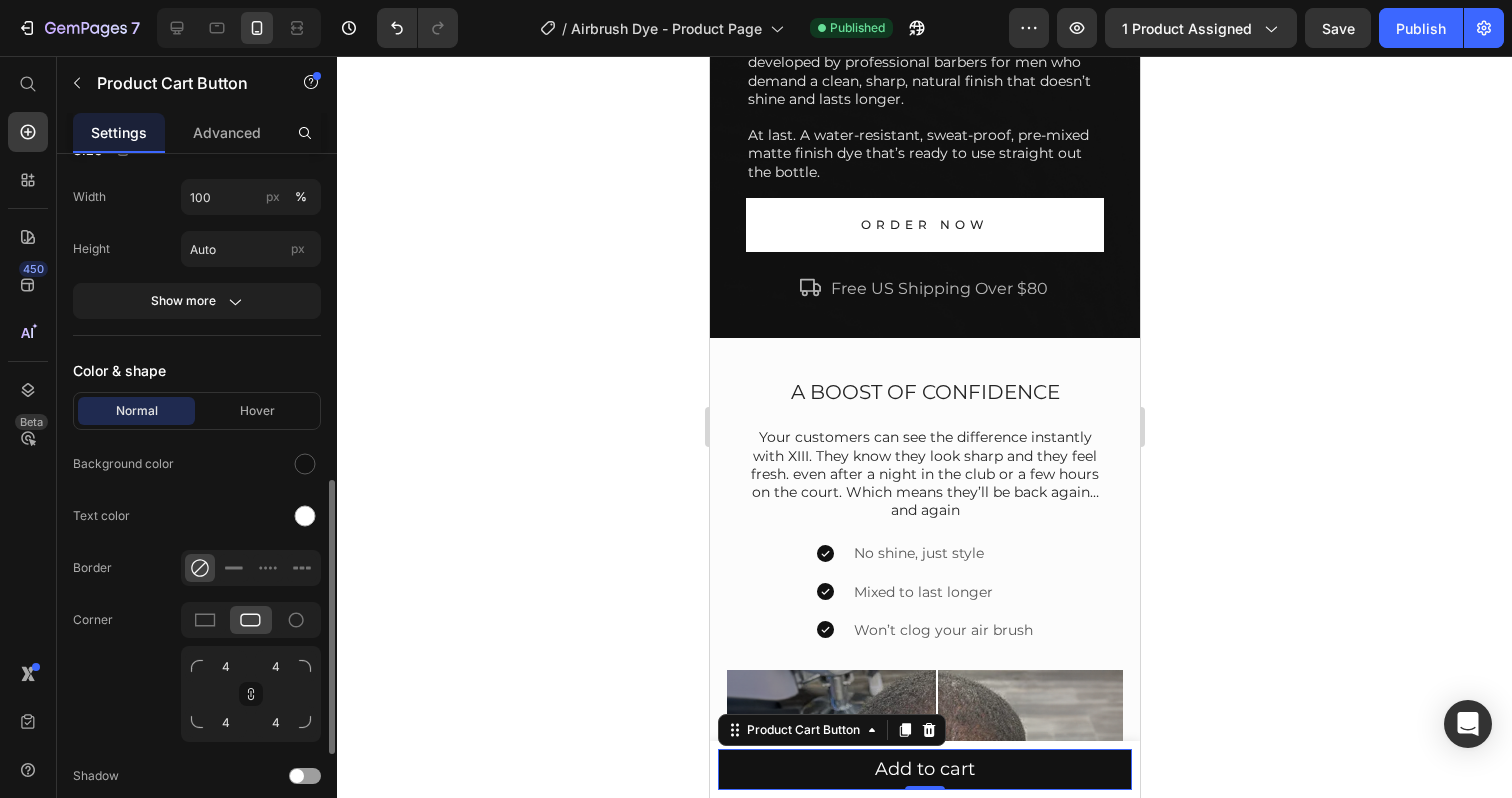 scroll, scrollTop: 713, scrollLeft: 0, axis: vertical 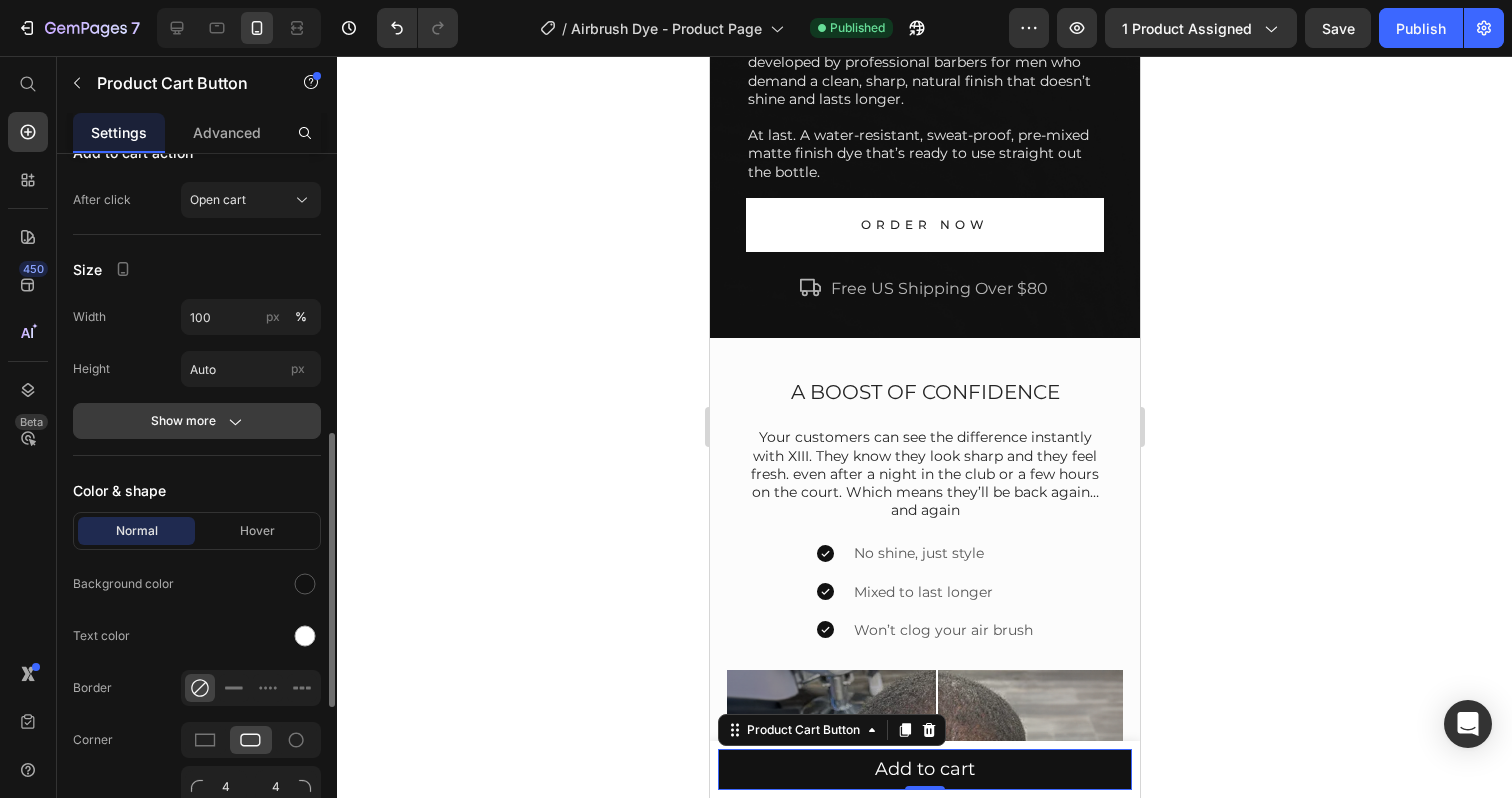 click 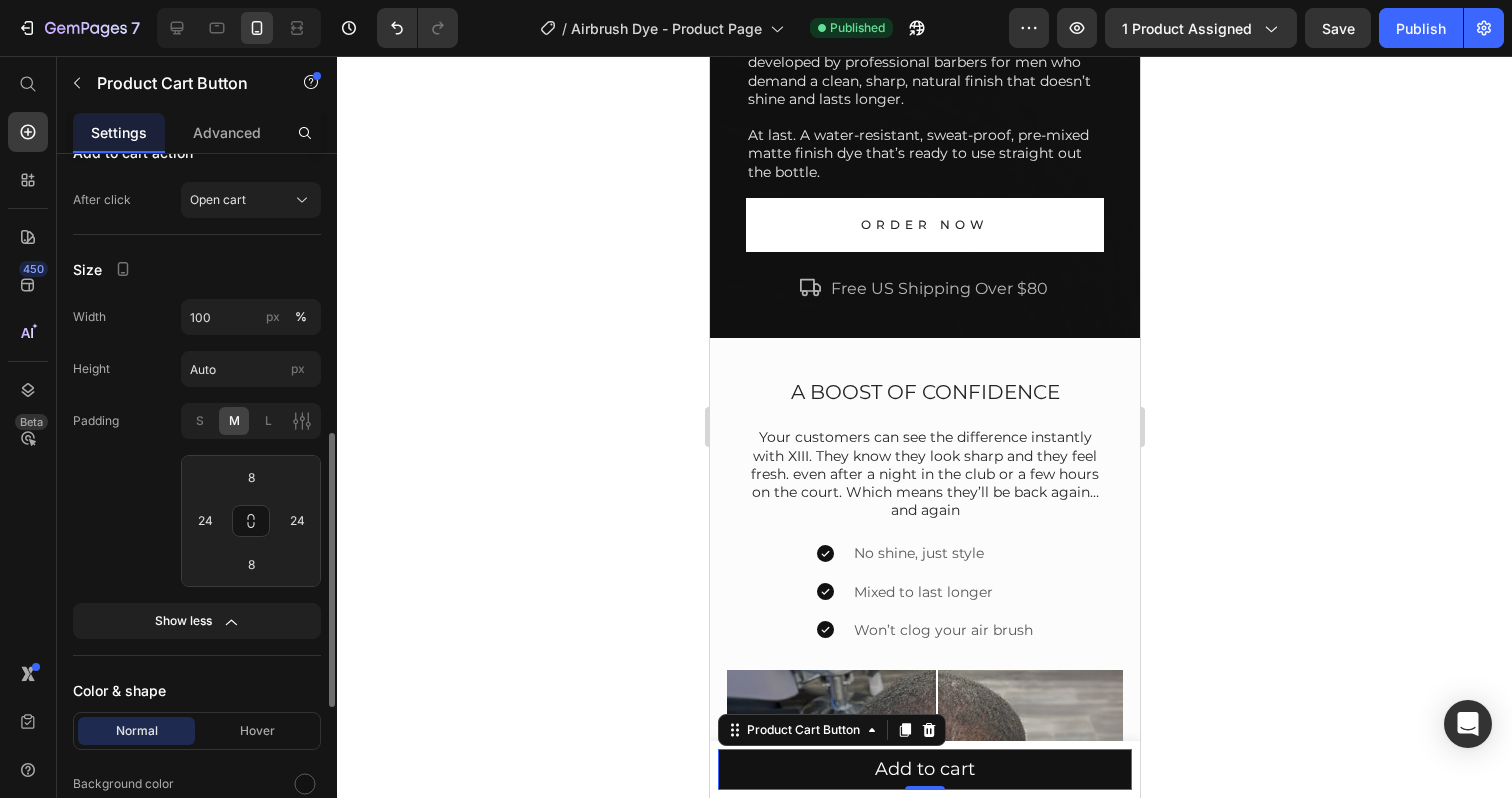 click on "Size" at bounding box center [197, 269] 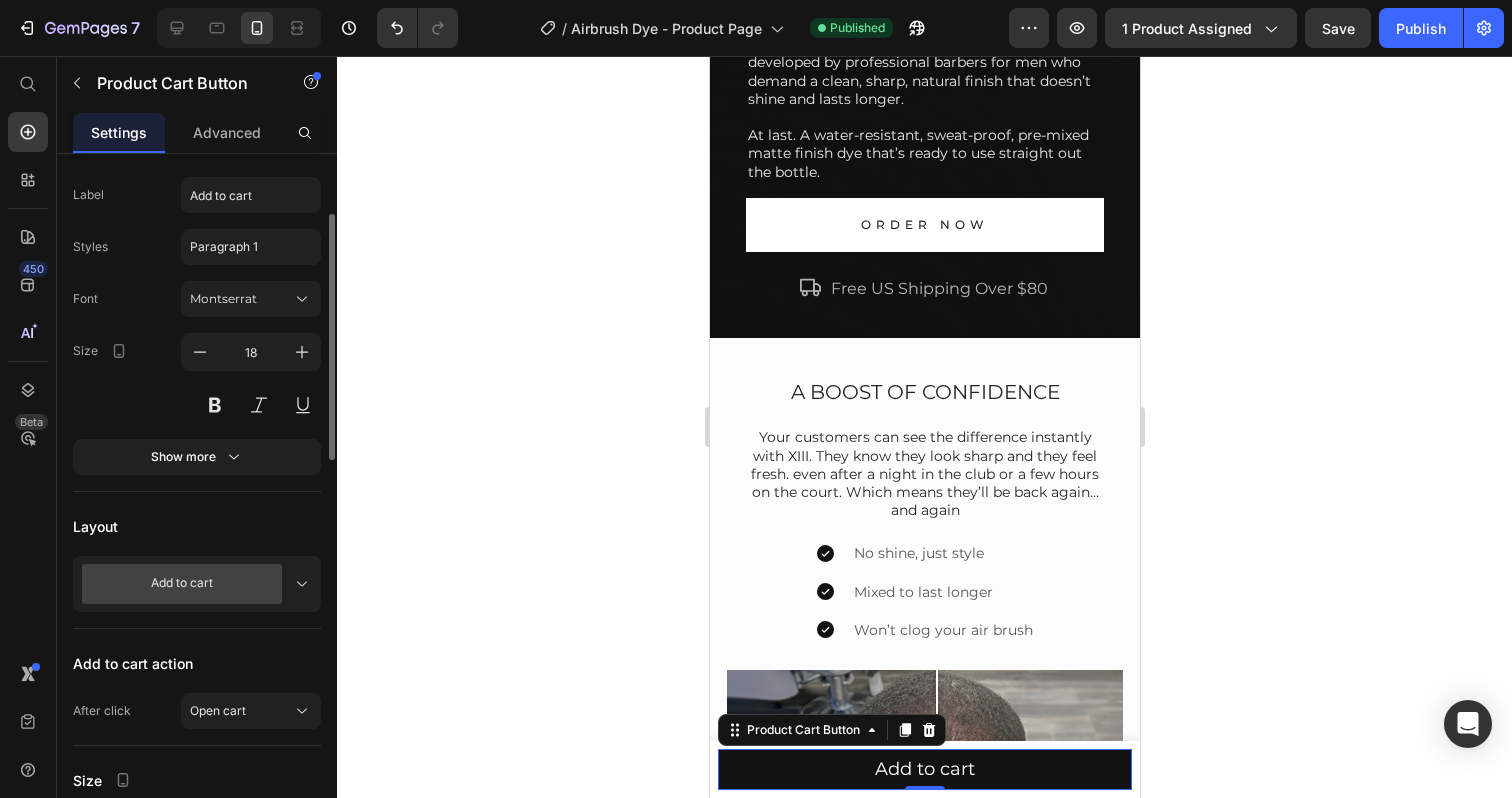 scroll, scrollTop: 0, scrollLeft: 0, axis: both 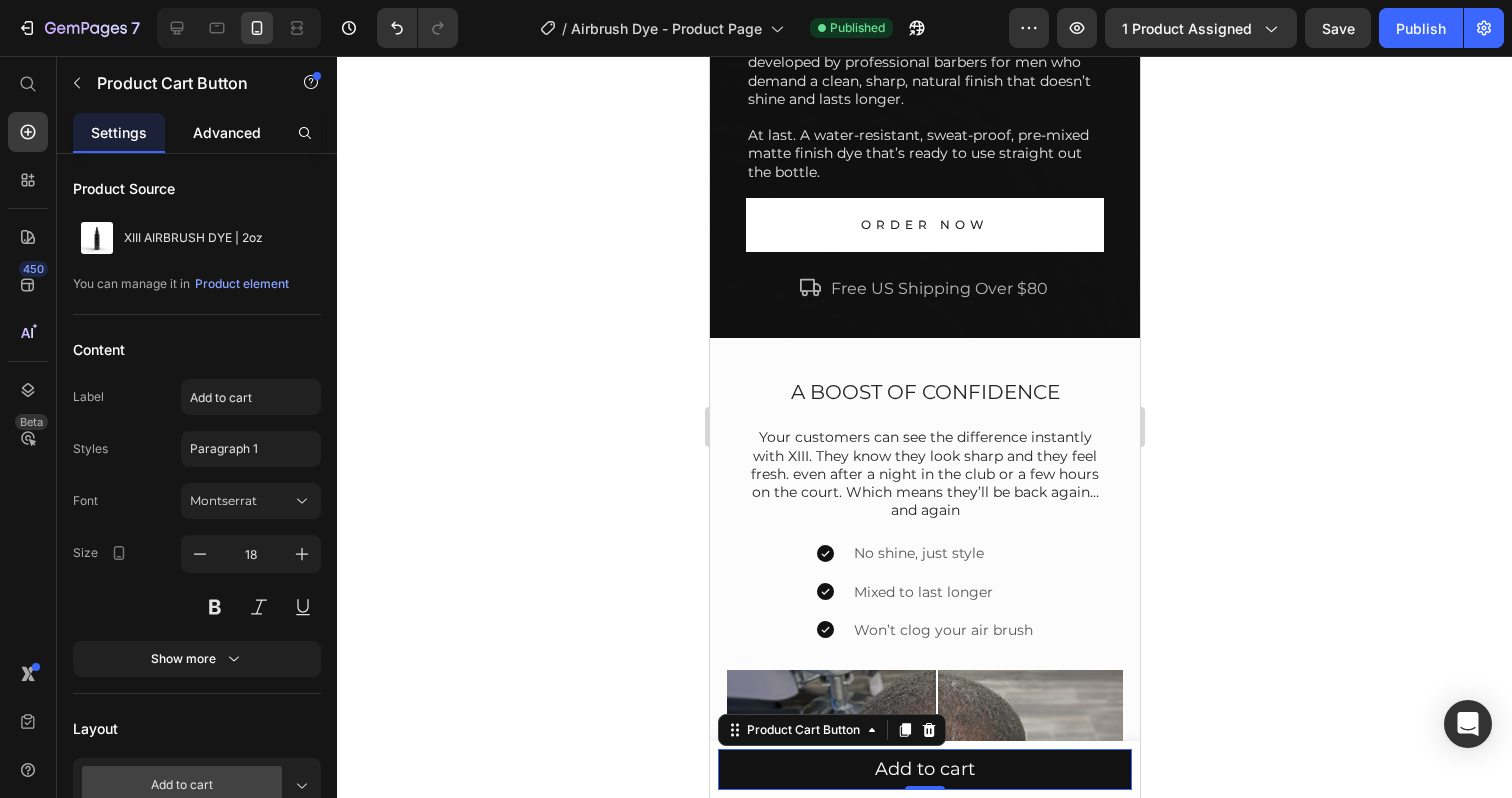 click on "Advanced" at bounding box center [227, 132] 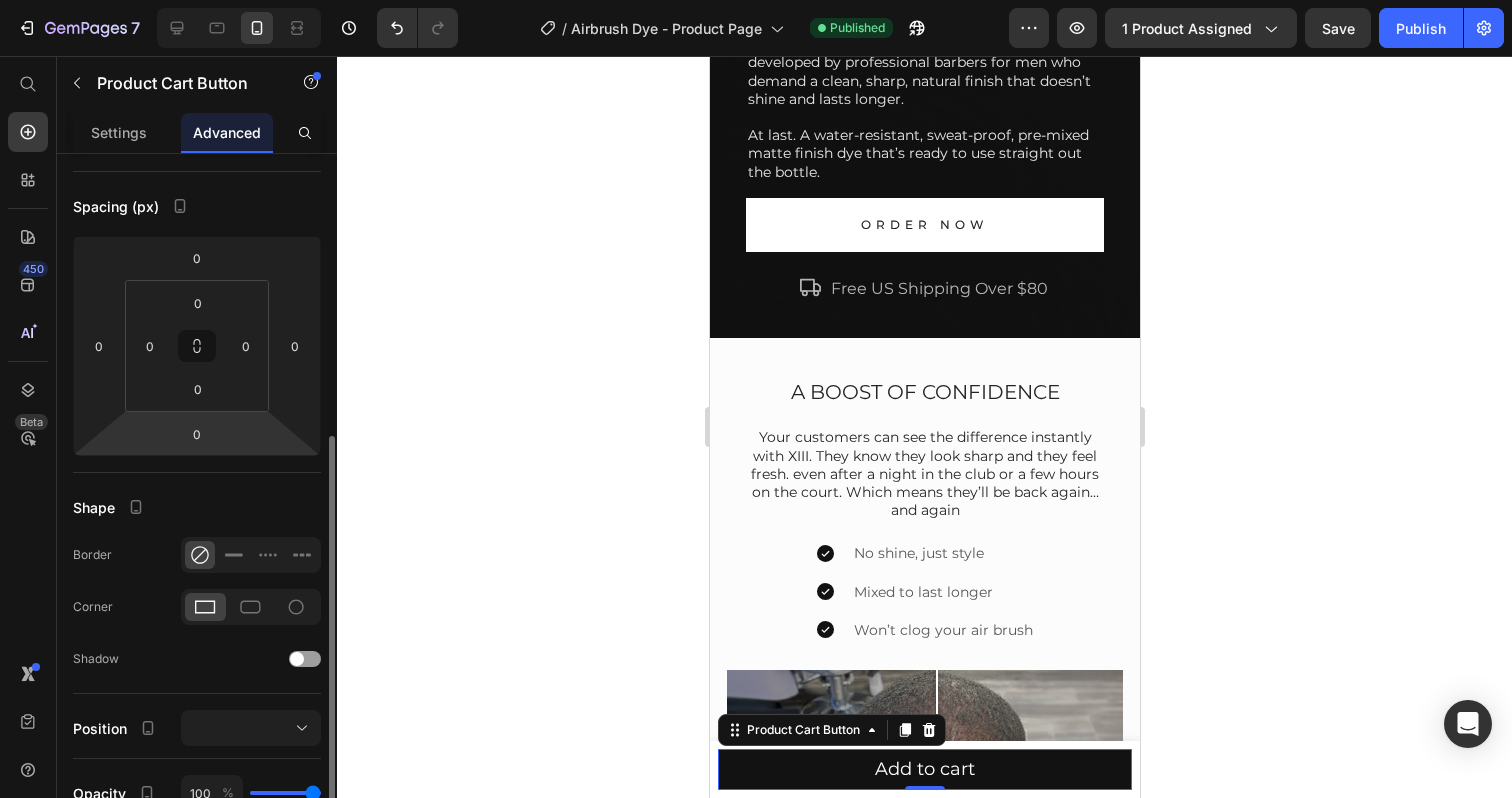 scroll, scrollTop: 0, scrollLeft: 0, axis: both 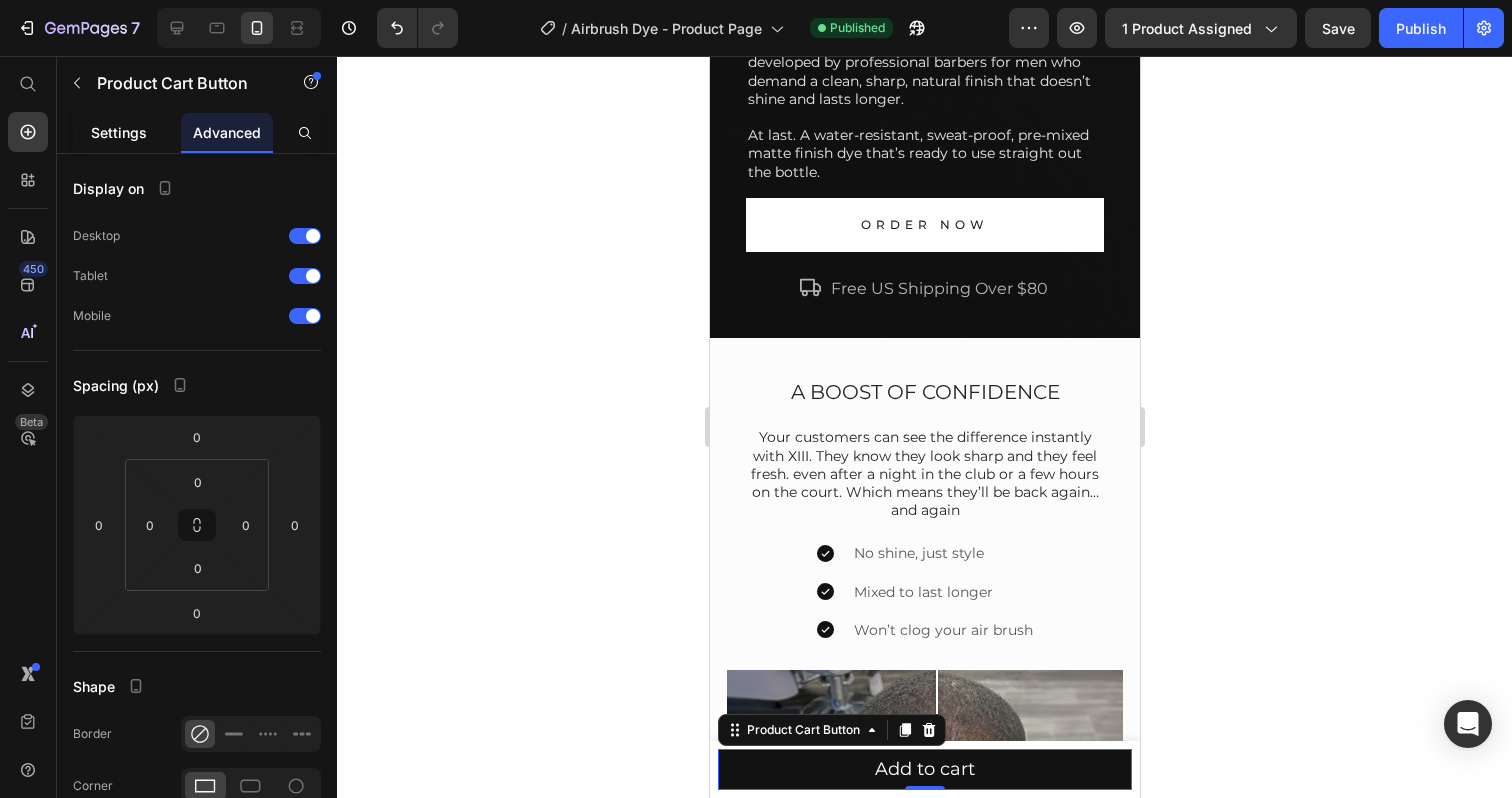 click on "Settings" at bounding box center (119, 132) 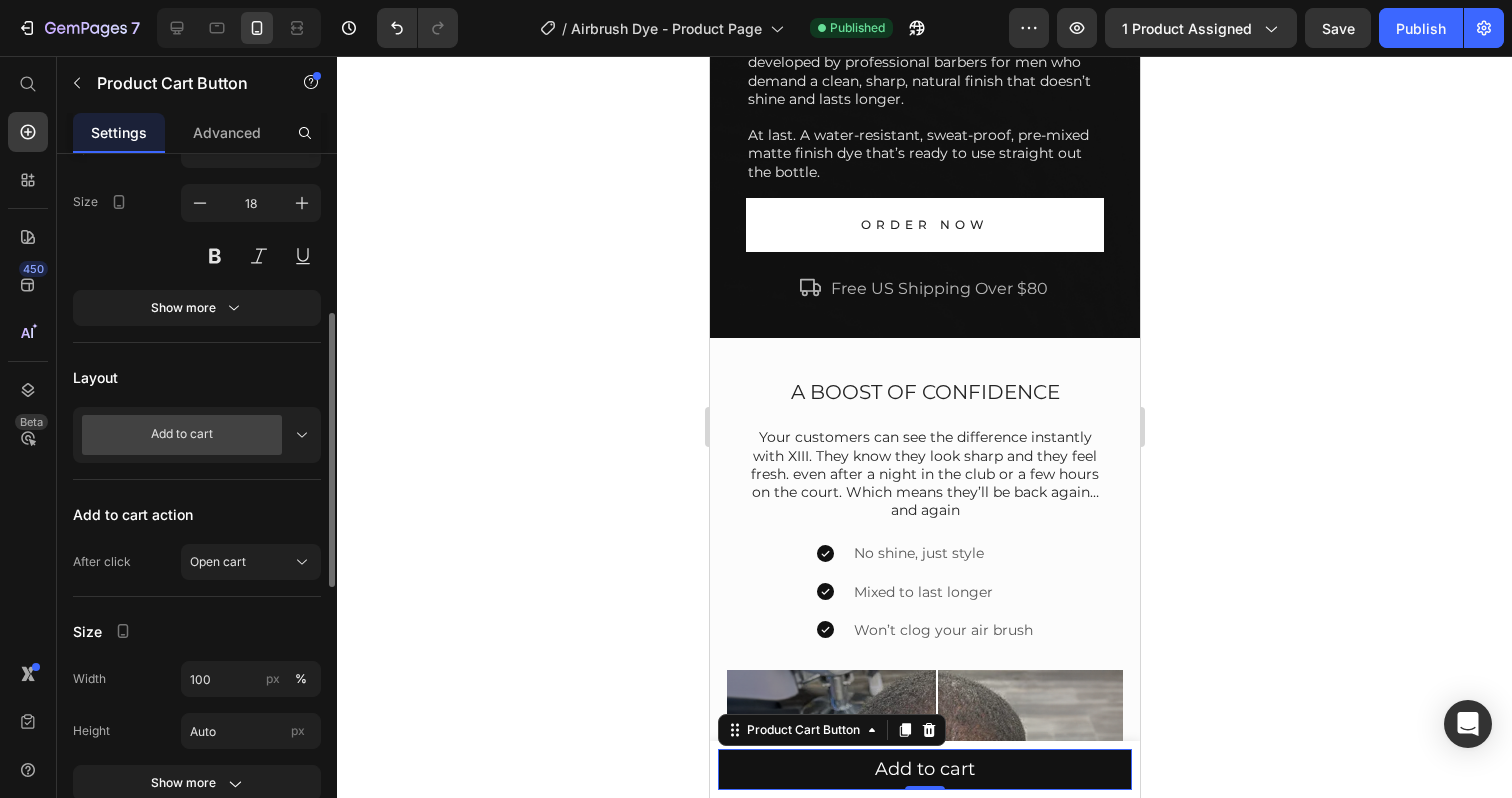 scroll, scrollTop: 367, scrollLeft: 0, axis: vertical 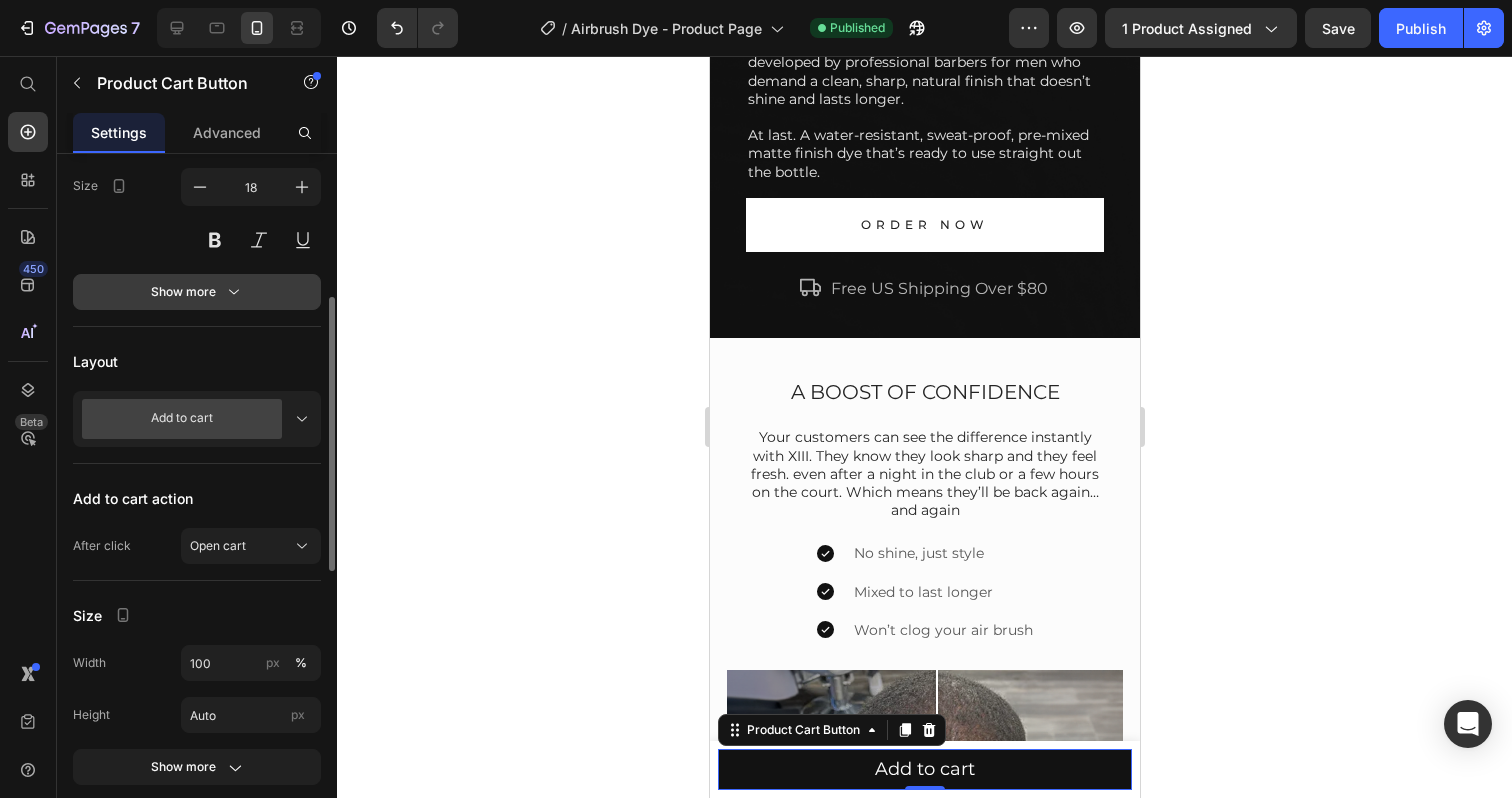 click on "Show more" at bounding box center (197, 292) 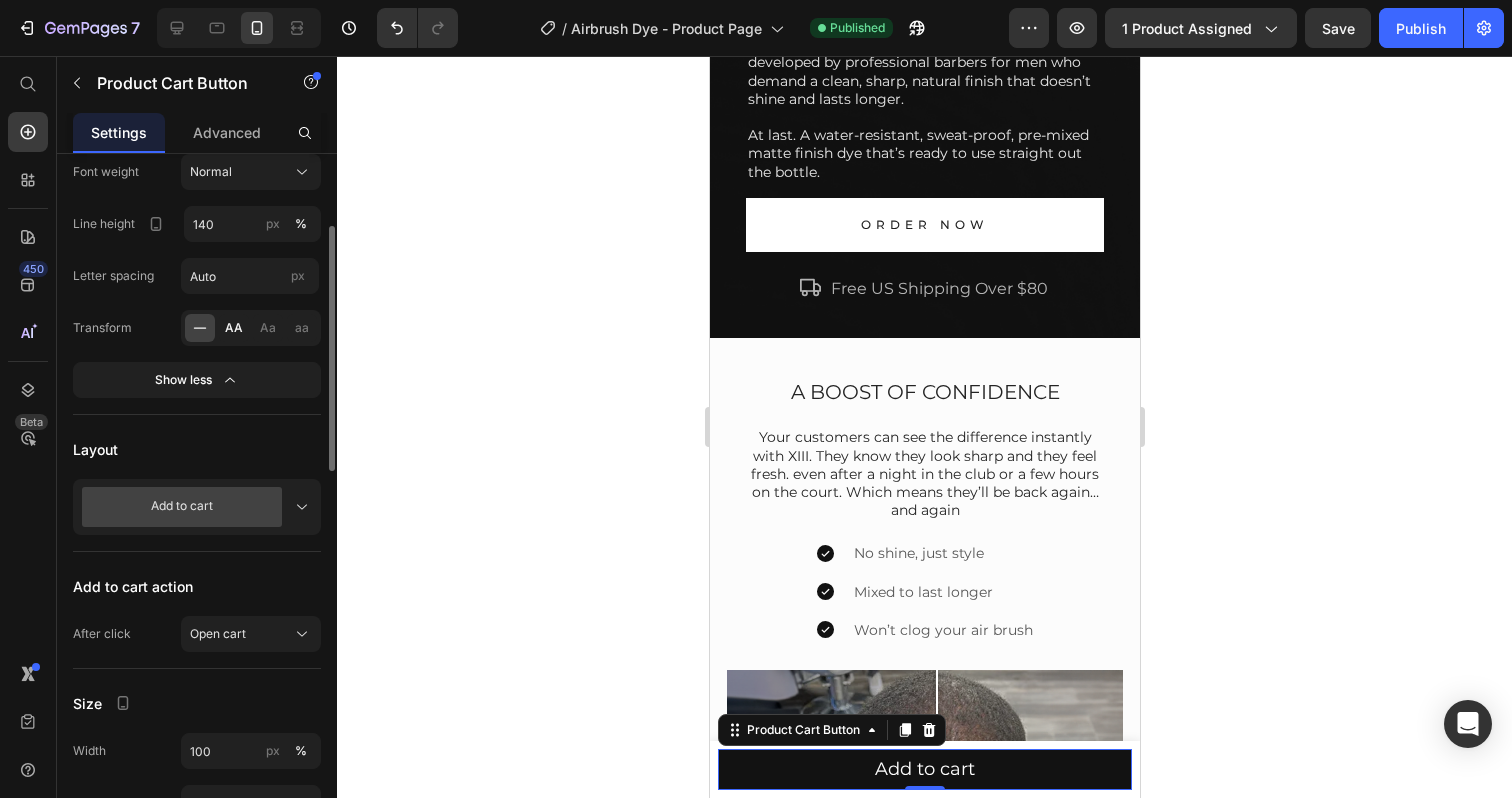 scroll, scrollTop: 564, scrollLeft: 0, axis: vertical 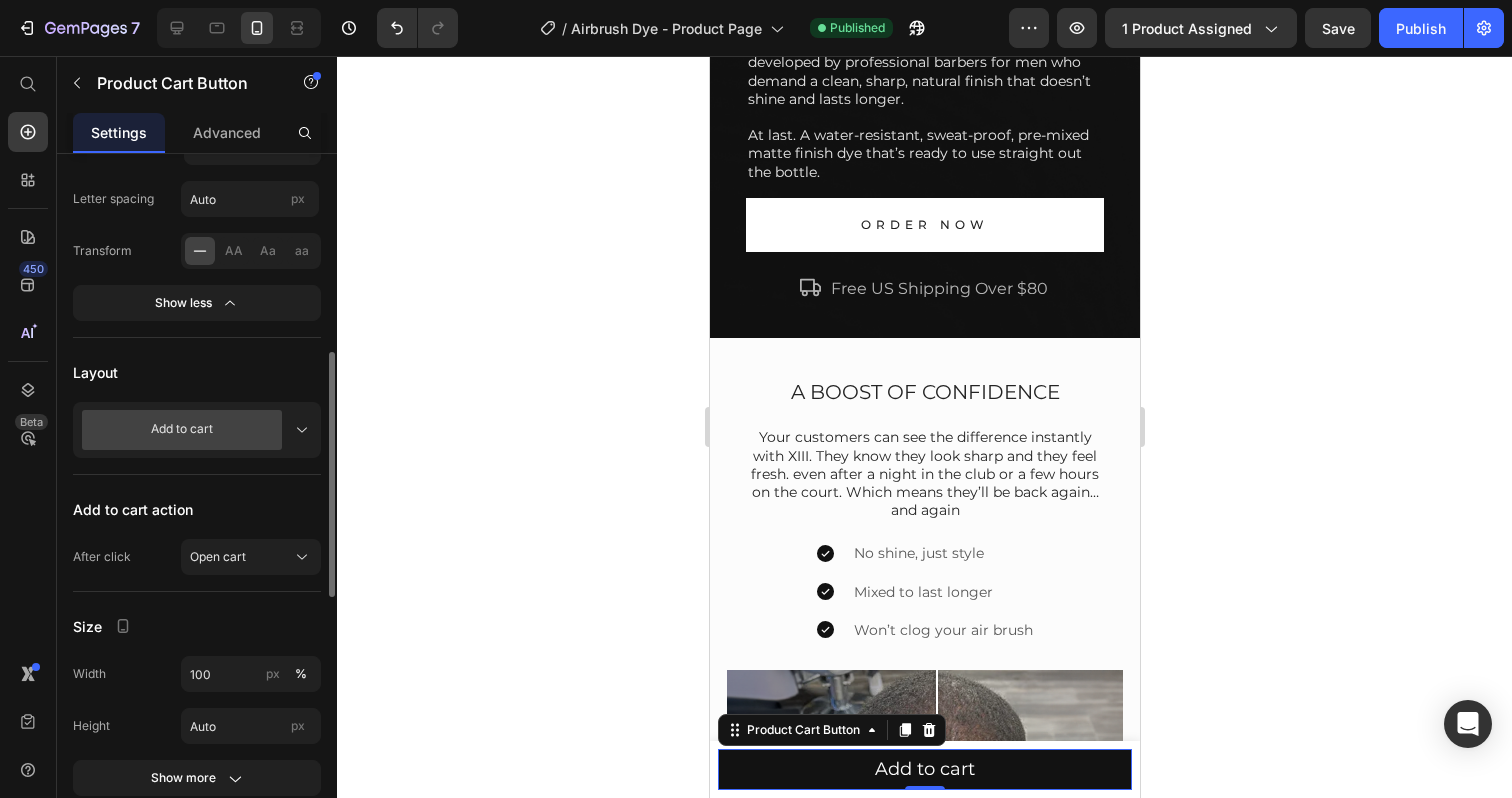 click 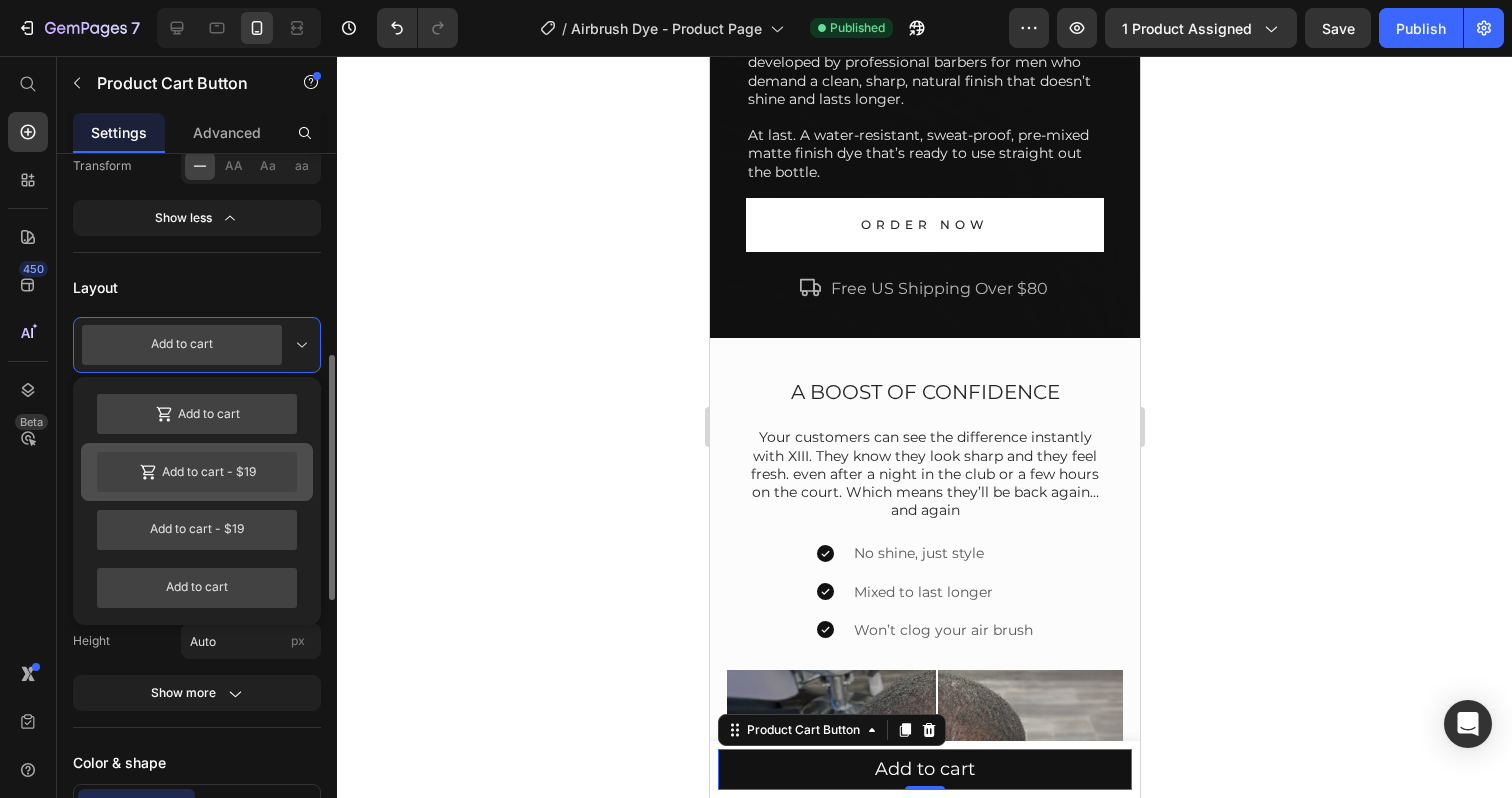 scroll, scrollTop: 690, scrollLeft: 0, axis: vertical 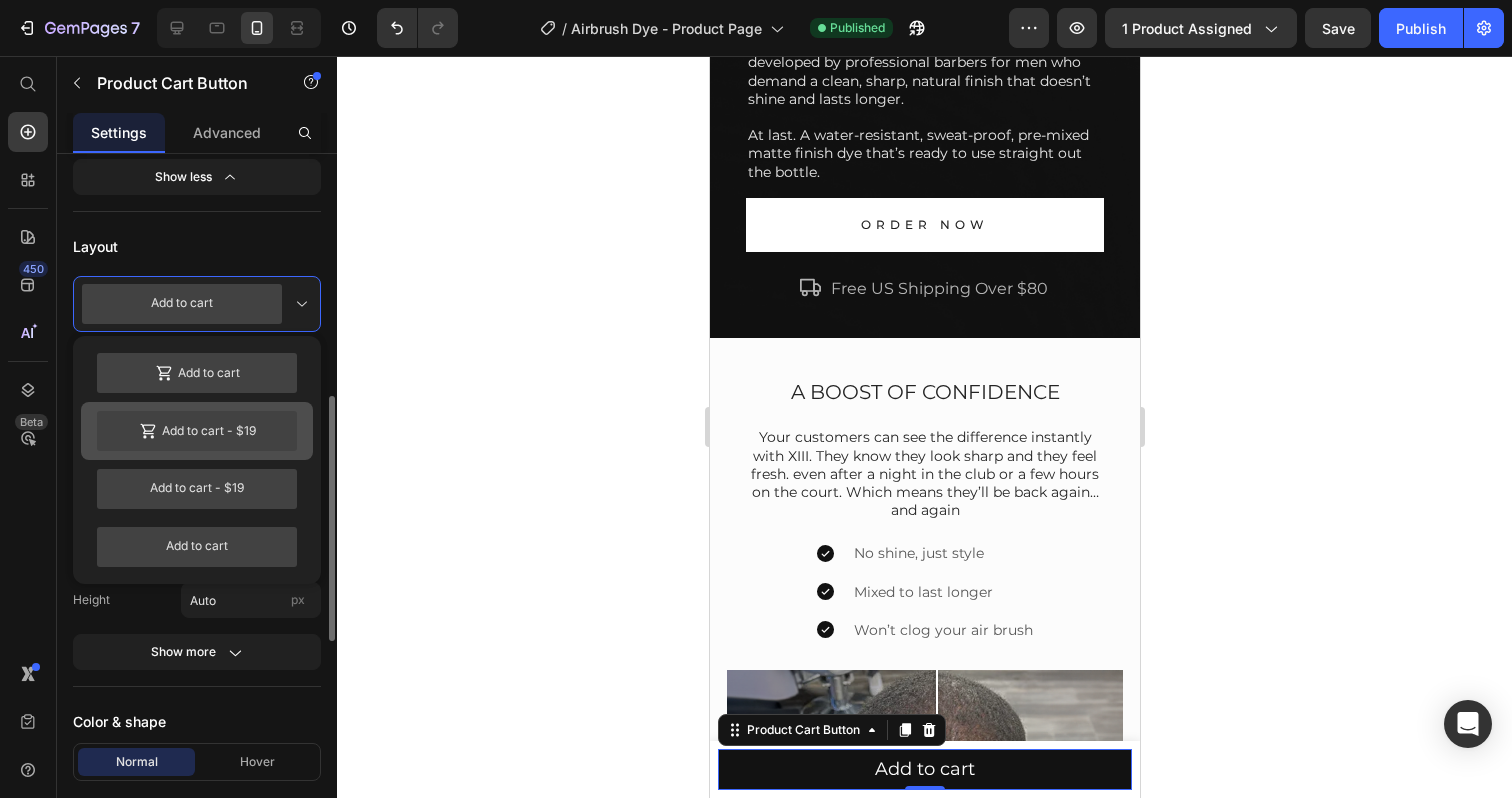 click on "Add to cart  -  $19" at bounding box center [197, 431] 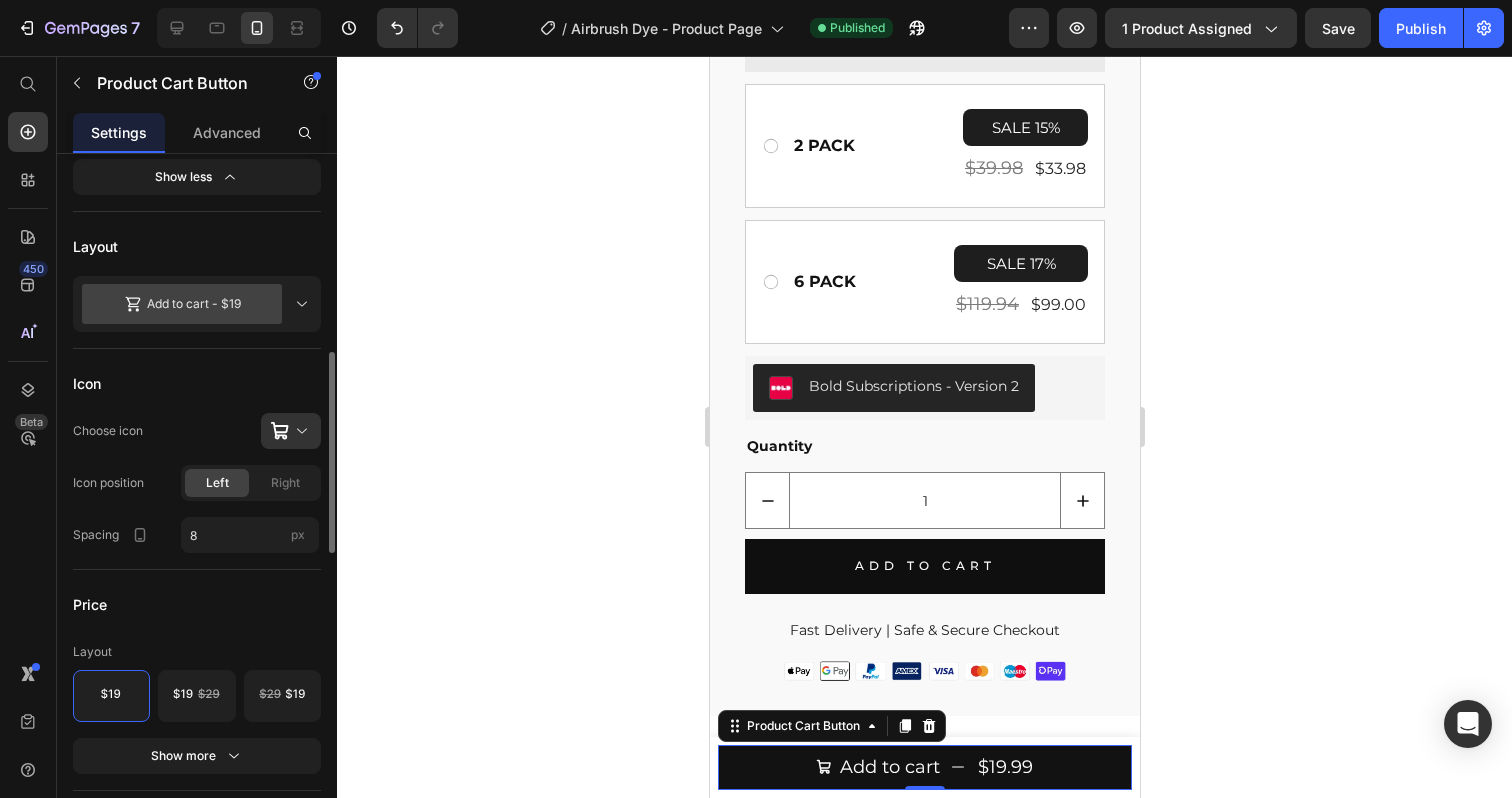 scroll, scrollTop: 7354, scrollLeft: 0, axis: vertical 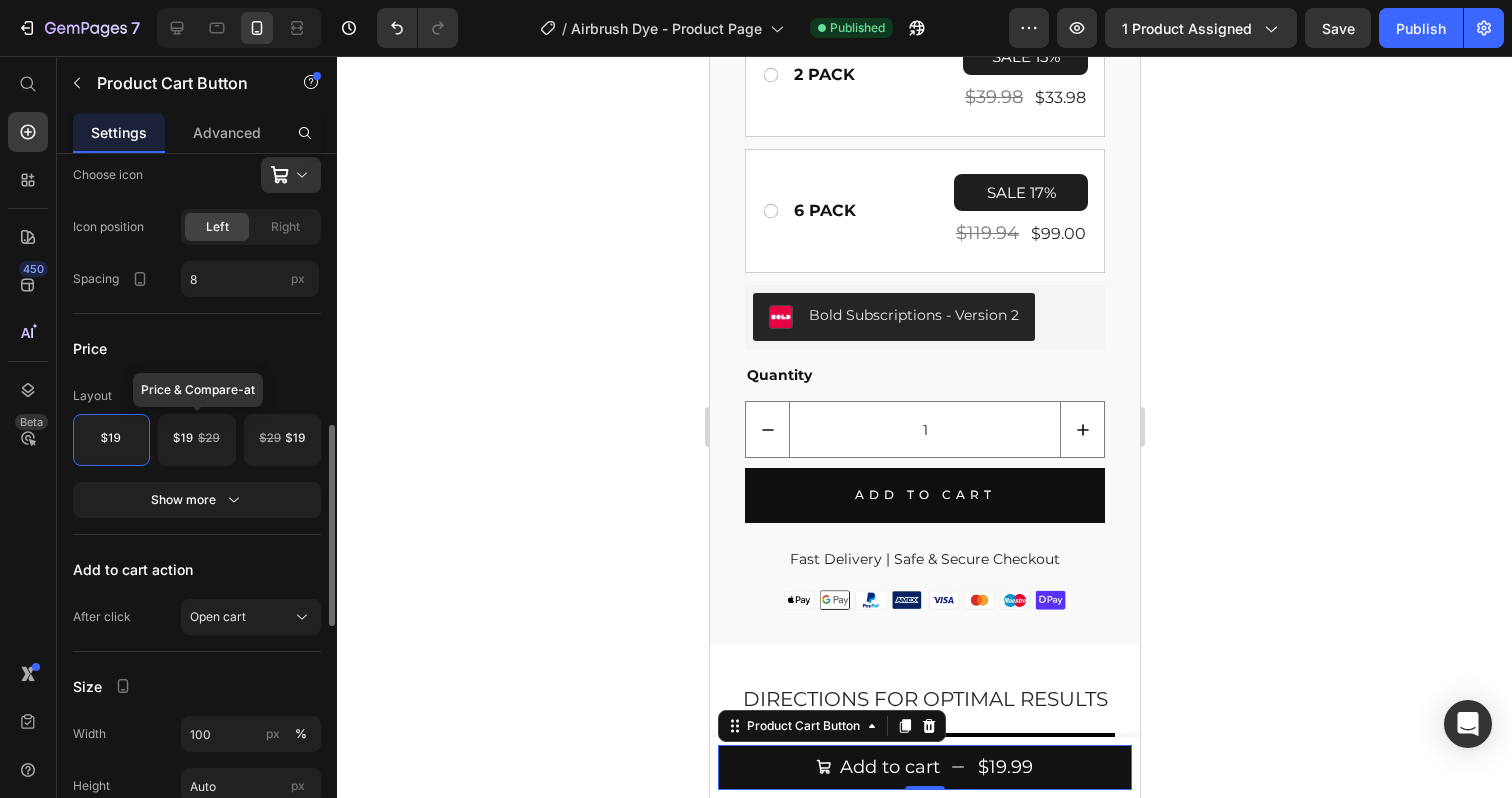click 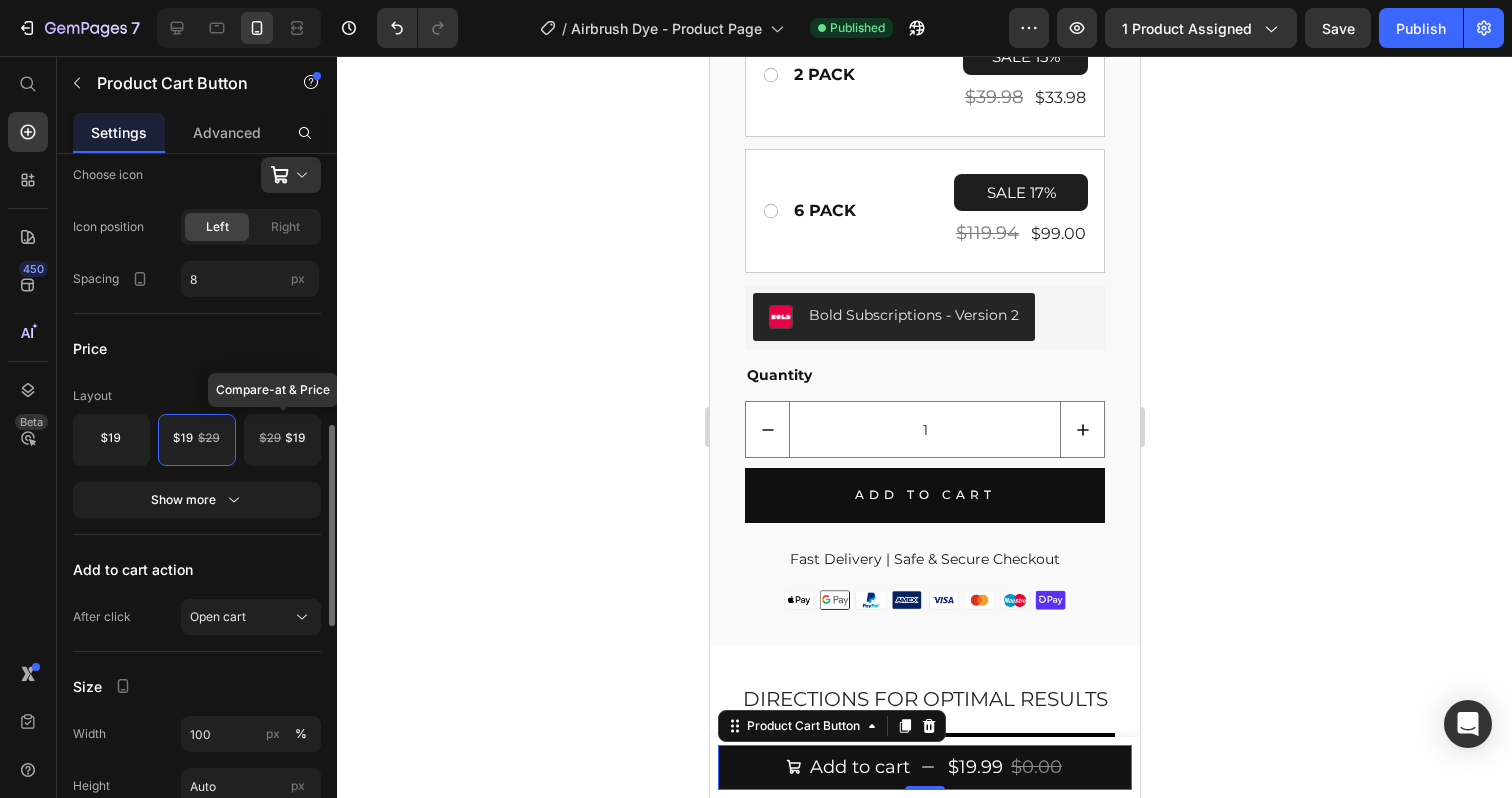 click 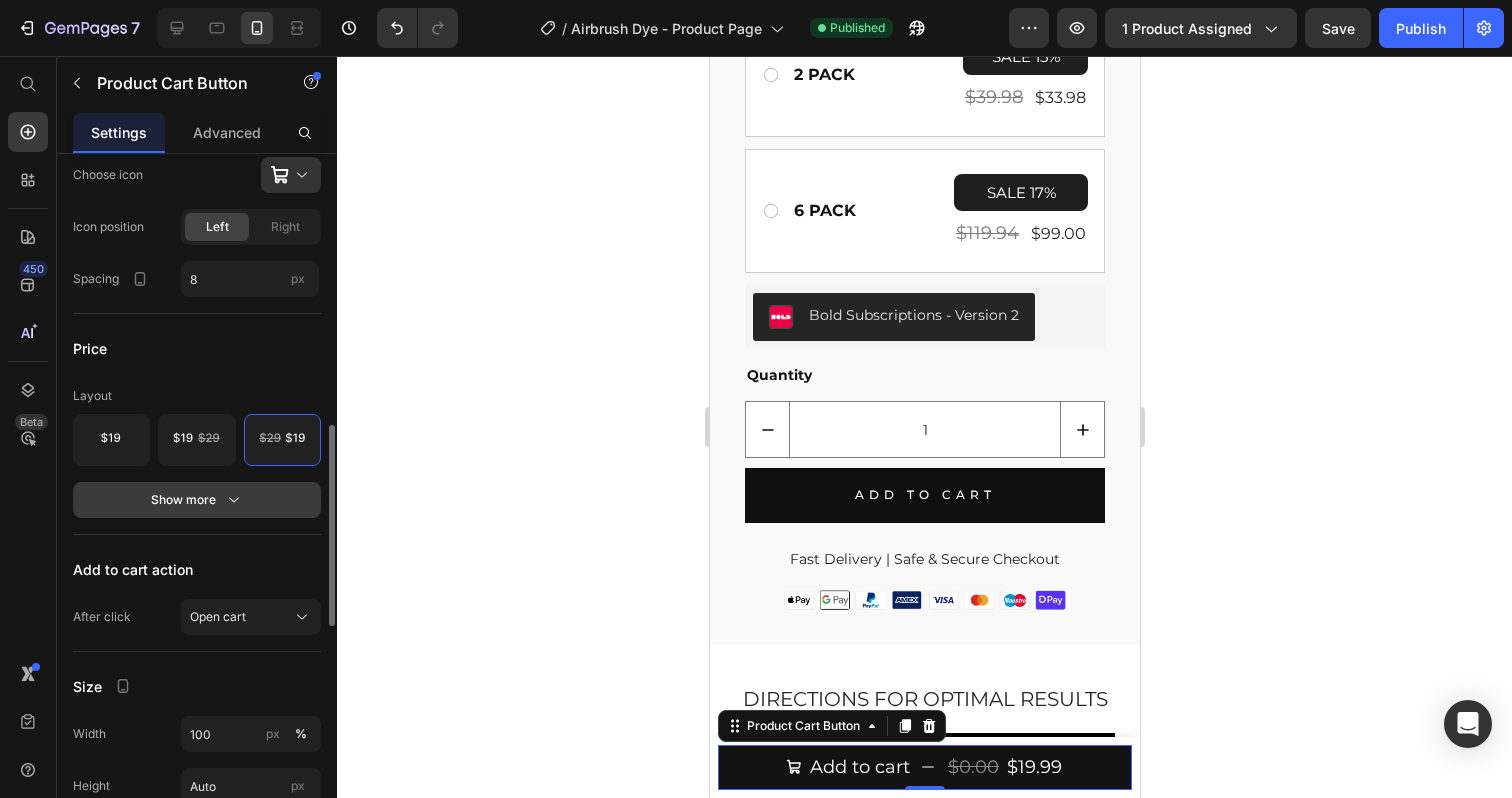 click 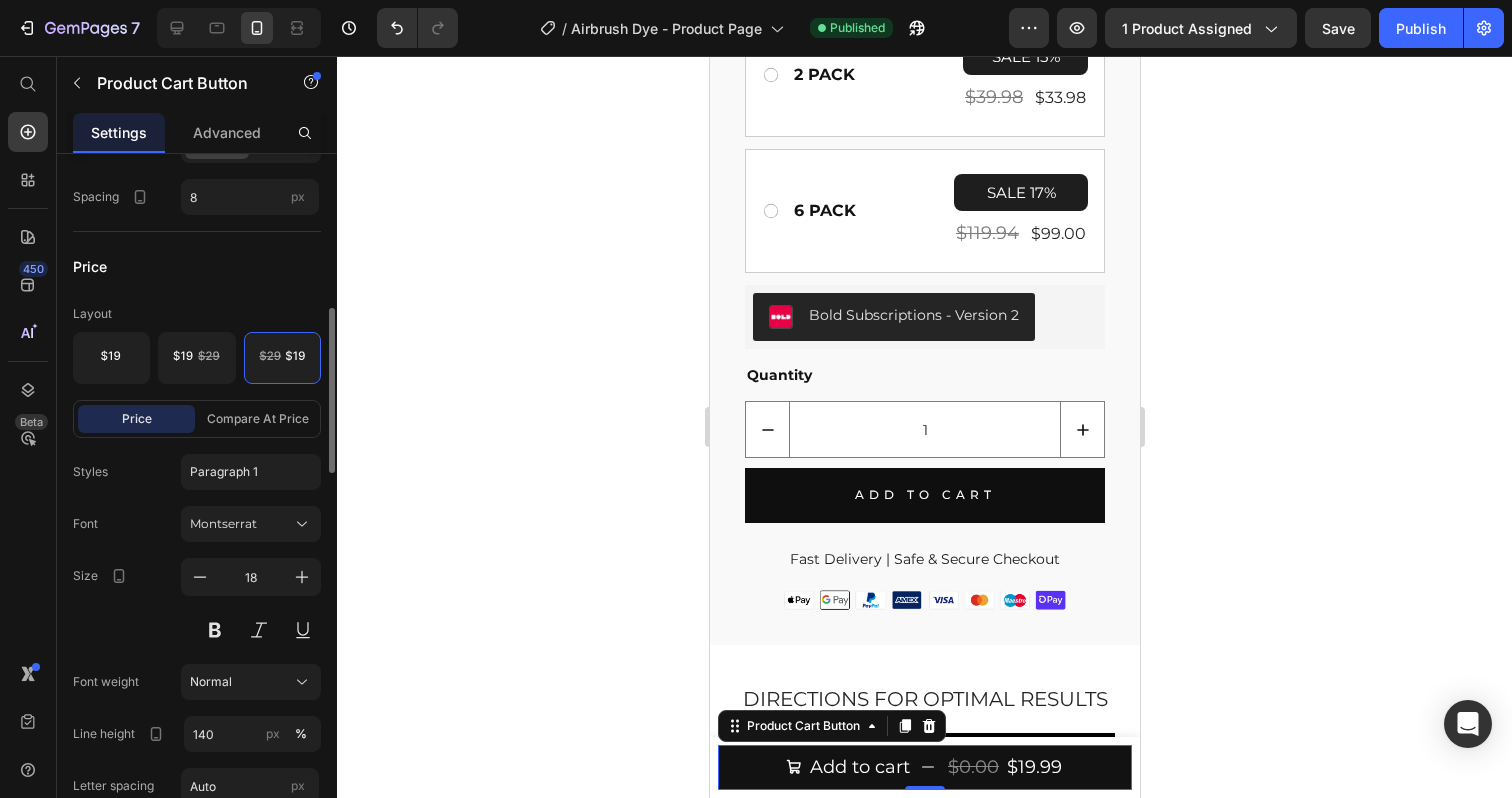 scroll, scrollTop: 1057, scrollLeft: 0, axis: vertical 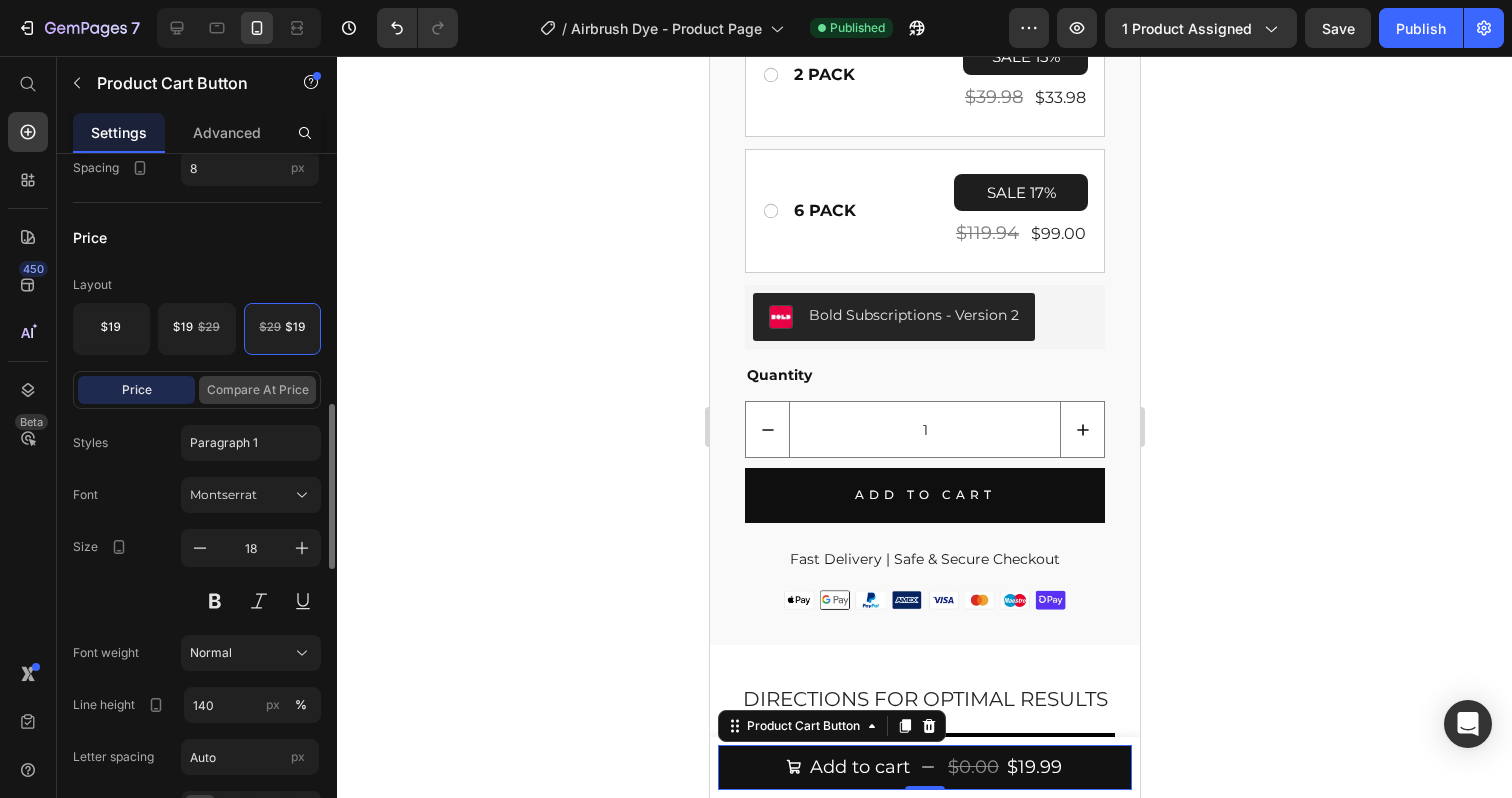 click on "Compare at price" at bounding box center [257, 390] 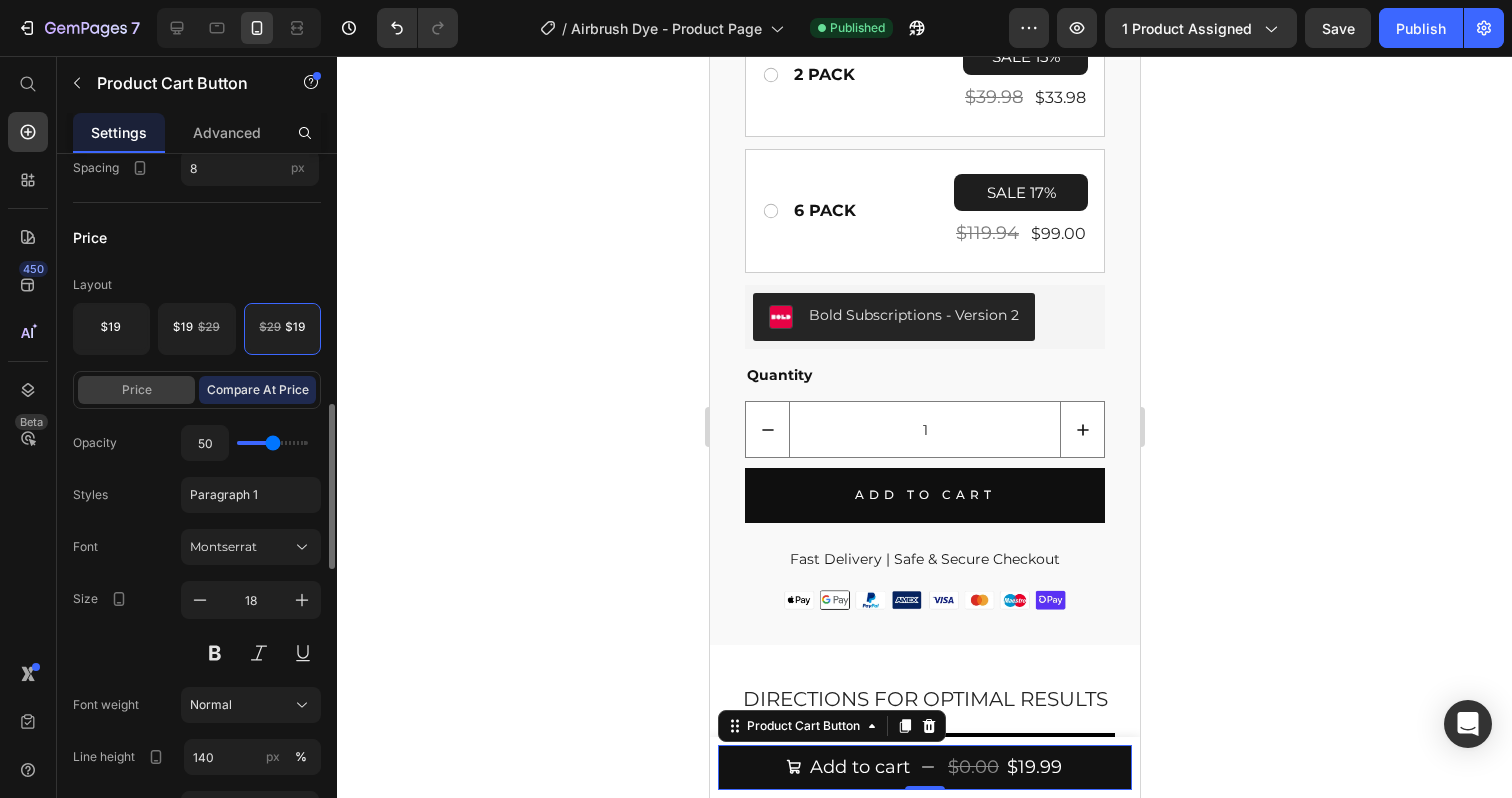 click on "Price" at bounding box center (136, 390) 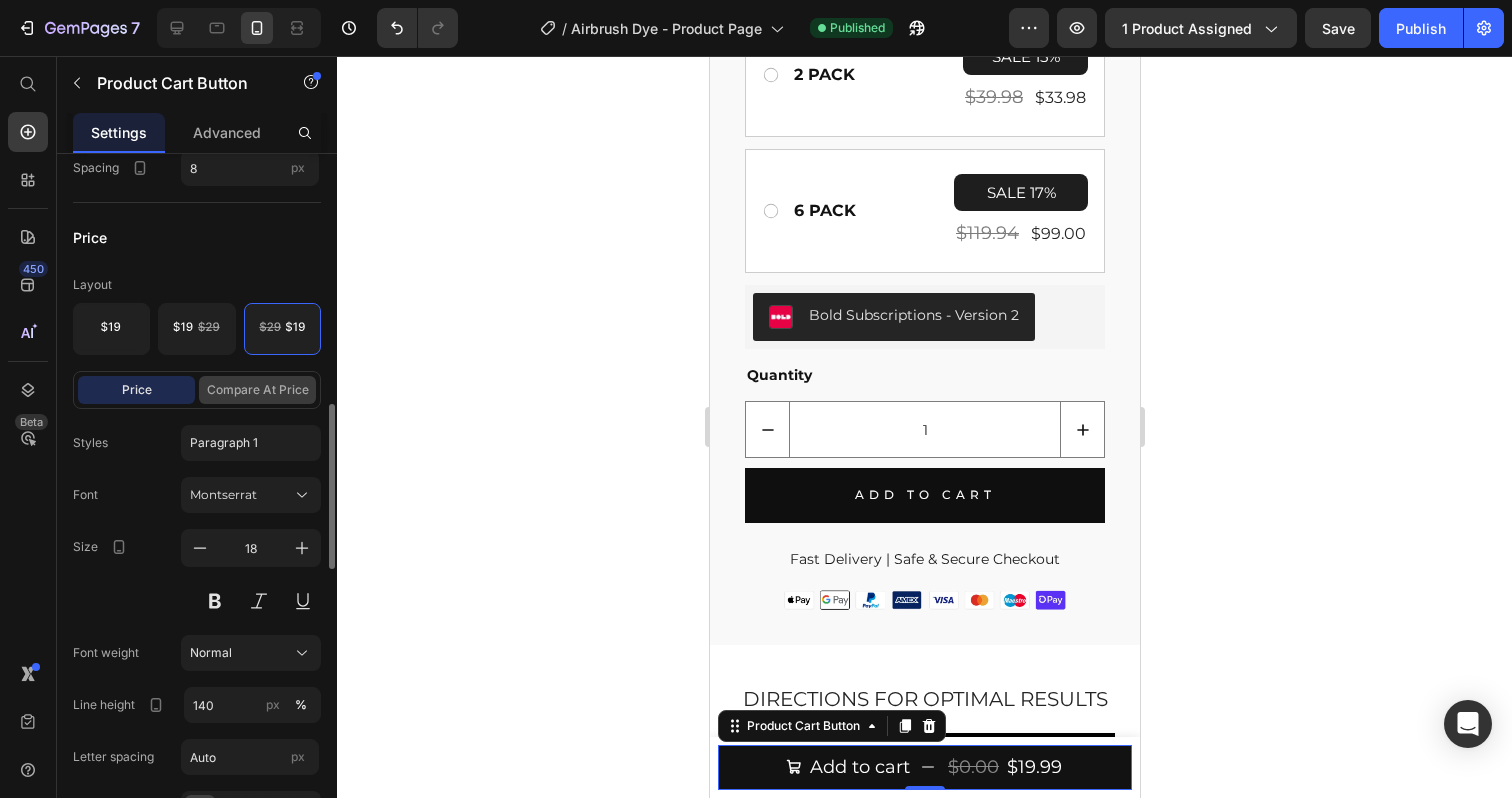 click on "Compare at price" at bounding box center (257, 390) 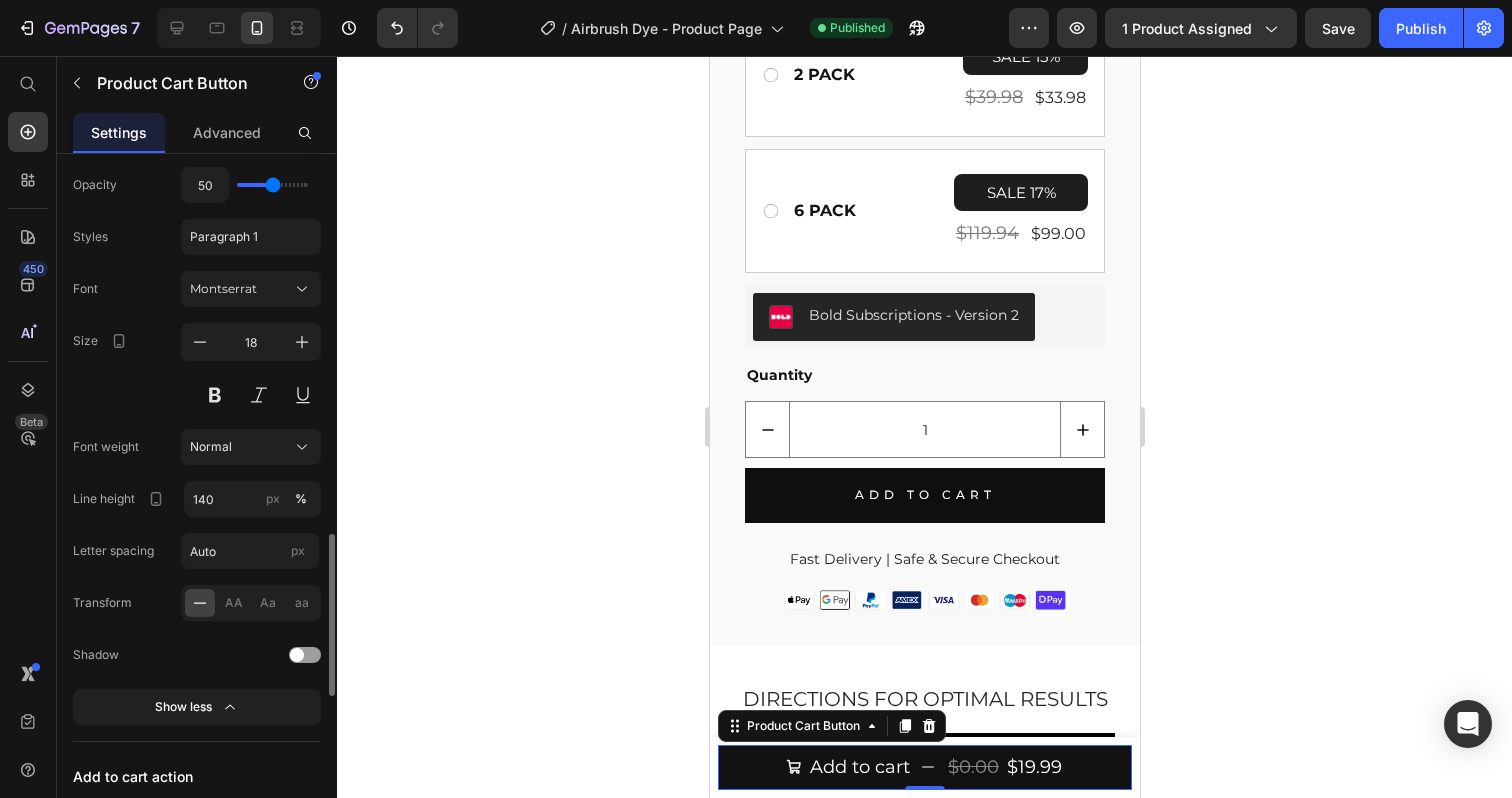 scroll, scrollTop: 1128, scrollLeft: 0, axis: vertical 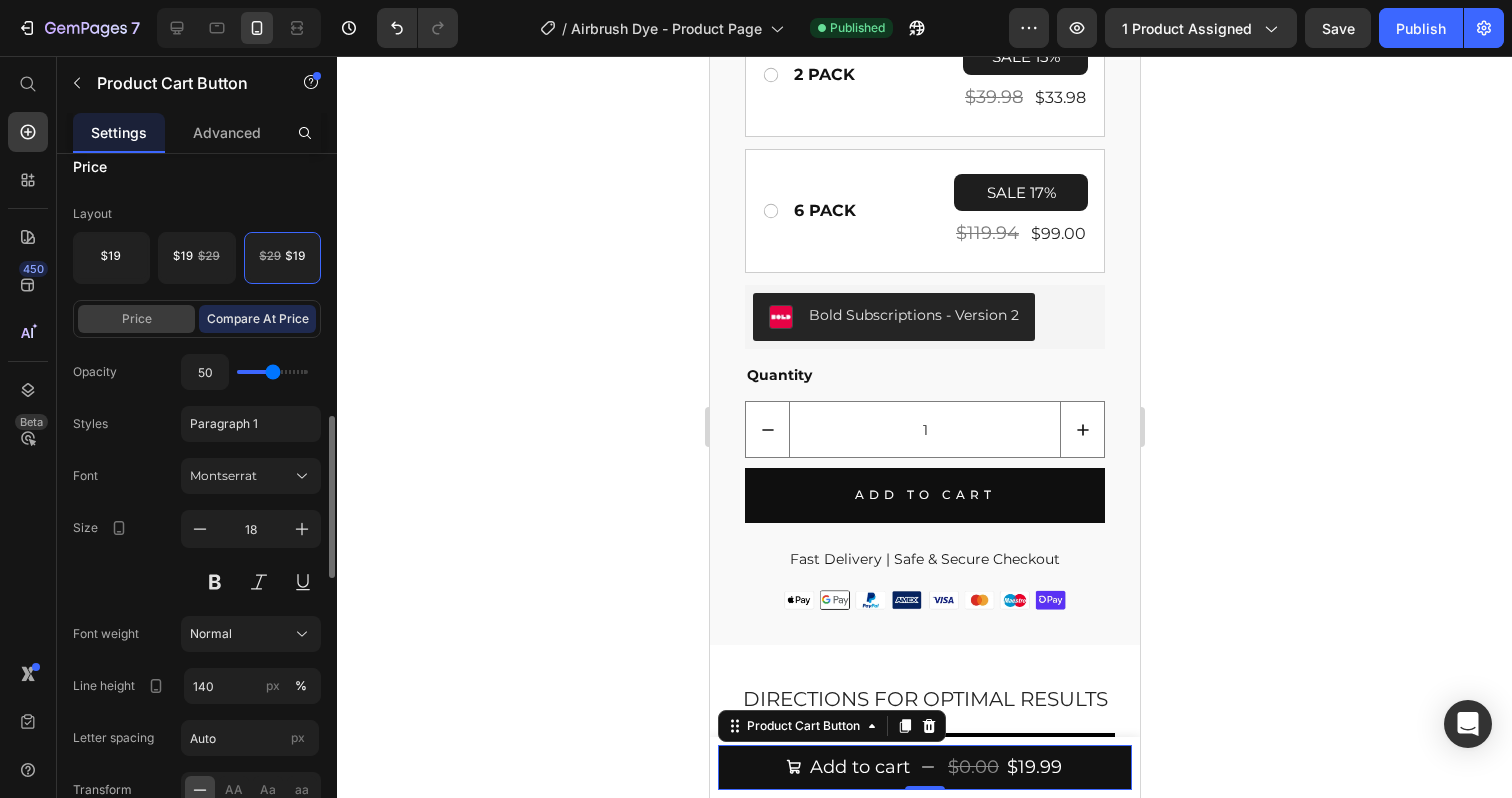 click on "Price" at bounding box center [136, 319] 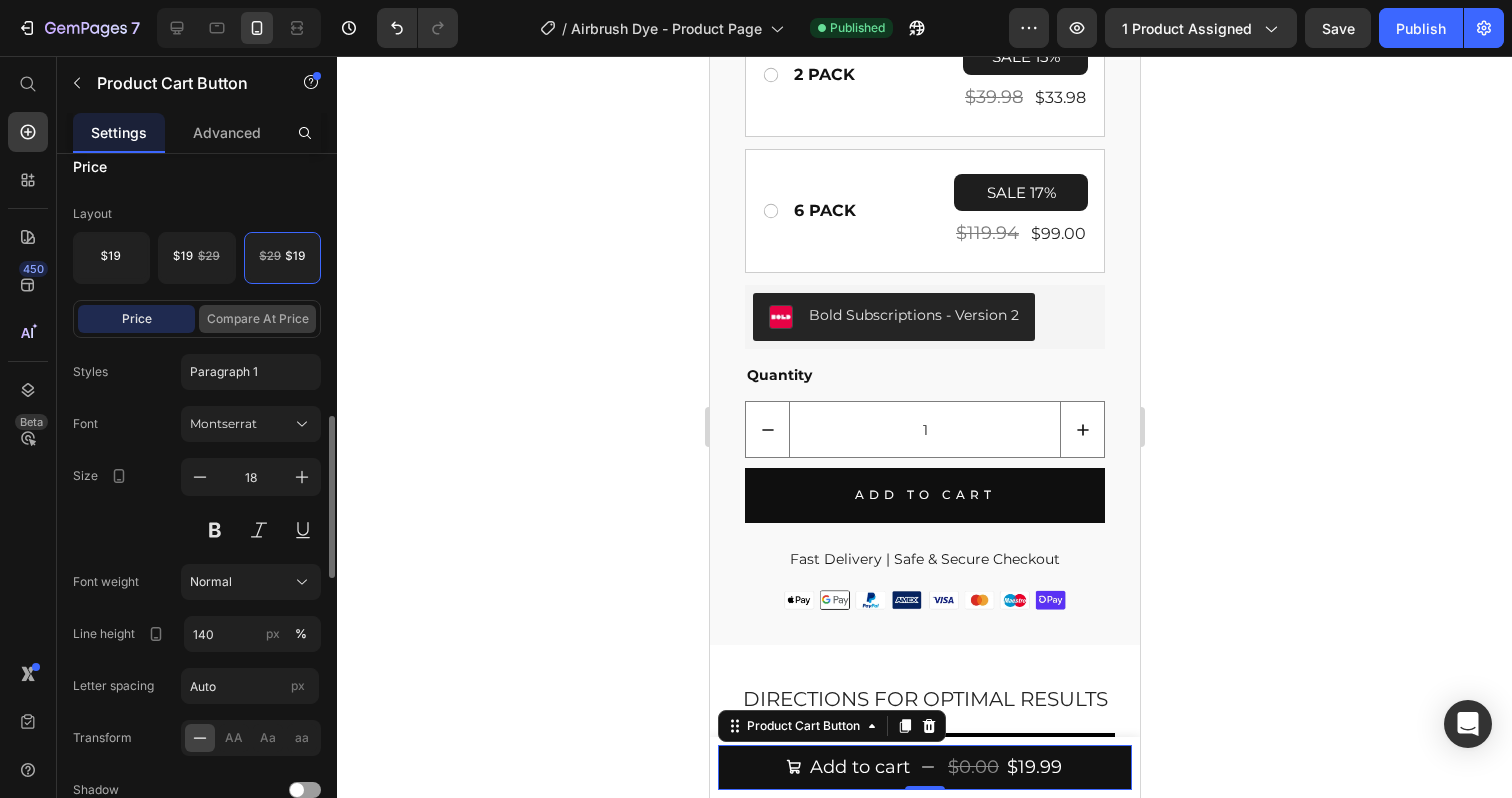 click on "Compare at price" at bounding box center (257, 319) 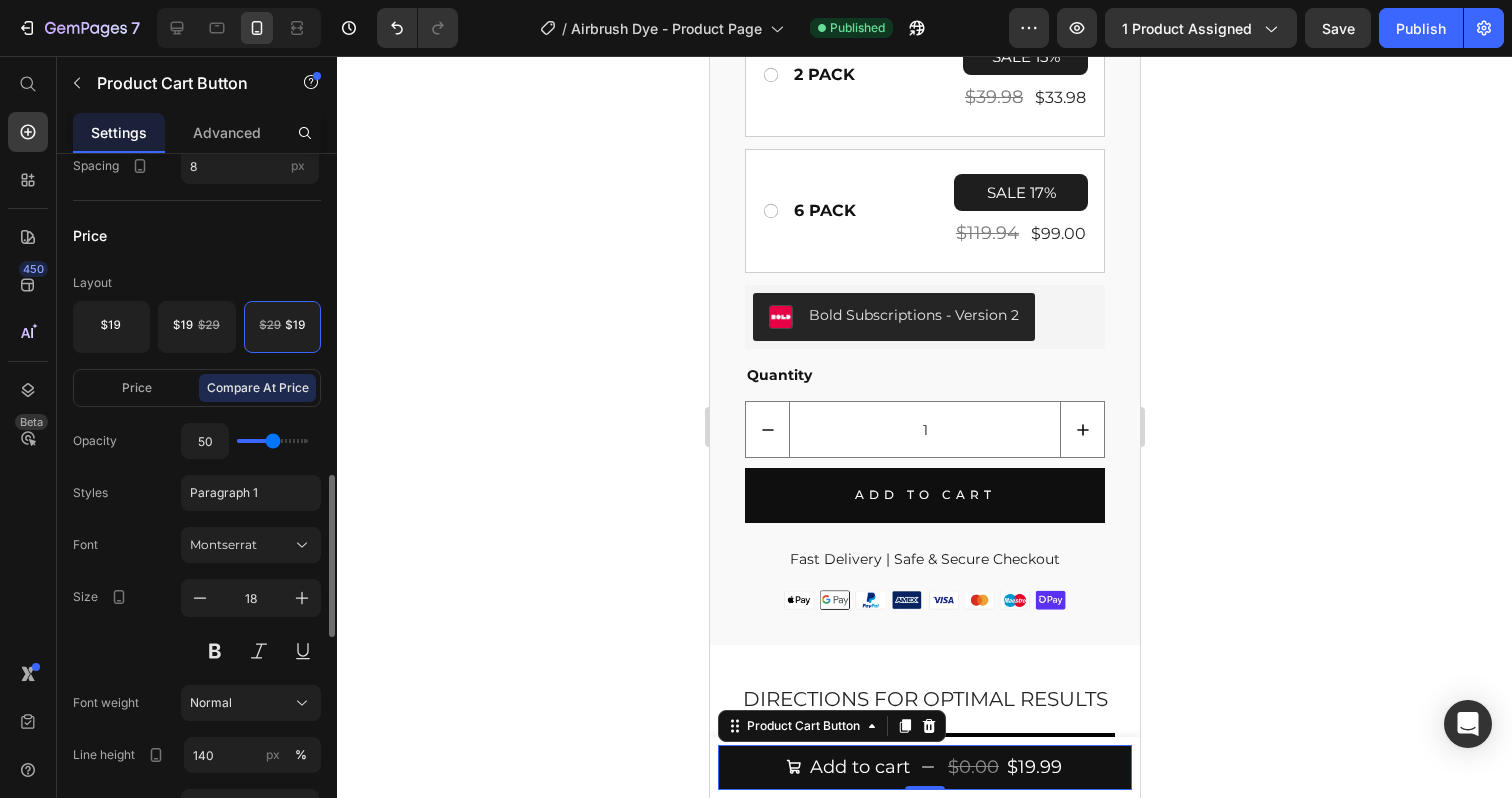 scroll, scrollTop: 1034, scrollLeft: 0, axis: vertical 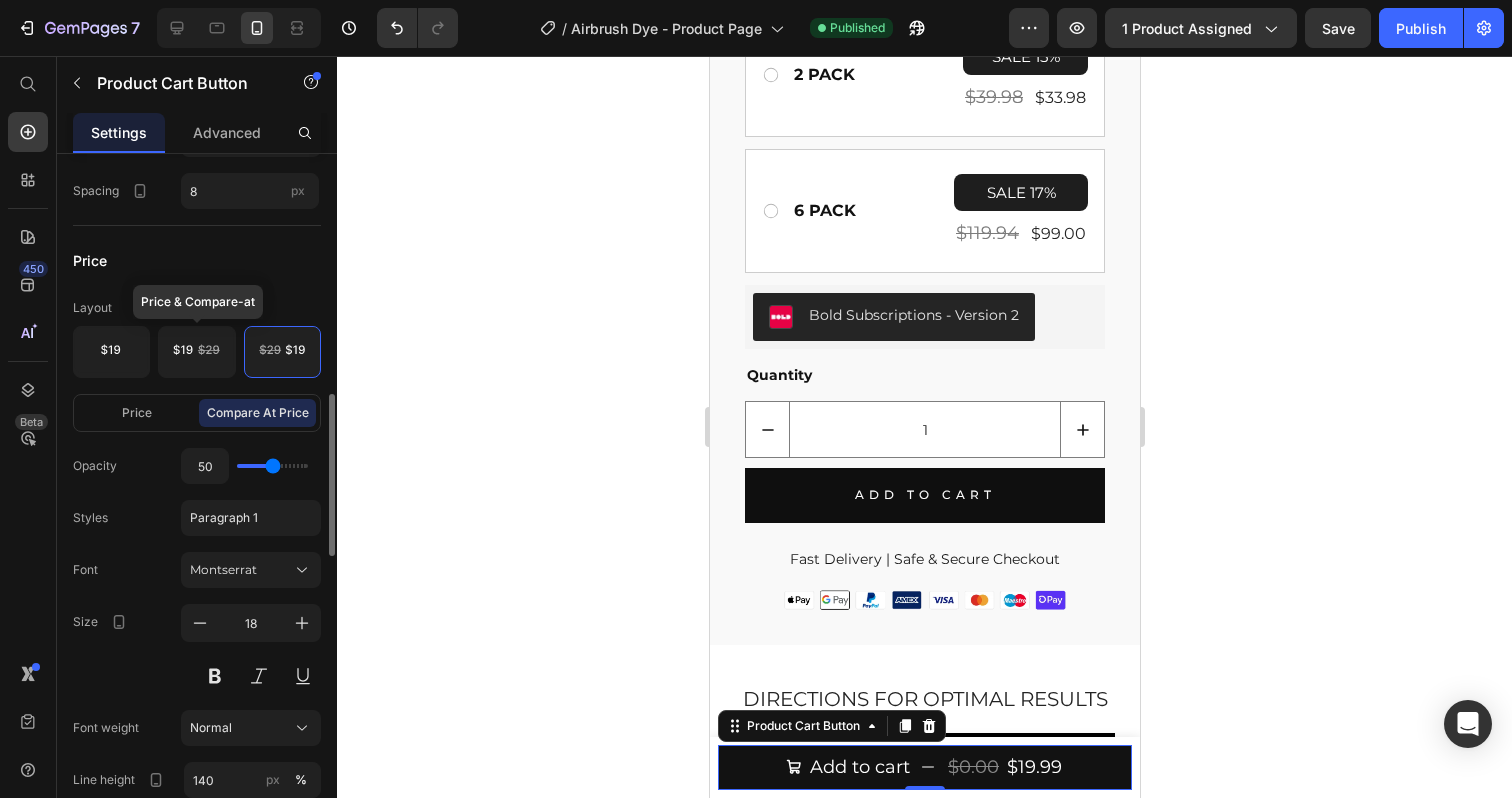 click 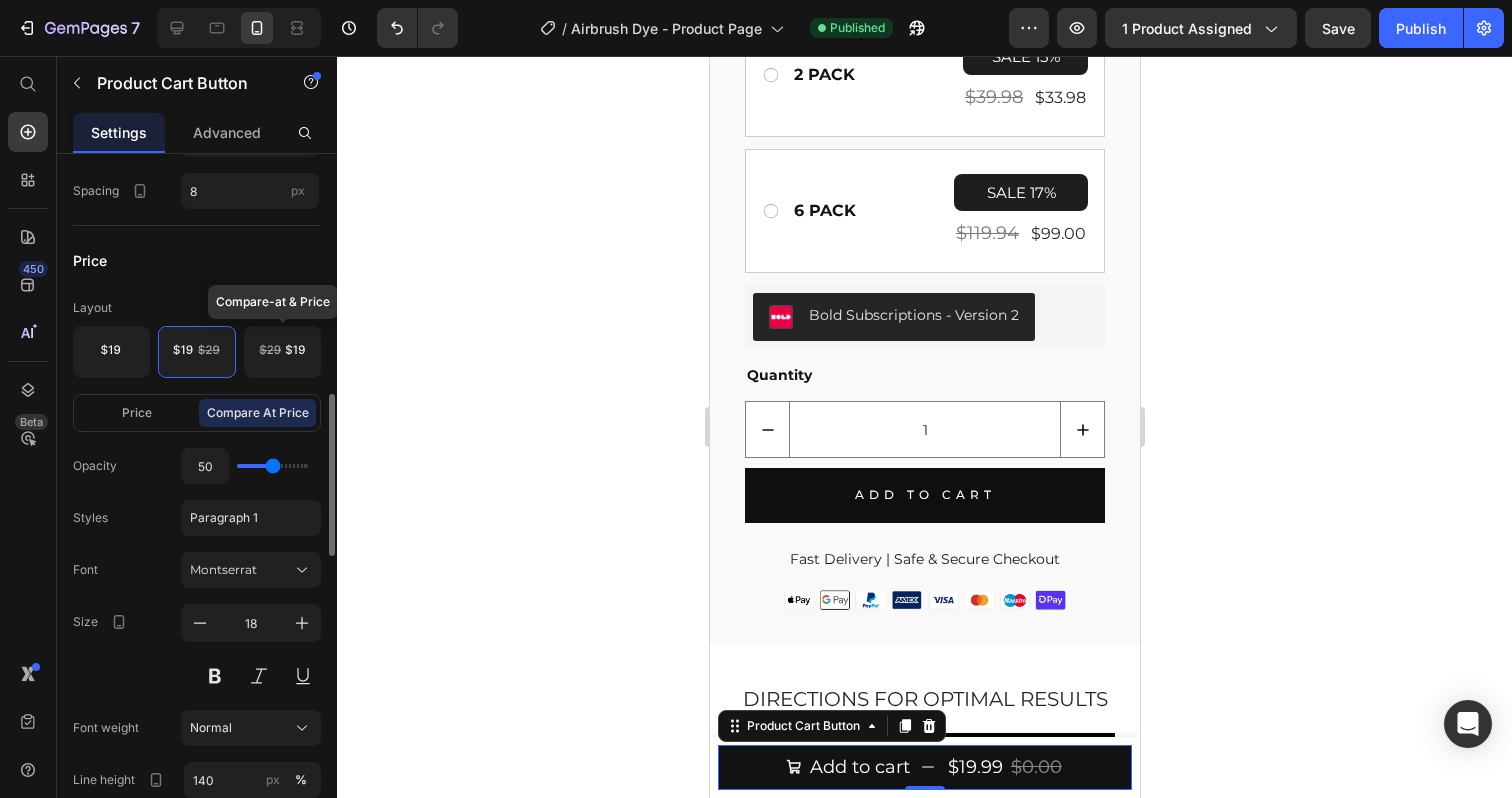 click 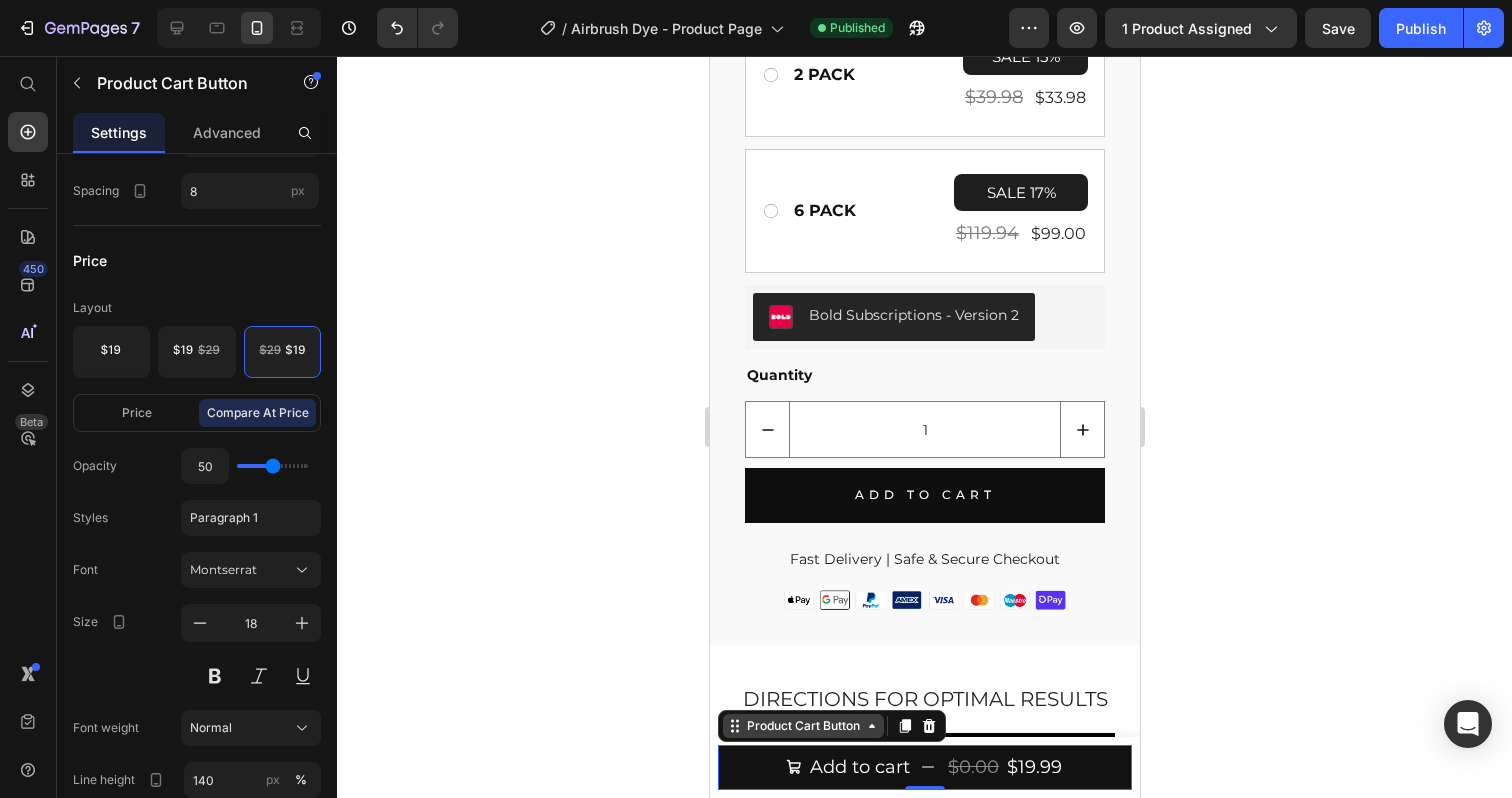click on "Product Cart Button" at bounding box center (802, 726) 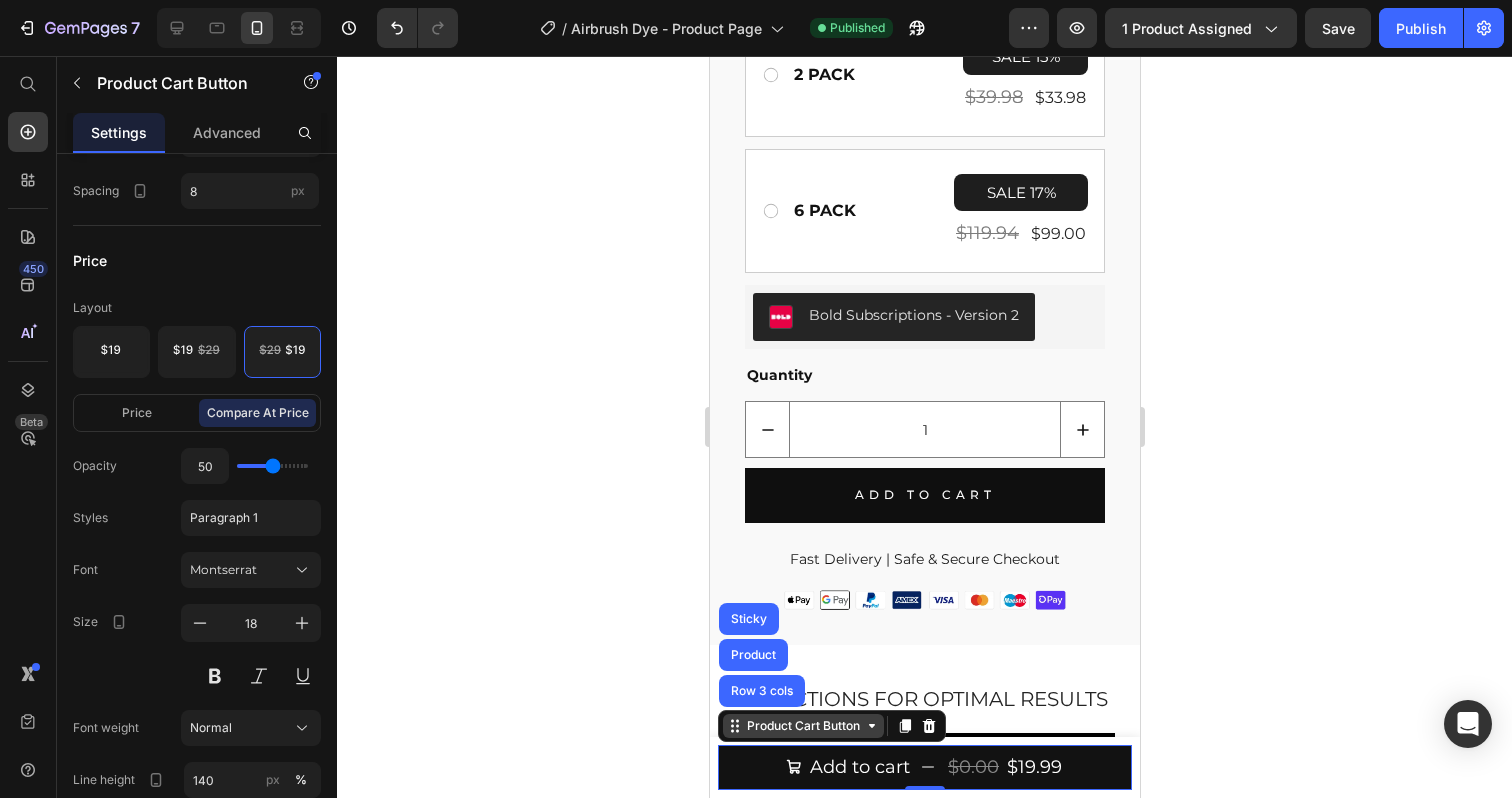 click on "Product Cart Button" at bounding box center [802, 726] 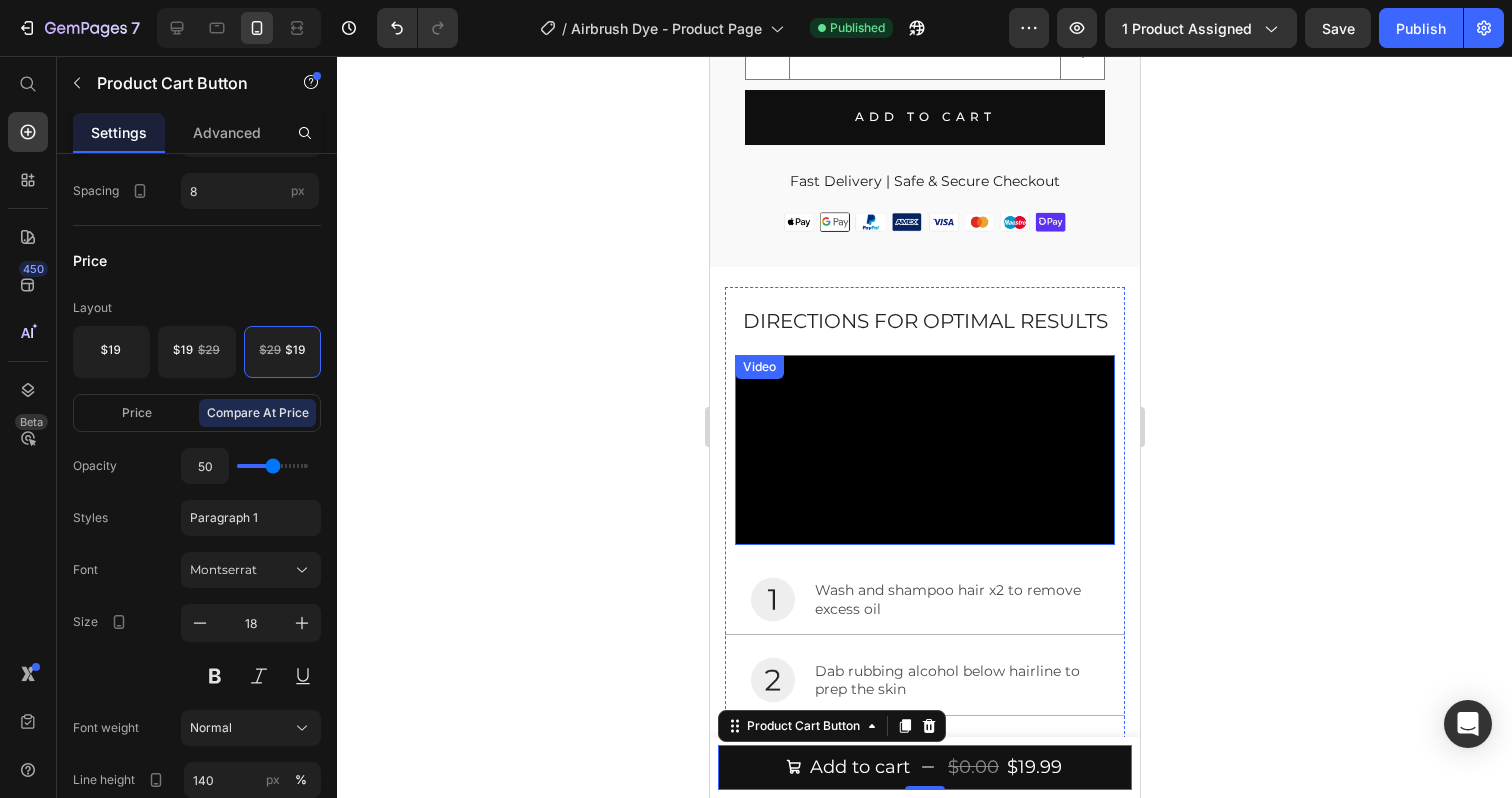 scroll, scrollTop: 7570, scrollLeft: 0, axis: vertical 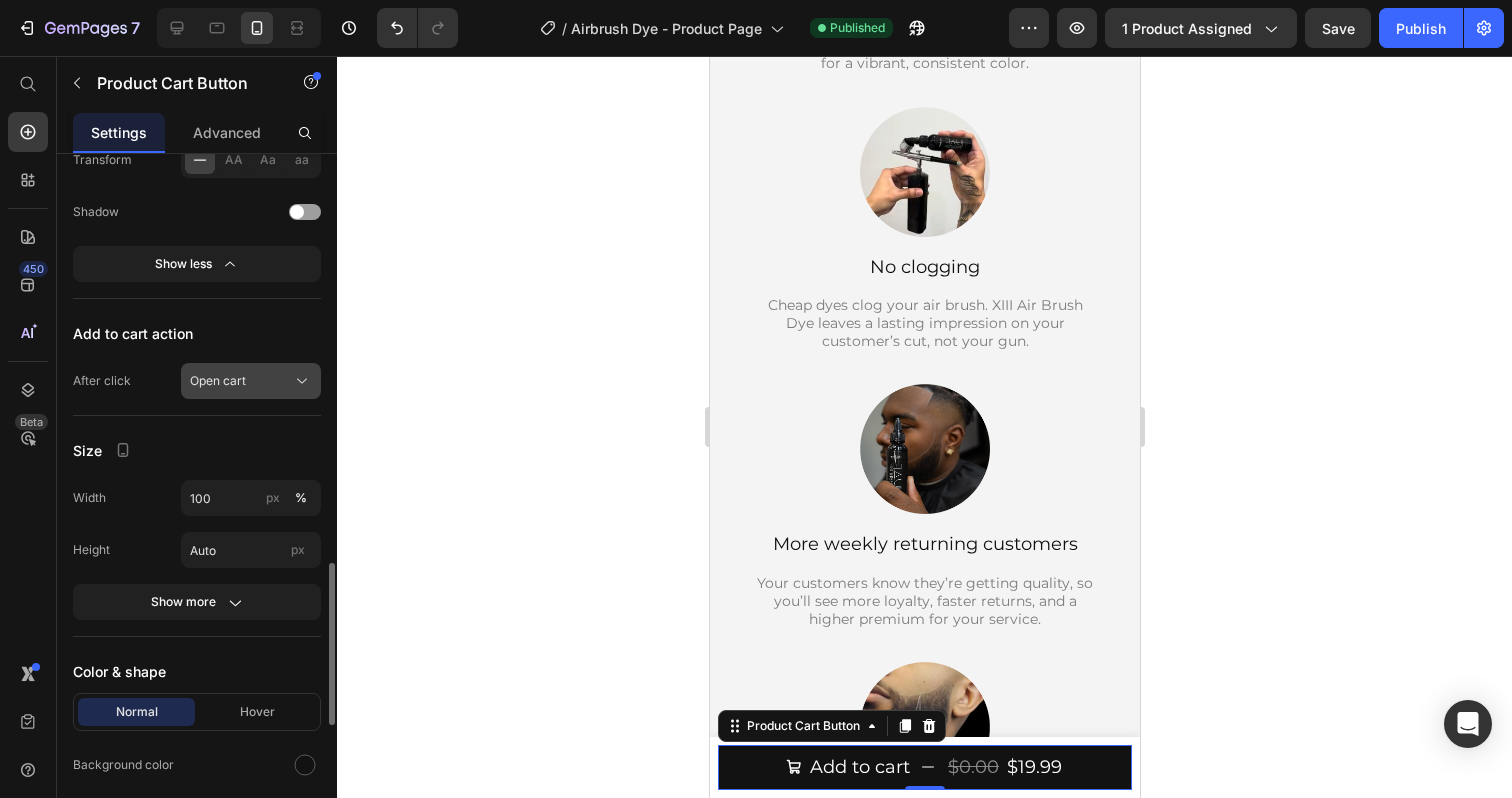 click on "Open cart" at bounding box center (218, 381) 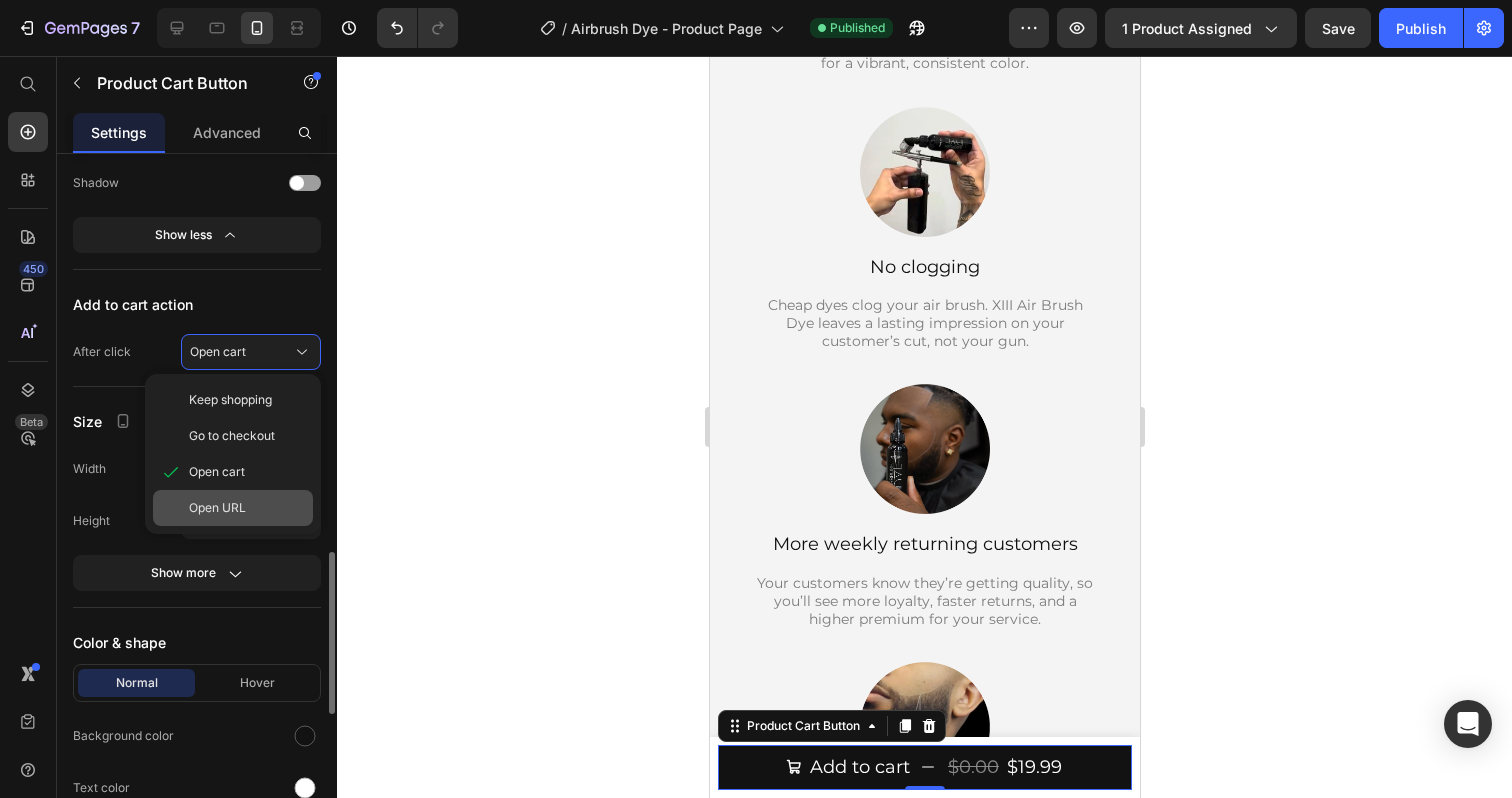 scroll, scrollTop: 1766, scrollLeft: 0, axis: vertical 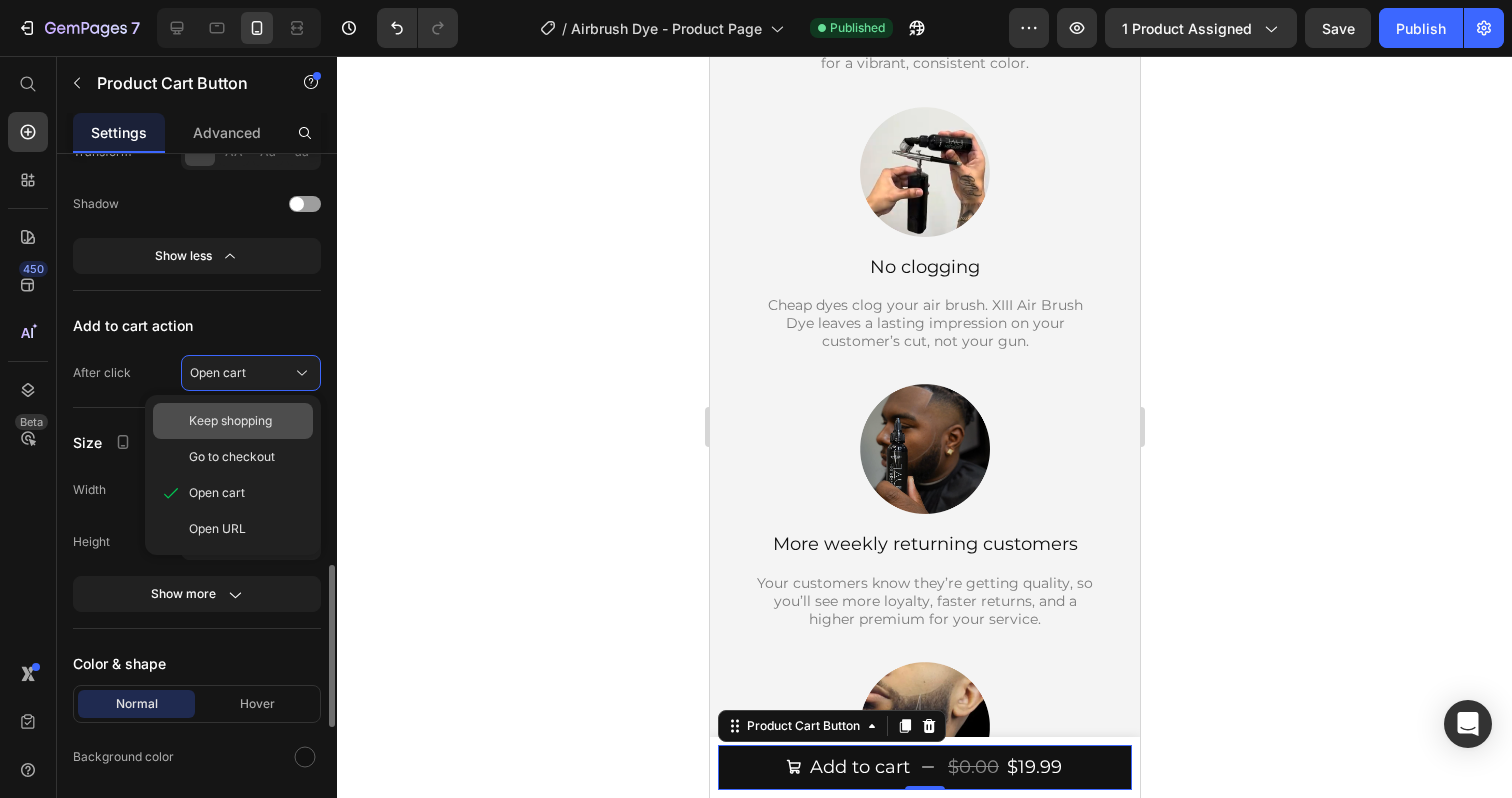 click on "Keep shopping" at bounding box center (230, 421) 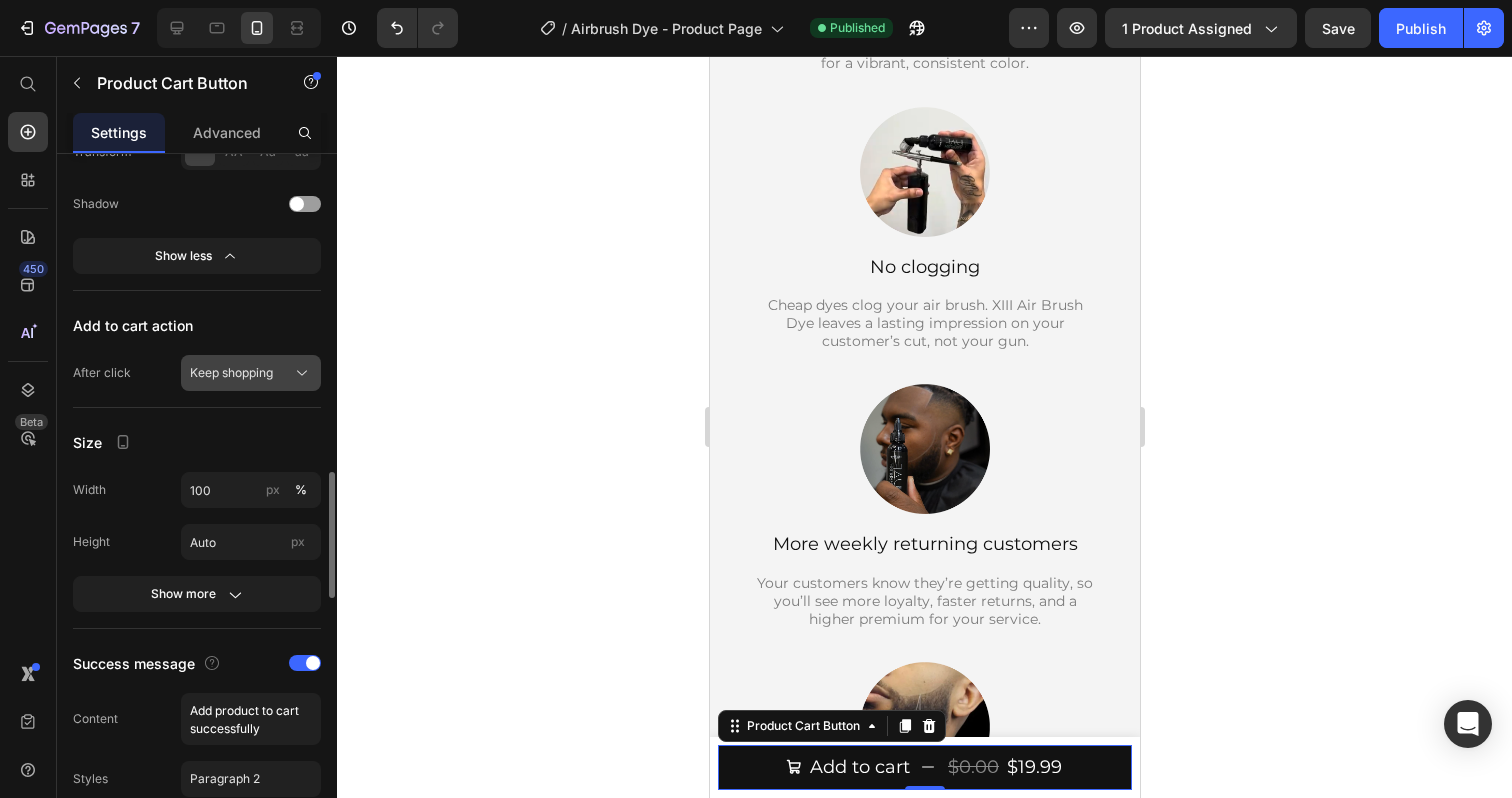 click on "Keep shopping" at bounding box center (231, 373) 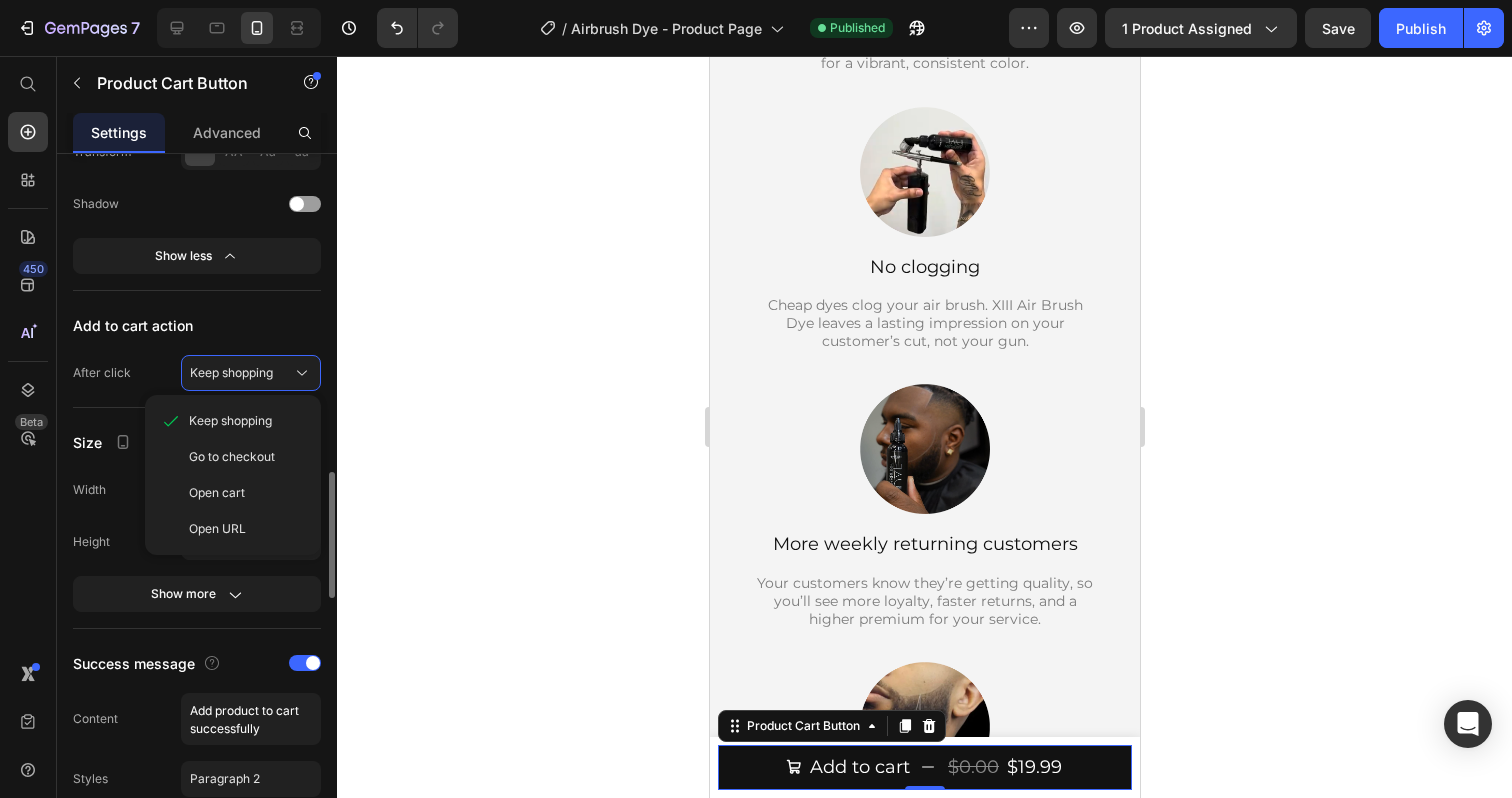 click on "Add to cart action" at bounding box center [197, 325] 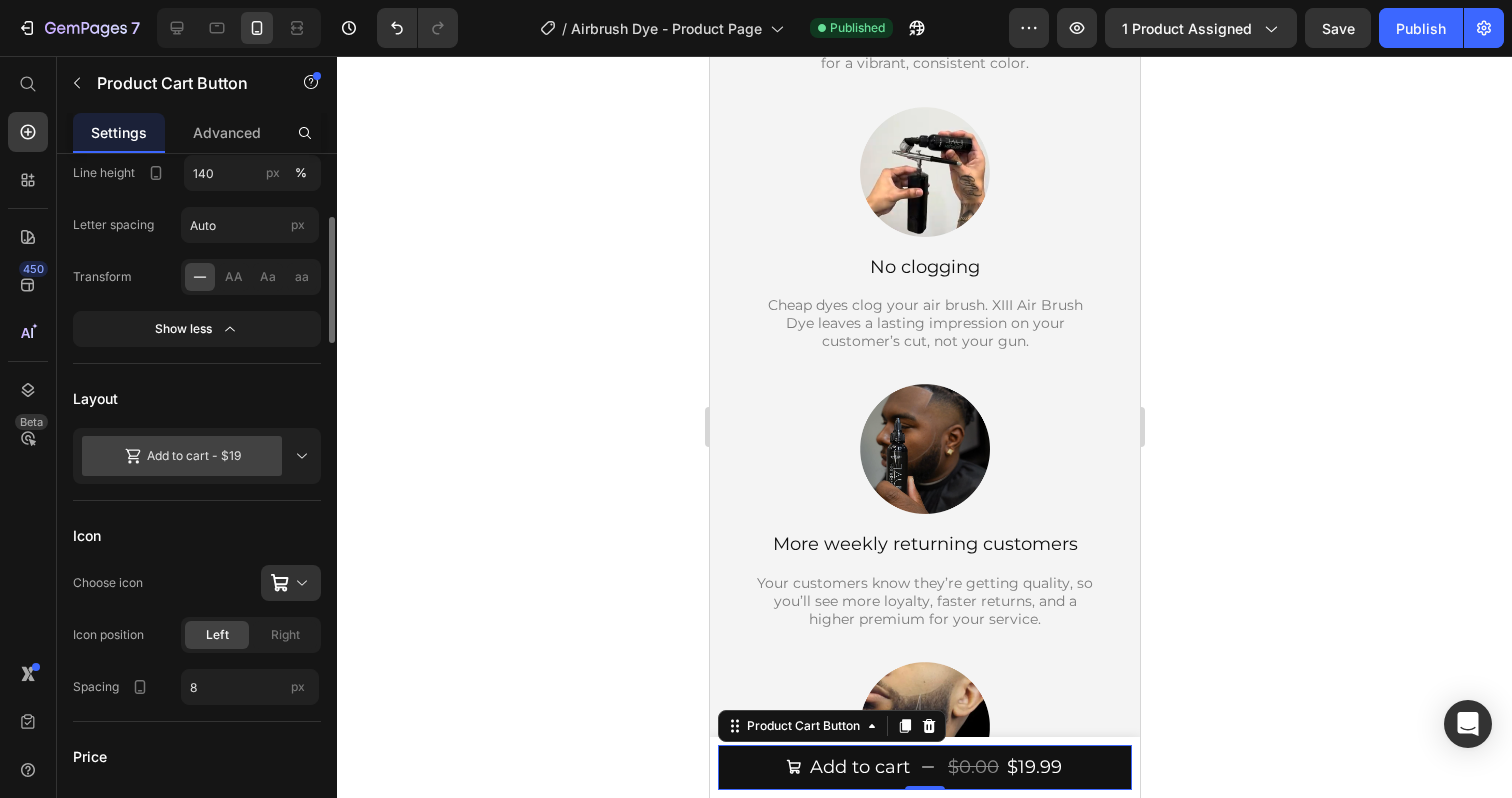 scroll, scrollTop: 0, scrollLeft: 0, axis: both 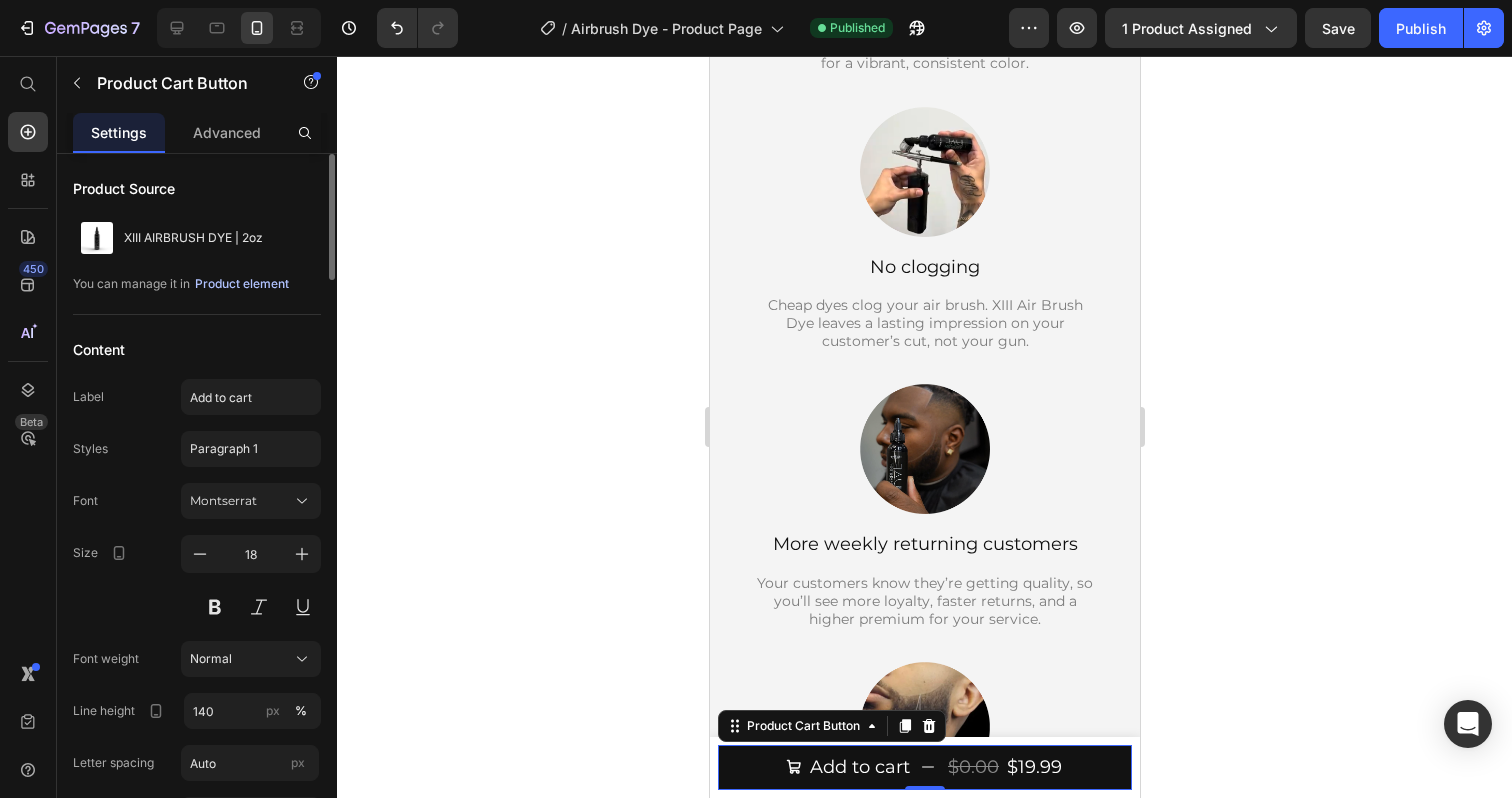 click on "Product element" at bounding box center (242, 284) 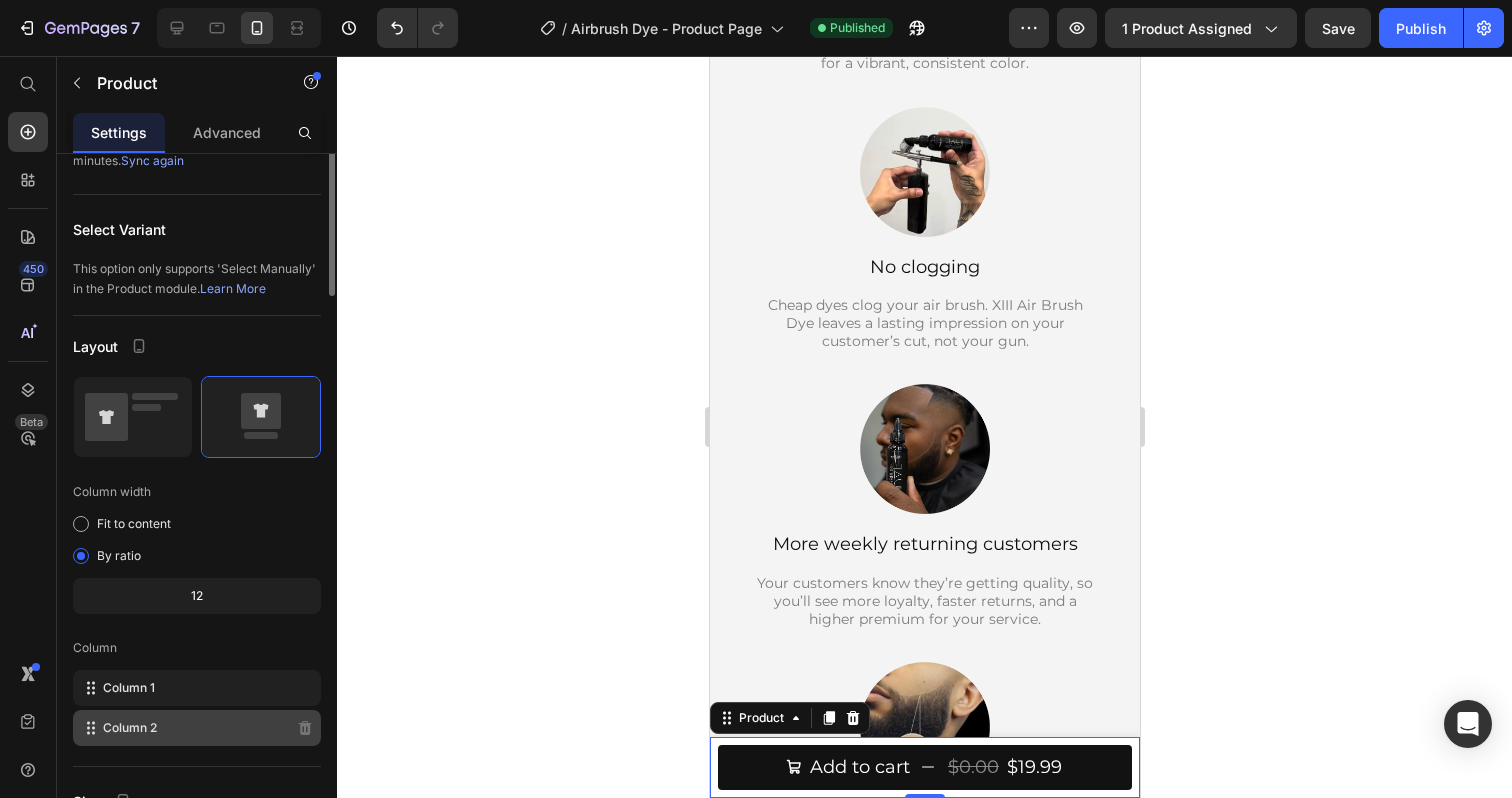 scroll, scrollTop: 311, scrollLeft: 0, axis: vertical 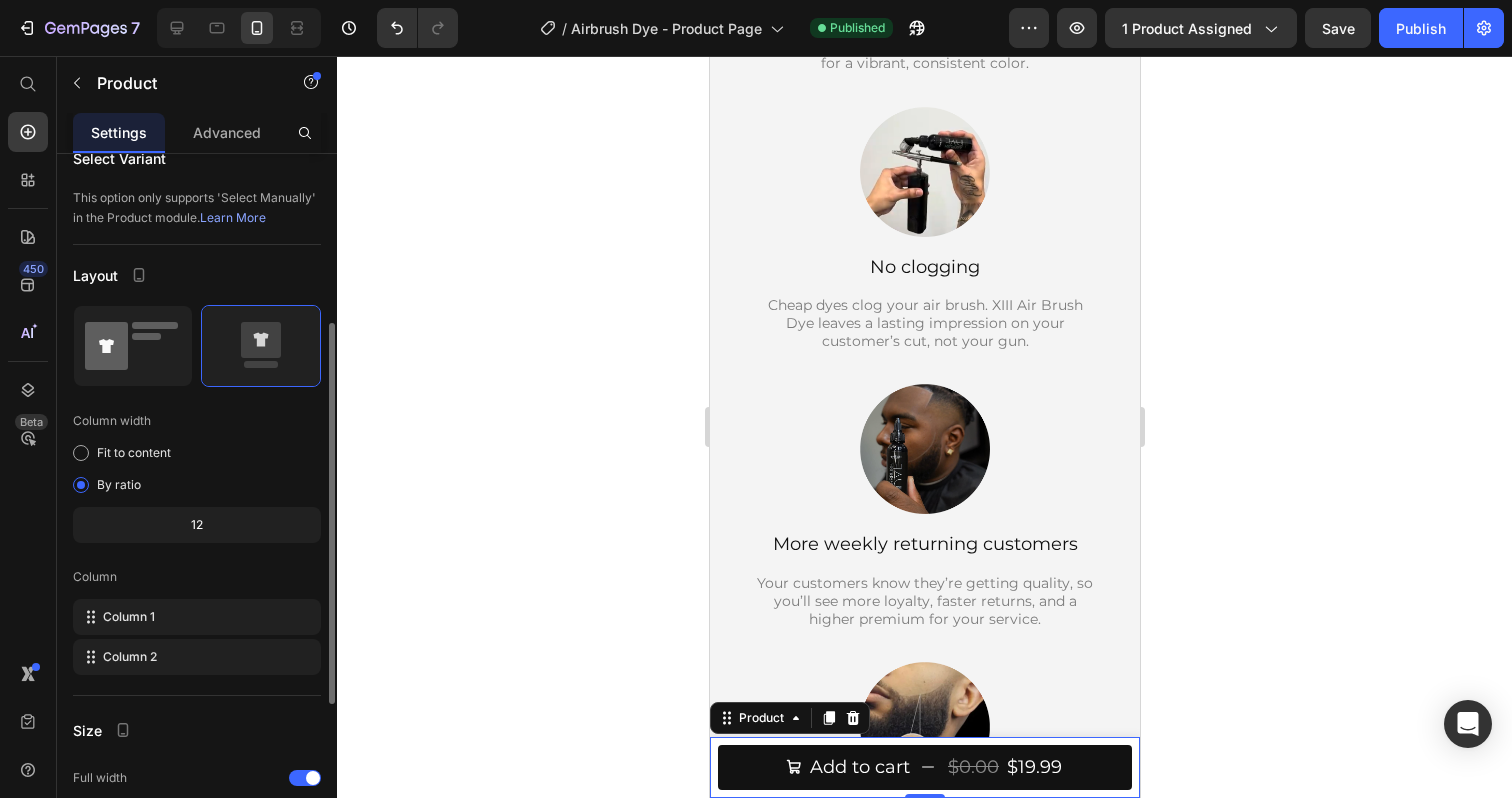 click 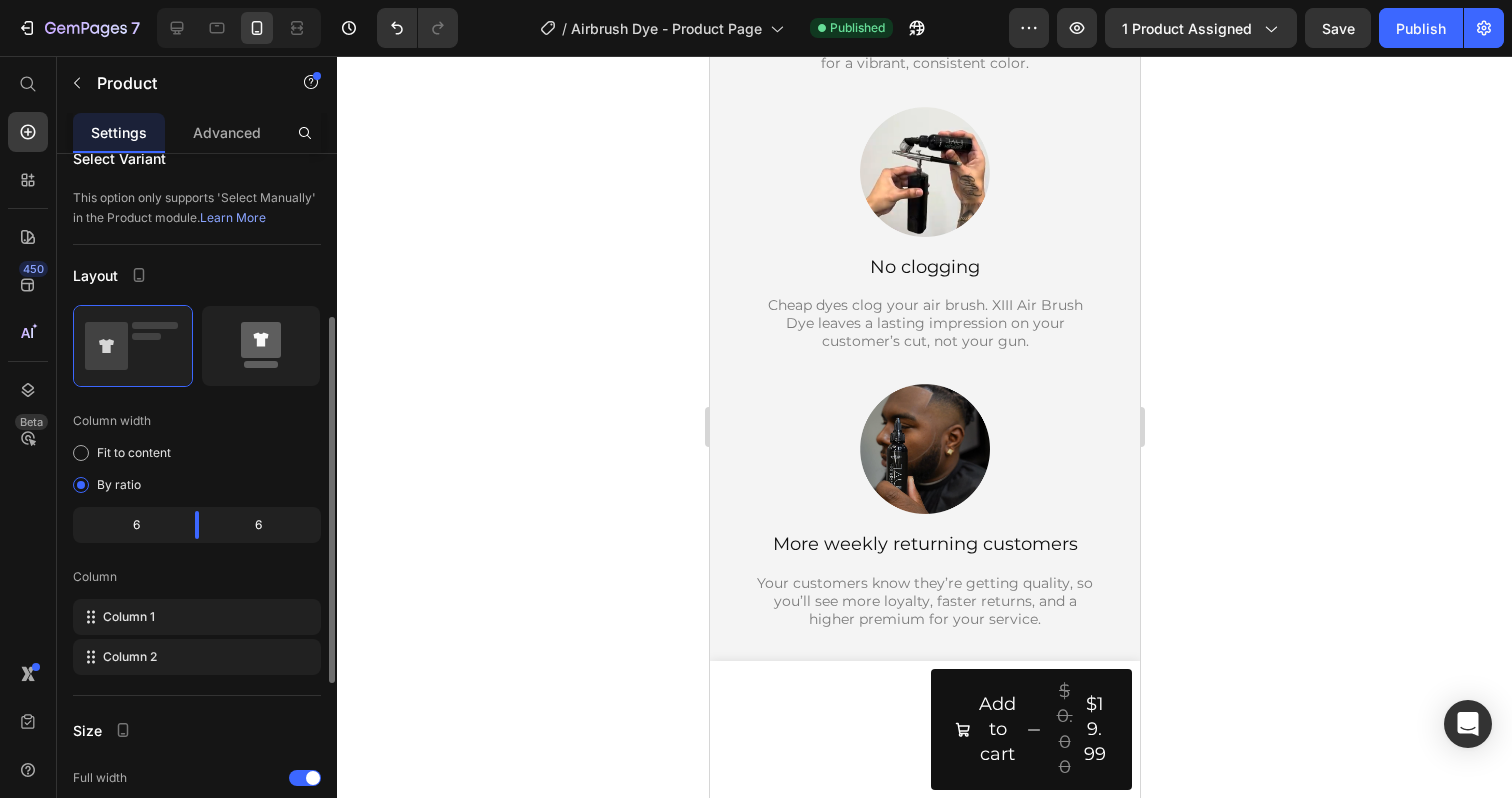 click 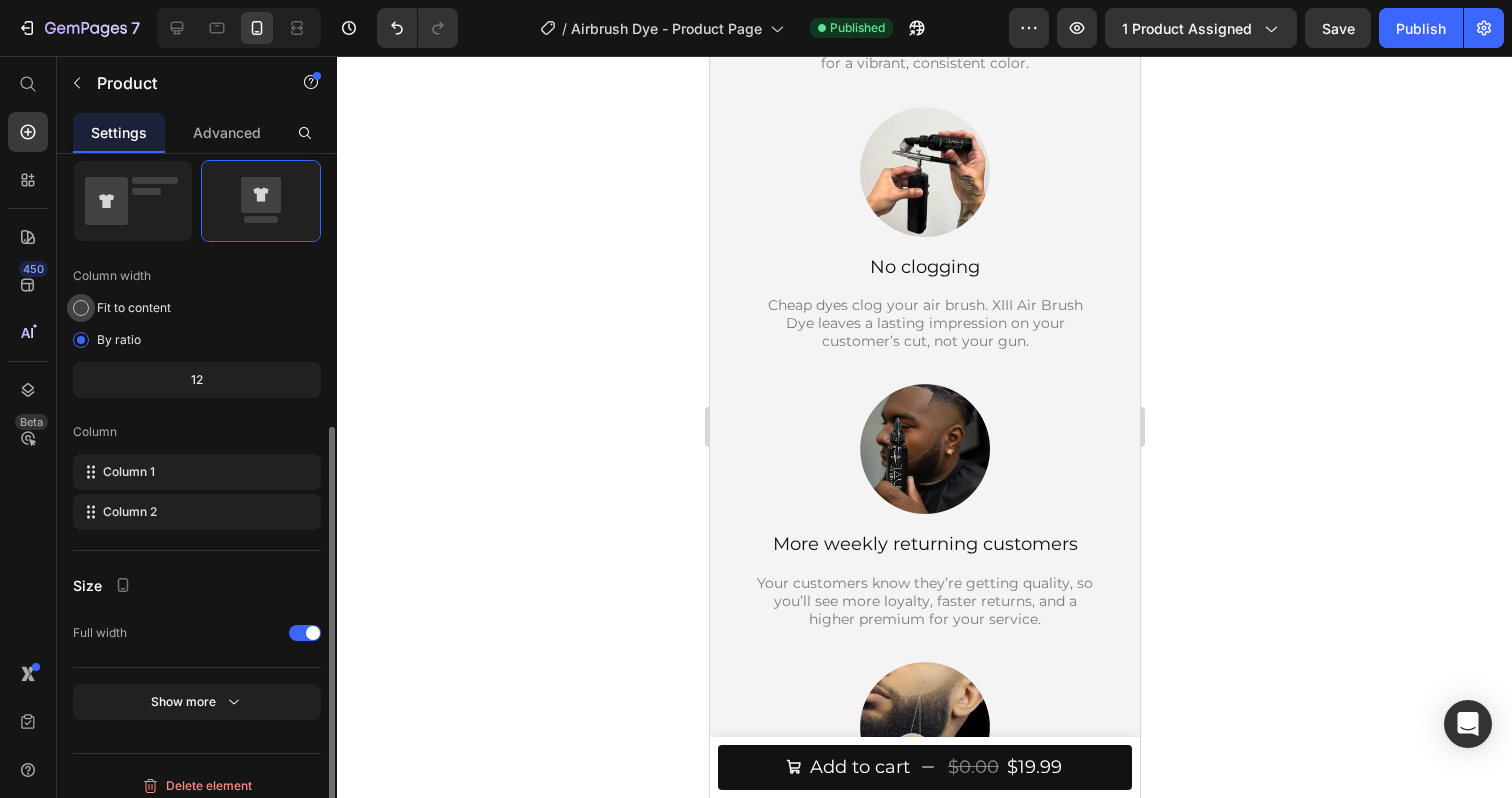 scroll, scrollTop: 469, scrollLeft: 0, axis: vertical 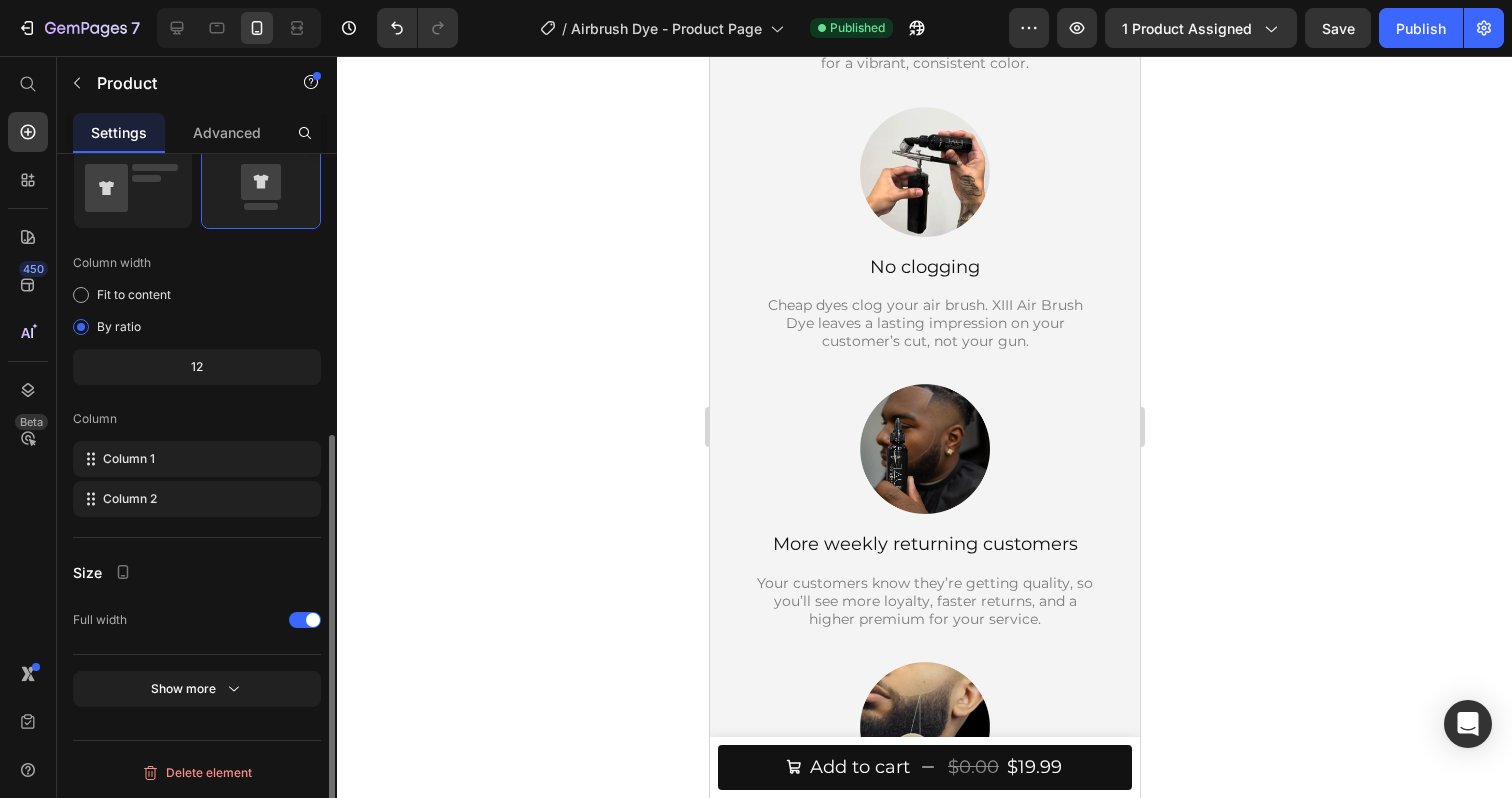 click on "Show more" 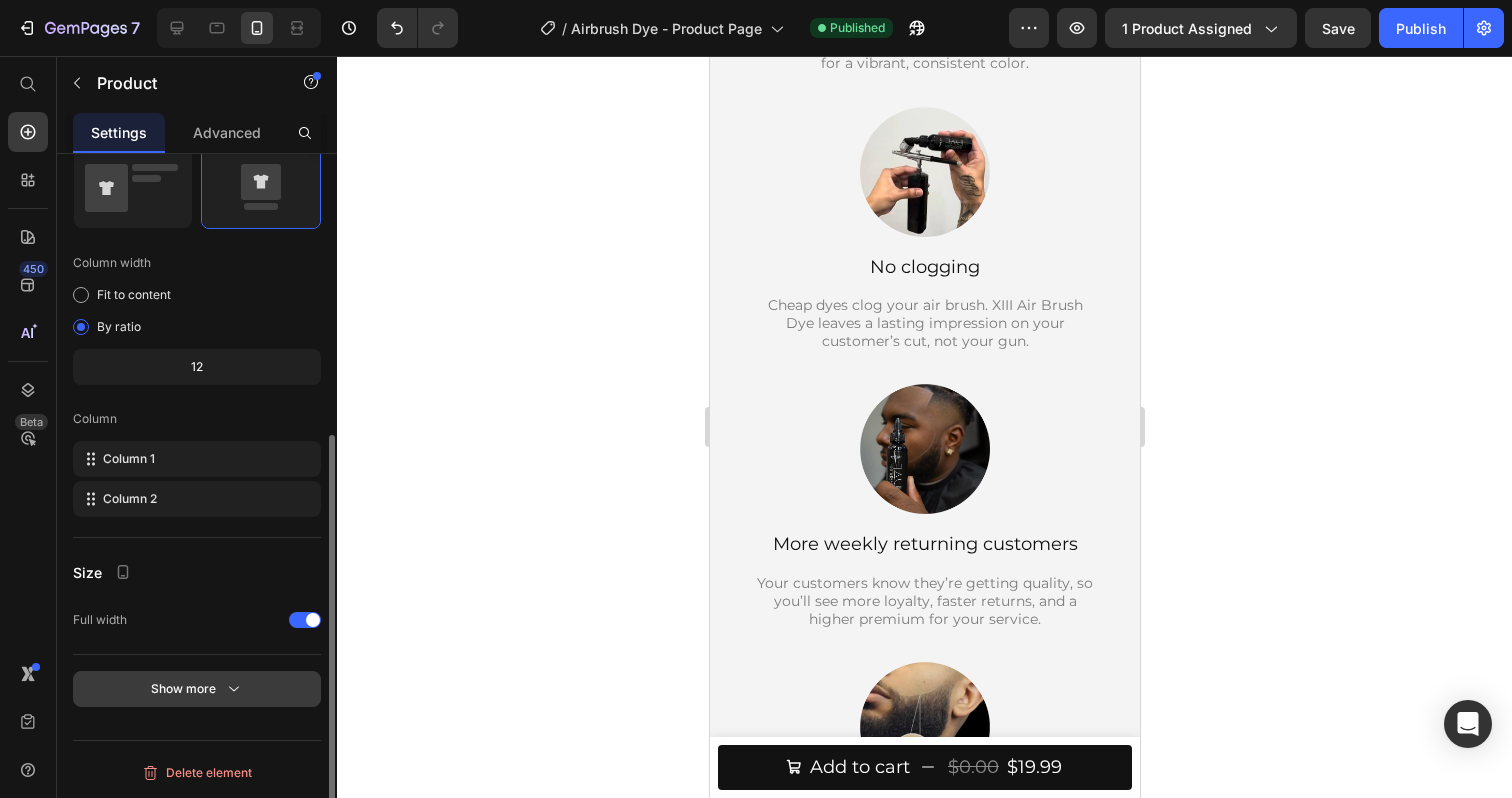 click on "Show more" at bounding box center [197, 689] 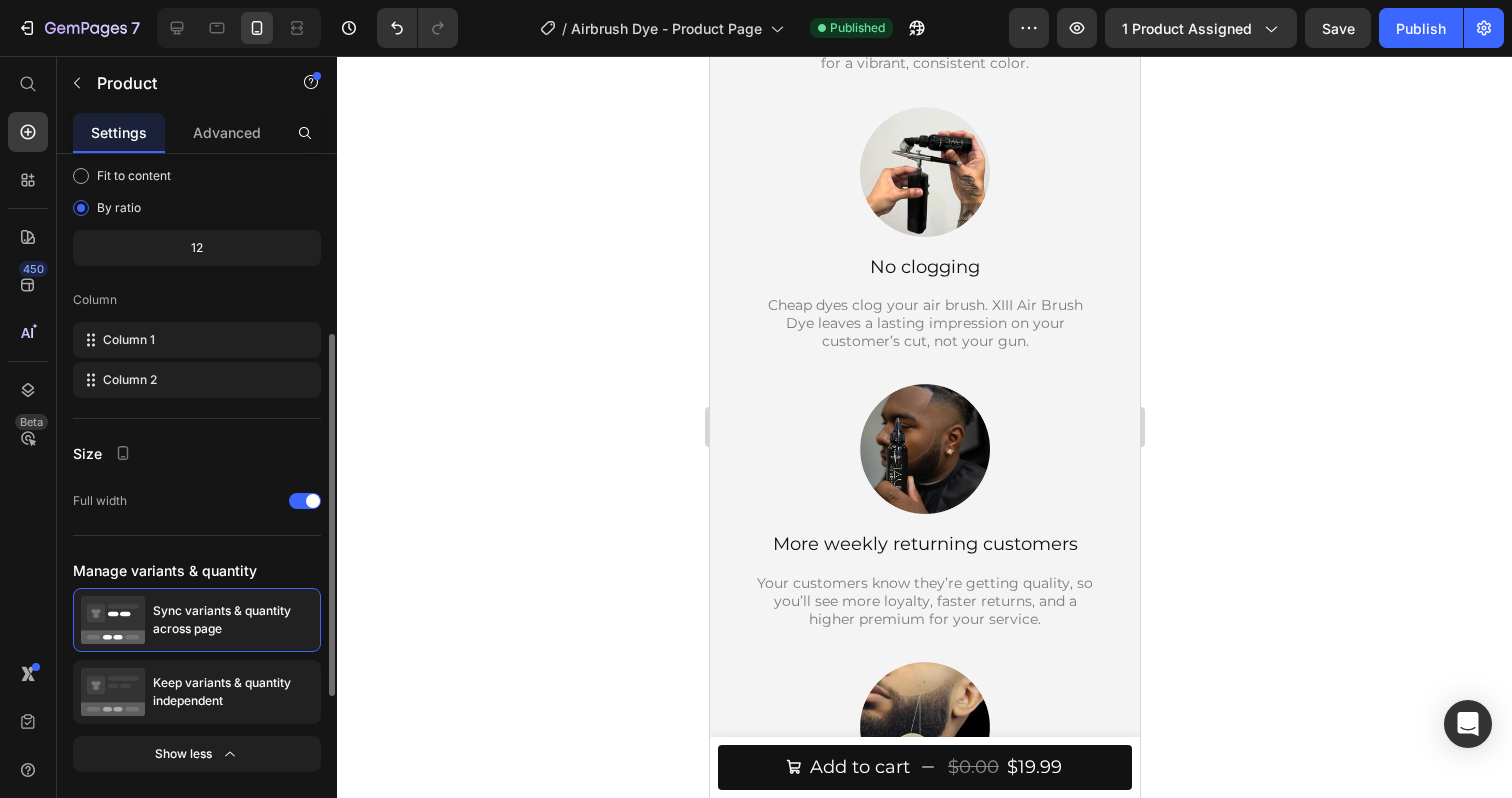 scroll, scrollTop: 653, scrollLeft: 0, axis: vertical 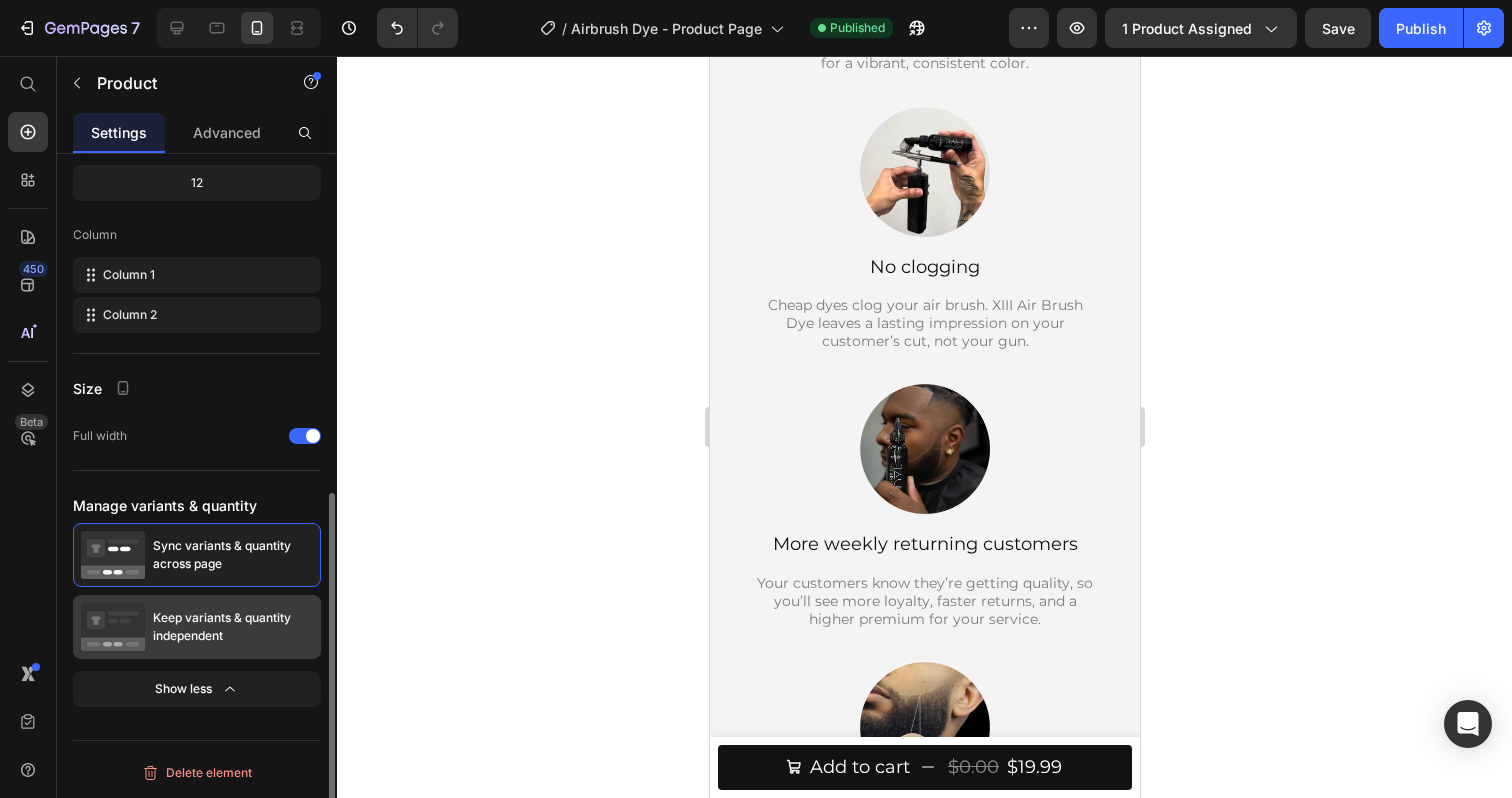 click on "Keep variants & quantity independent" at bounding box center (233, 627) 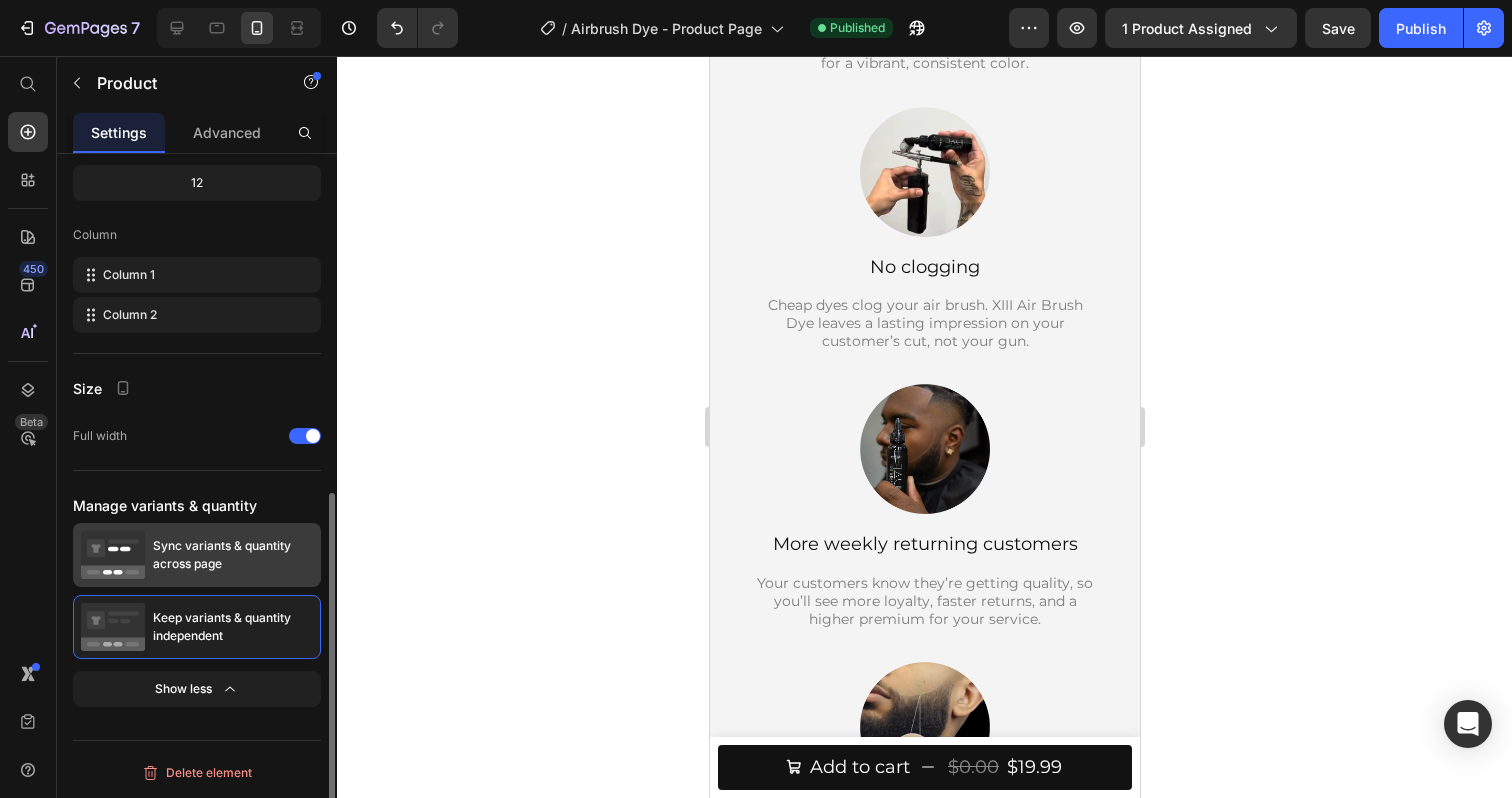 click on "Sync variants & quantity across page" at bounding box center [197, 555] 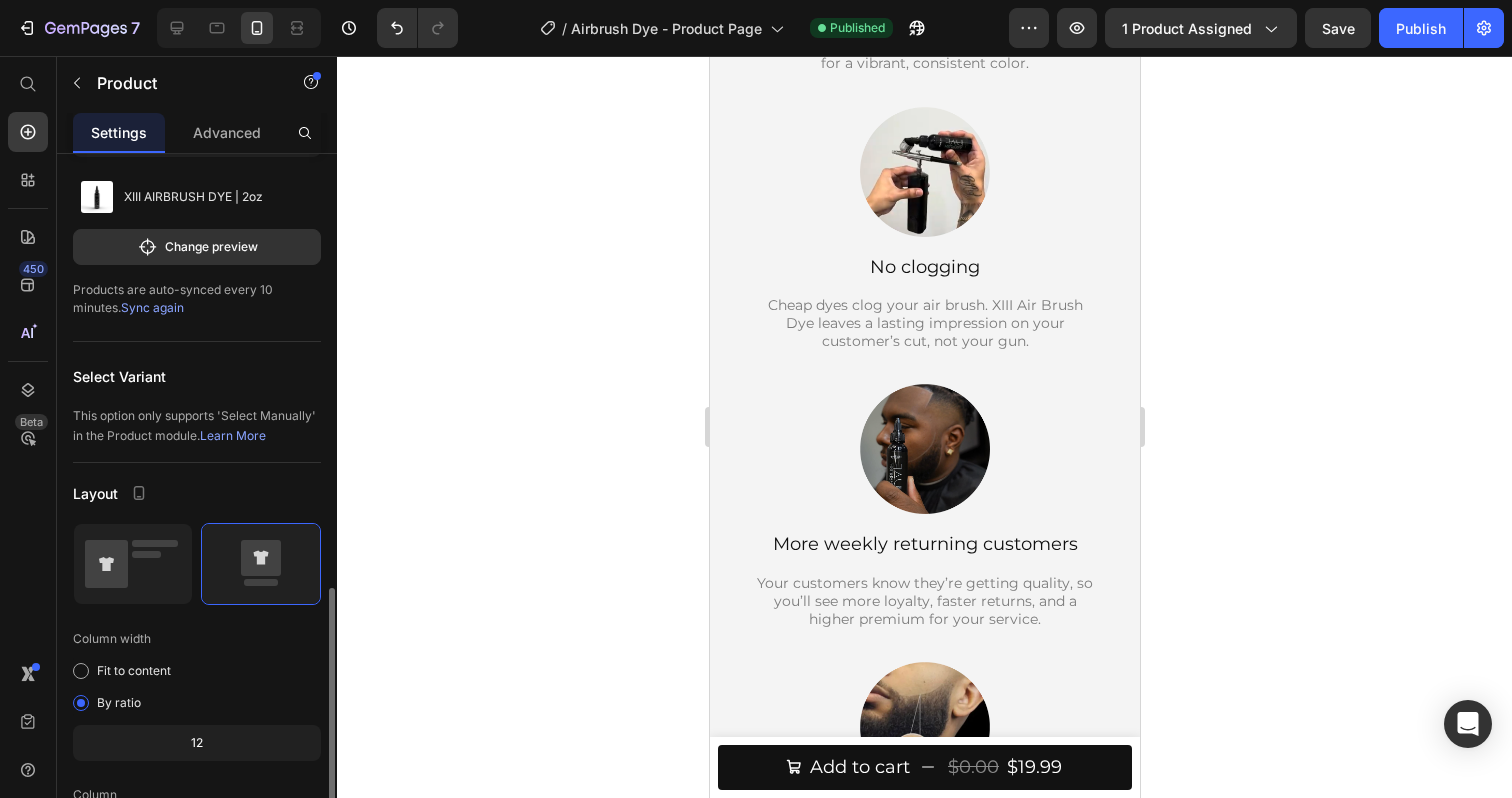 scroll, scrollTop: 0, scrollLeft: 0, axis: both 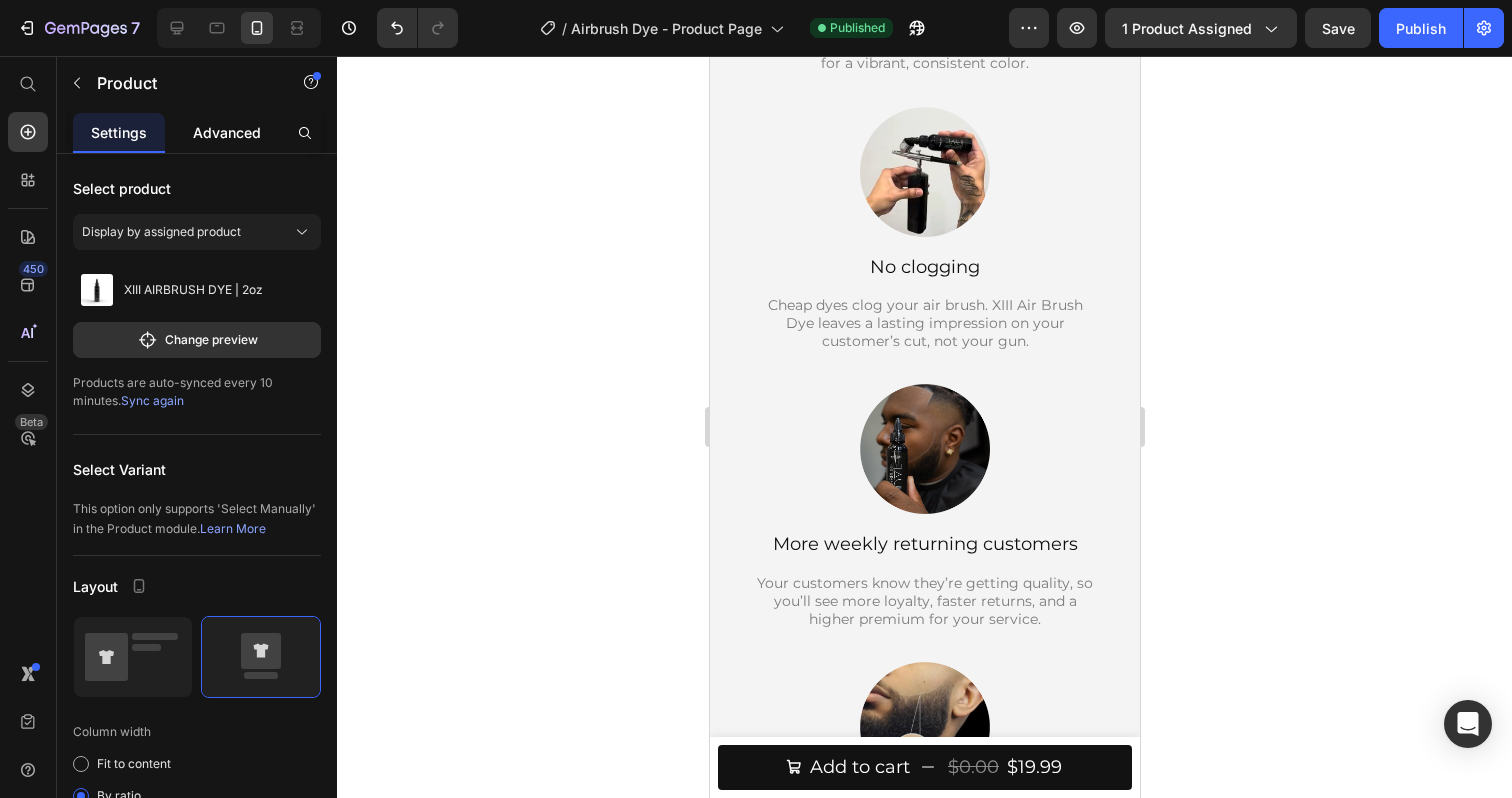 click on "Advanced" 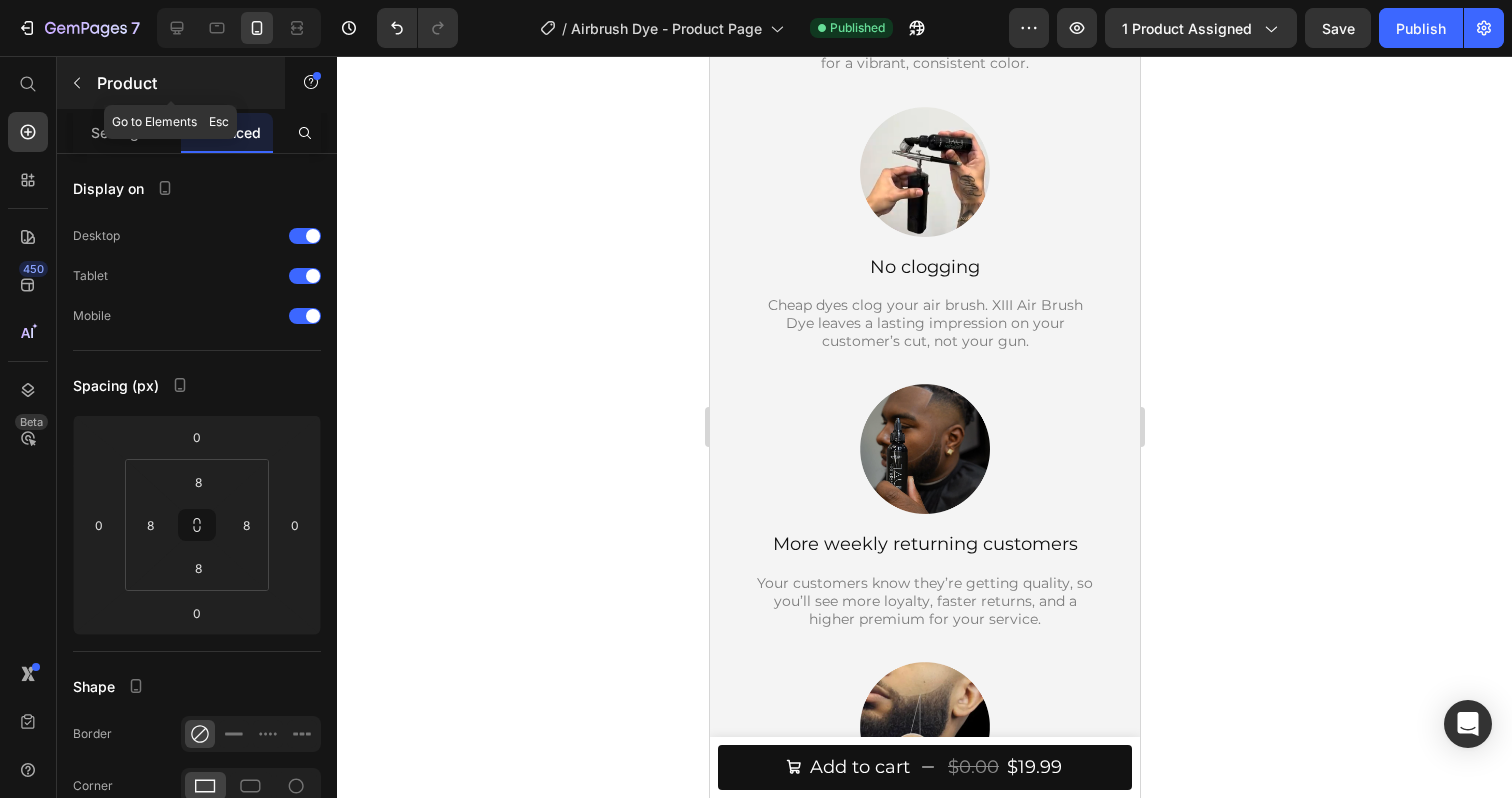 click 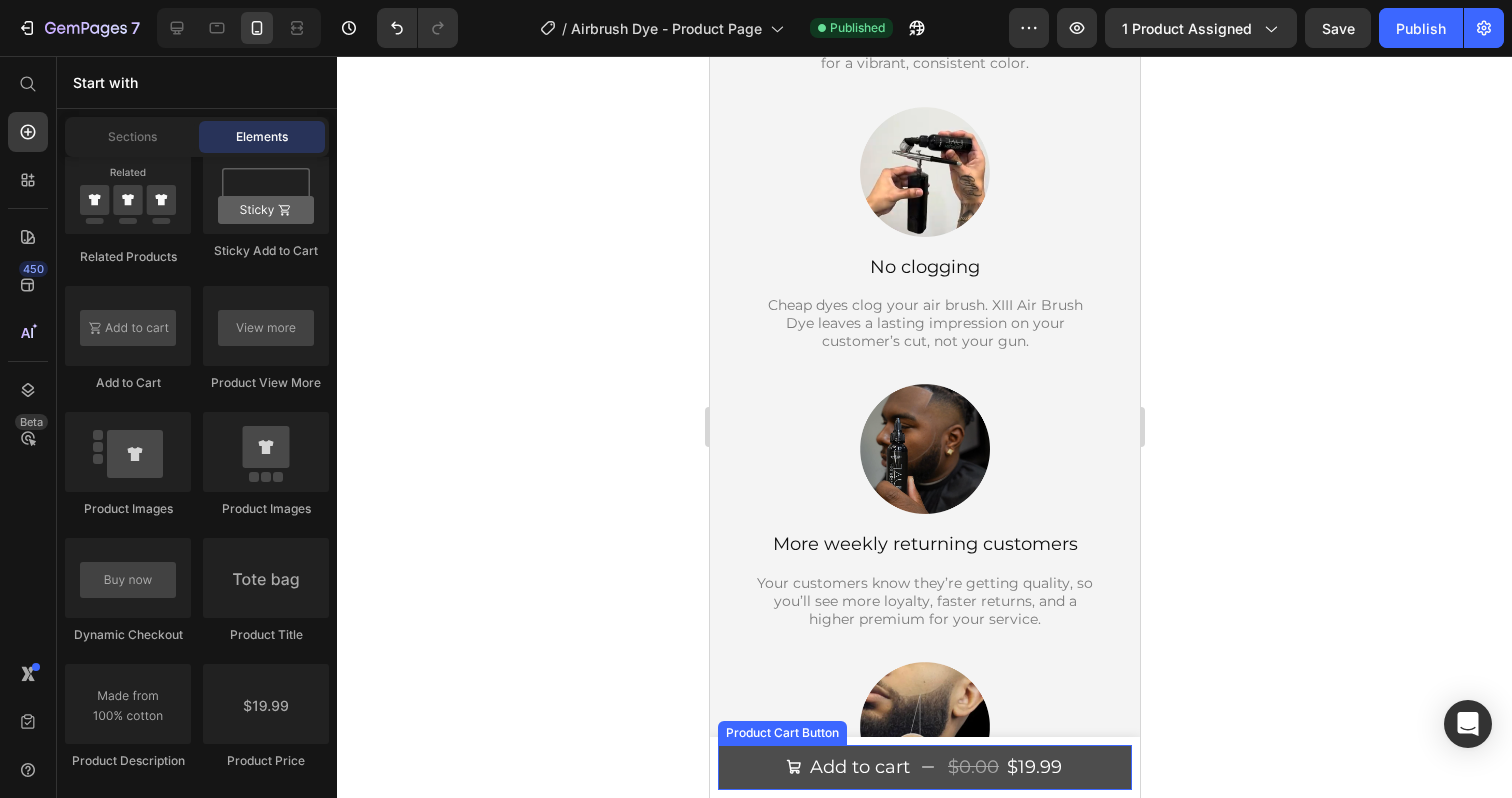 click on "Add to cart
$0.00 $19.99" at bounding box center (924, 767) 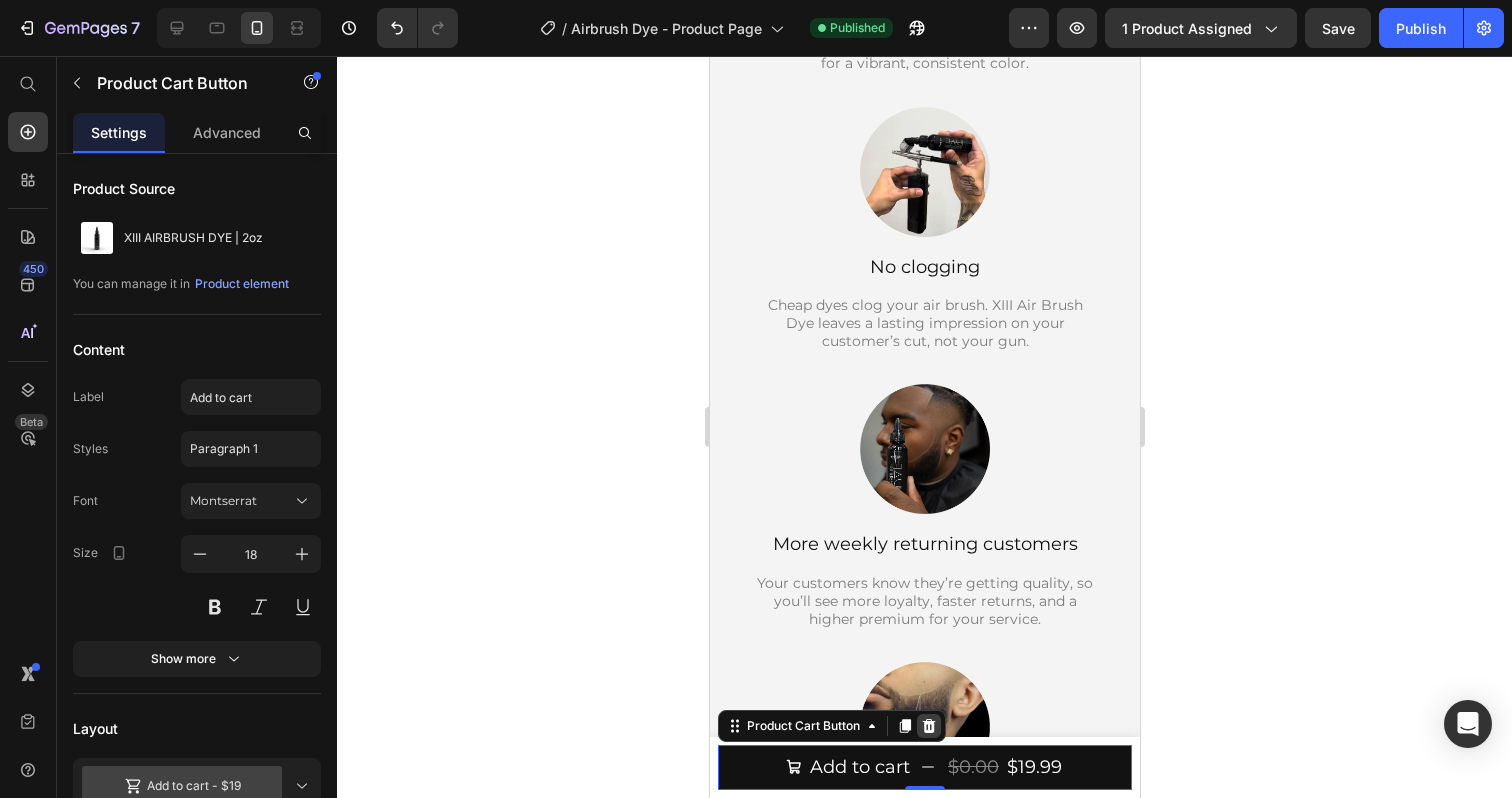 click 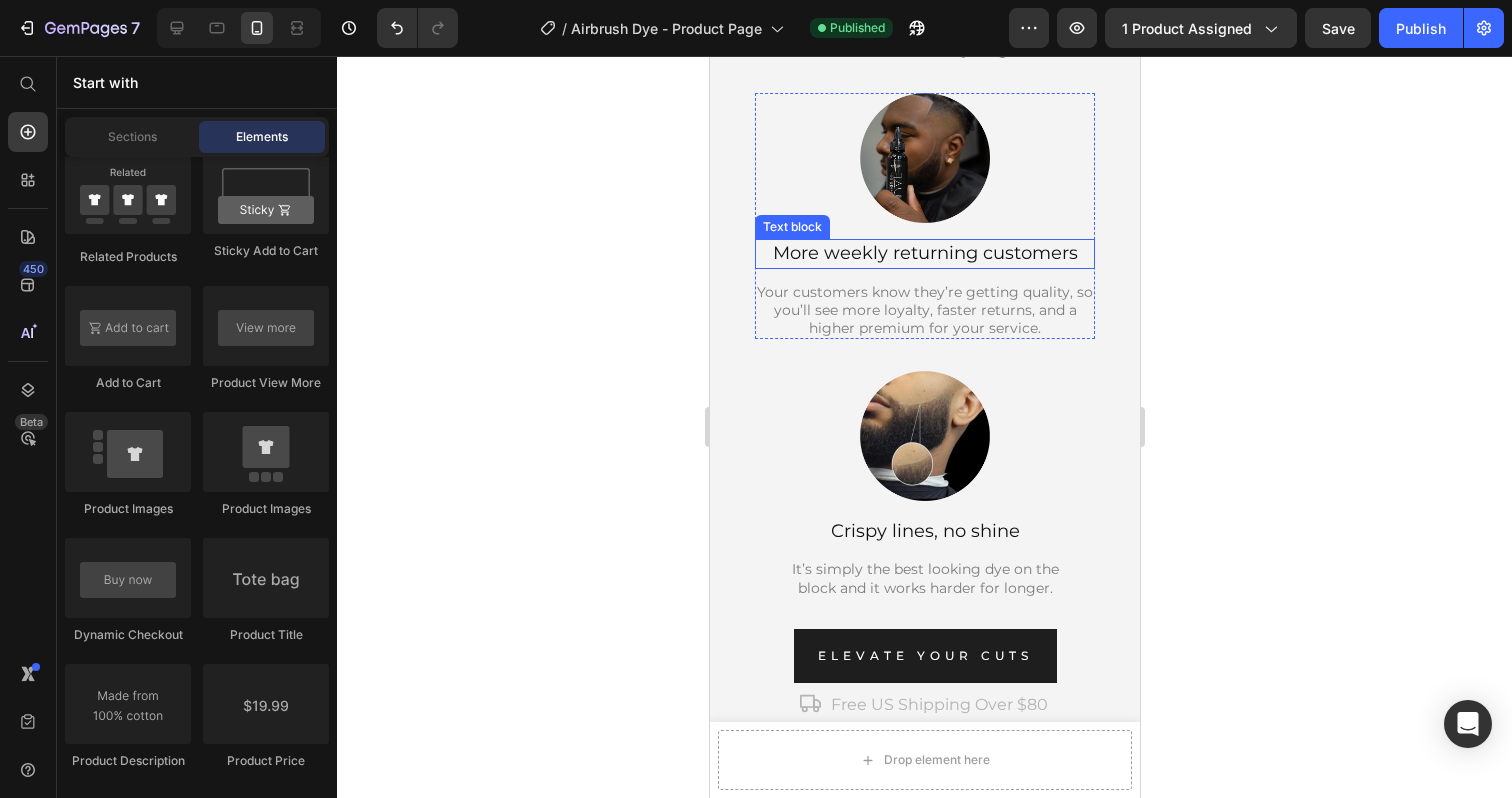 scroll, scrollTop: 3328, scrollLeft: 0, axis: vertical 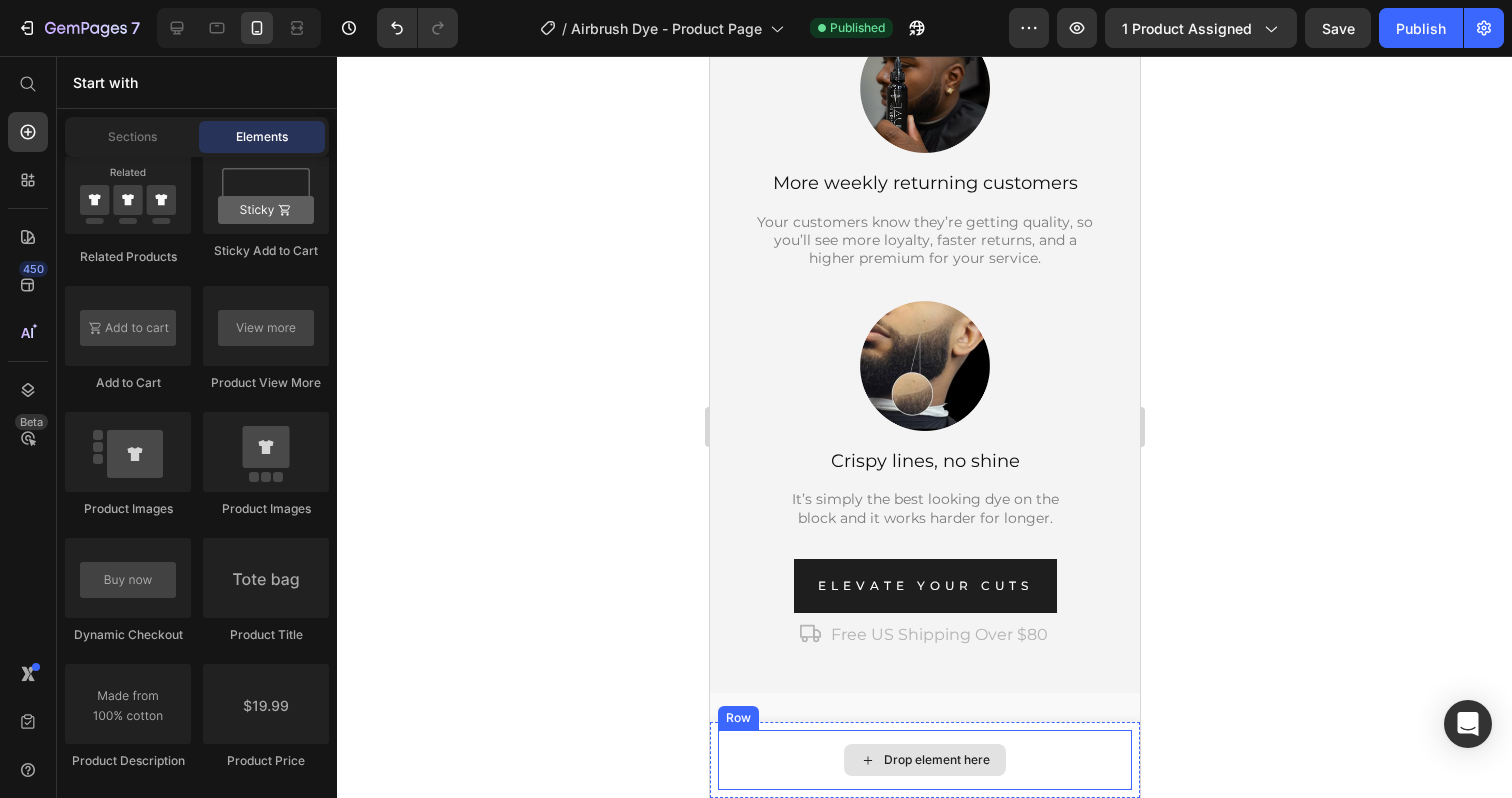 click on "Drop element here" at bounding box center (924, 760) 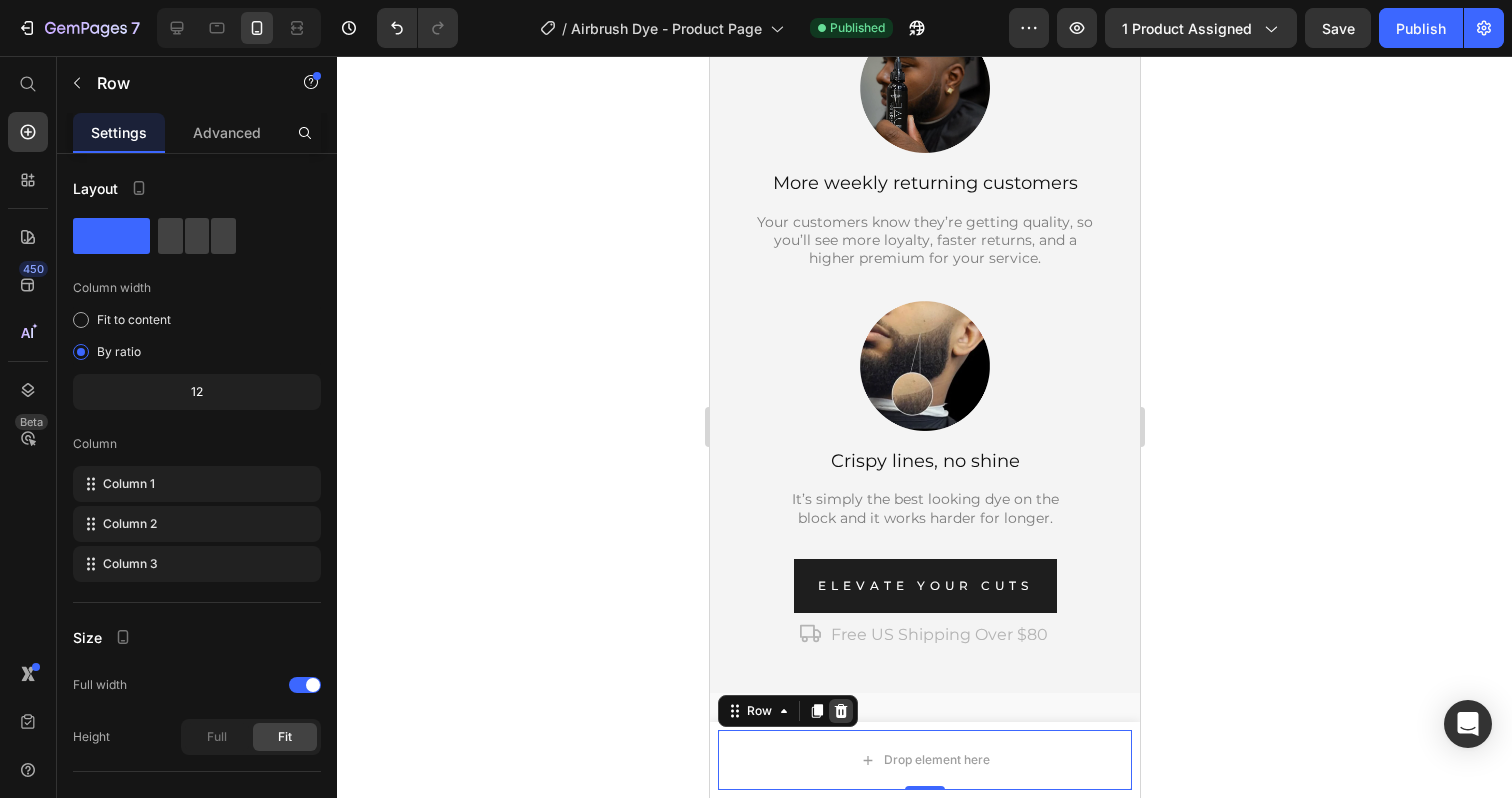 click 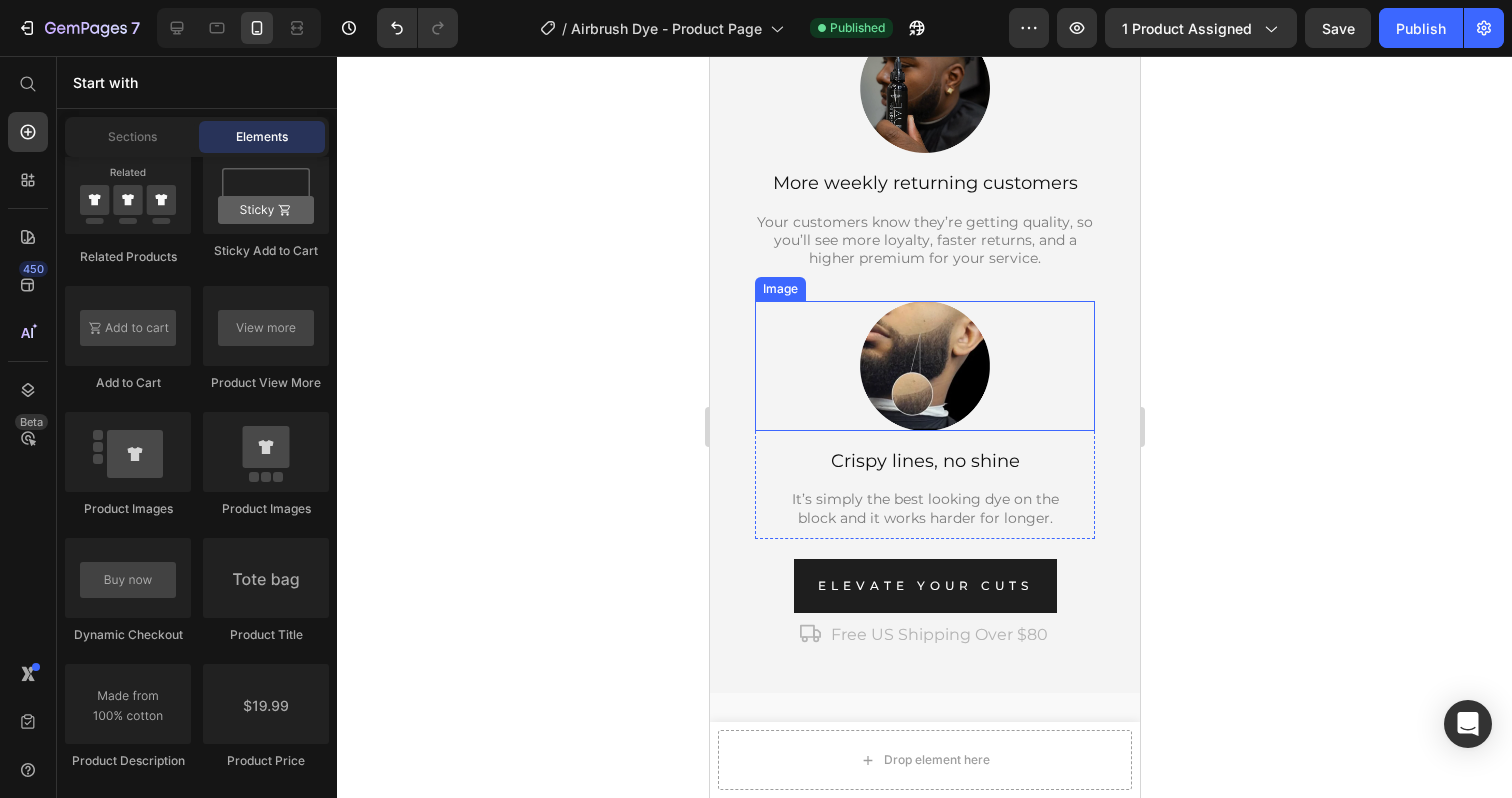 scroll, scrollTop: 2768, scrollLeft: 0, axis: vertical 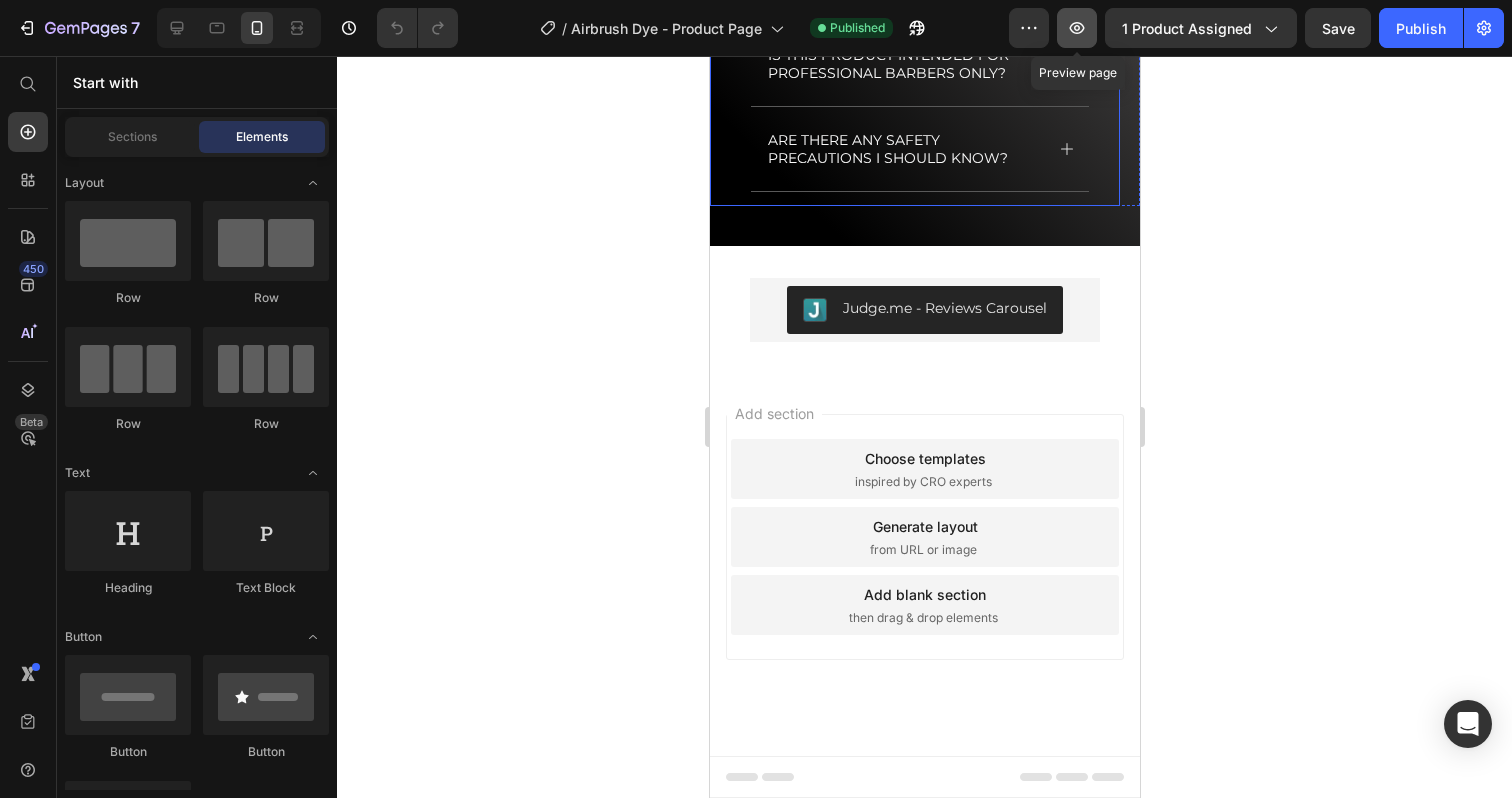 click 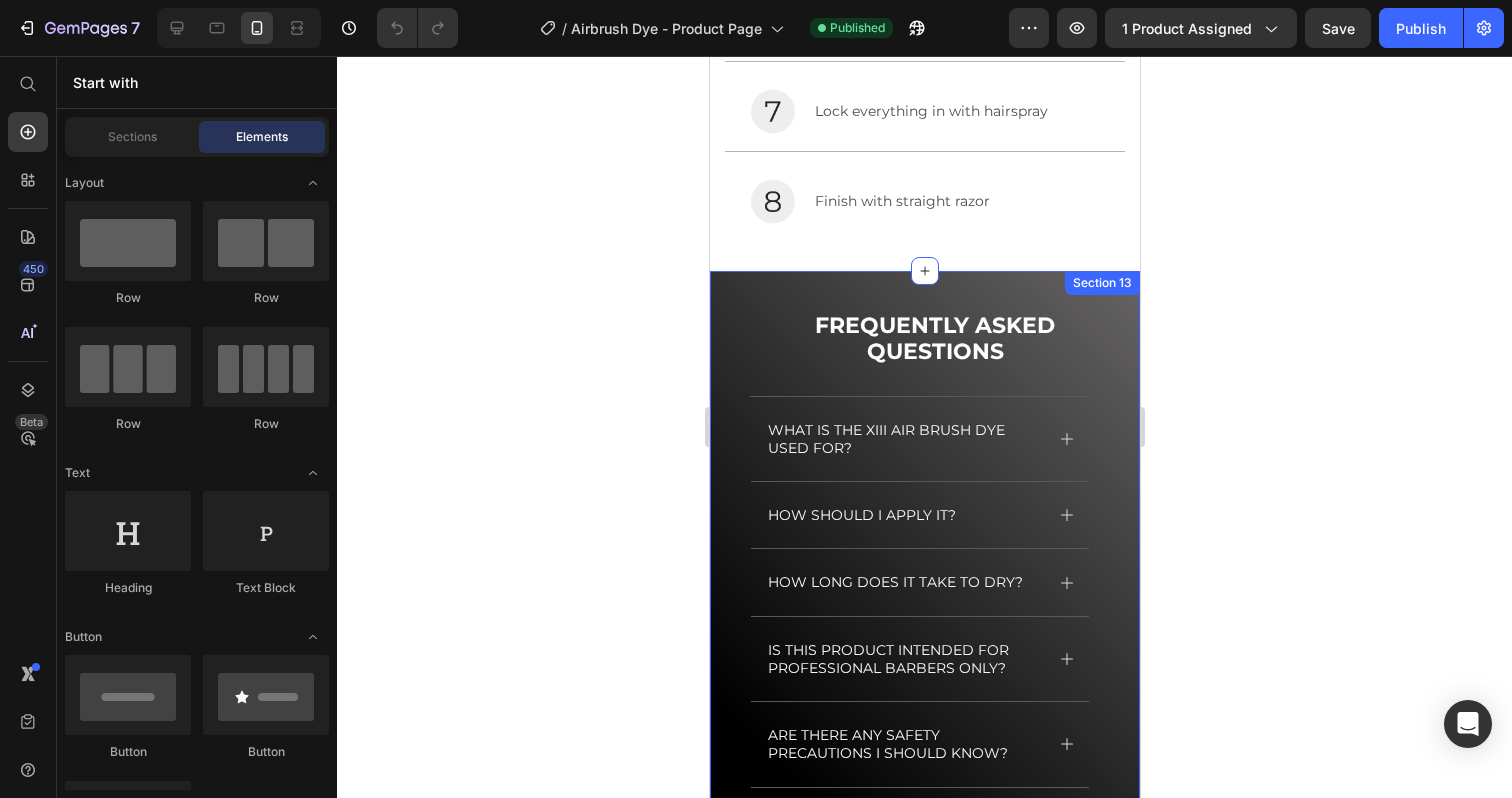 scroll, scrollTop: 7936, scrollLeft: 0, axis: vertical 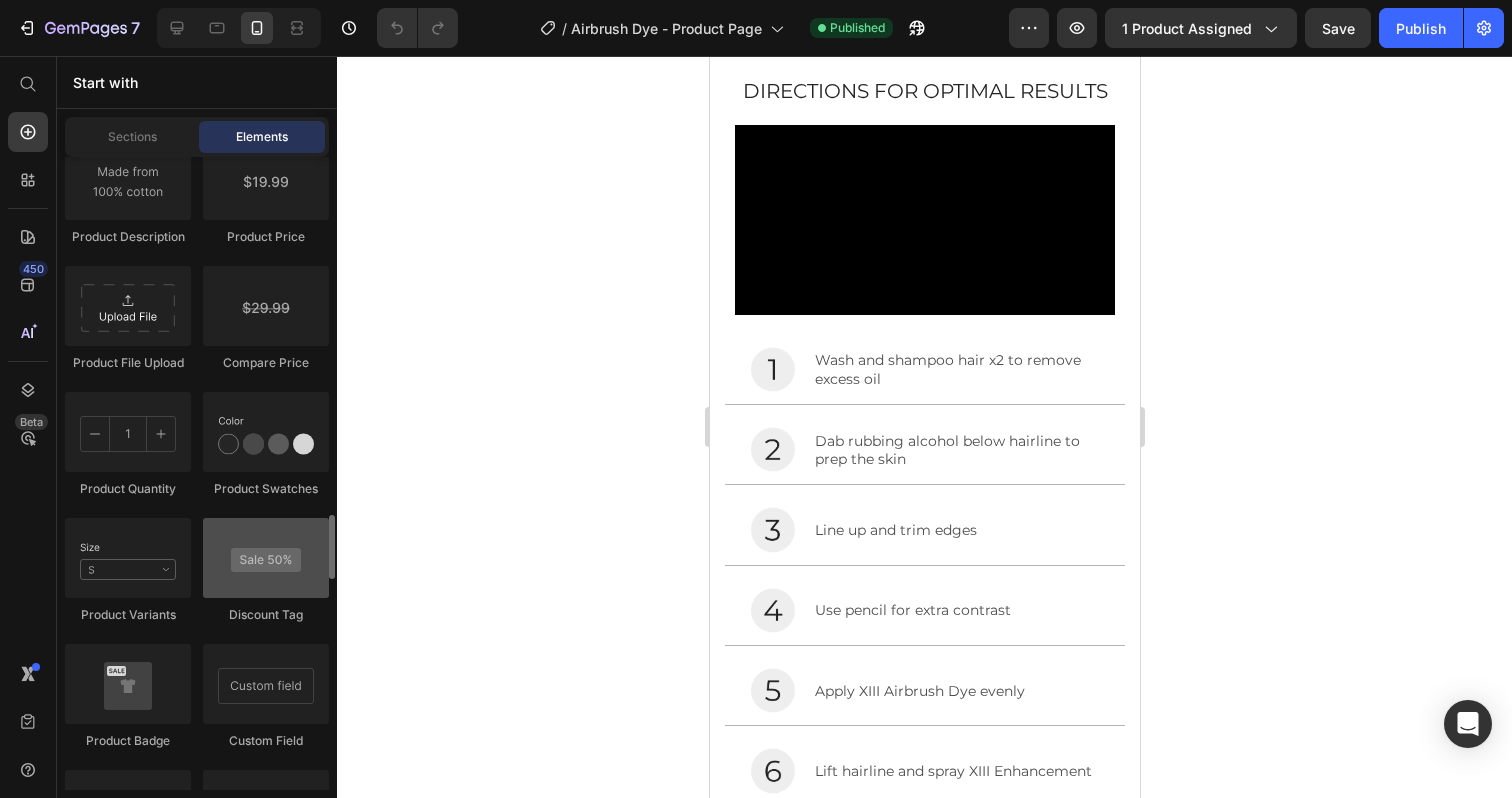 type 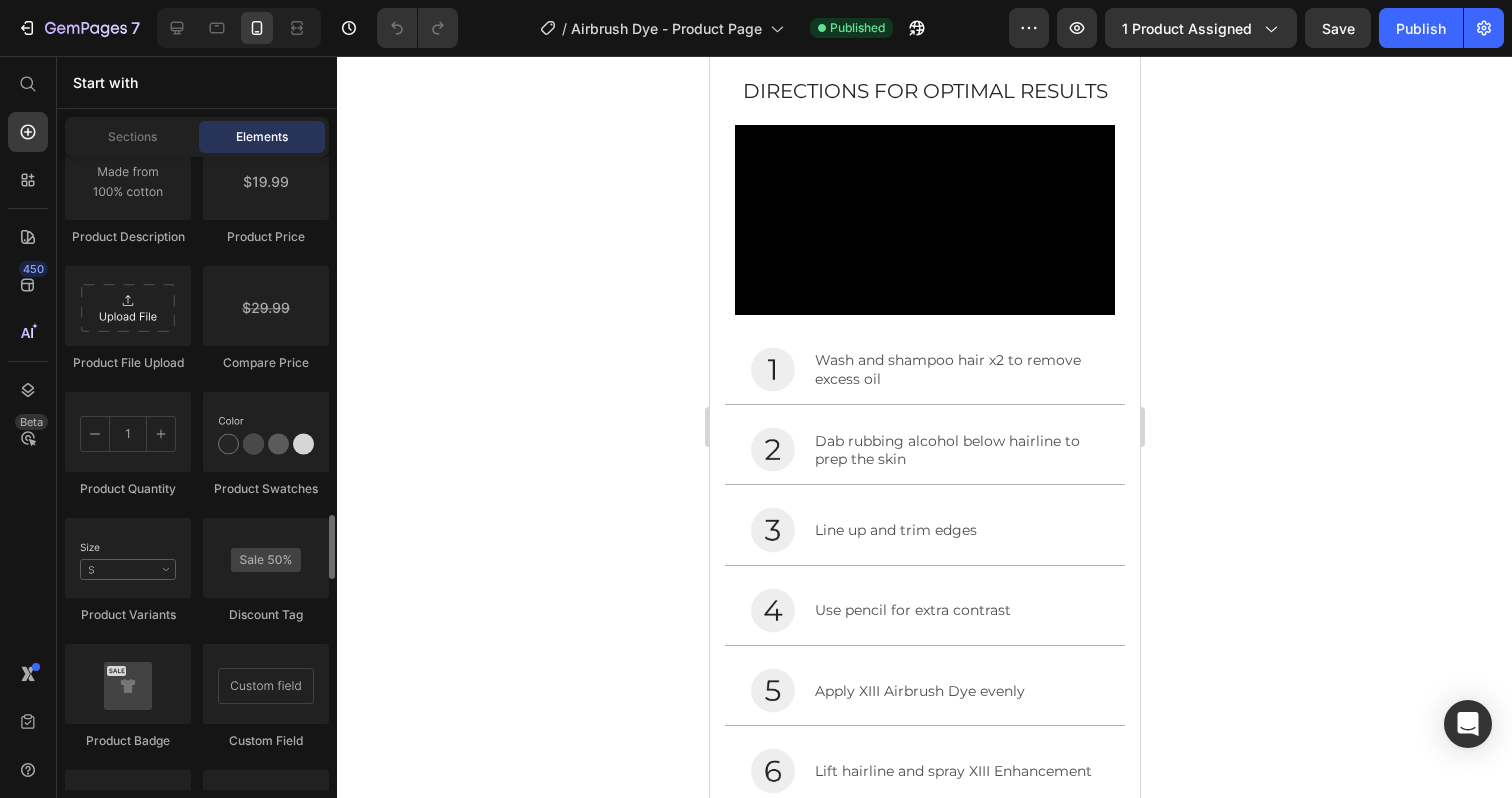 click on "Product
Product
Product
Product List
Related Products
Sticky Add to Cart
Add to Cart
Product View More
Product Images" 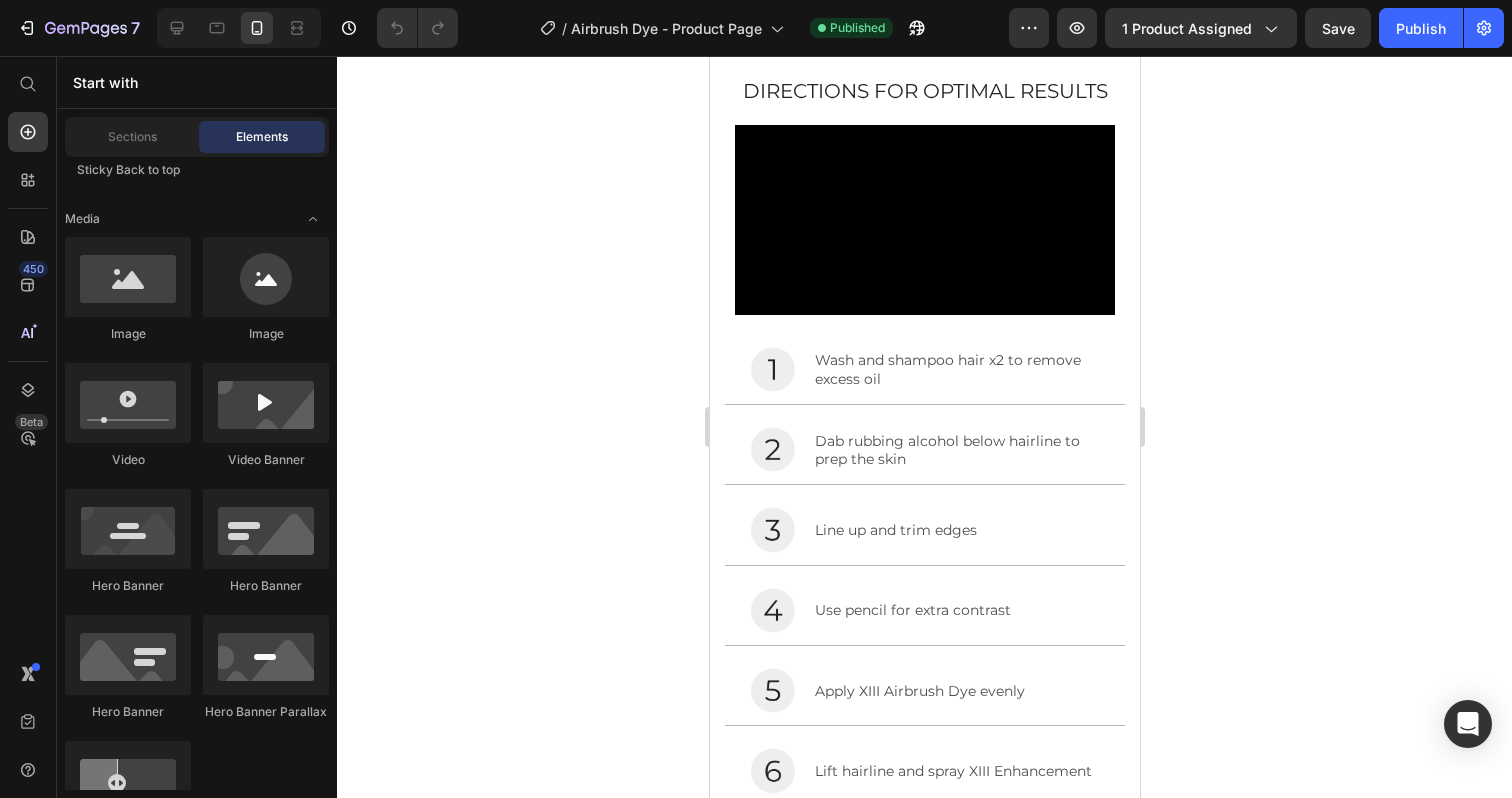 scroll, scrollTop: 0, scrollLeft: 0, axis: both 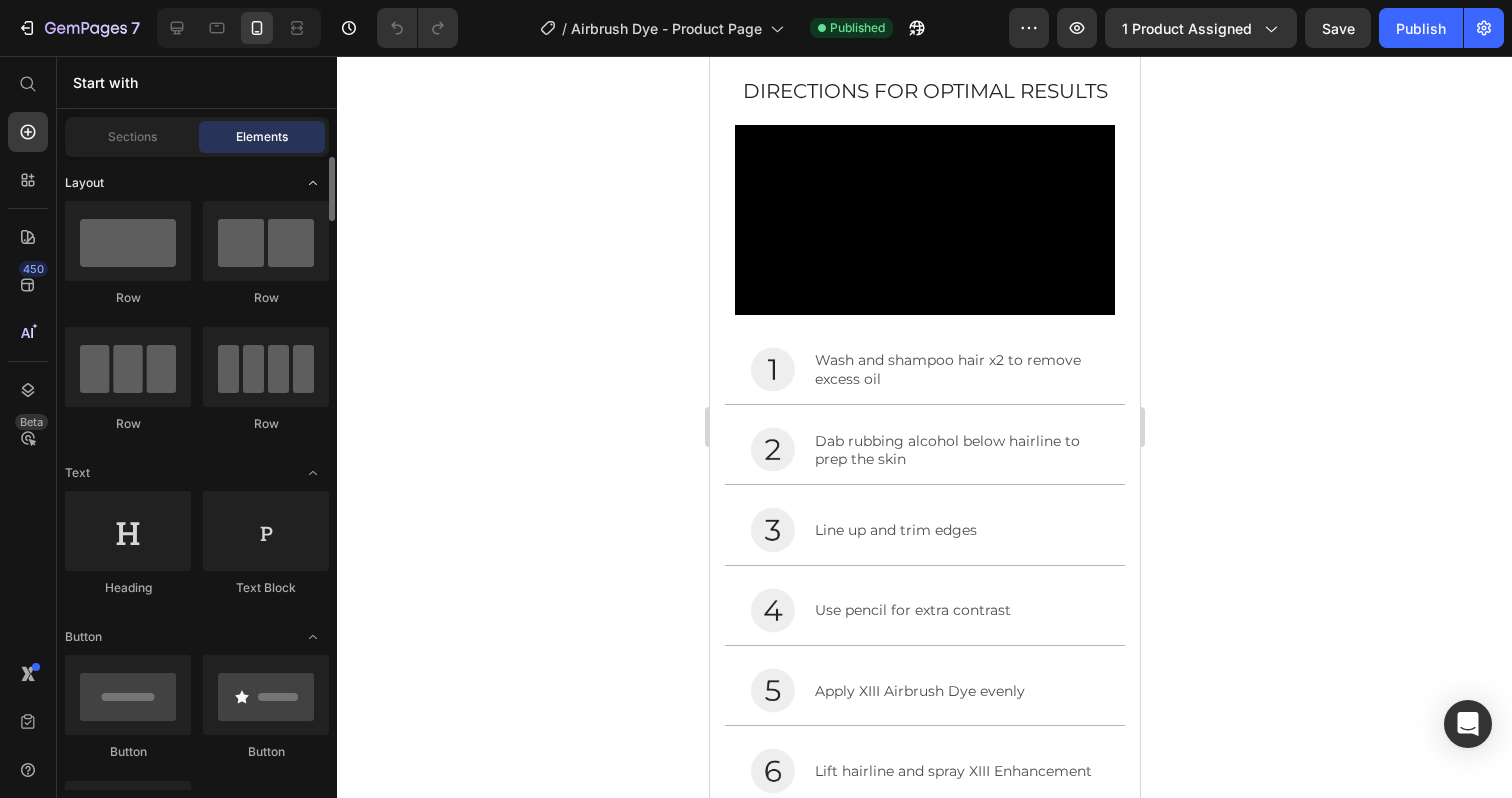 click on "Layout" 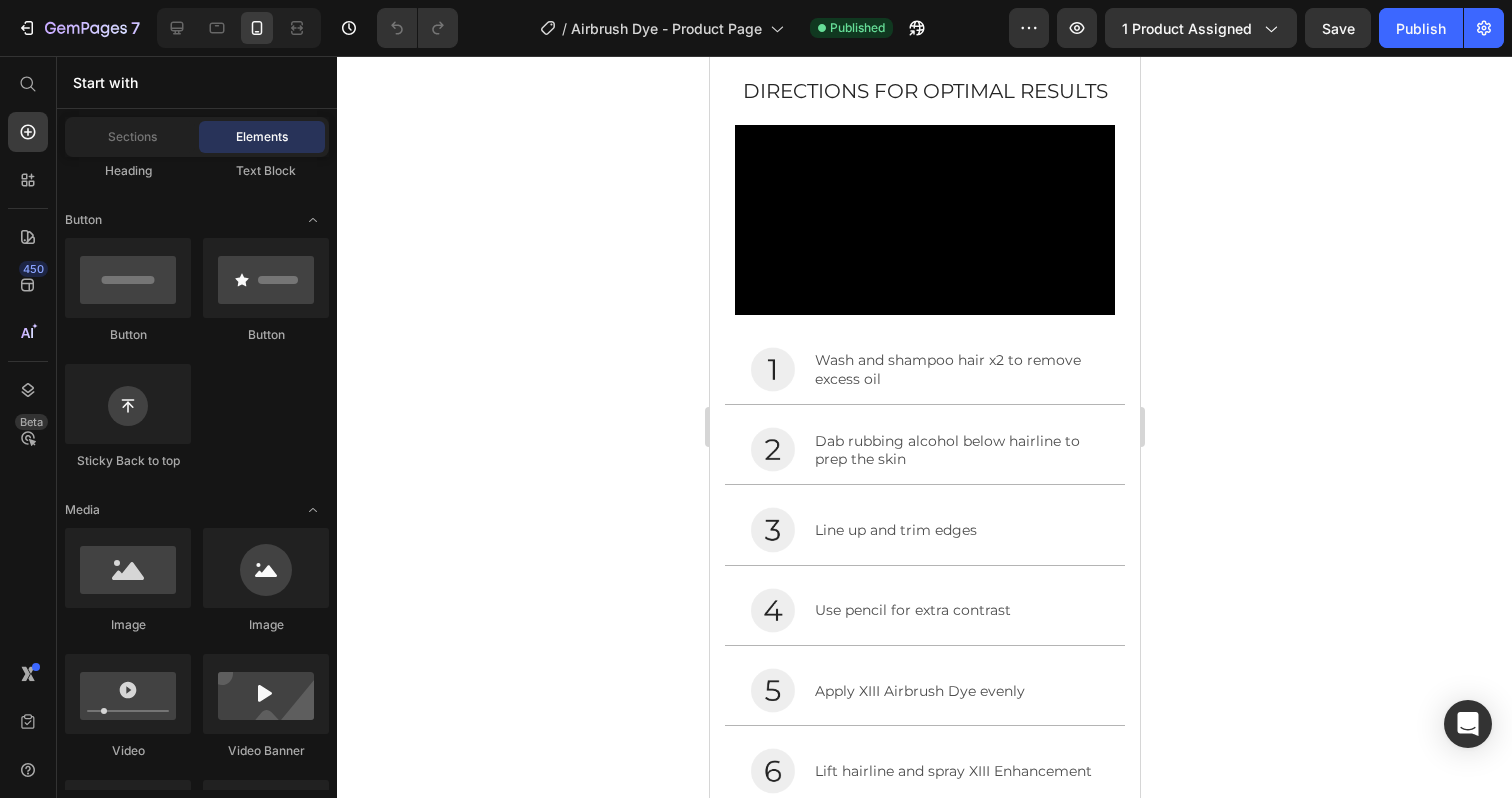 scroll, scrollTop: 267, scrollLeft: 0, axis: vertical 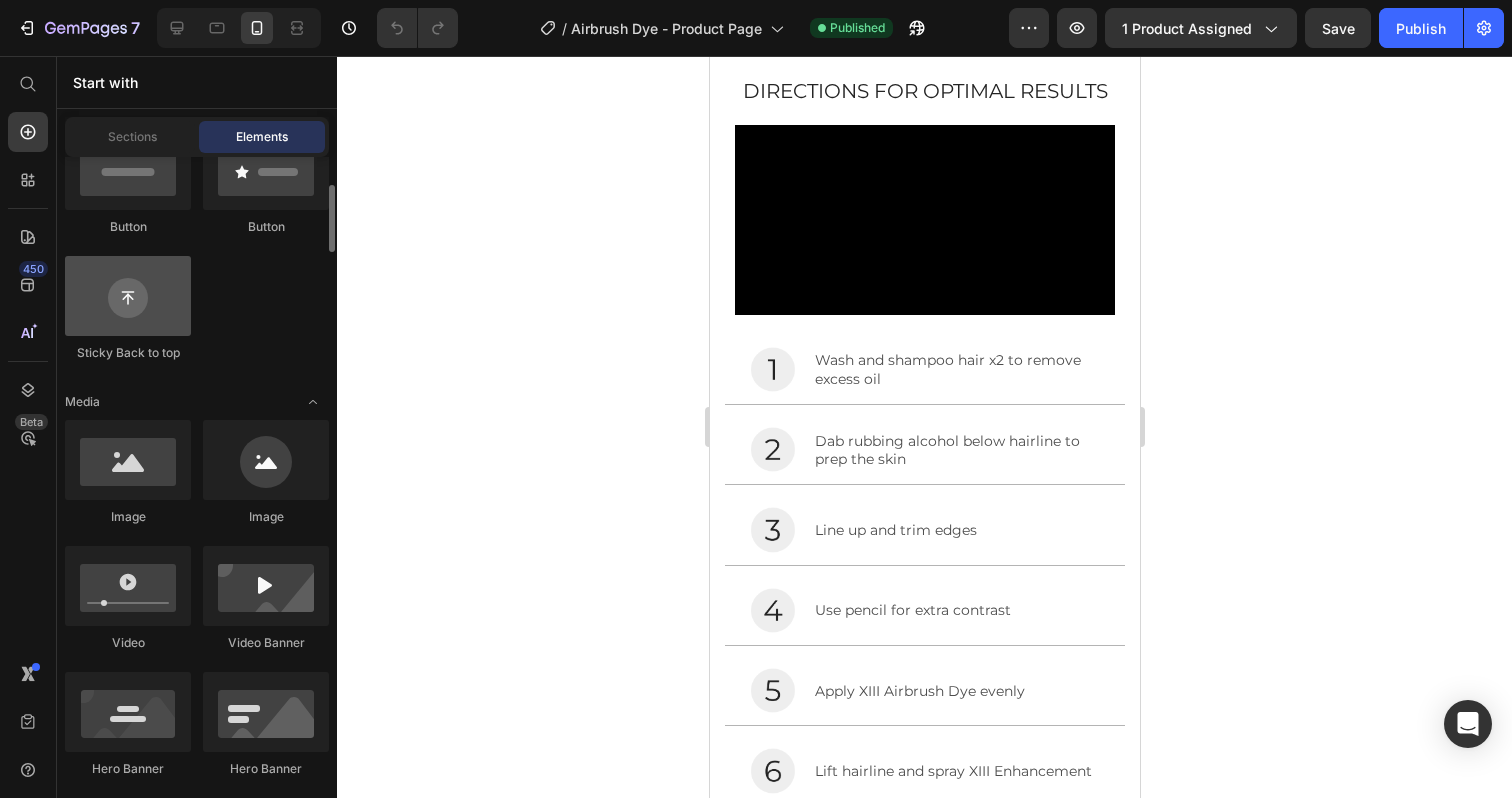 click at bounding box center (128, 296) 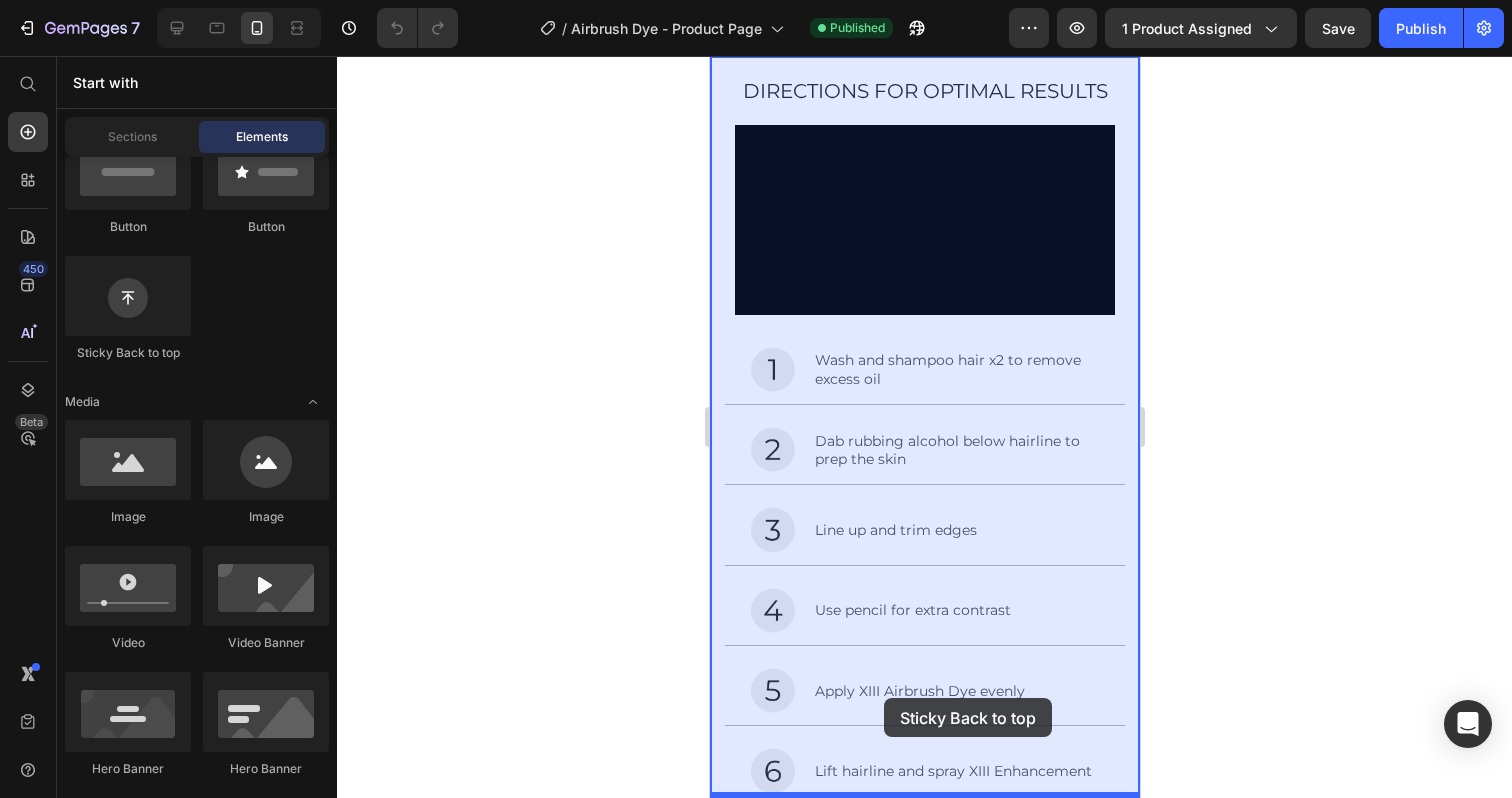 drag, startPoint x: 836, startPoint y: 346, endPoint x: 893, endPoint y: 698, distance: 356.5852 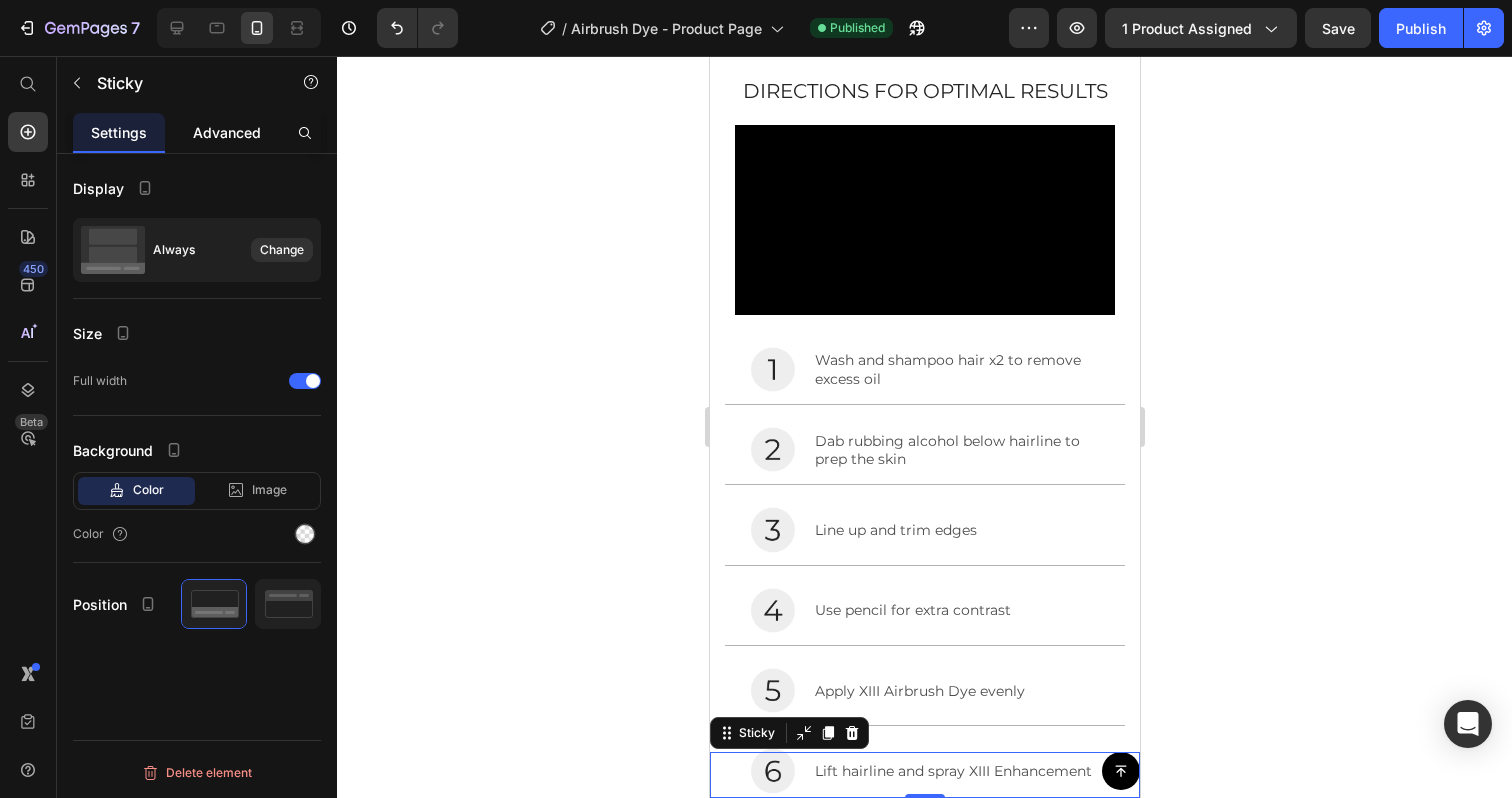 click on "Advanced" 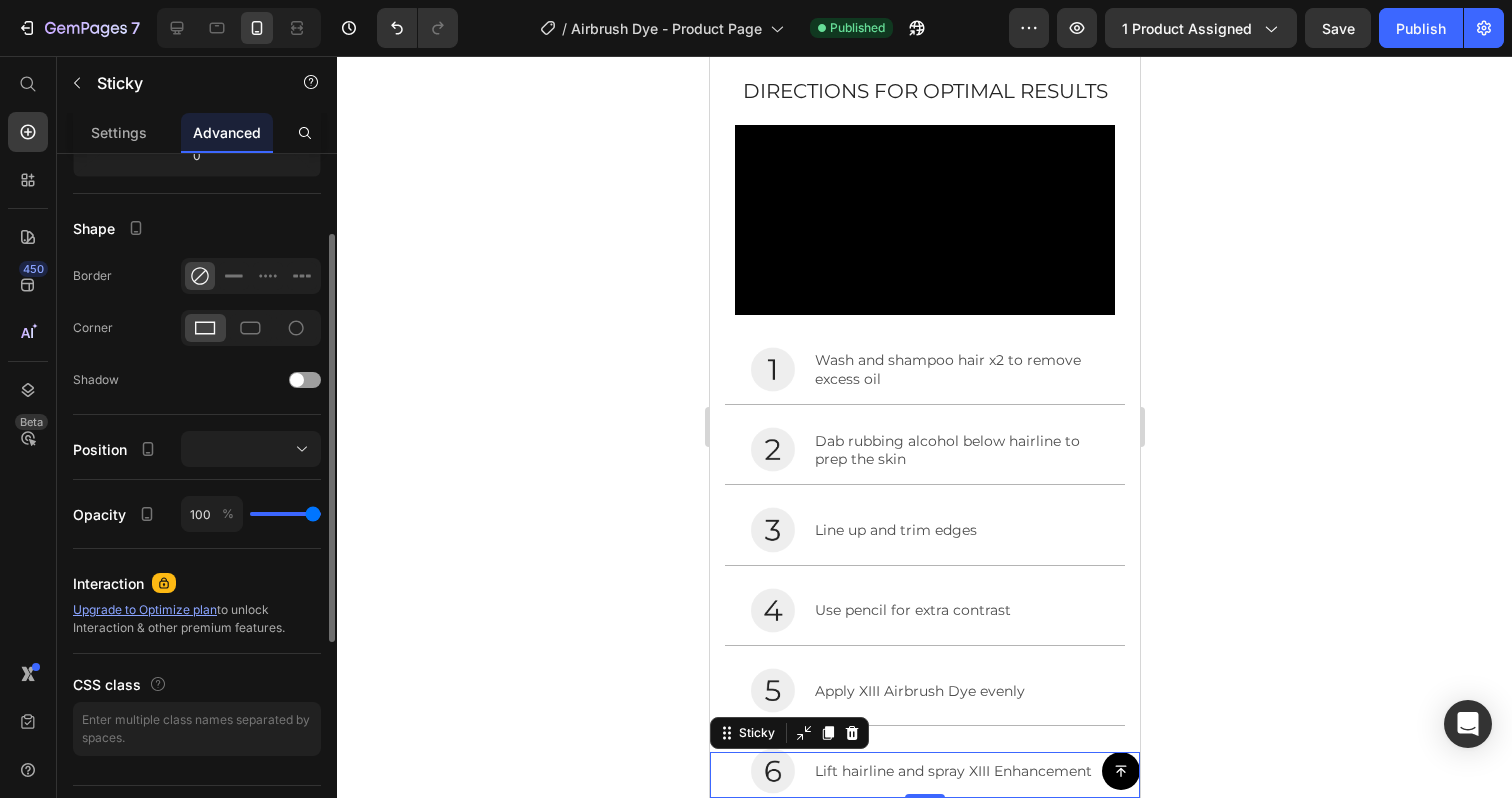 scroll, scrollTop: 503, scrollLeft: 0, axis: vertical 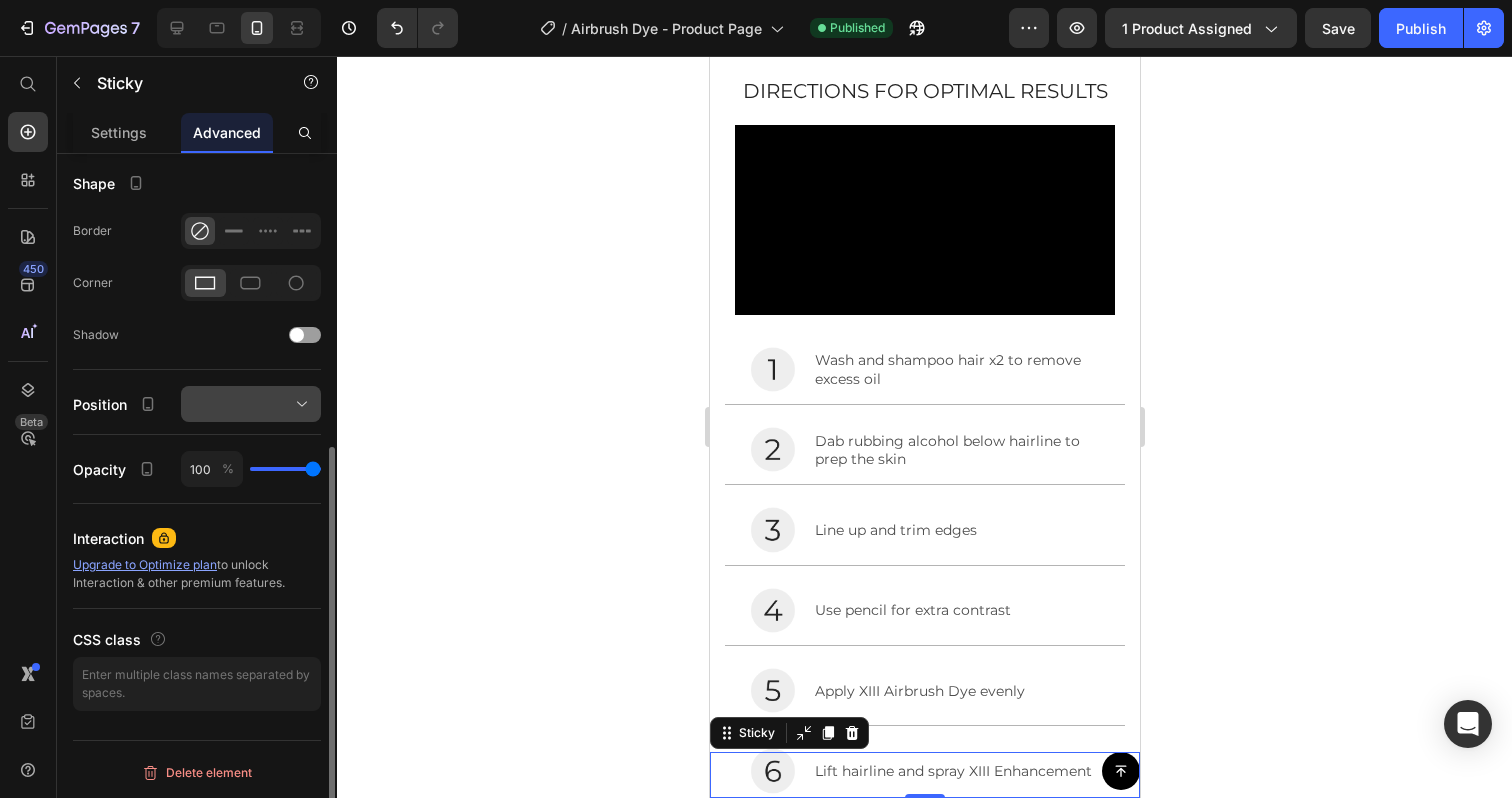 click at bounding box center [251, 404] 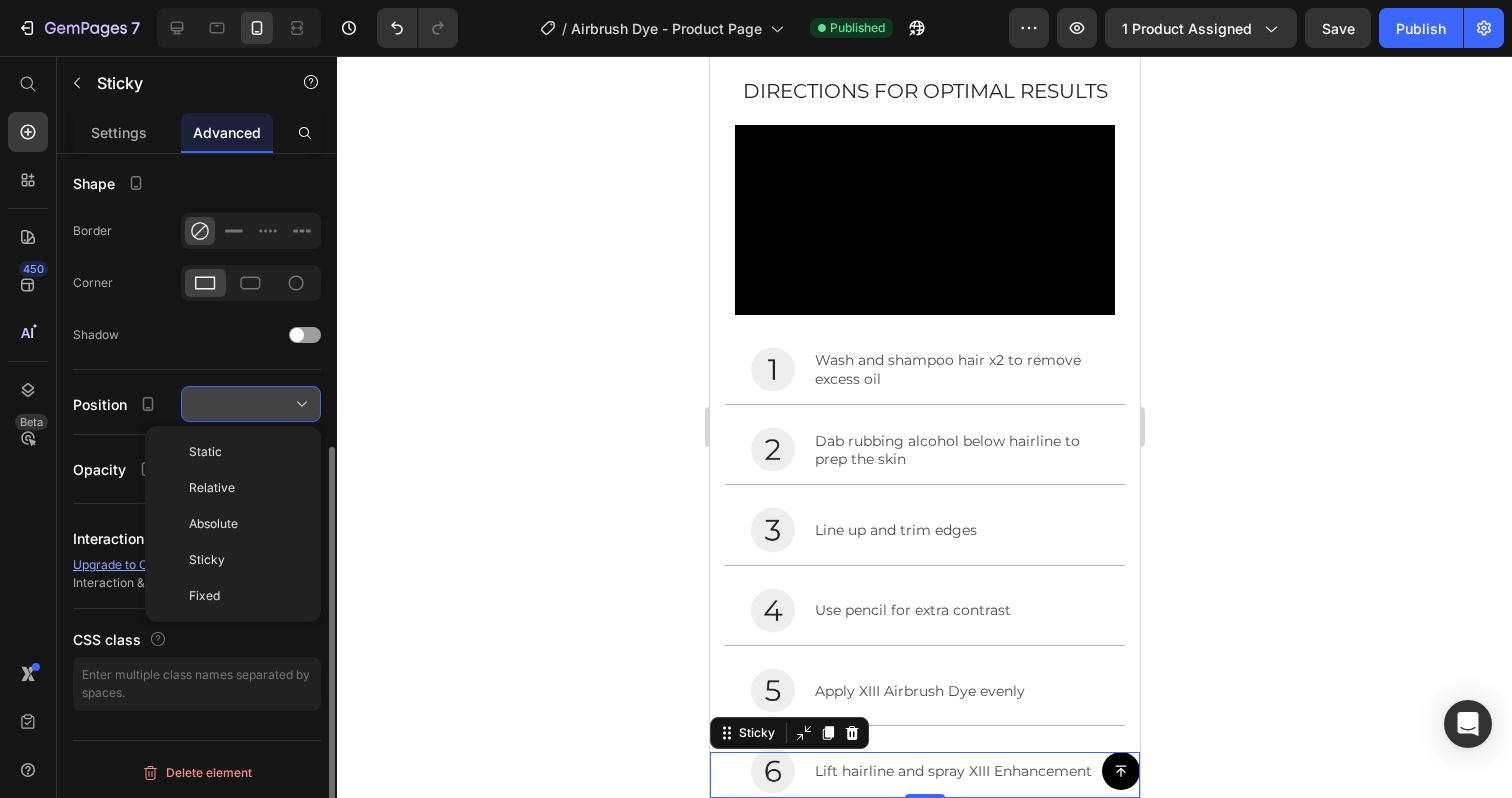 click at bounding box center [251, 404] 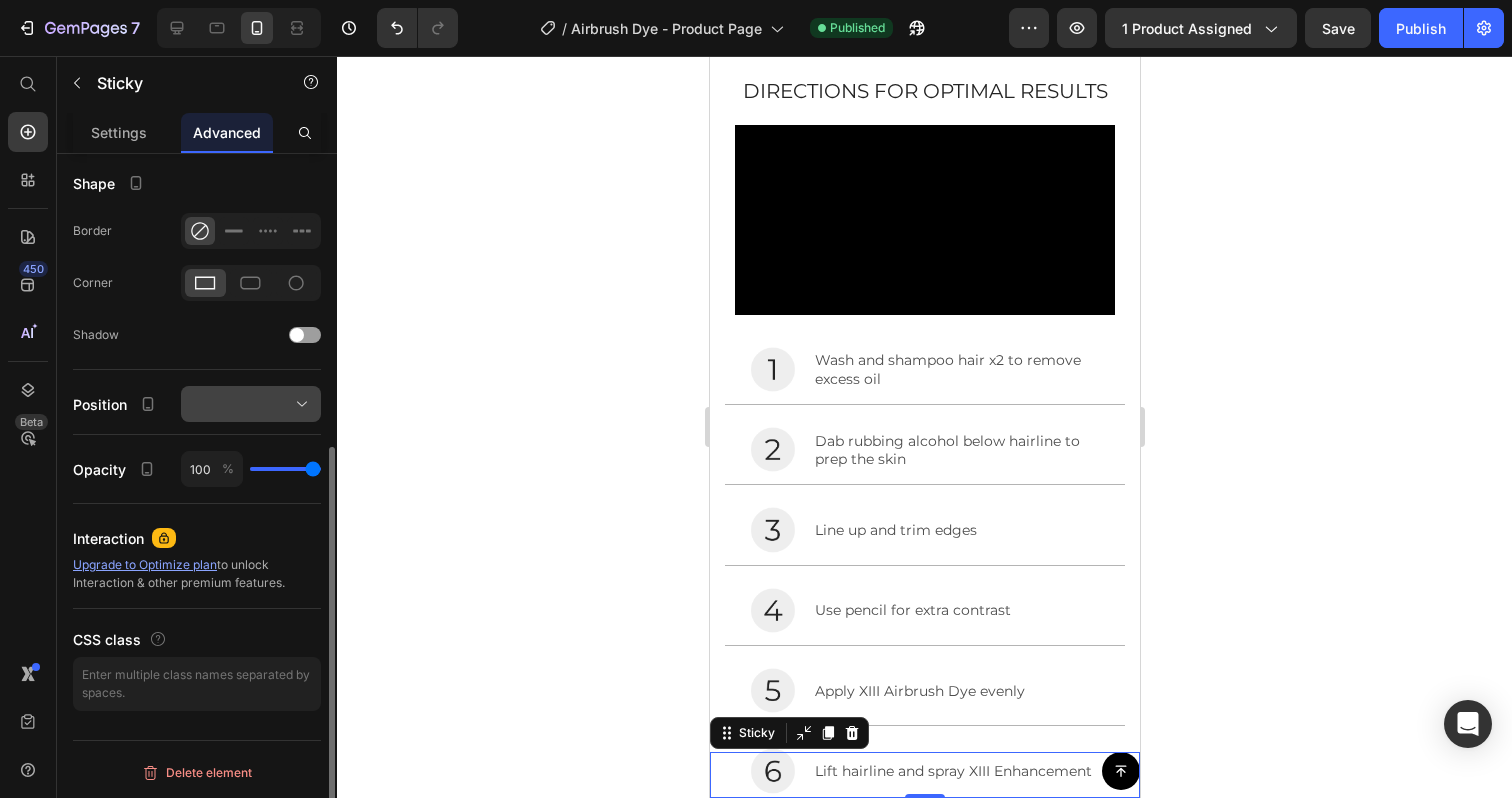 click at bounding box center [251, 404] 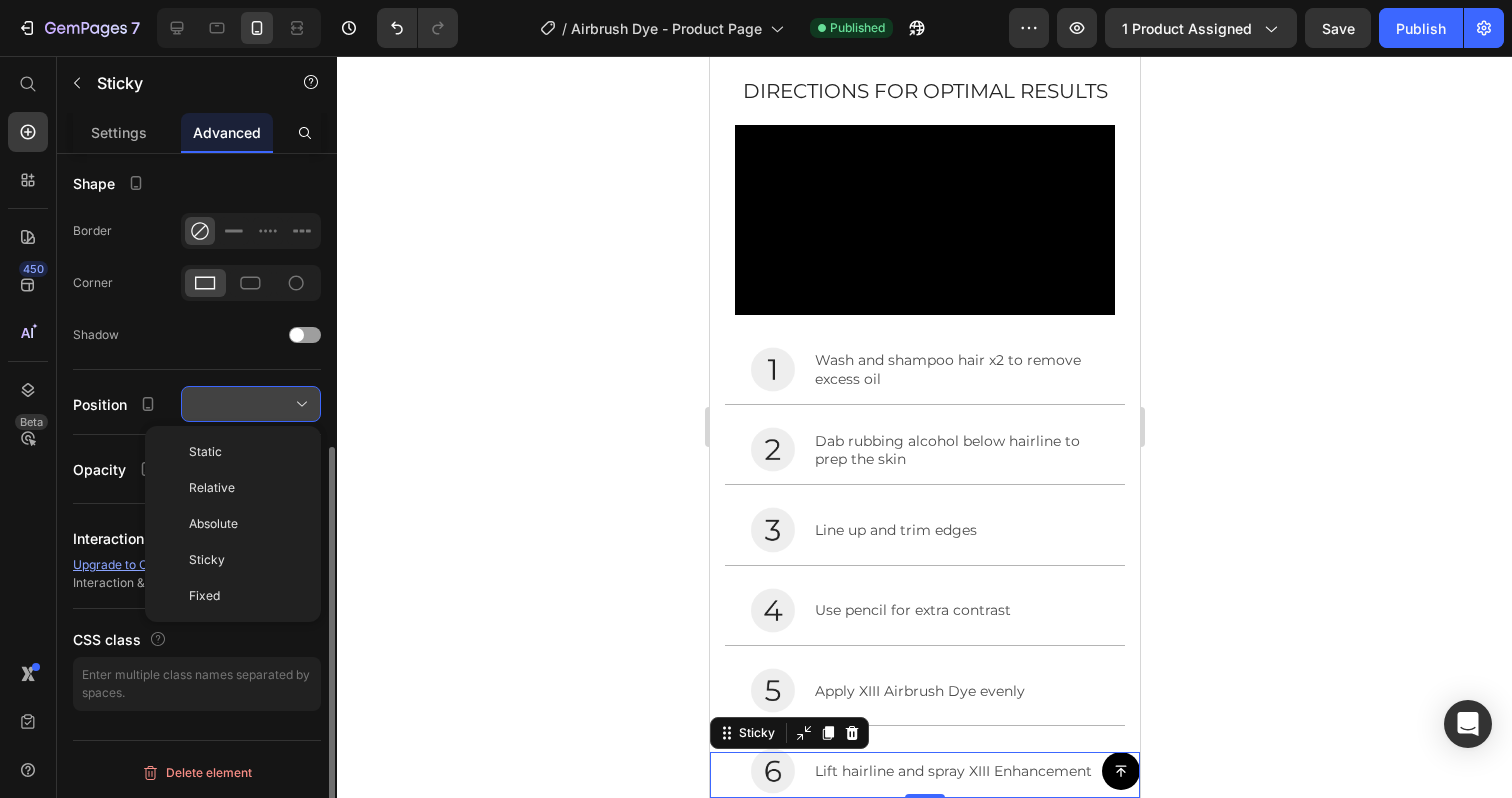 click at bounding box center [251, 404] 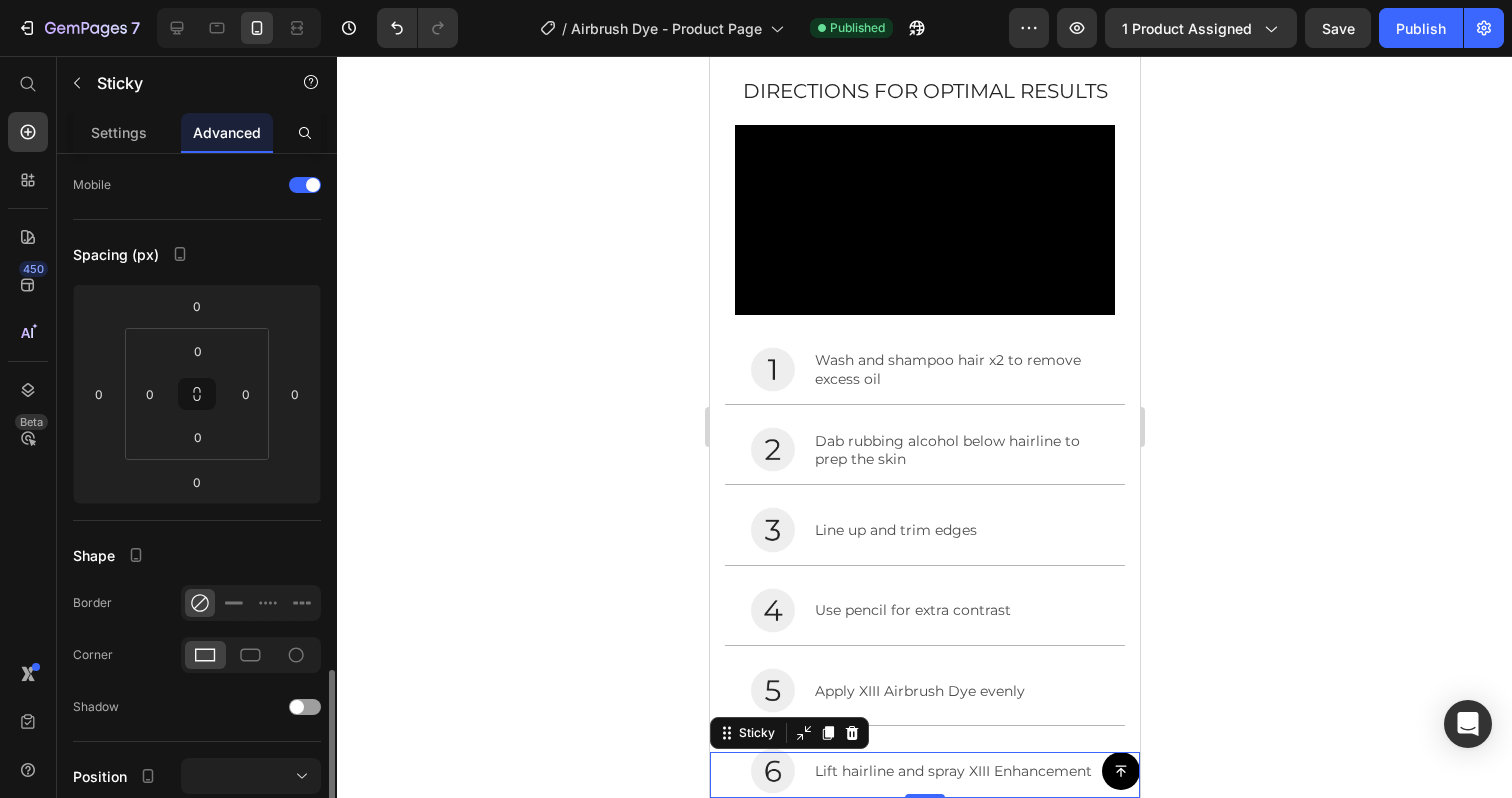 scroll, scrollTop: 0, scrollLeft: 0, axis: both 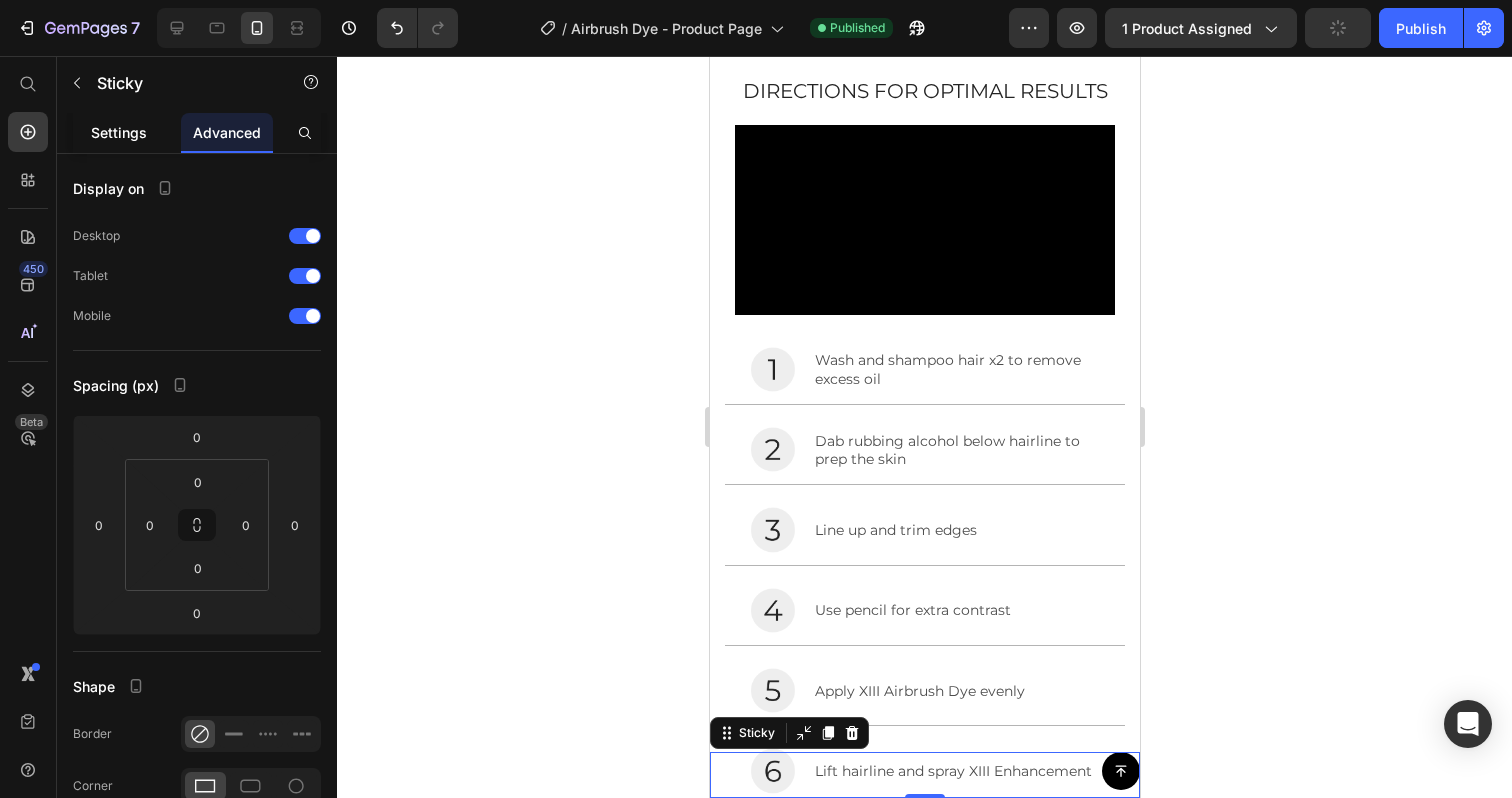 click on "Settings" at bounding box center [119, 132] 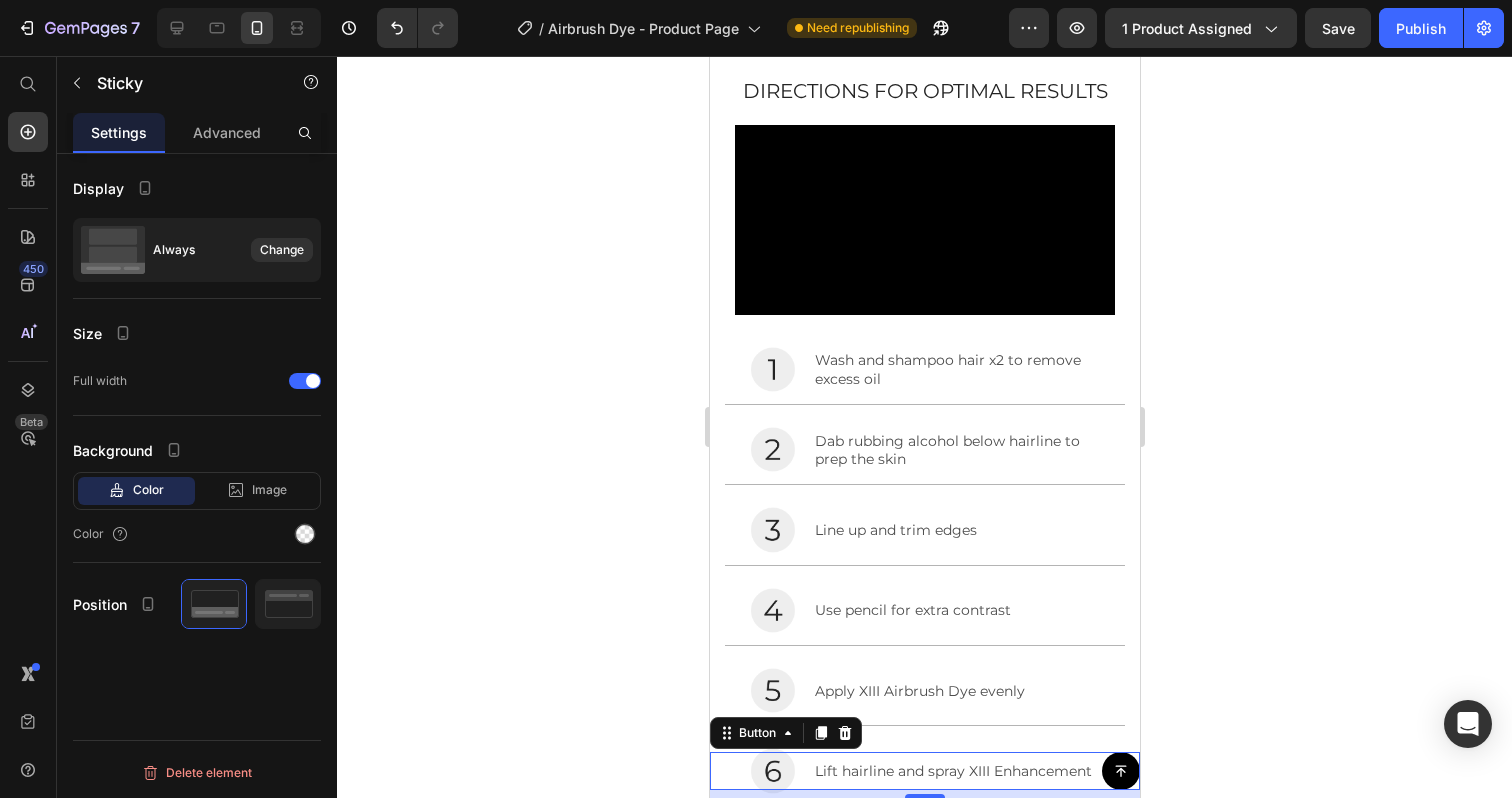 click 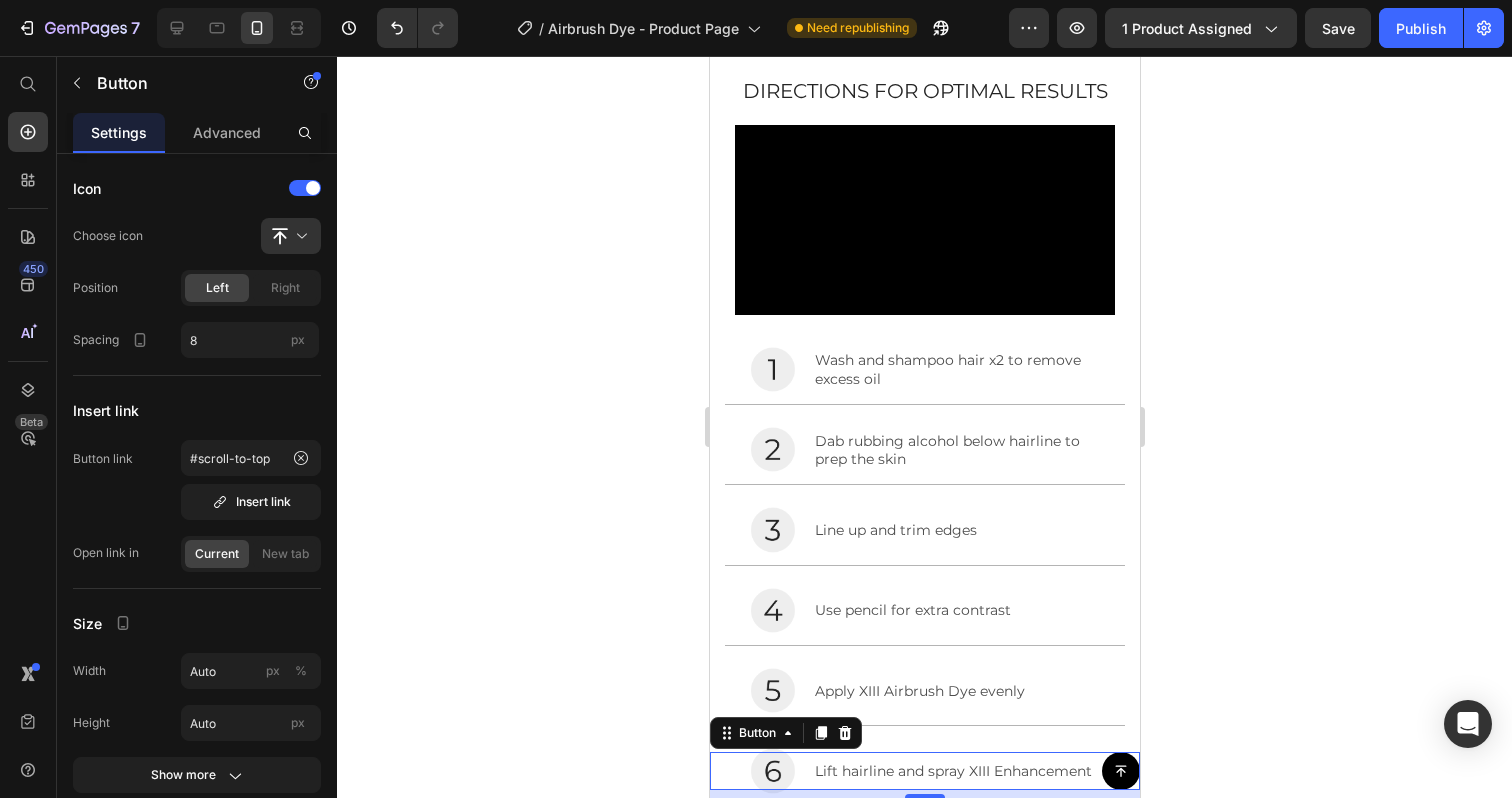 click 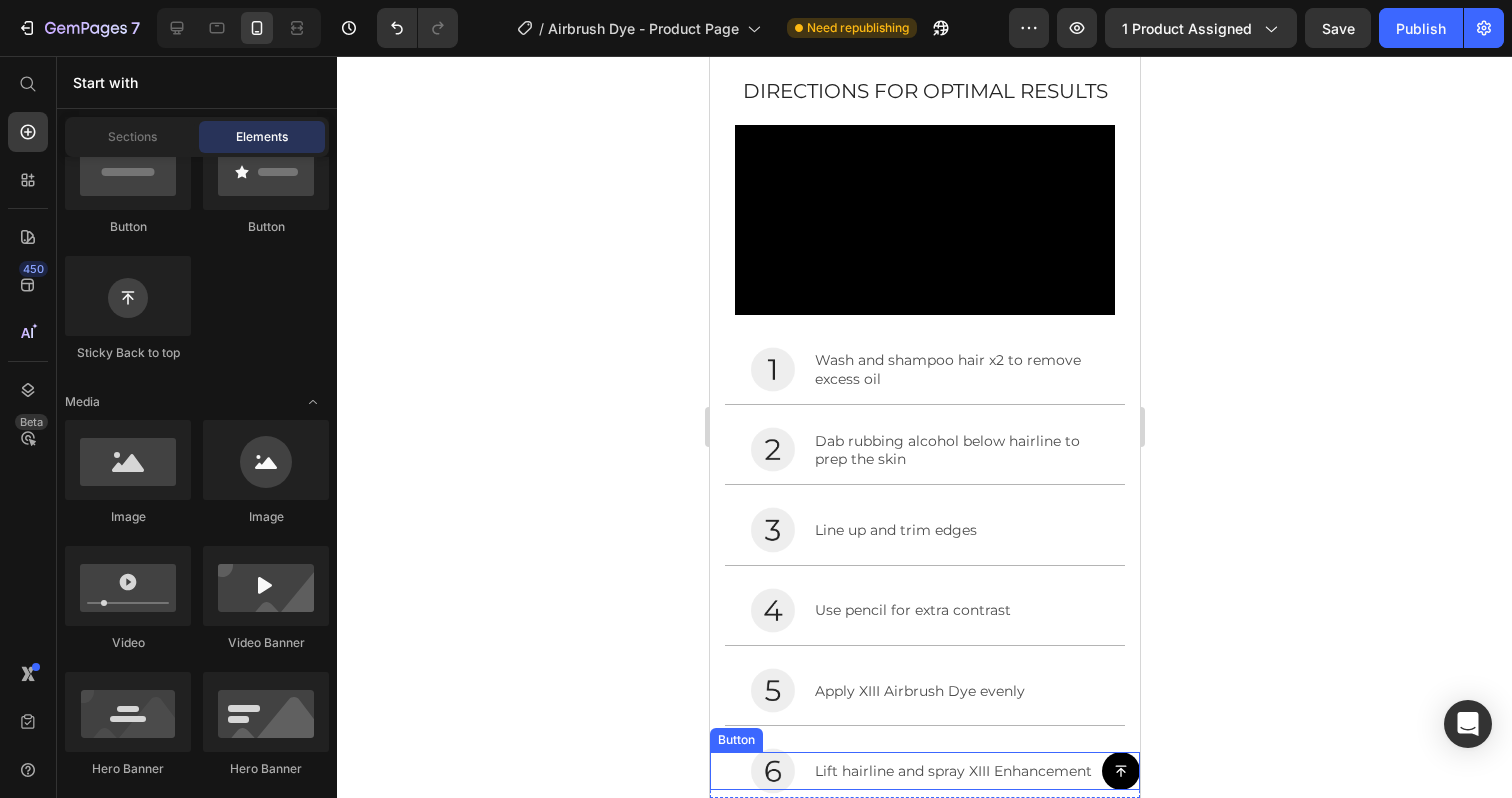 click at bounding box center [1120, 771] 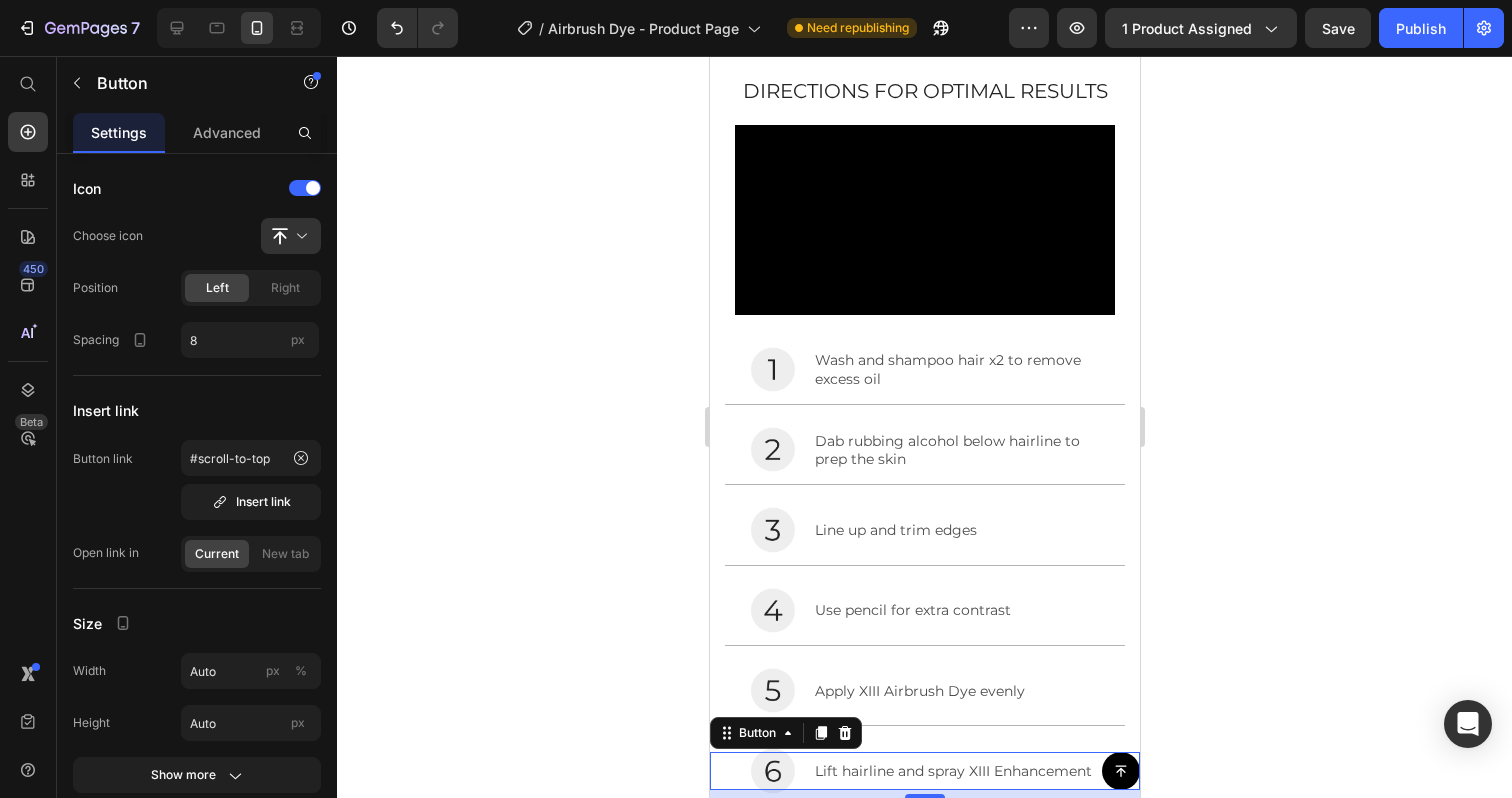 click 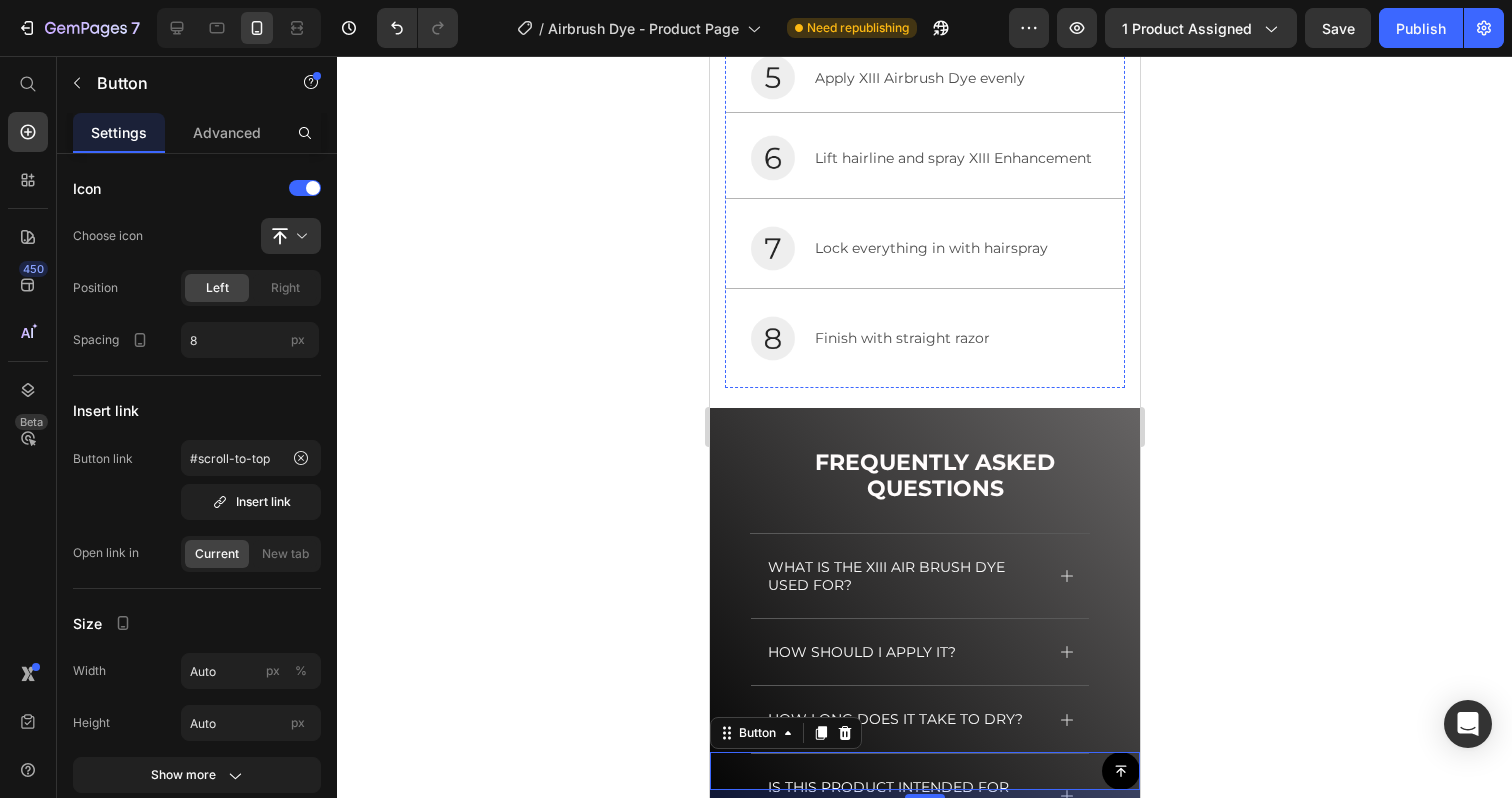 scroll, scrollTop: 8738, scrollLeft: 0, axis: vertical 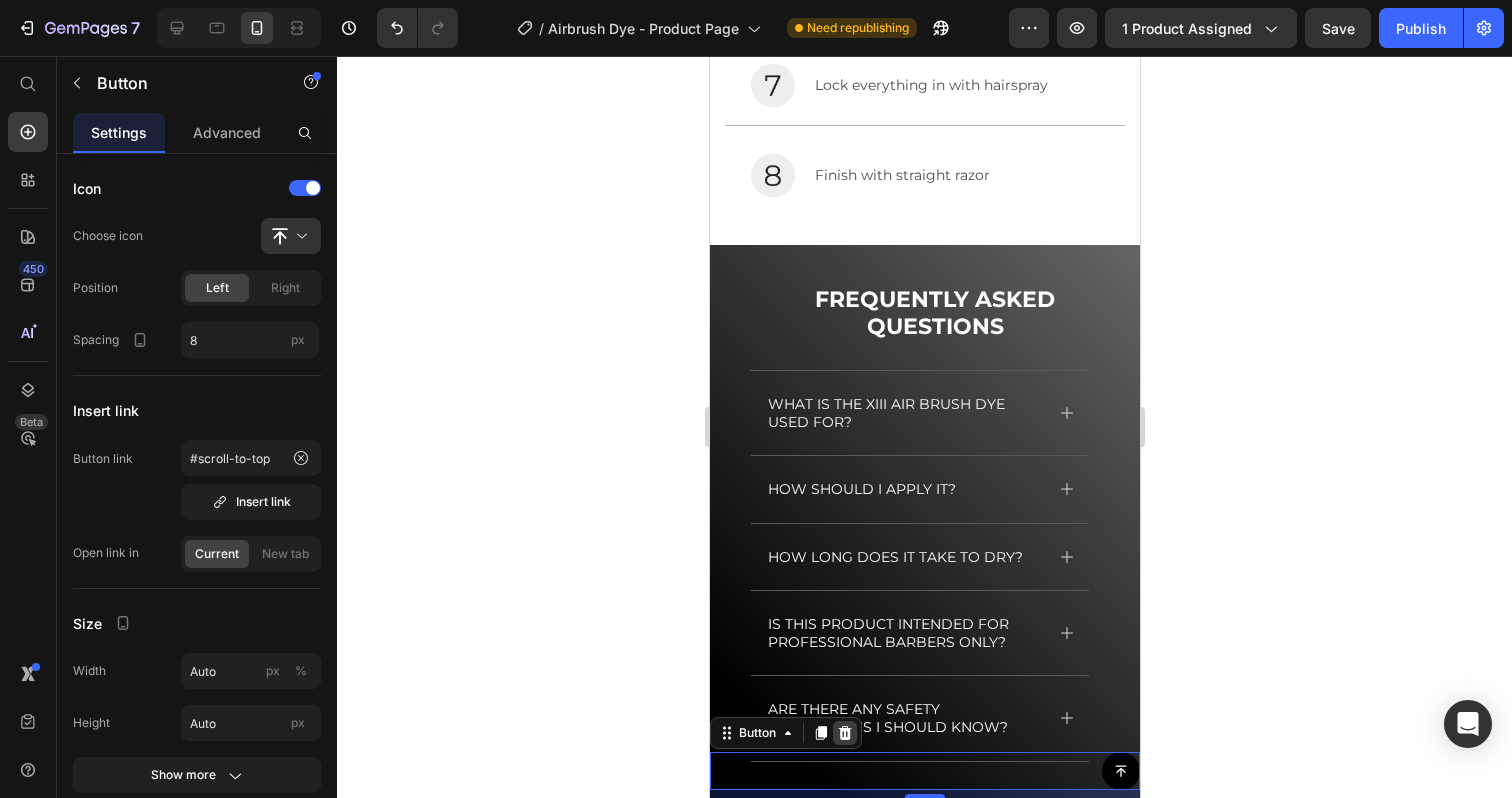 click 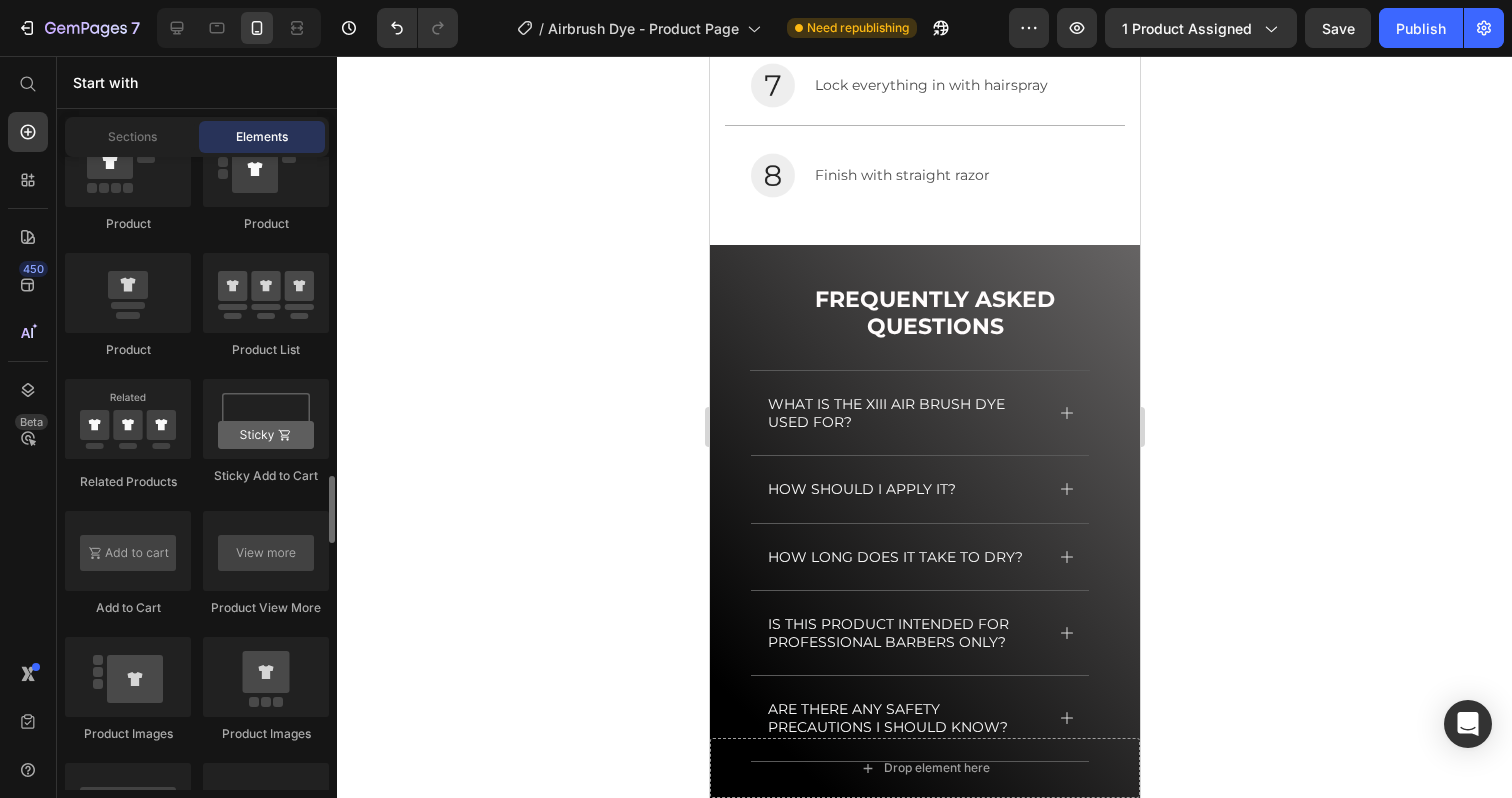 scroll, scrollTop: 2559, scrollLeft: 0, axis: vertical 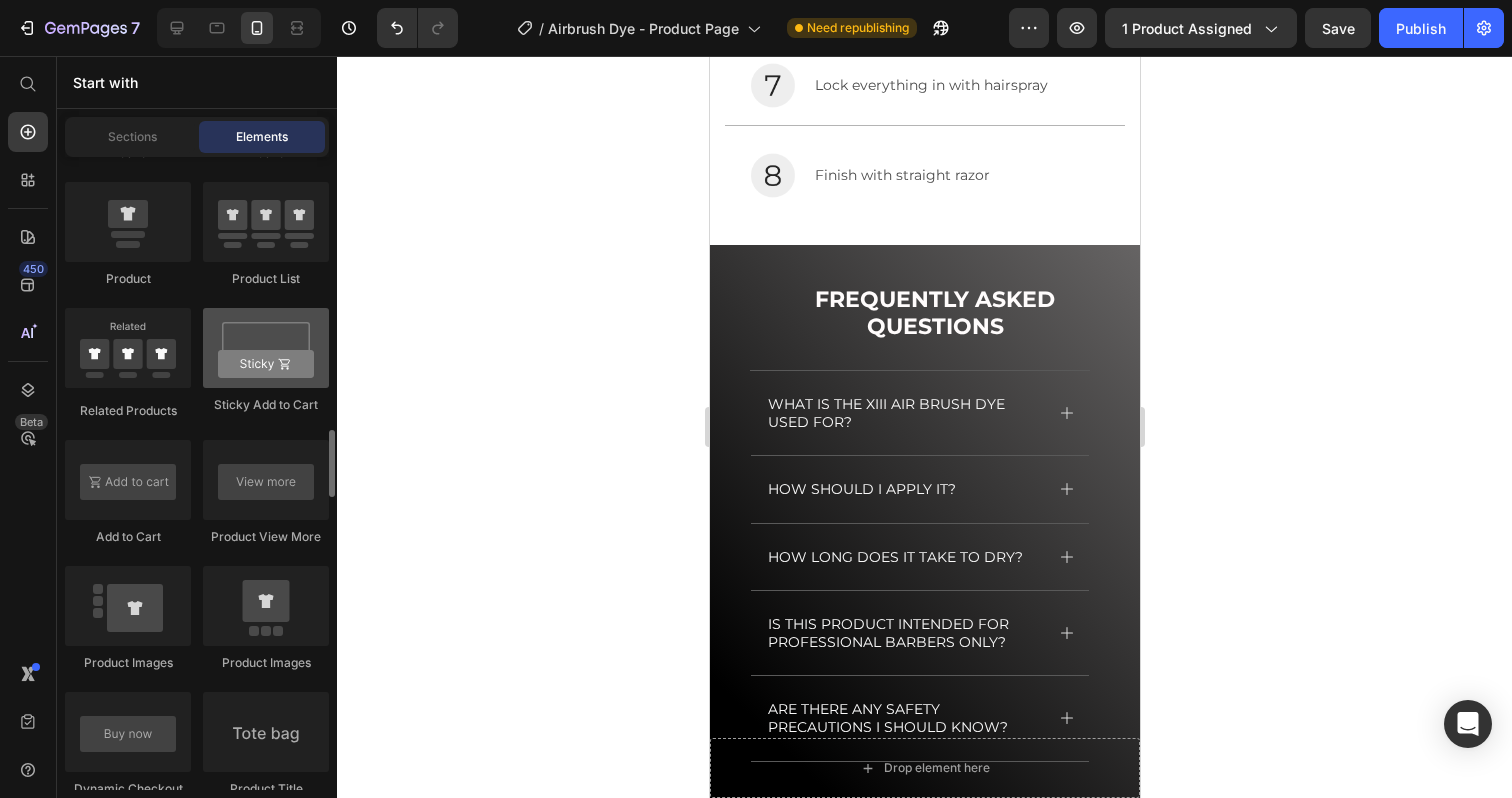 click at bounding box center [266, 348] 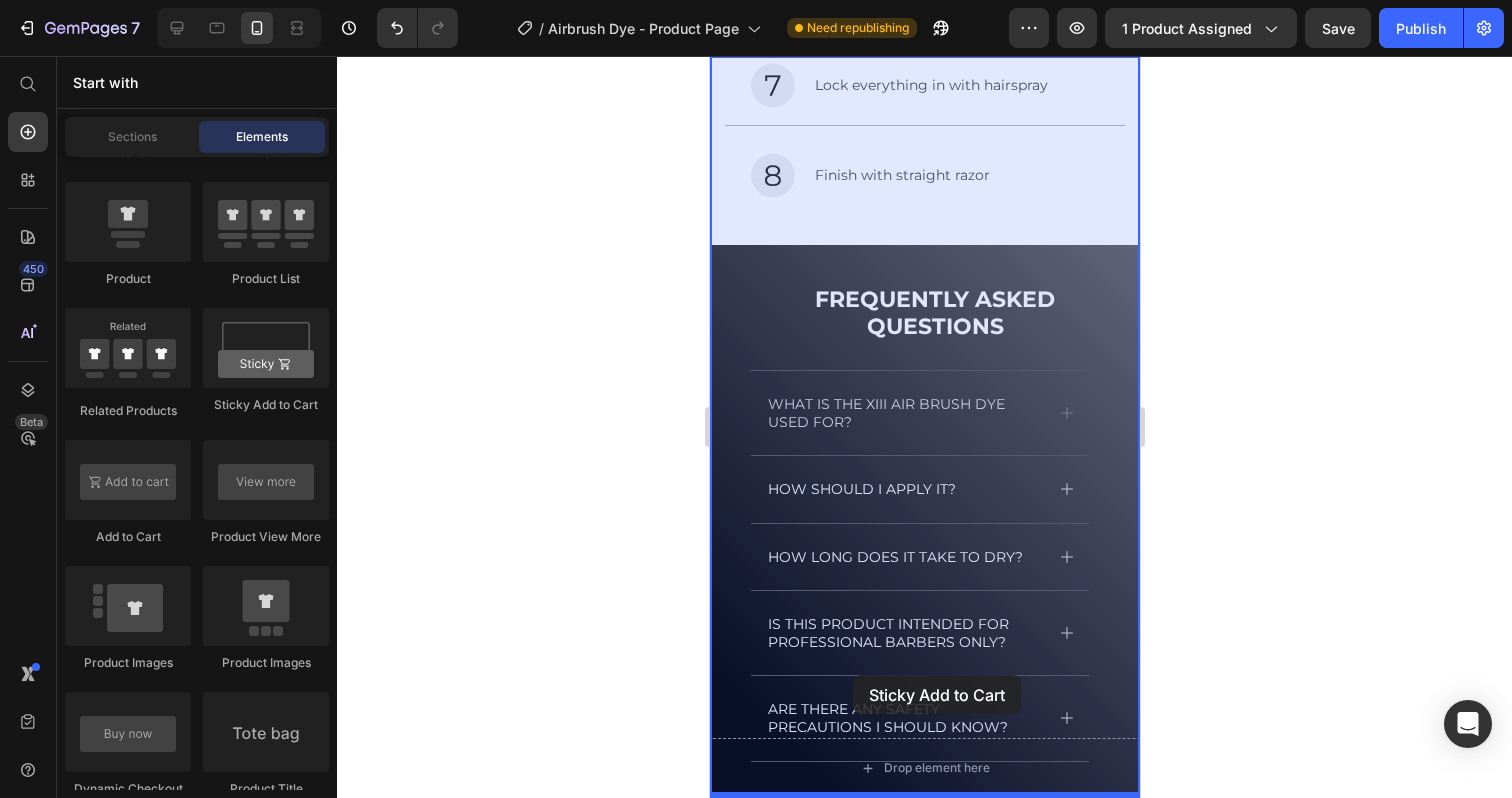 drag, startPoint x: 975, startPoint y: 398, endPoint x: 775, endPoint y: 612, distance: 292.90955 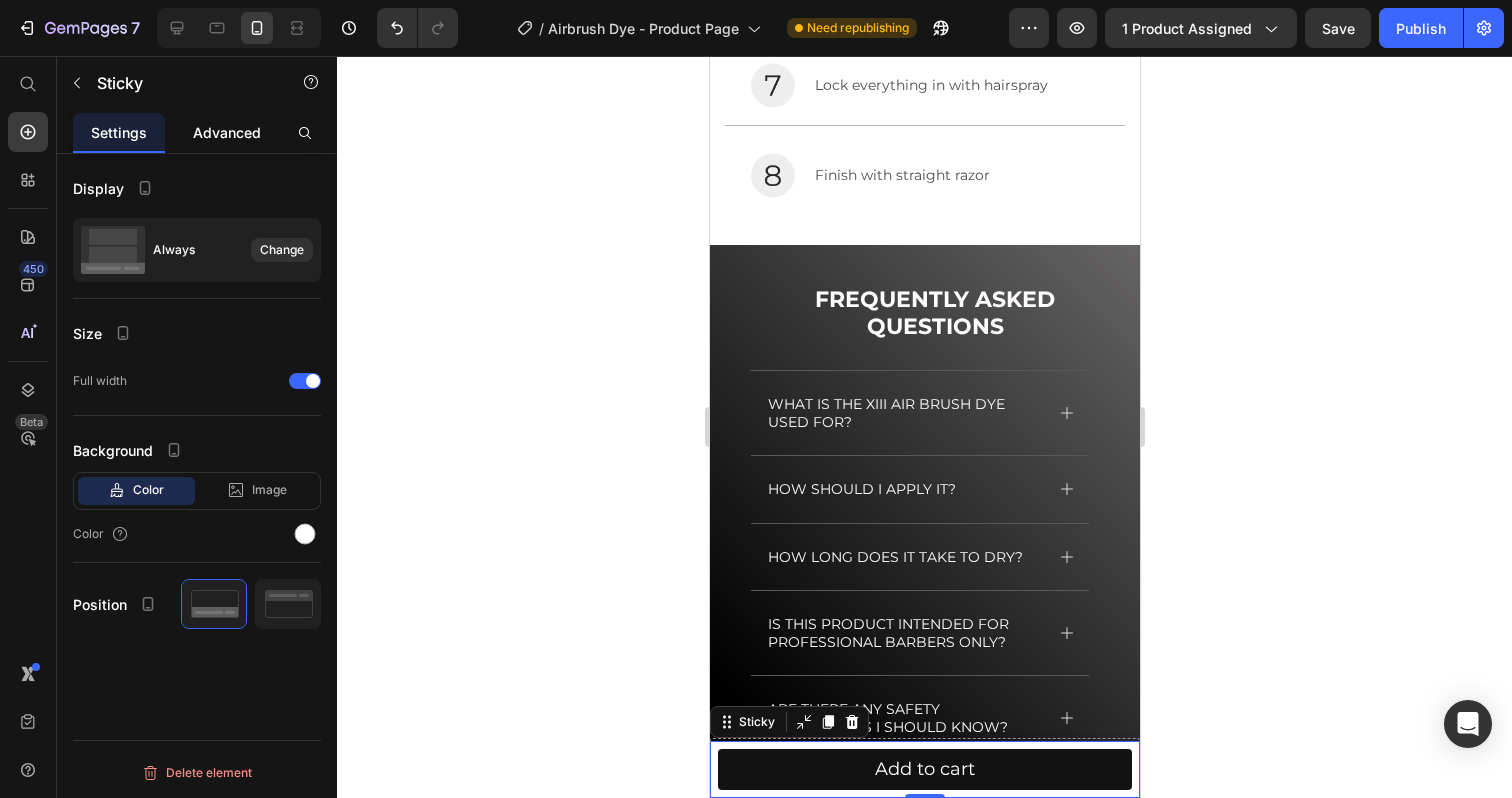 click on "Advanced" 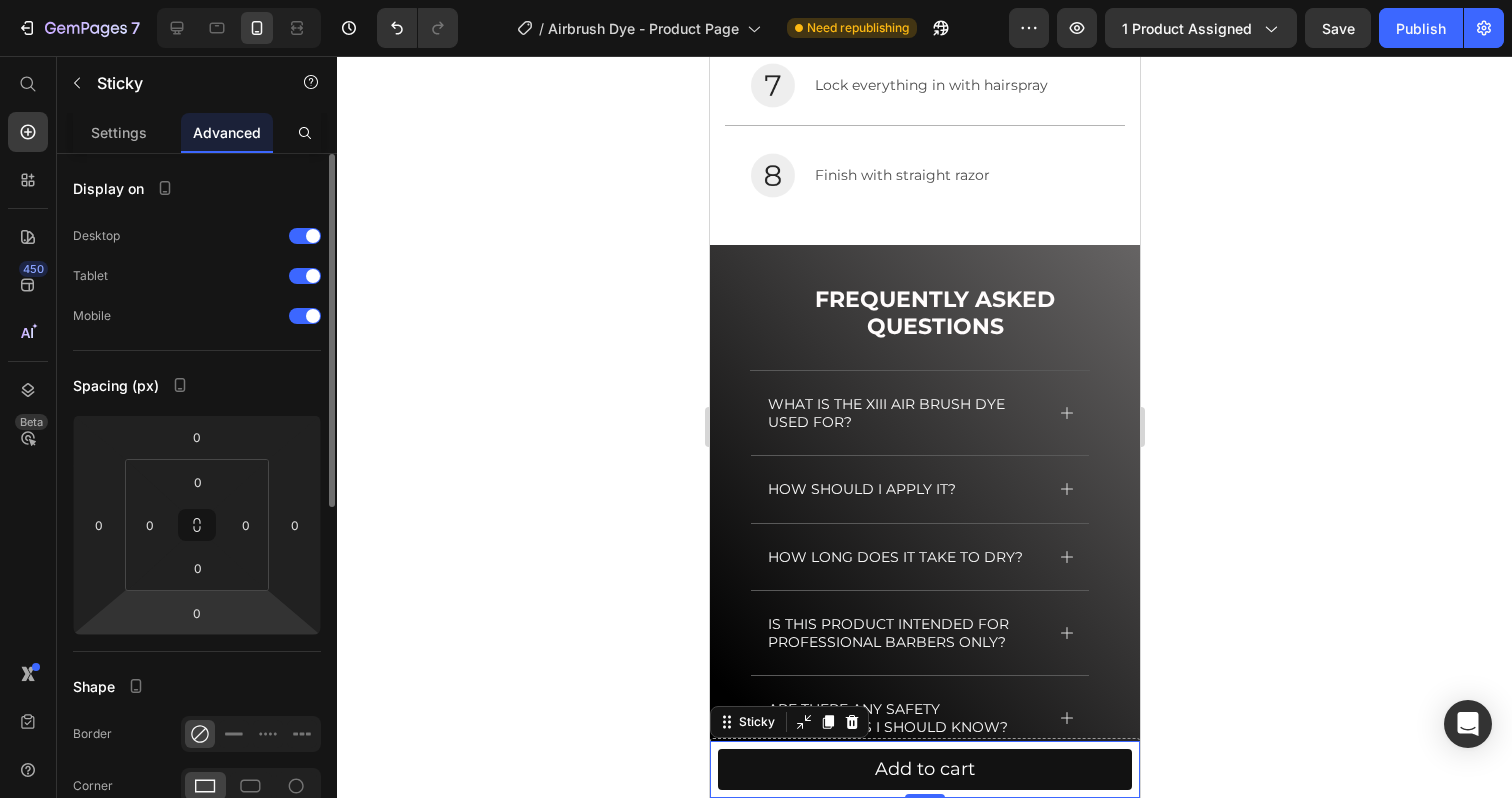 scroll, scrollTop: 691, scrollLeft: 0, axis: vertical 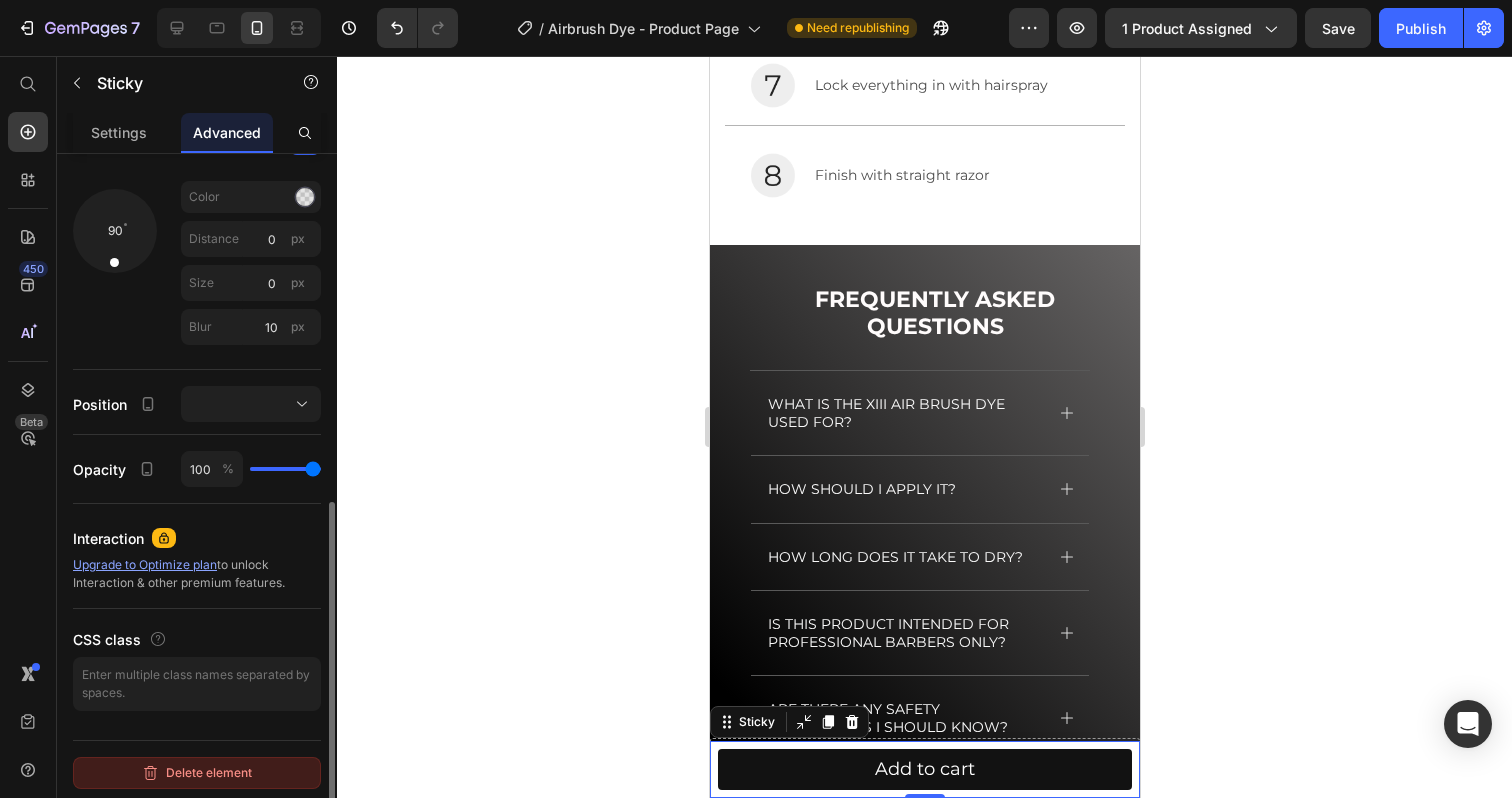click on "Delete element" at bounding box center (197, 773) 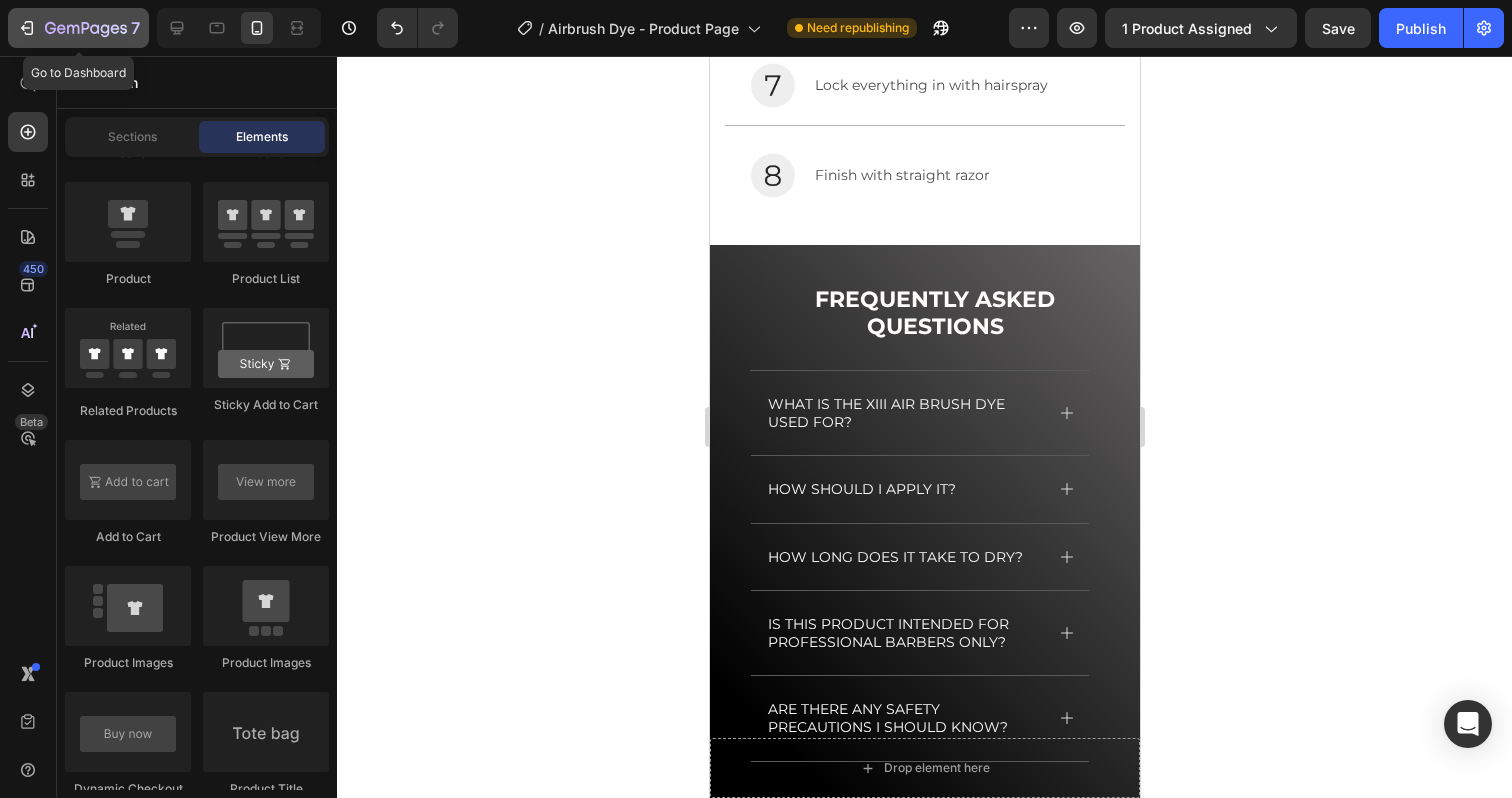 click 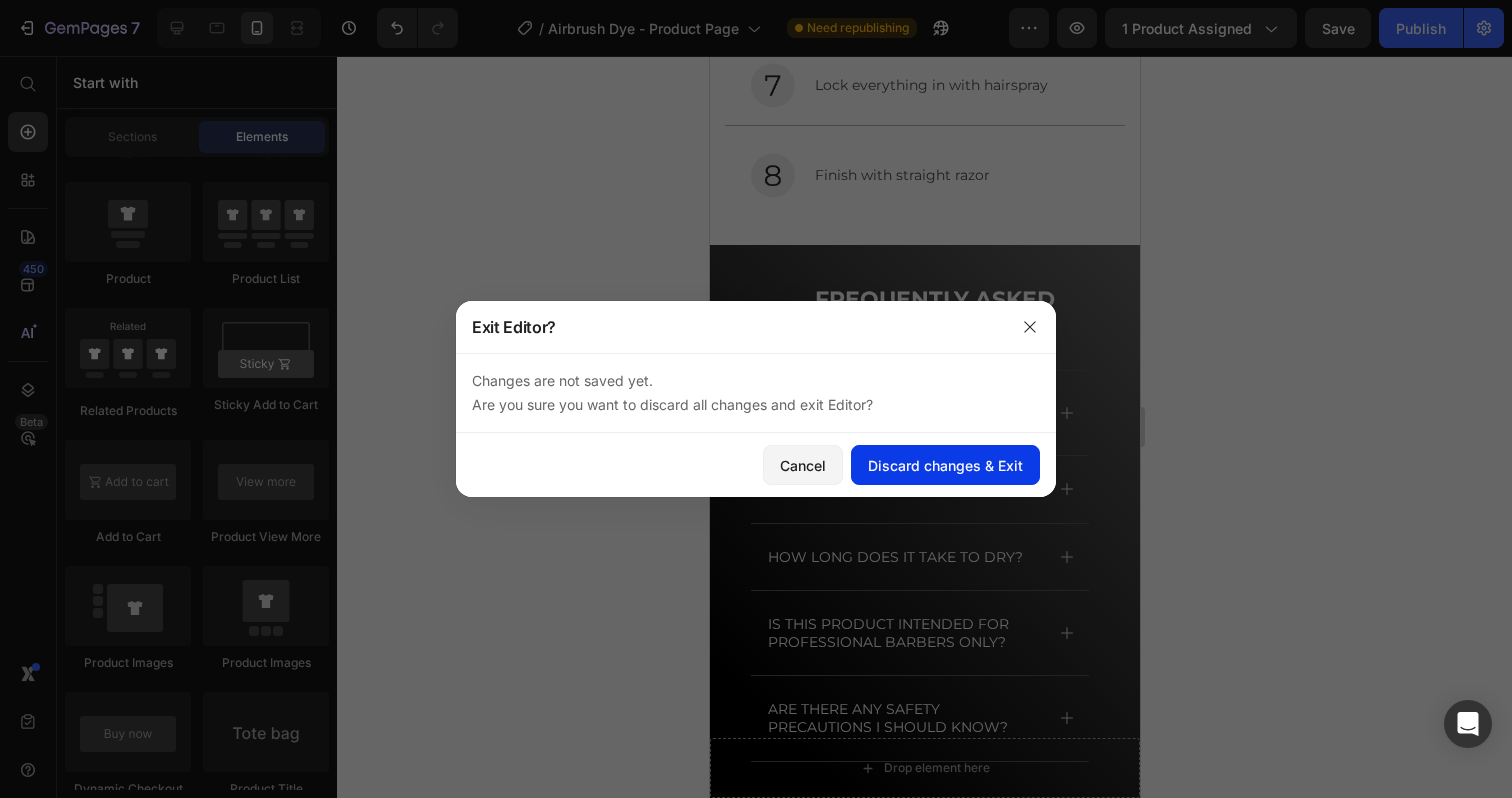click on "Discard changes & Exit" at bounding box center [945, 465] 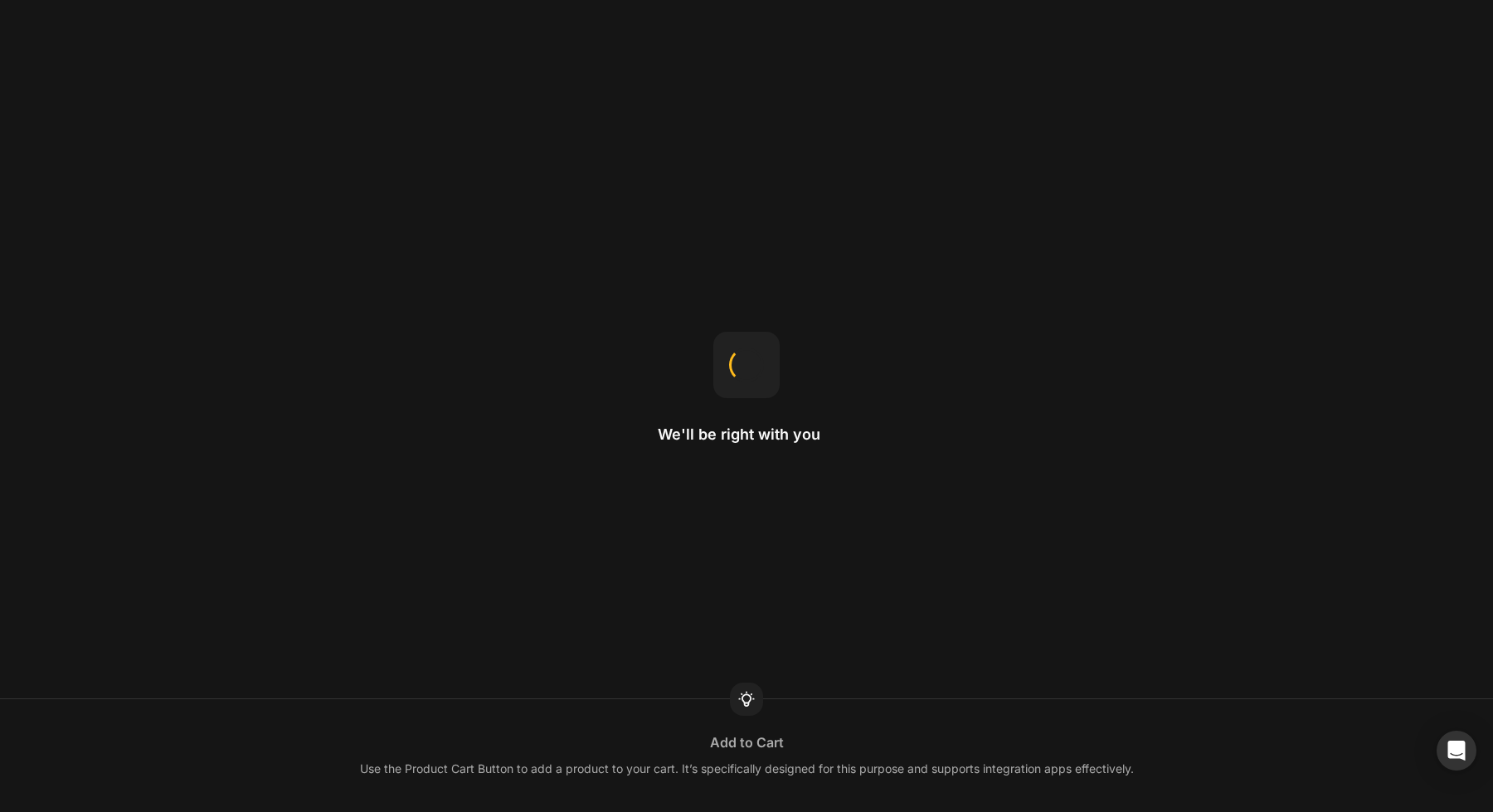 scroll, scrollTop: 0, scrollLeft: 0, axis: both 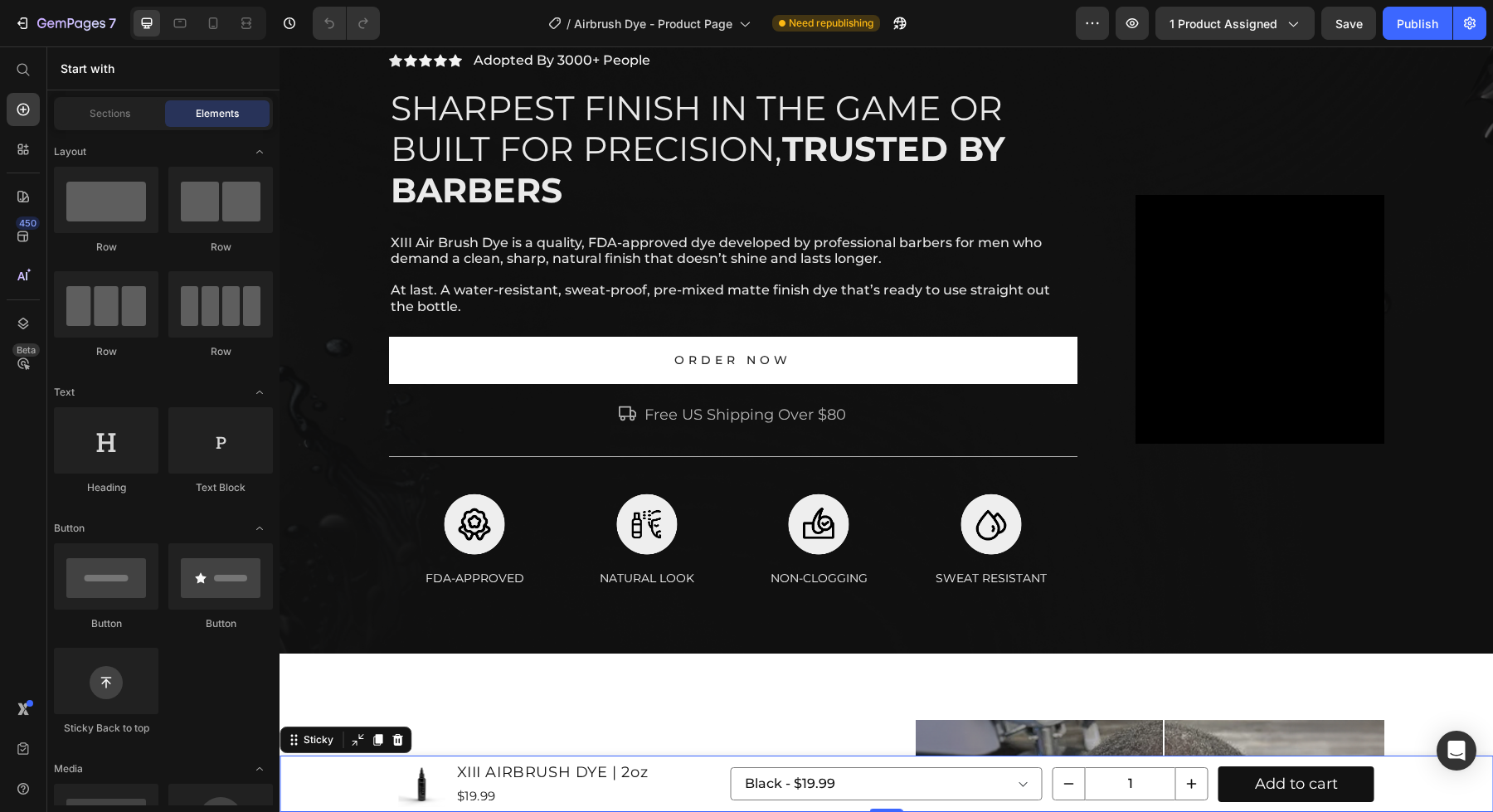 click on "Product Images XIII AIRBRUSH DYE | 2oz Product Title $19.99 Product Price Row Black - $19.99  Brown - $19.99  Product Variants & Swatches 1 Product Quantity Add to cart Product Cart Button Row Product" at bounding box center [886, 784] 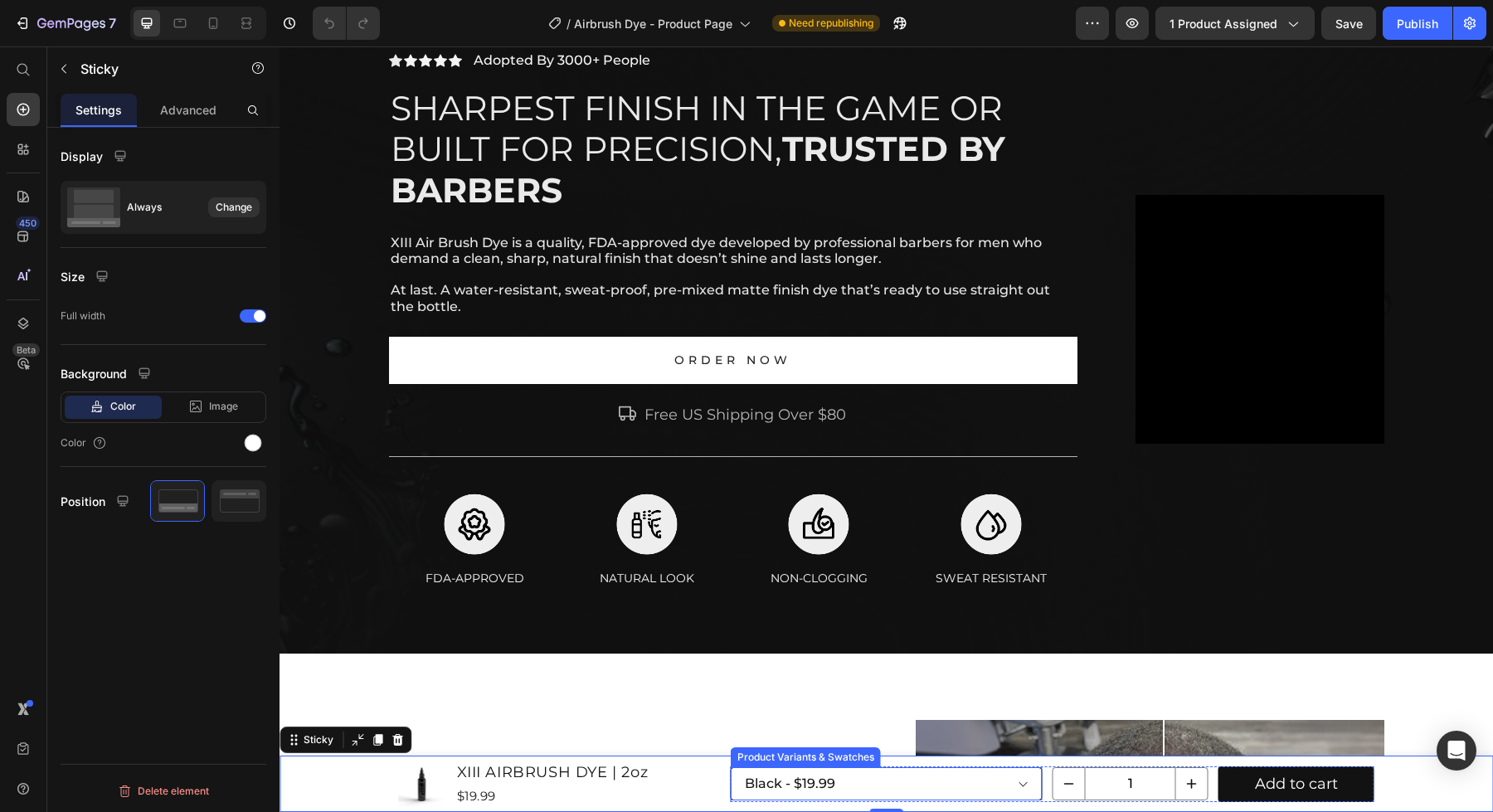 click on "Black - $19.99  Brown - $19.99" at bounding box center (887, 784) 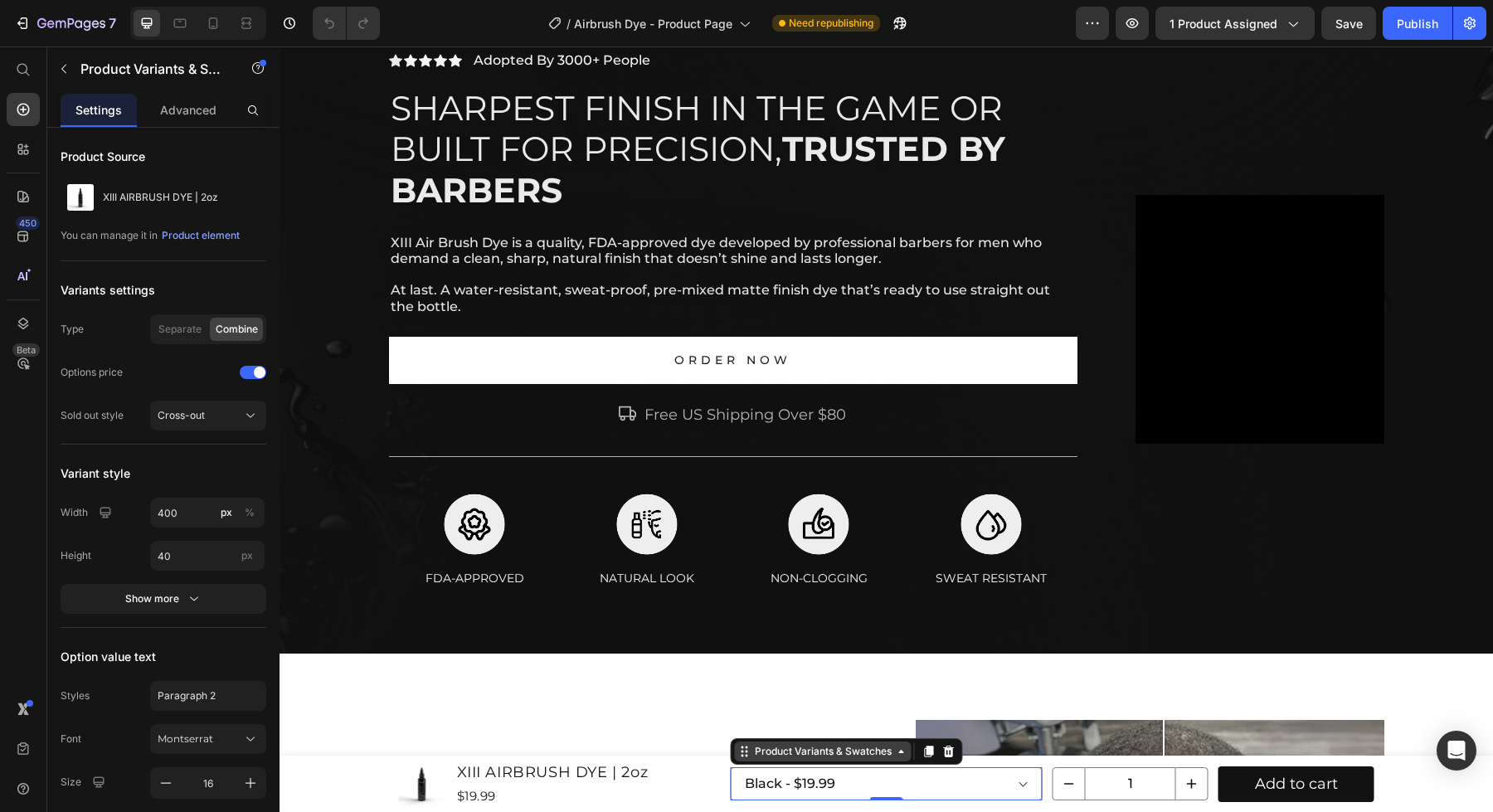 scroll, scrollTop: 112, scrollLeft: 0, axis: vertical 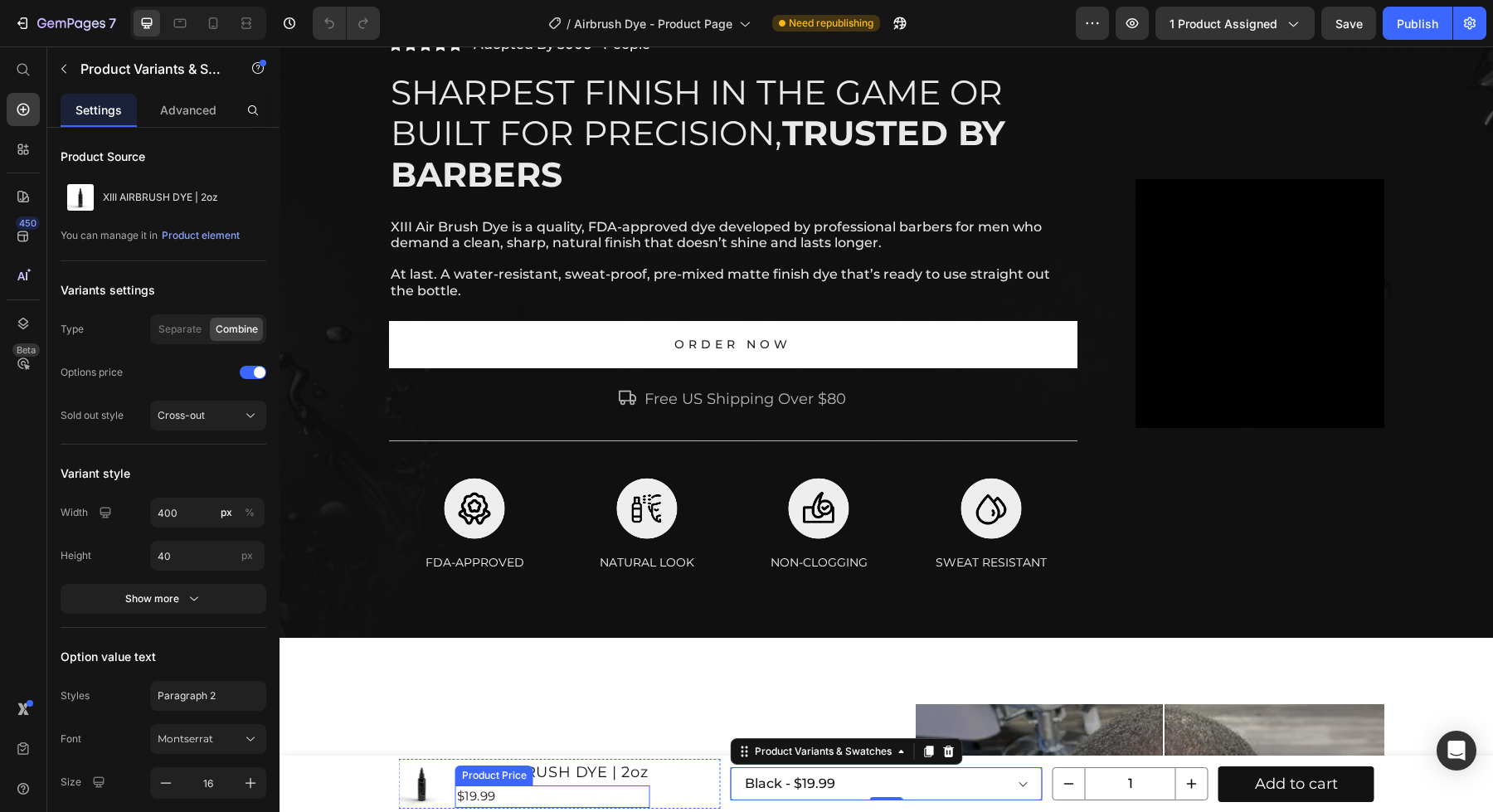 click on "$19.99" at bounding box center [552, 796] 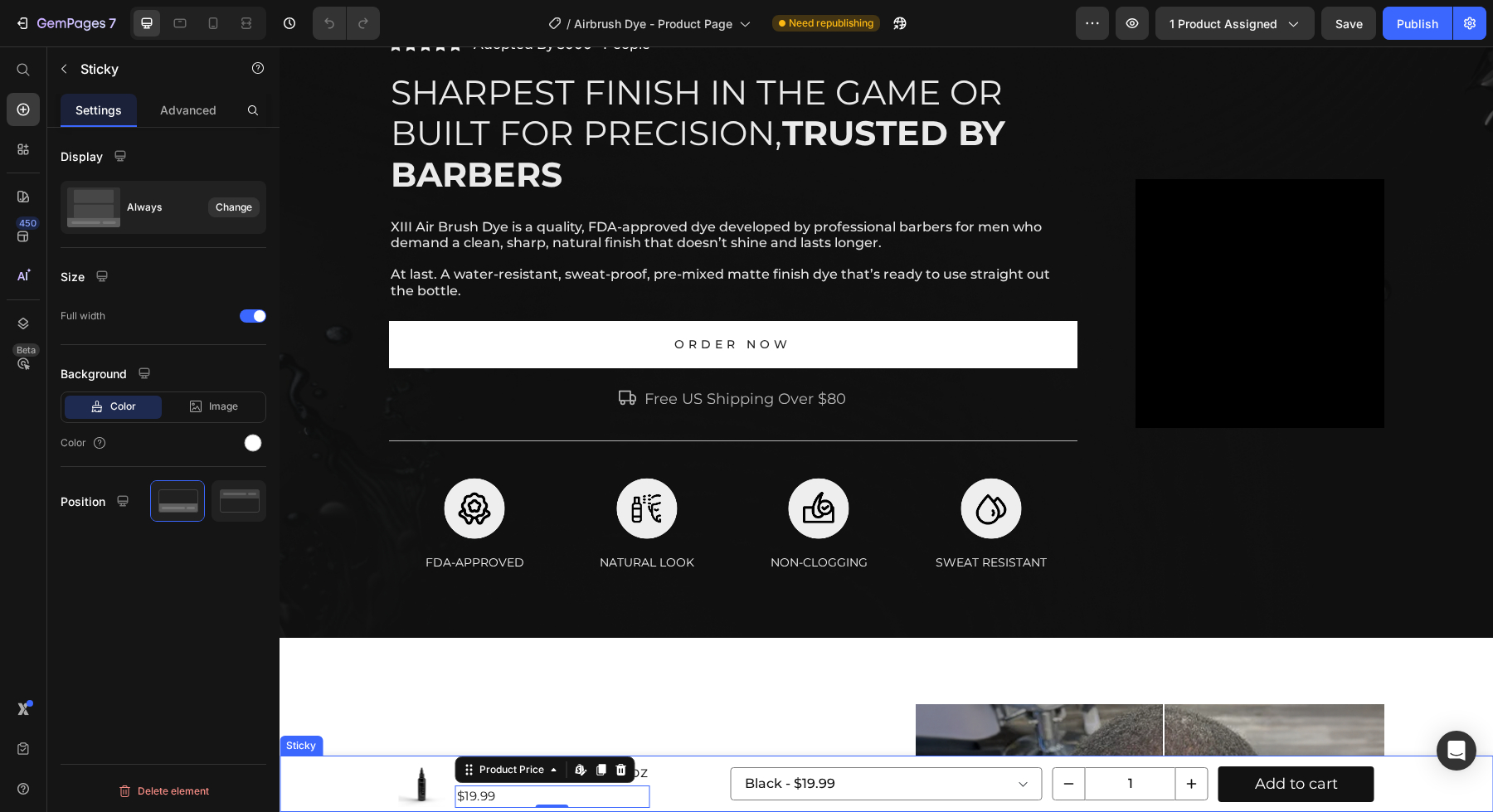 click on "Product Images XIII AIRBRUSH DYE | 2oz Product Title $19.99 Product Price   Edit content in Shopify 0 Row Black - $19.99  Brown - $19.99  Product Variants & Swatches 1 Product Quantity Add to cart Product Cart Button Row Product" at bounding box center (886, 784) 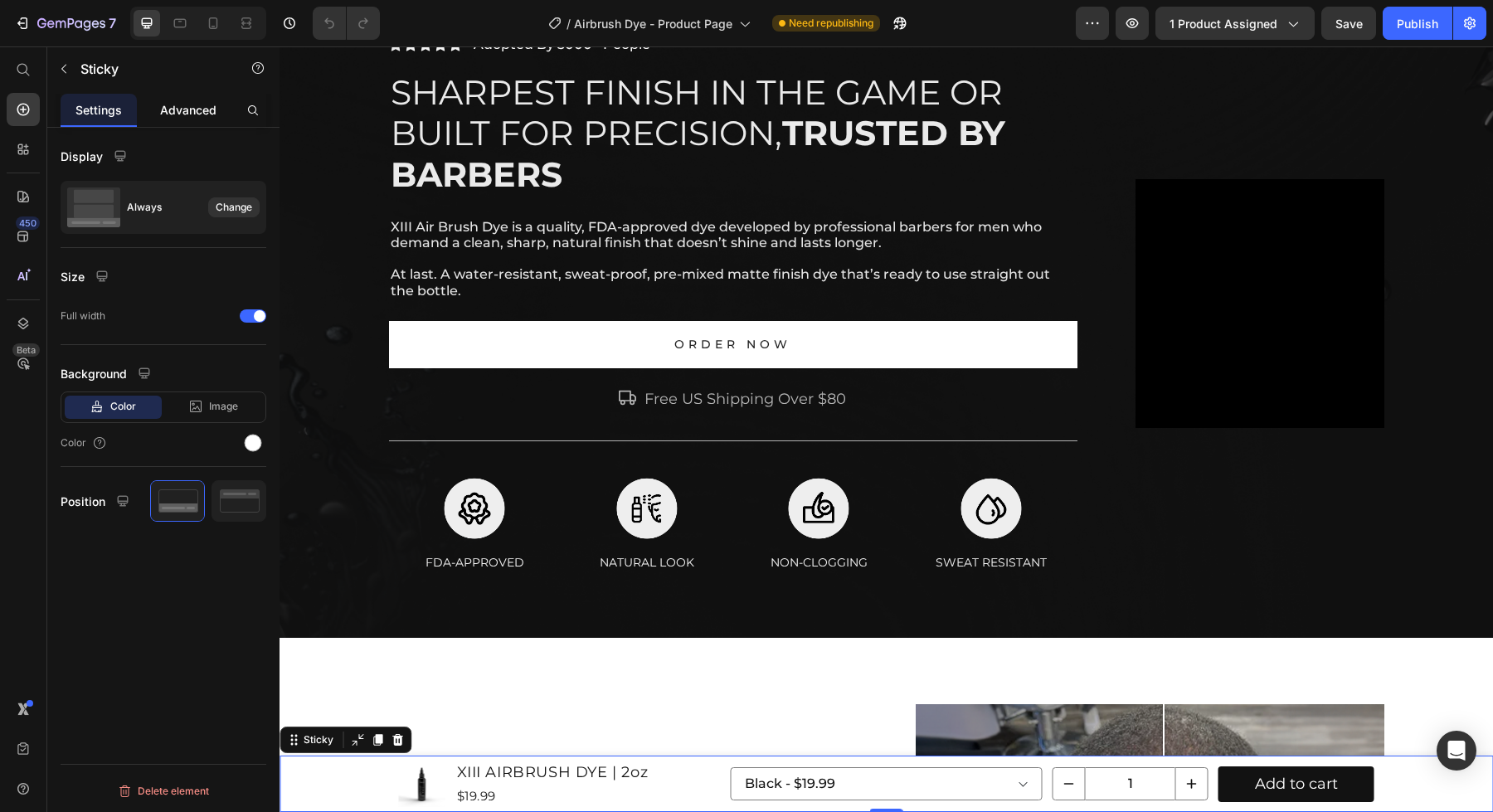 click on "Advanced" at bounding box center (188, 109) 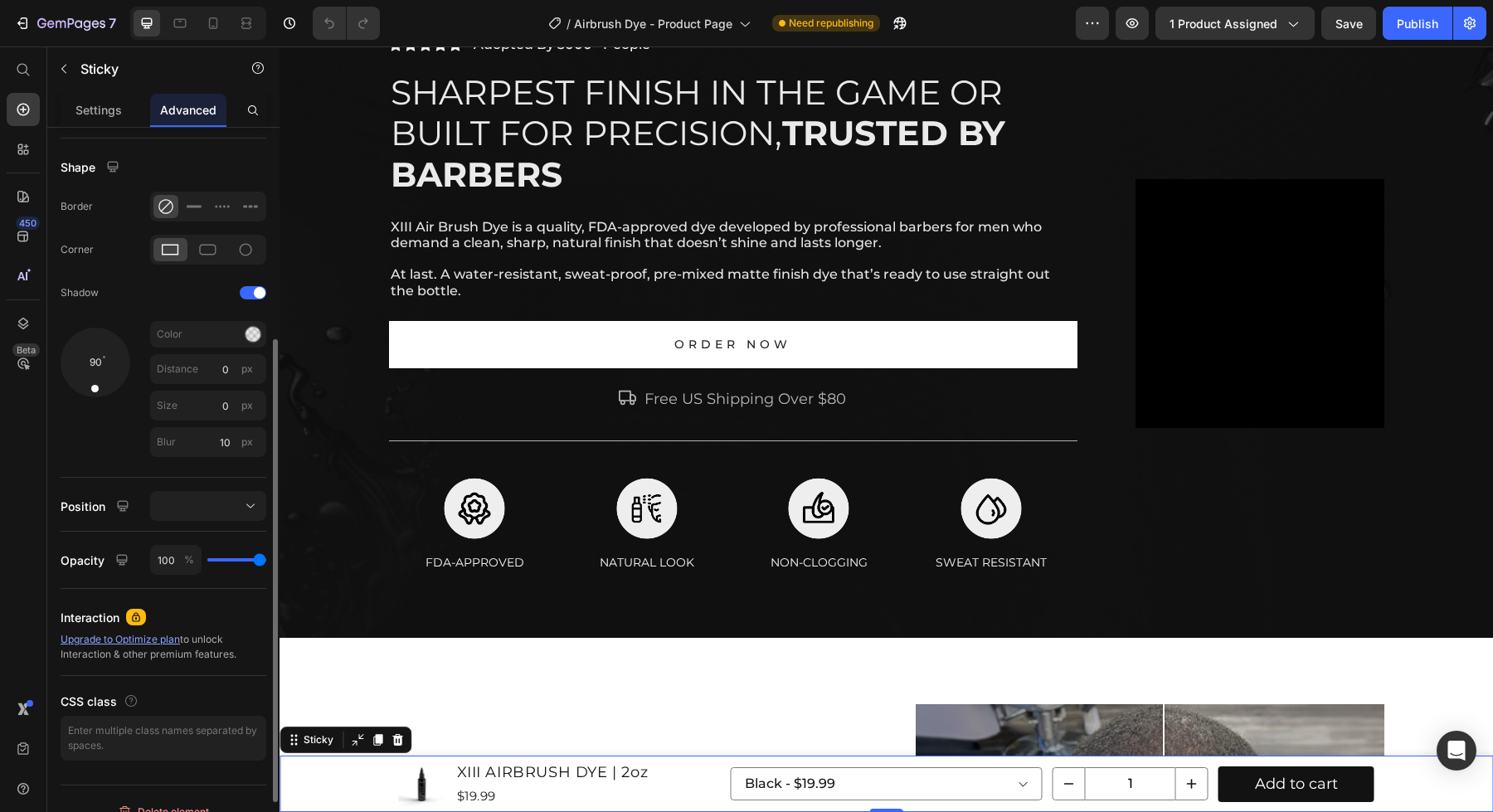 scroll, scrollTop: 423, scrollLeft: 0, axis: vertical 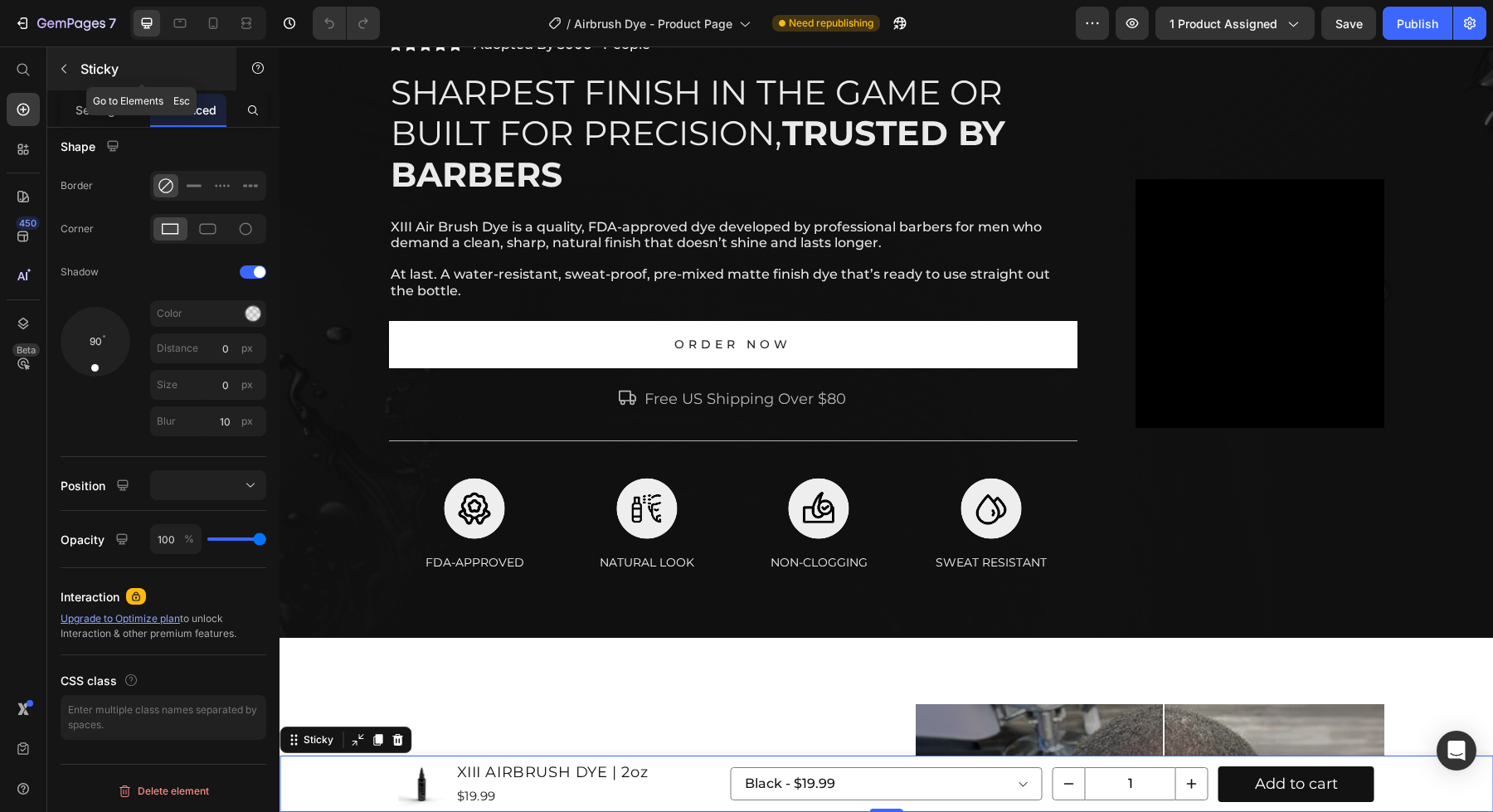 click 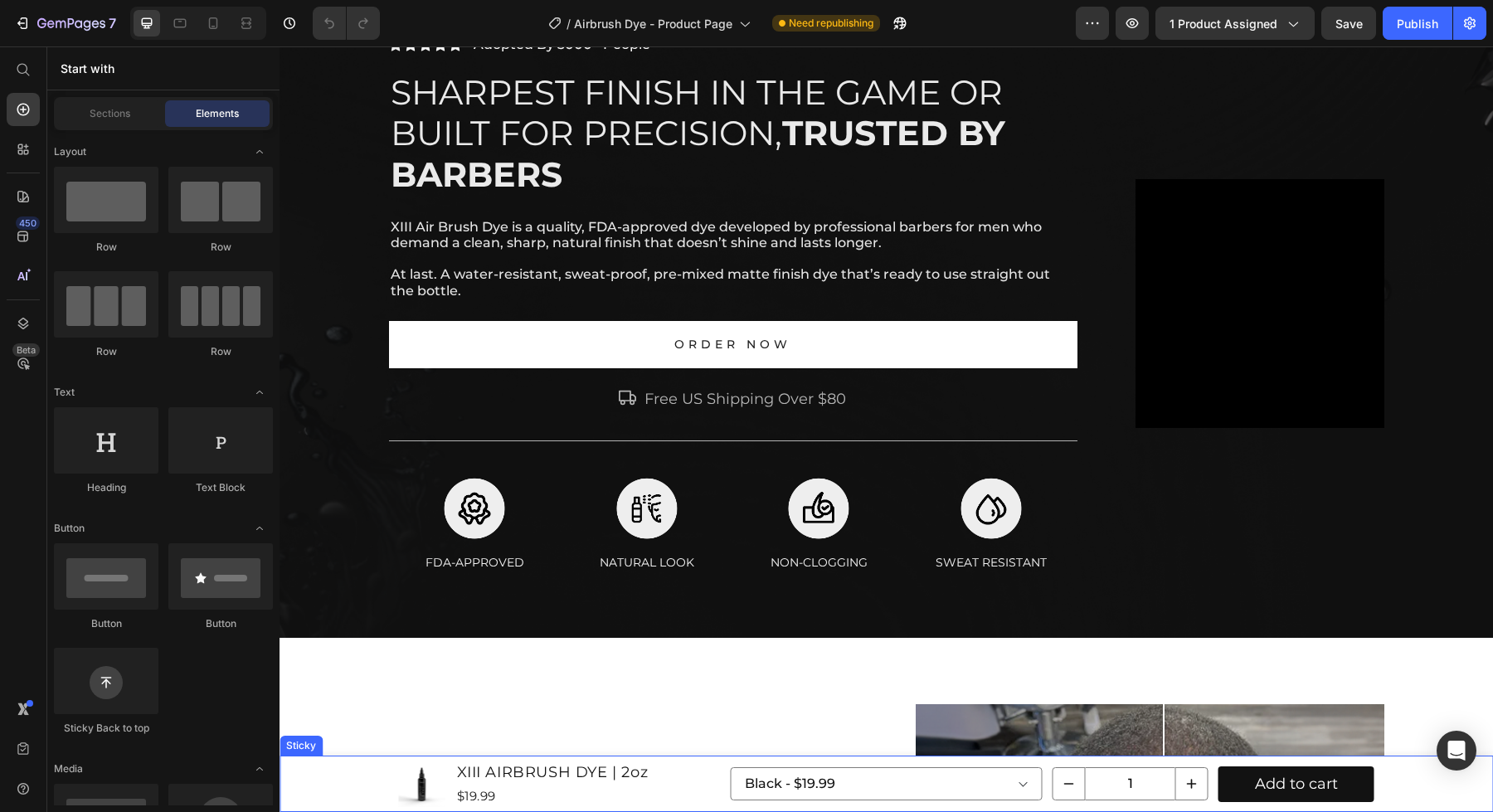 click on "Product Images XIII AIRBRUSH DYE | 2oz Product Title $19.99 Product Price Row Black - $19.99  Brown - $19.99  Product Variants & Swatches 1 Product Quantity Add to cart Product Cart Button Row Product" at bounding box center [886, 784] 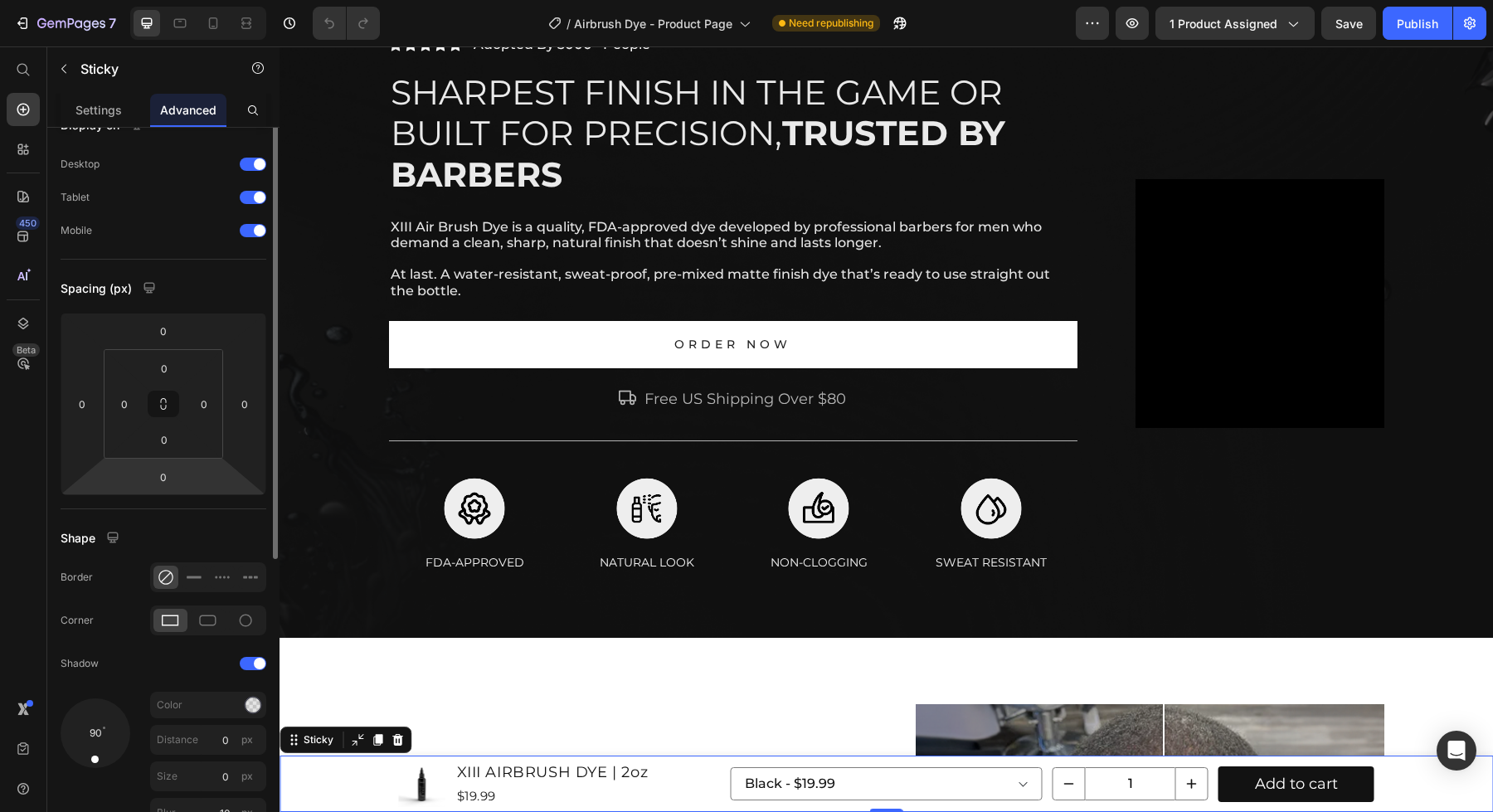 scroll, scrollTop: 0, scrollLeft: 0, axis: both 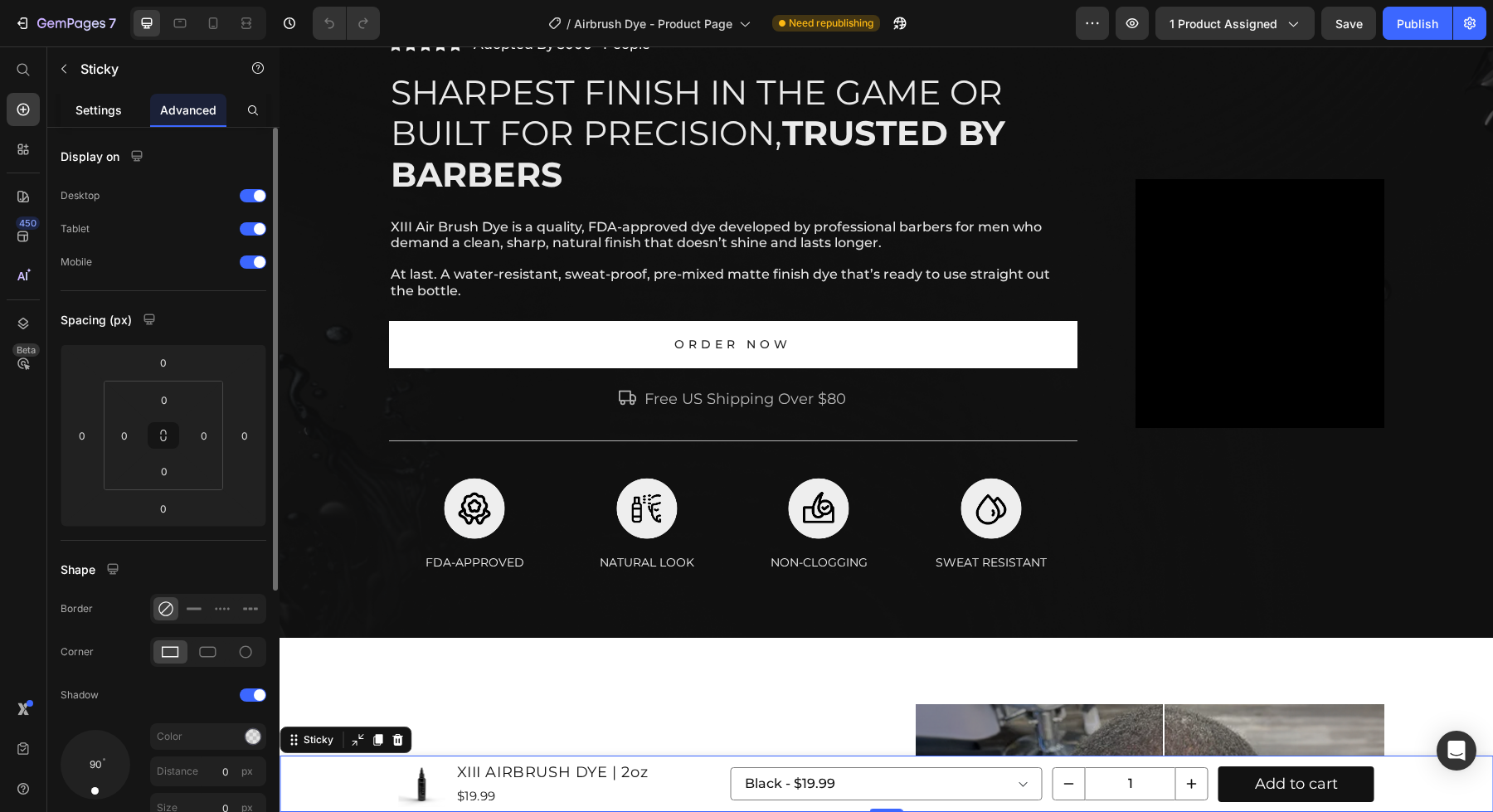 click on "Settings" at bounding box center [99, 109] 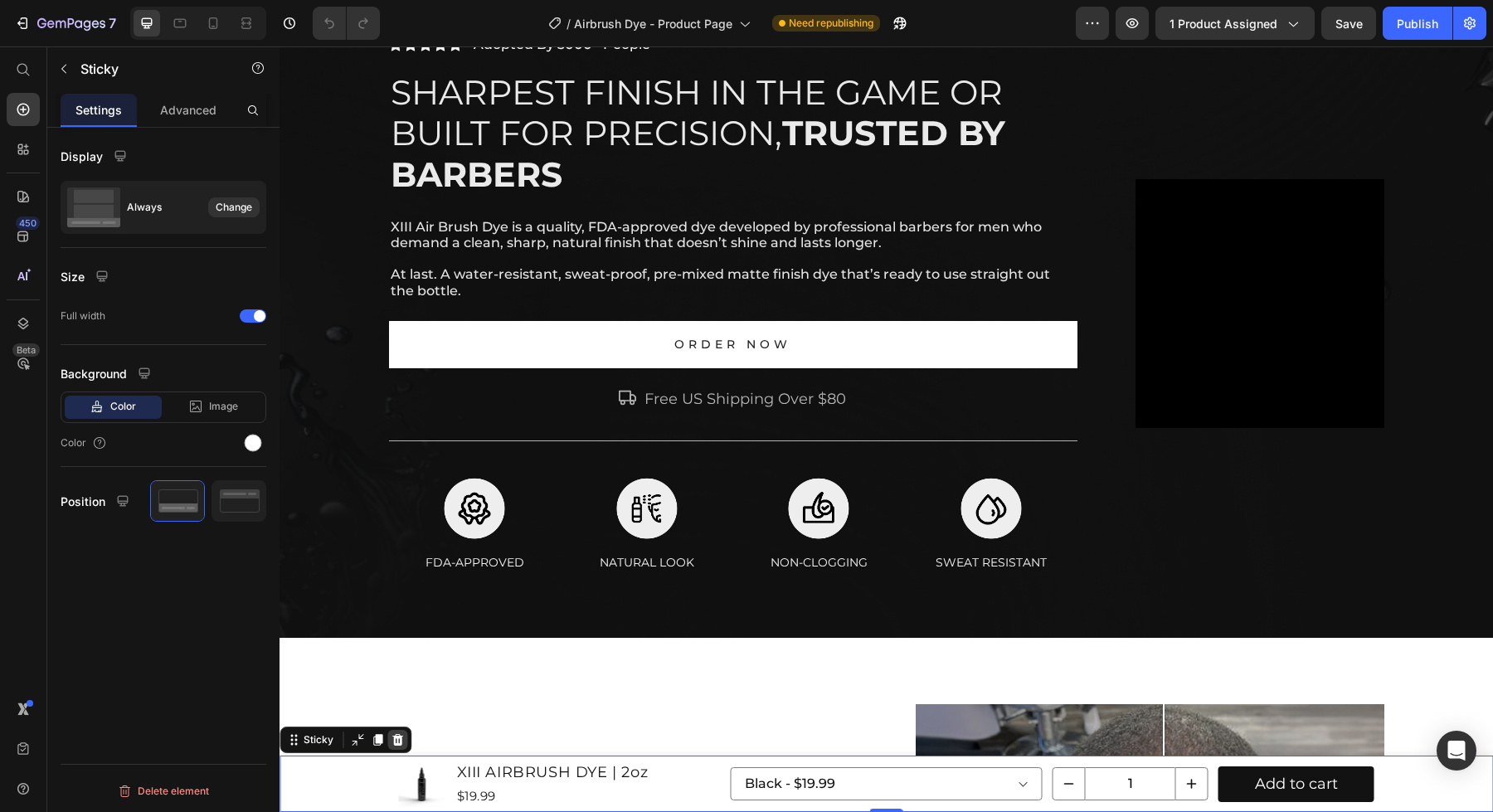 click 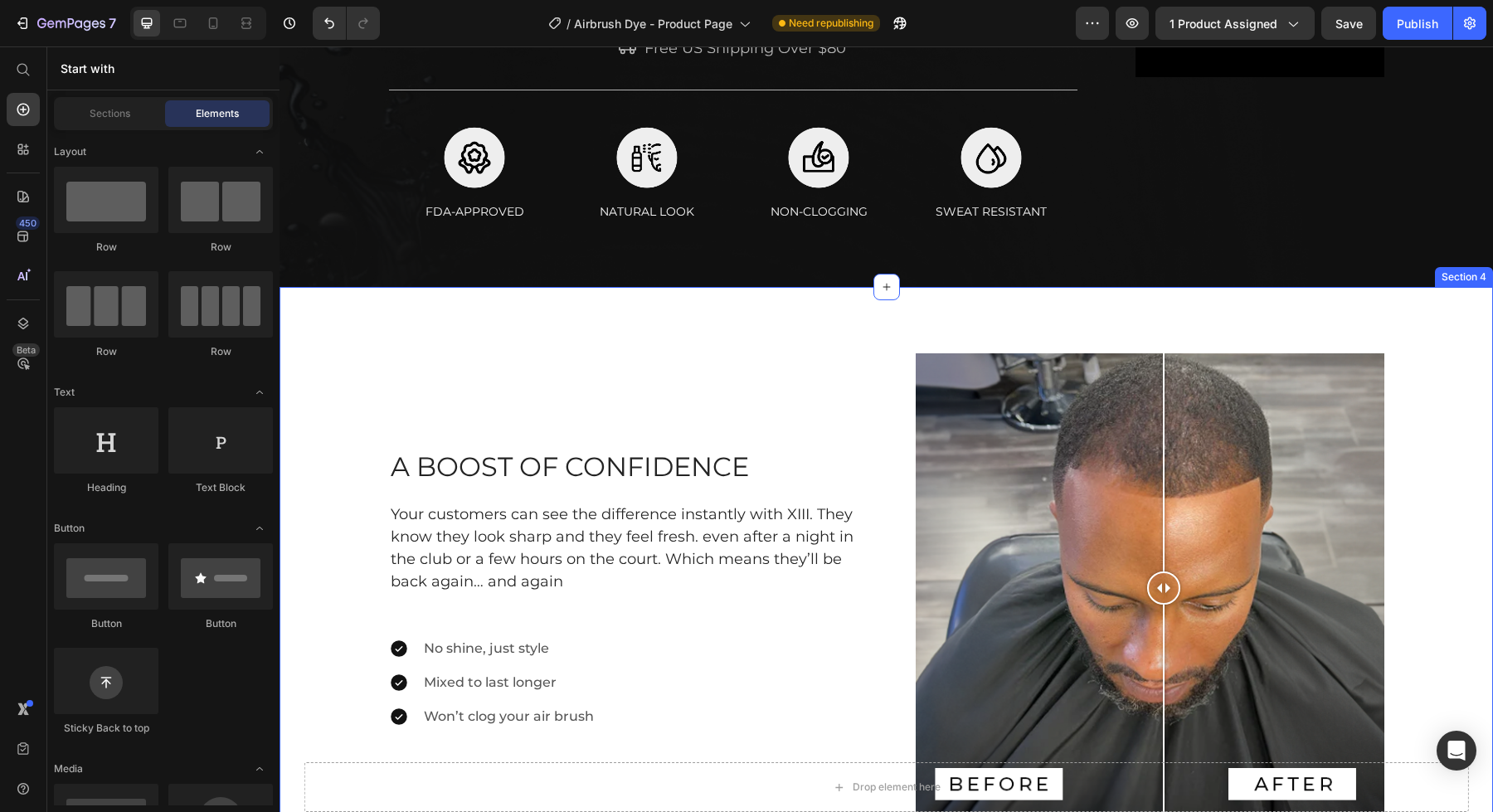 scroll, scrollTop: 477, scrollLeft: 0, axis: vertical 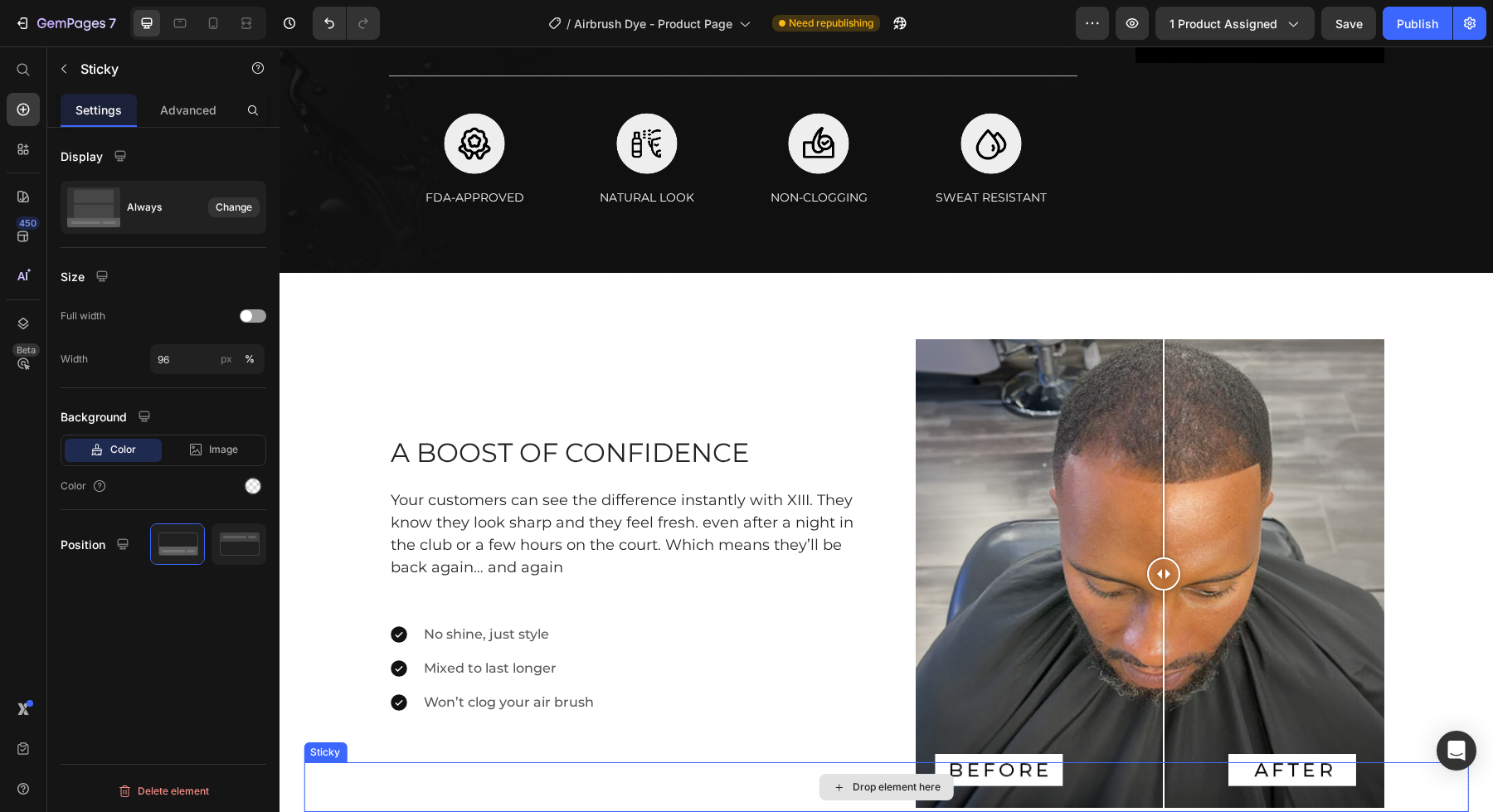 click on "Drop element here" at bounding box center [886, 787] 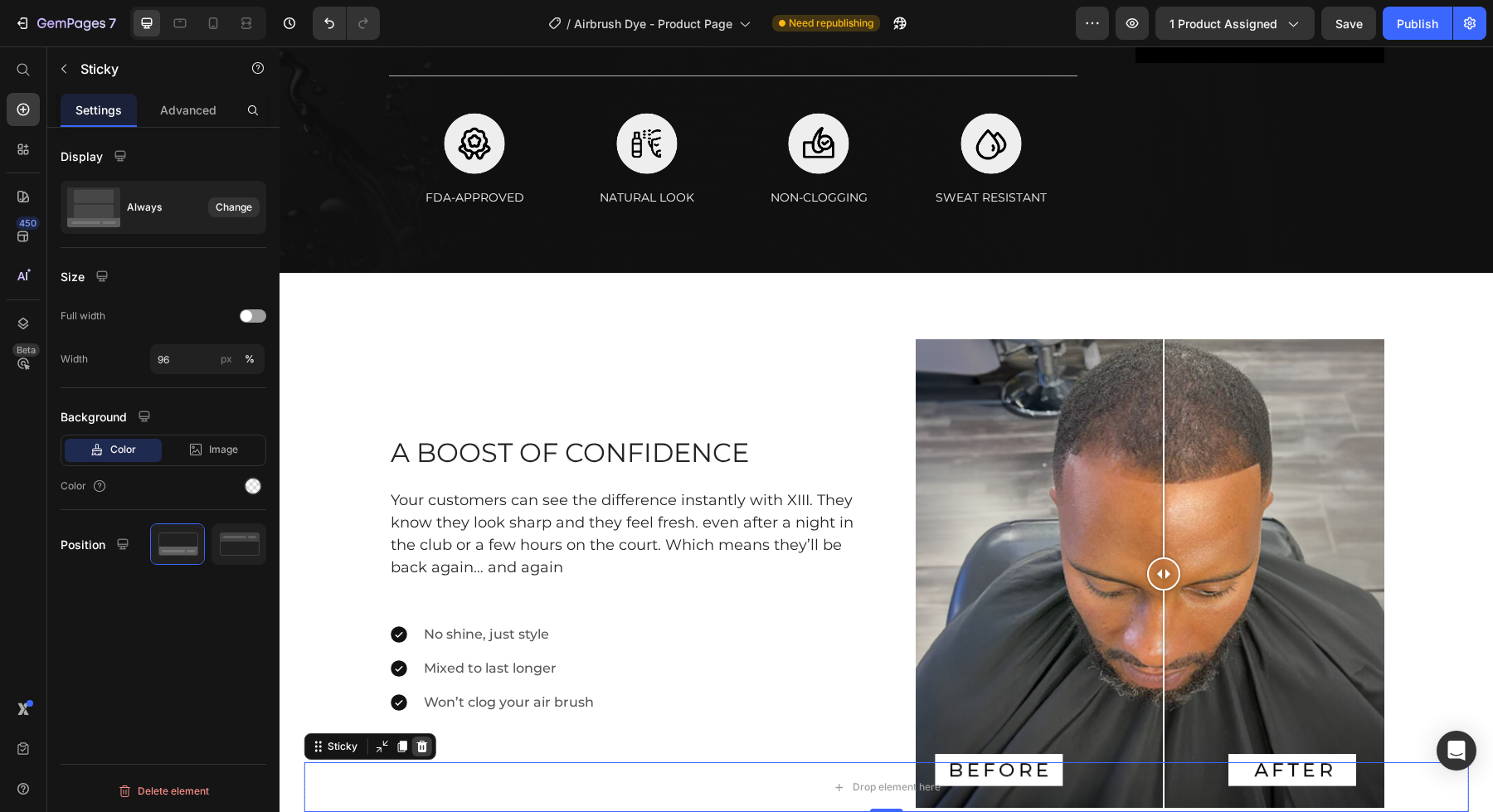 click 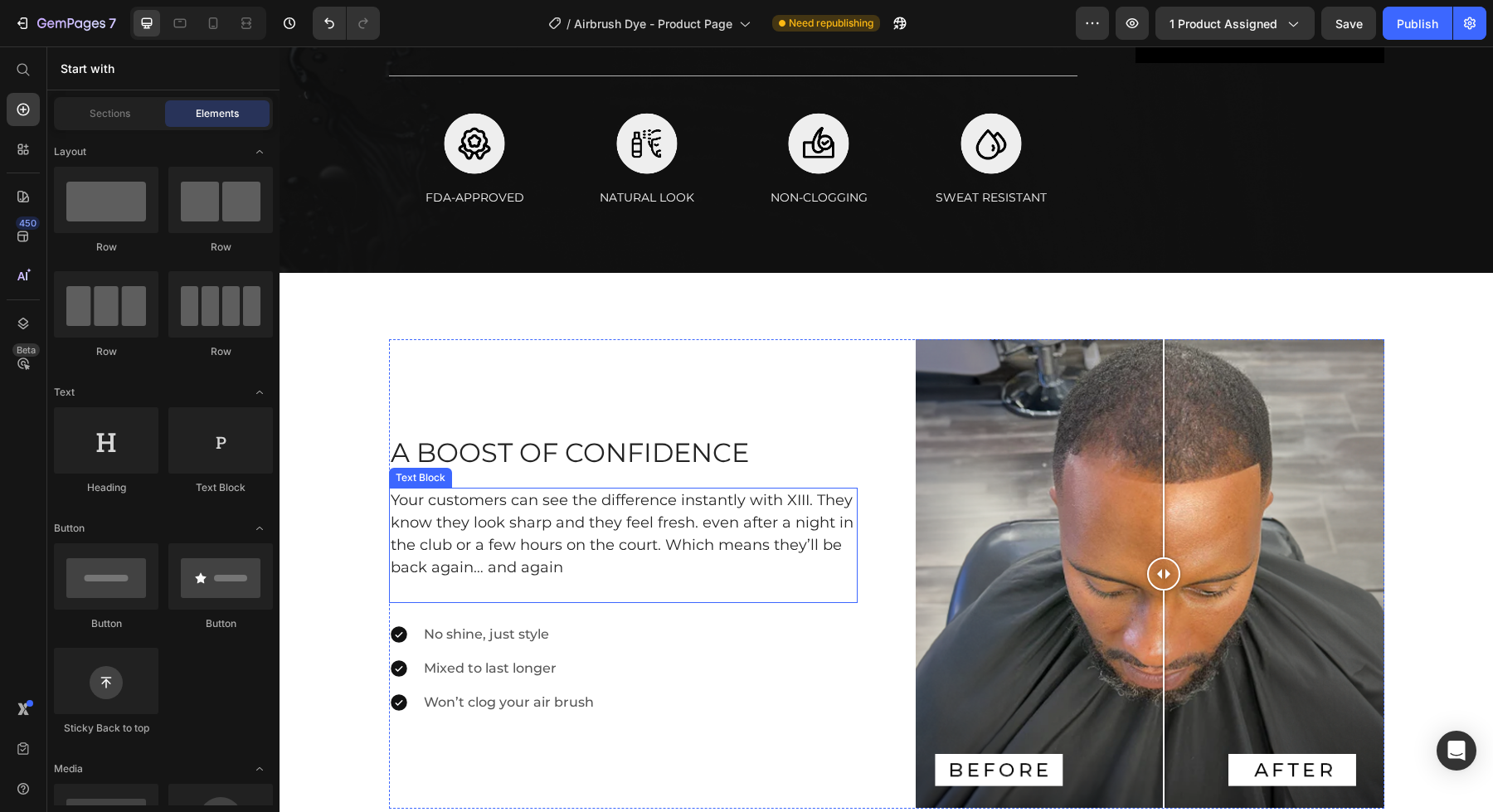 scroll, scrollTop: 0, scrollLeft: 0, axis: both 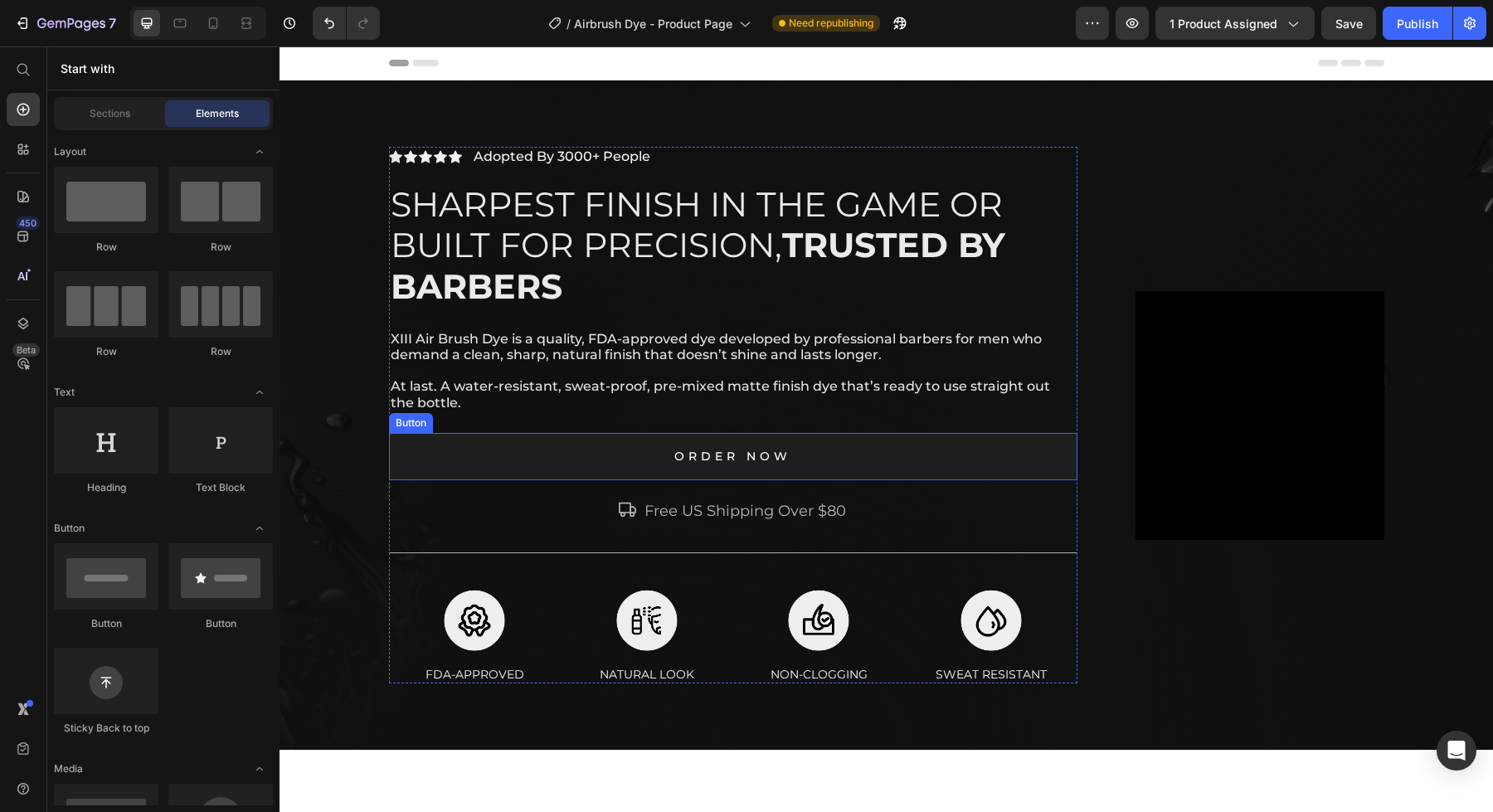 click on "ORDER NOW" at bounding box center (733, 456) 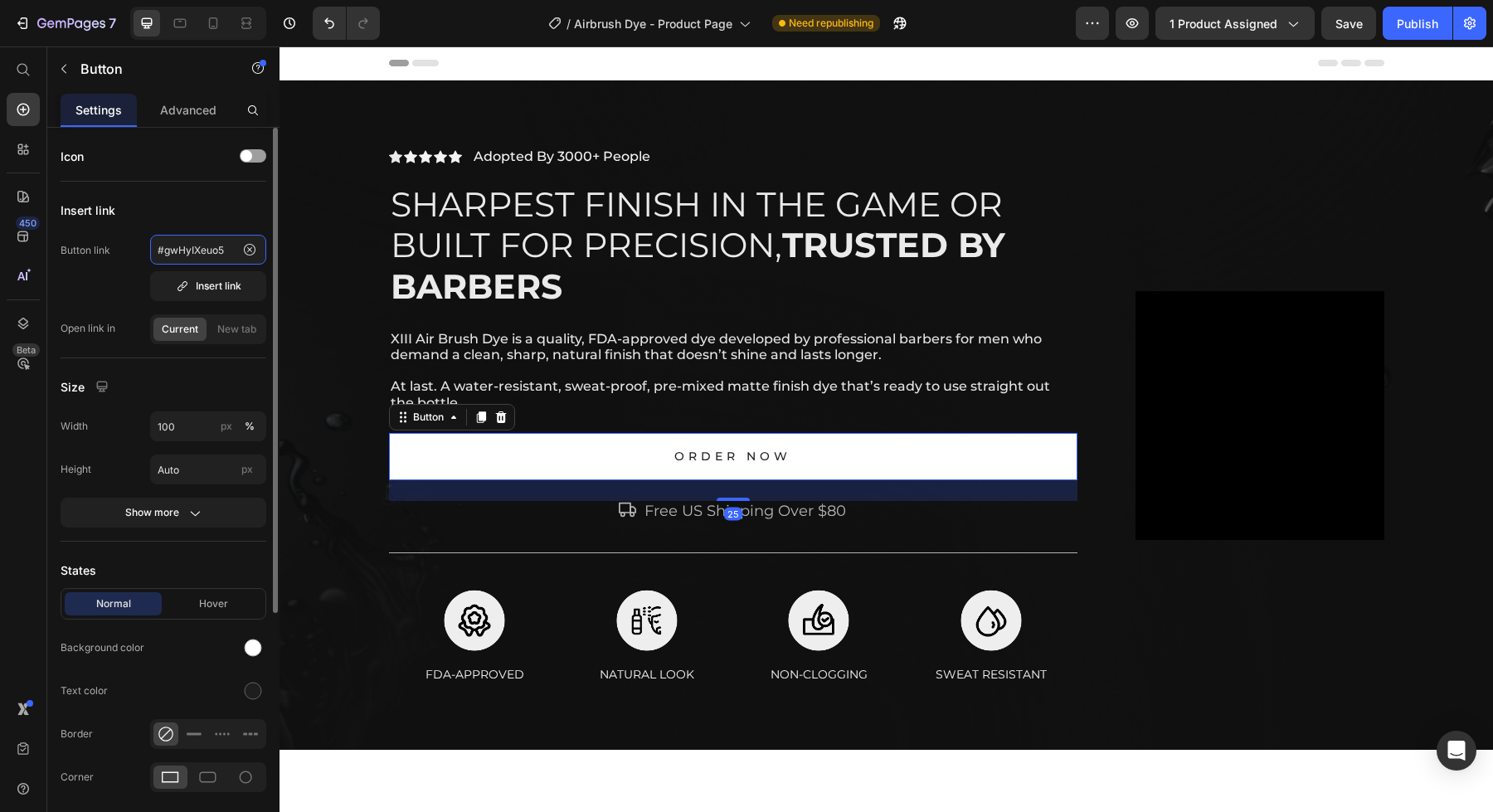click on "#gwHyIXeuo5" 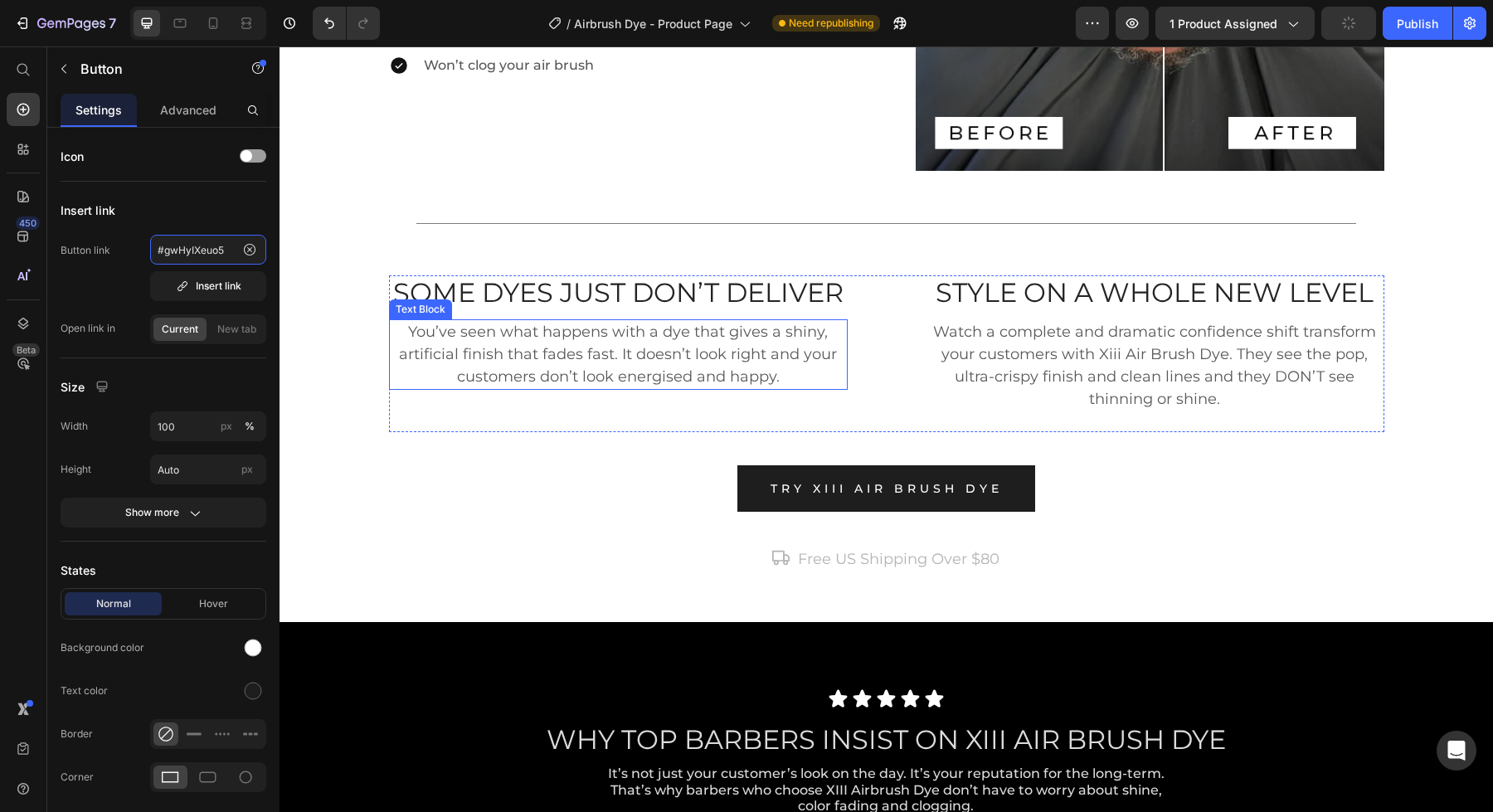 scroll, scrollTop: 1180, scrollLeft: 0, axis: vertical 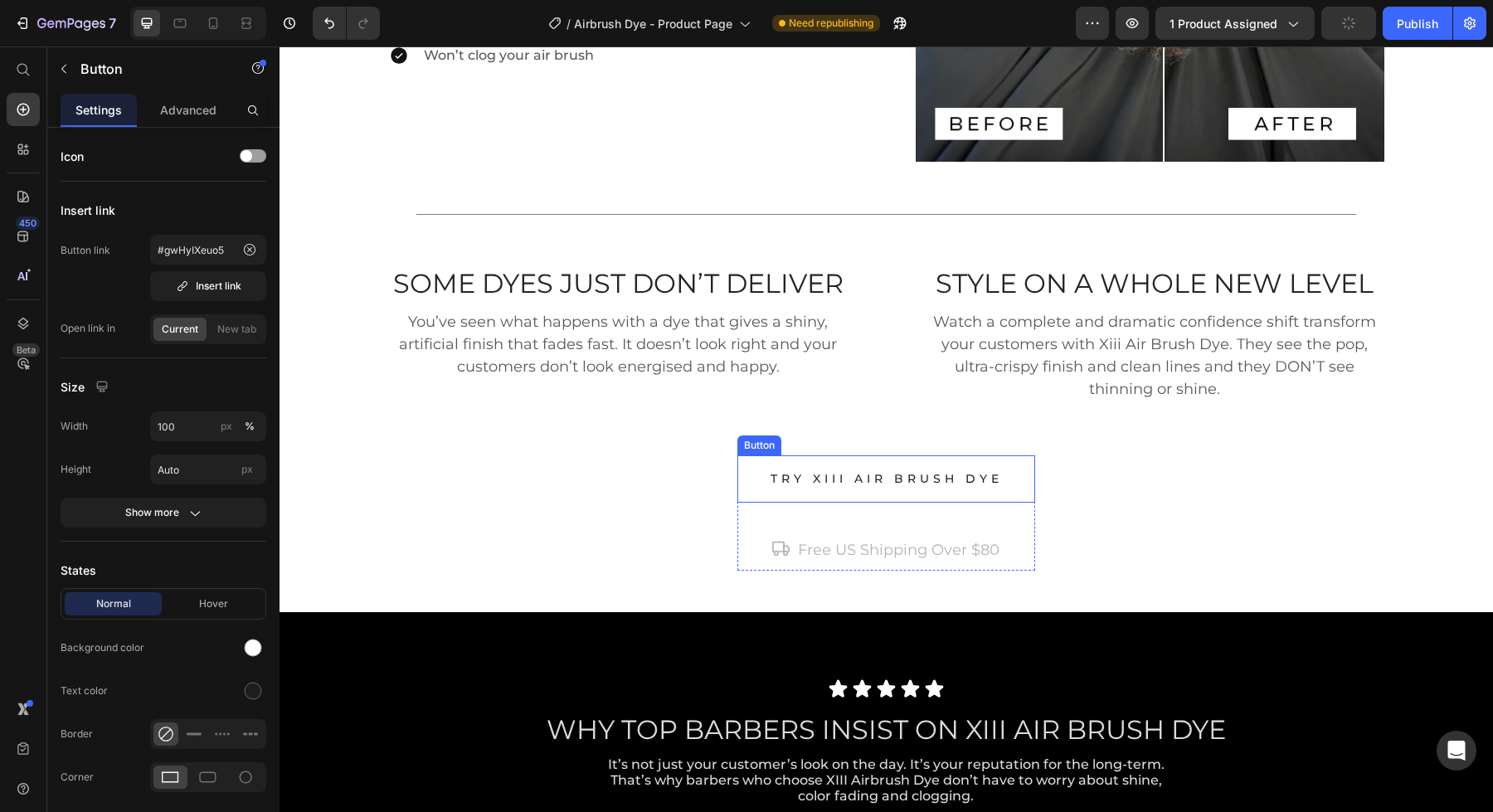 click on "TRY XIII AIR BRUSH DYE" at bounding box center (886, 479) 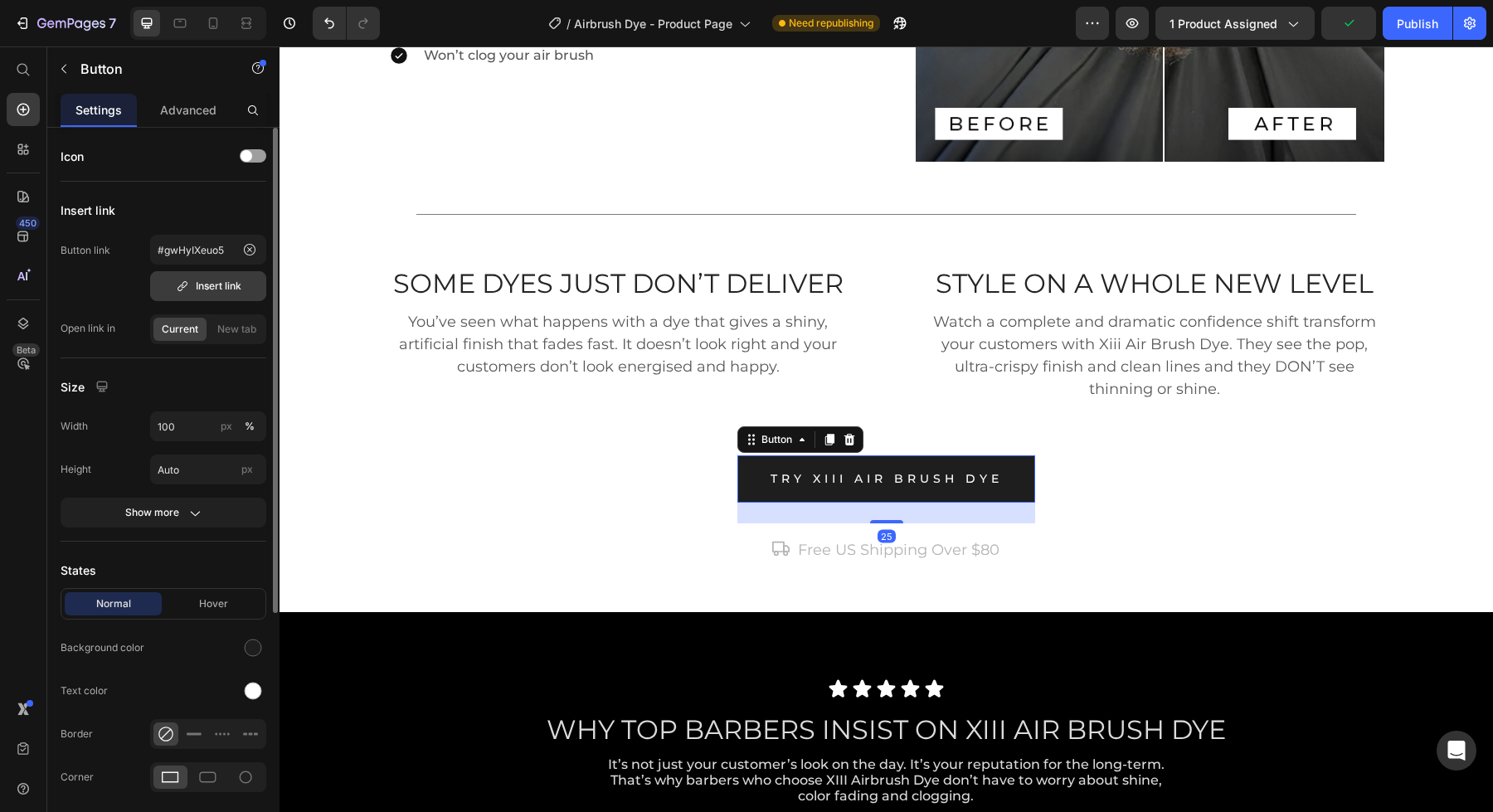 click on "Insert link" at bounding box center (208, 286) 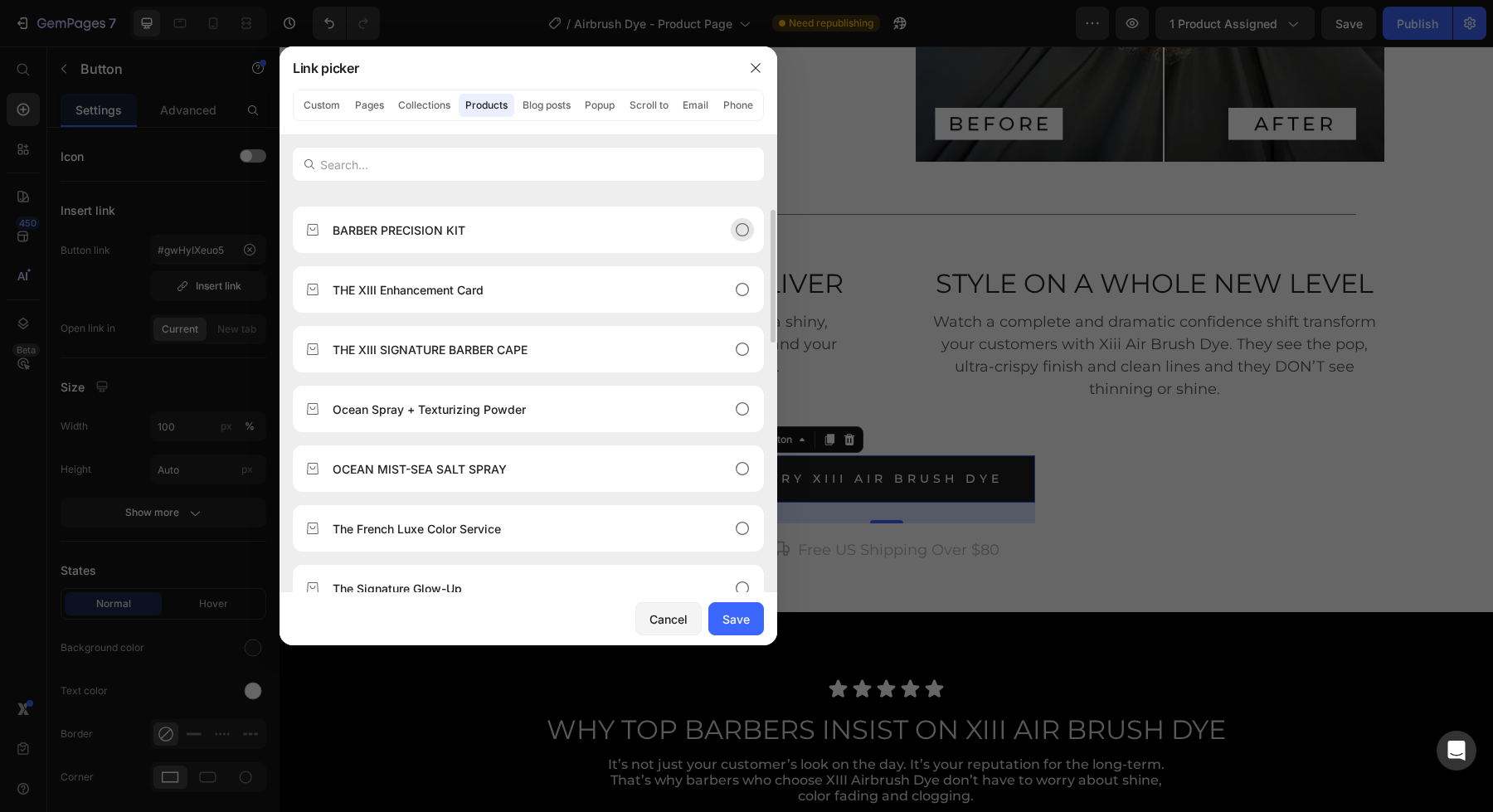 scroll, scrollTop: 0, scrollLeft: 0, axis: both 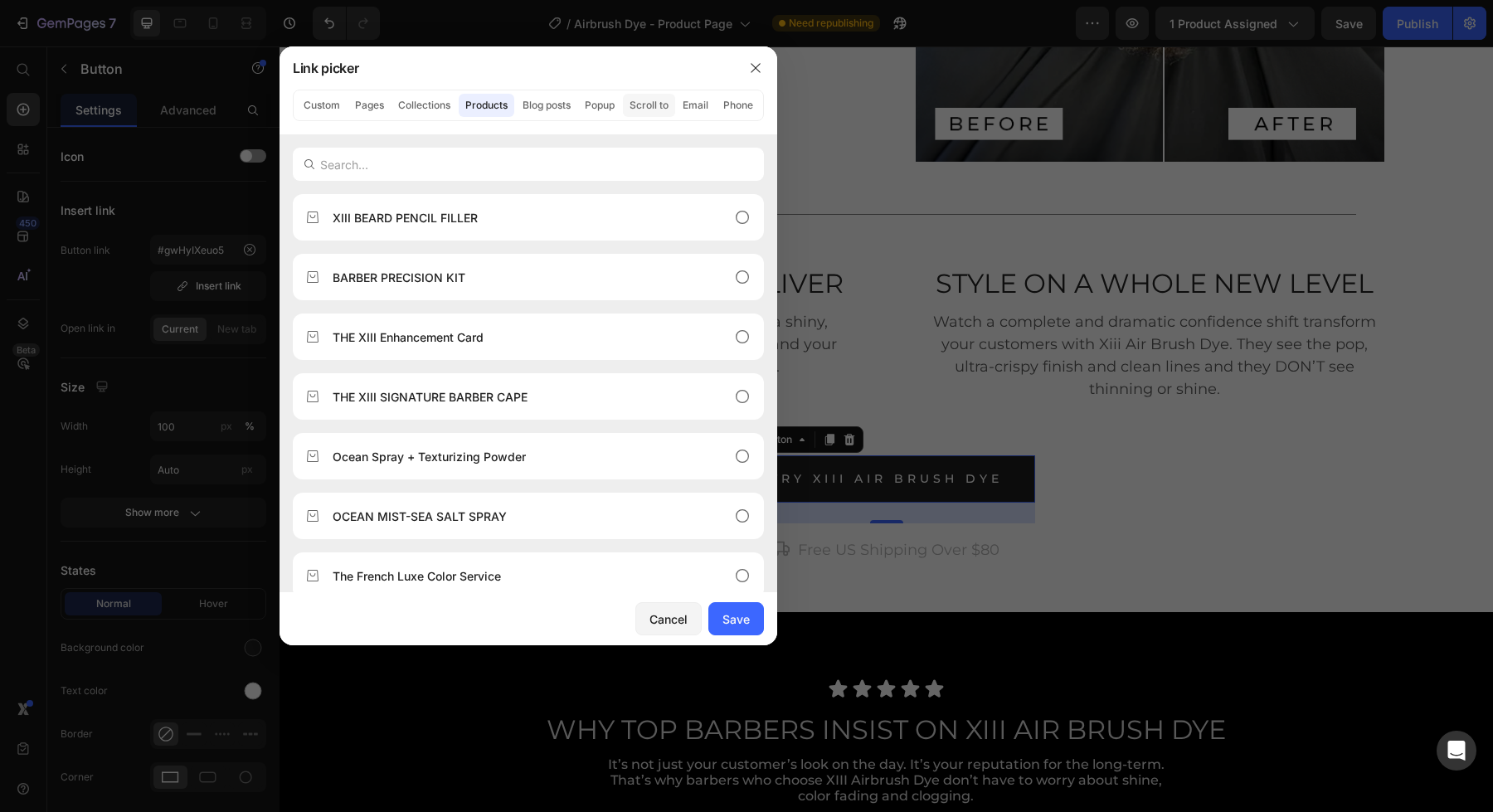 click on "Scroll to" 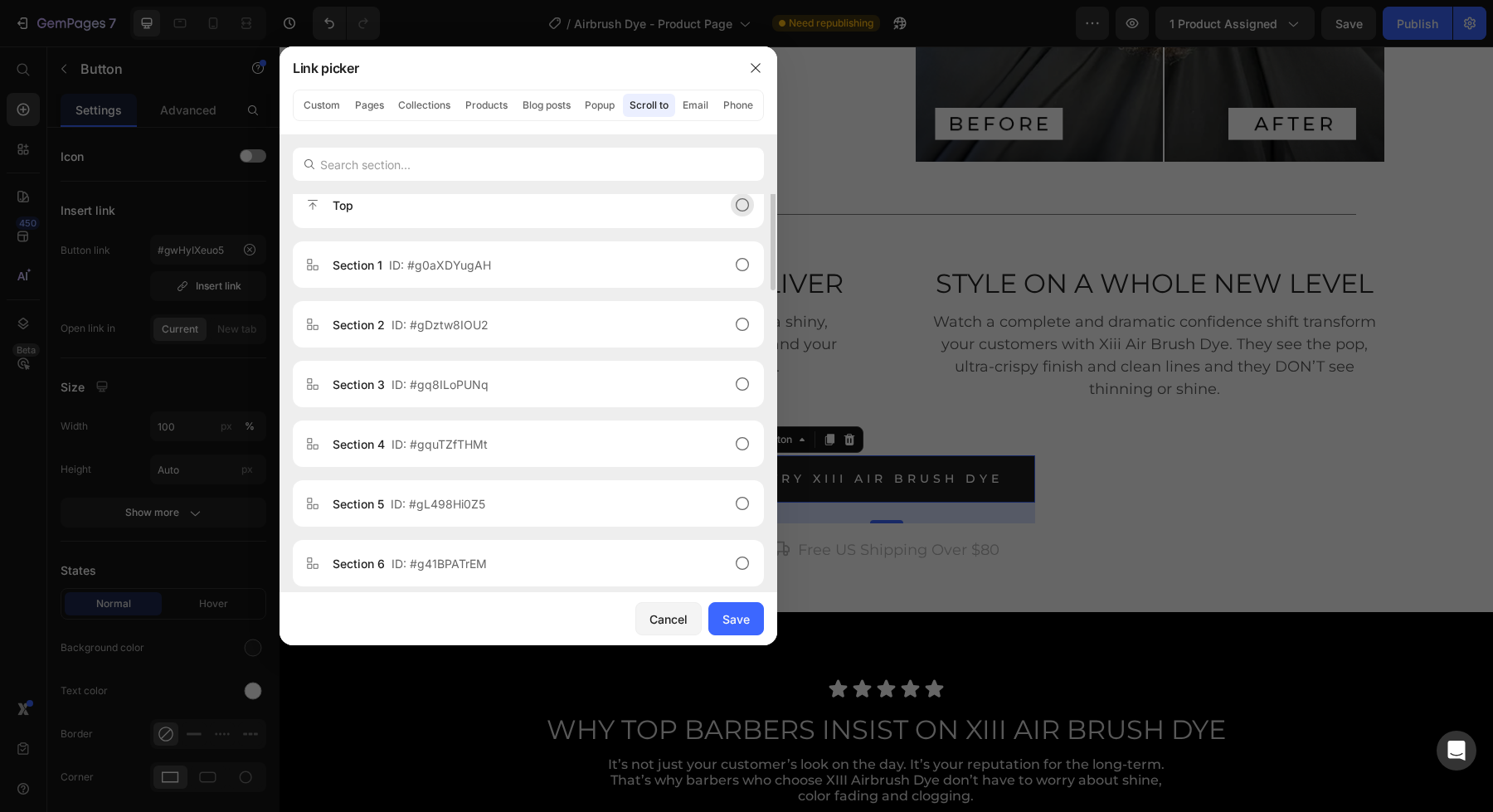scroll, scrollTop: 316, scrollLeft: 0, axis: vertical 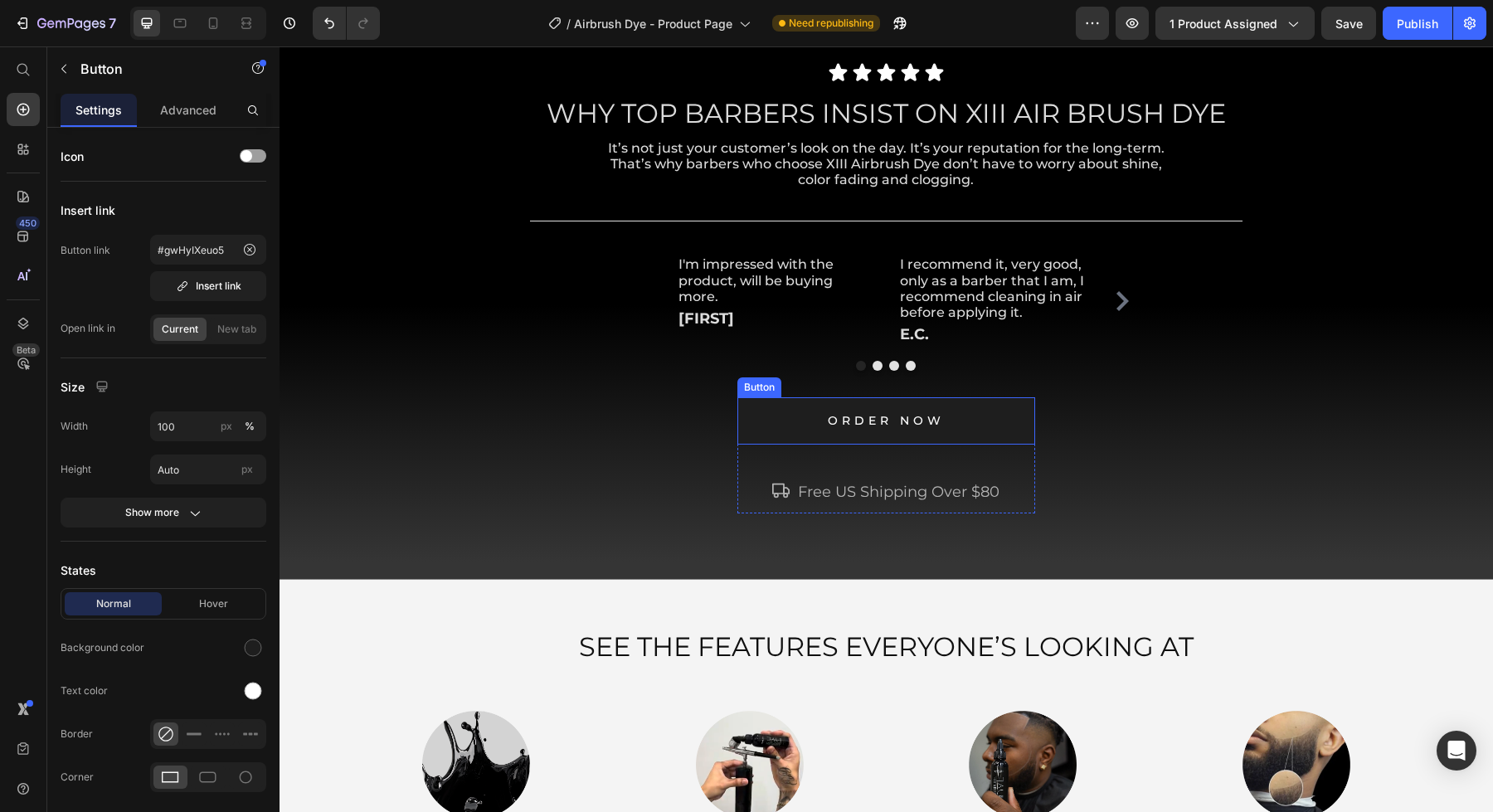 click on "ORDER NOW" at bounding box center (886, 421) 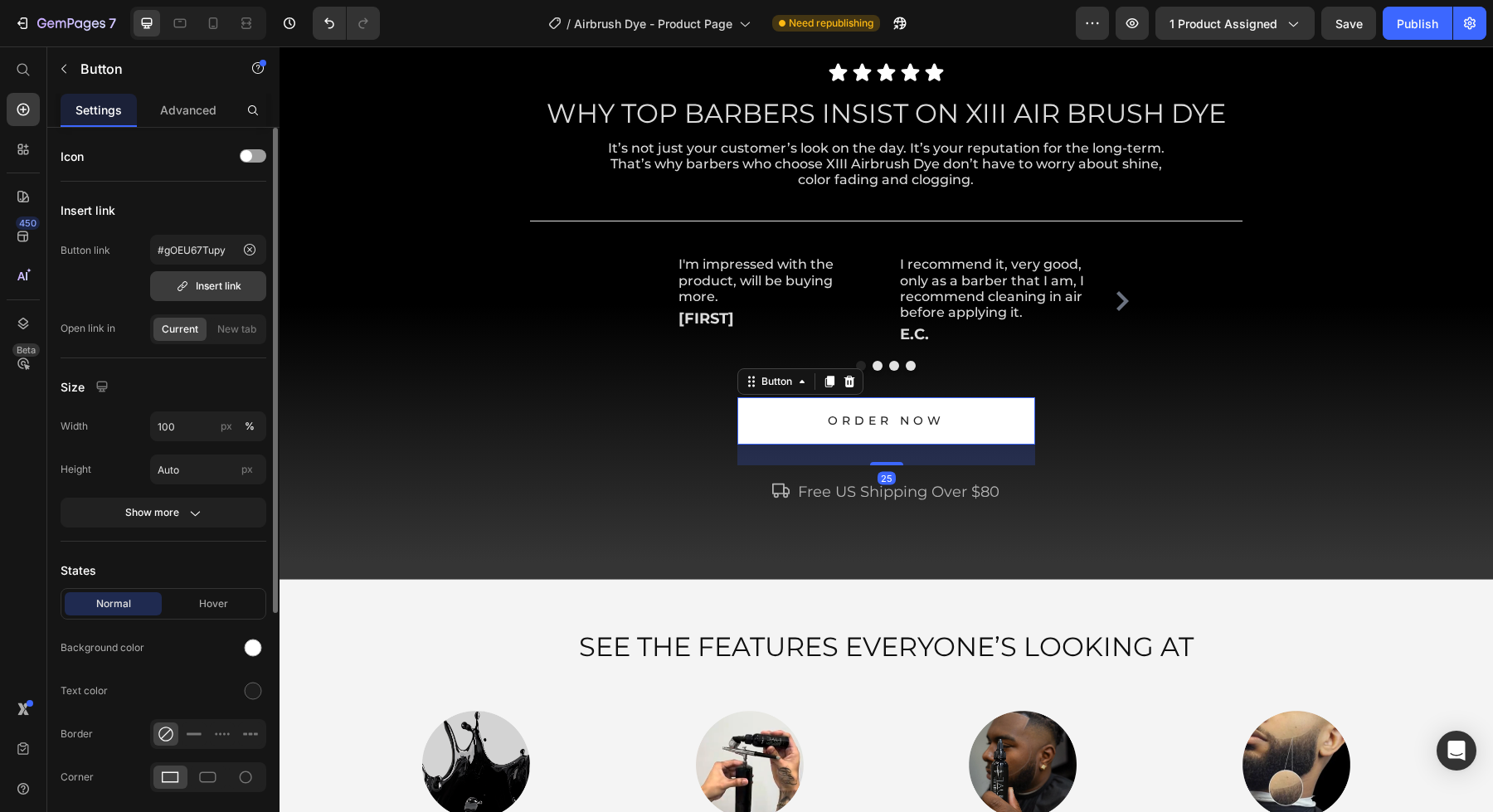 click on "Insert link" at bounding box center [208, 286] 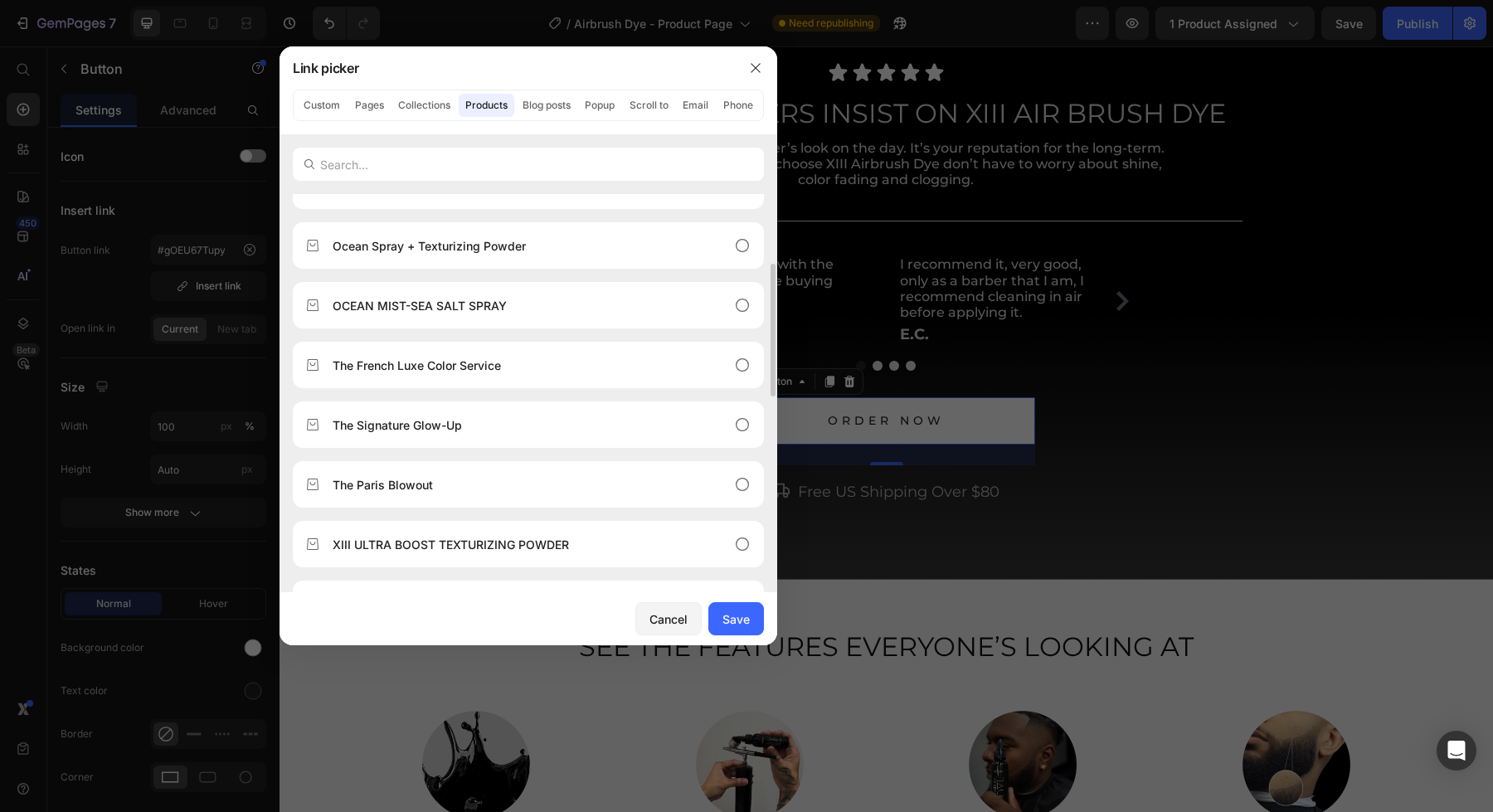 scroll, scrollTop: 218, scrollLeft: 0, axis: vertical 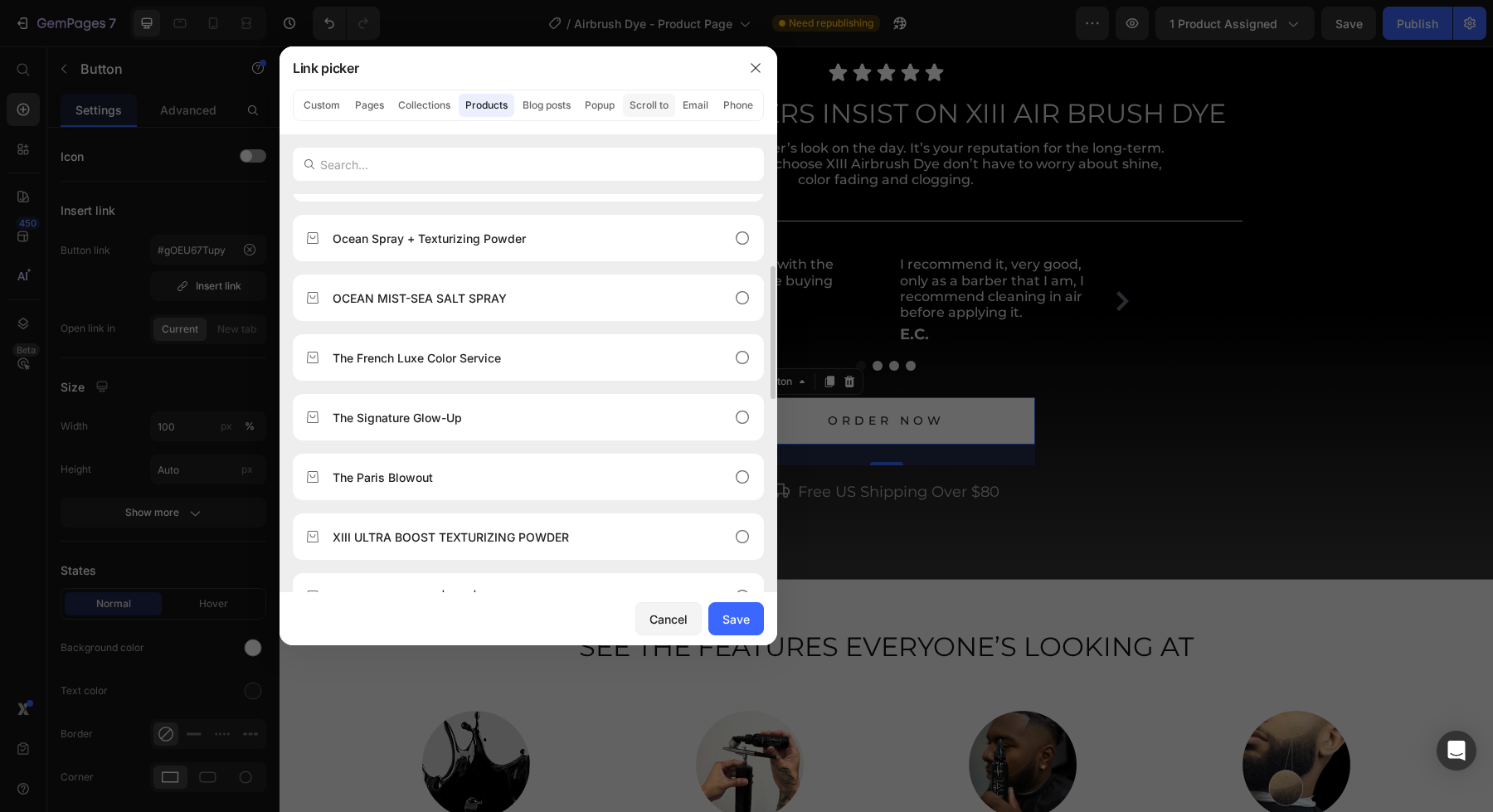 click on "Scroll to" 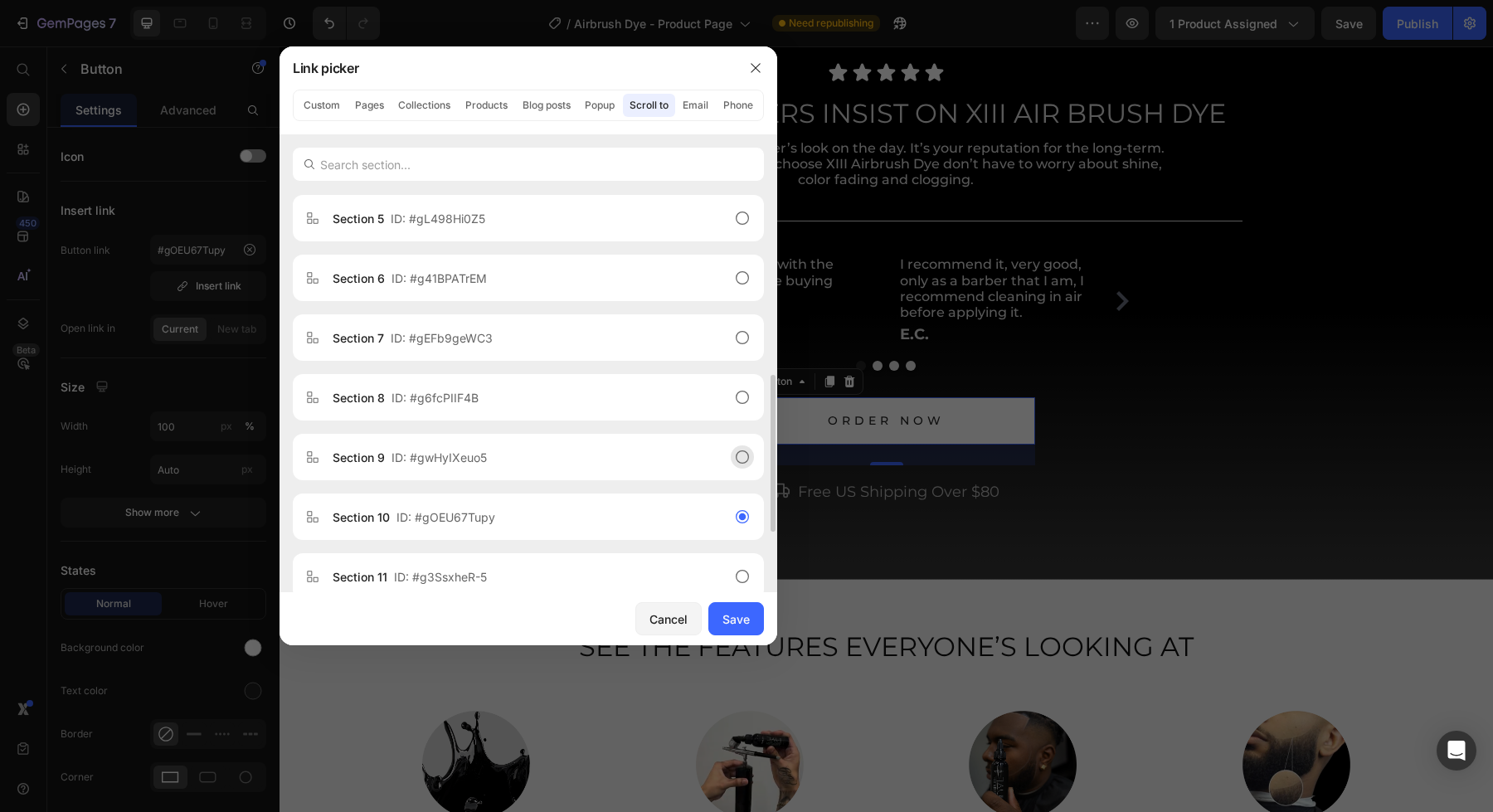 scroll, scrollTop: 424, scrollLeft: 0, axis: vertical 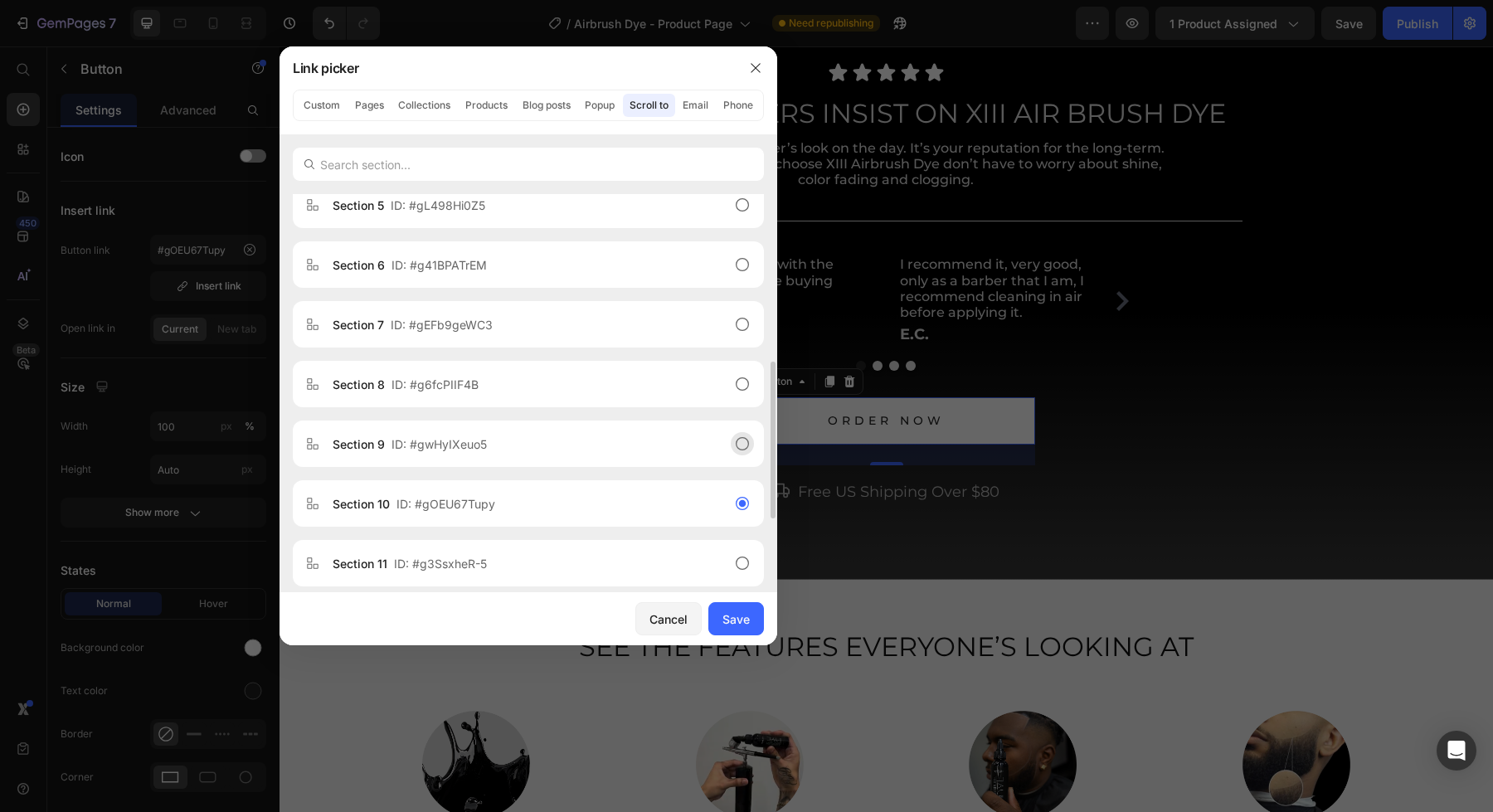 click on "Section 9  ID: #gwHyIXeuo5" at bounding box center [515, 444] 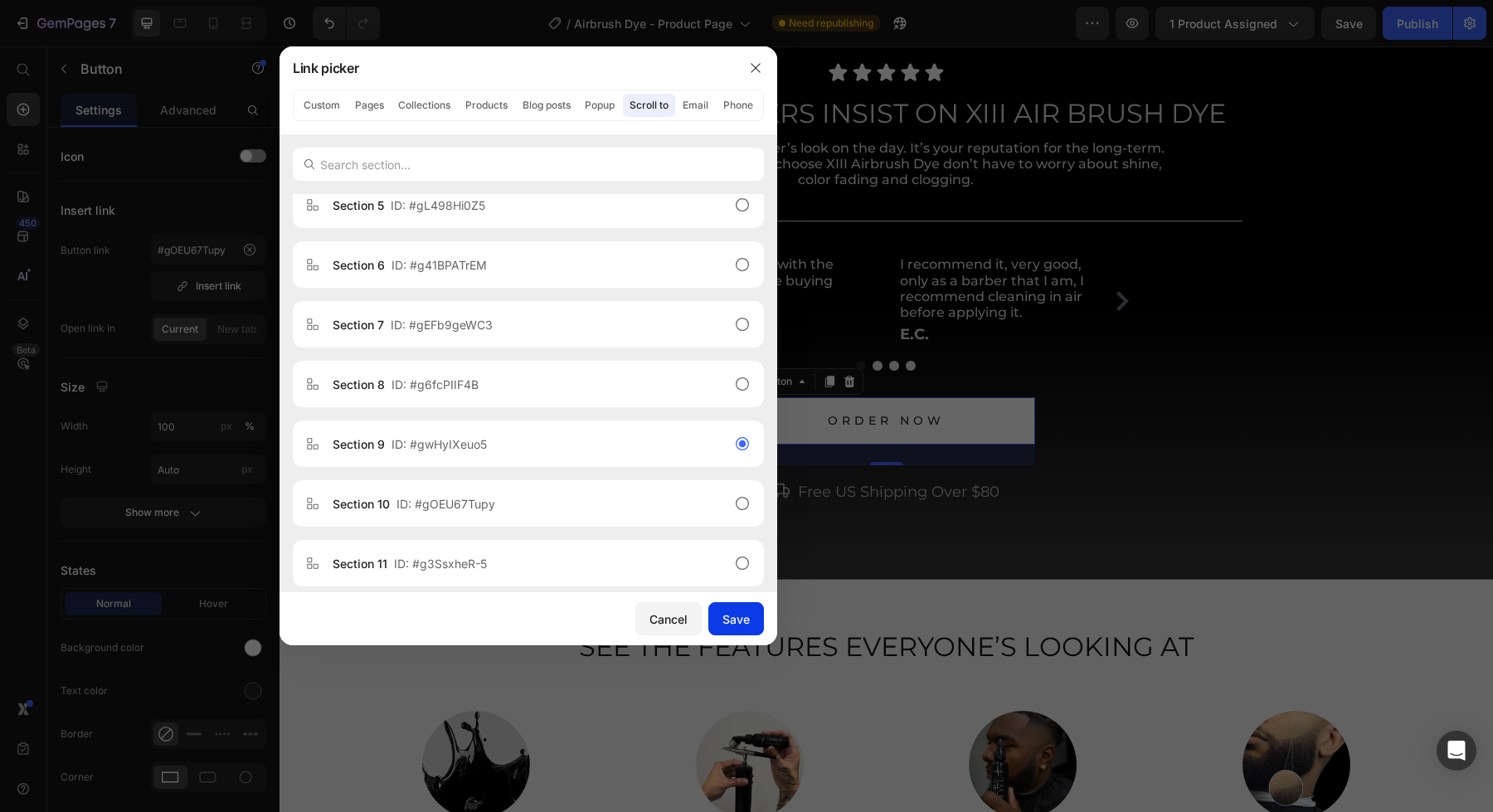 click on "Save" at bounding box center (736, 619) 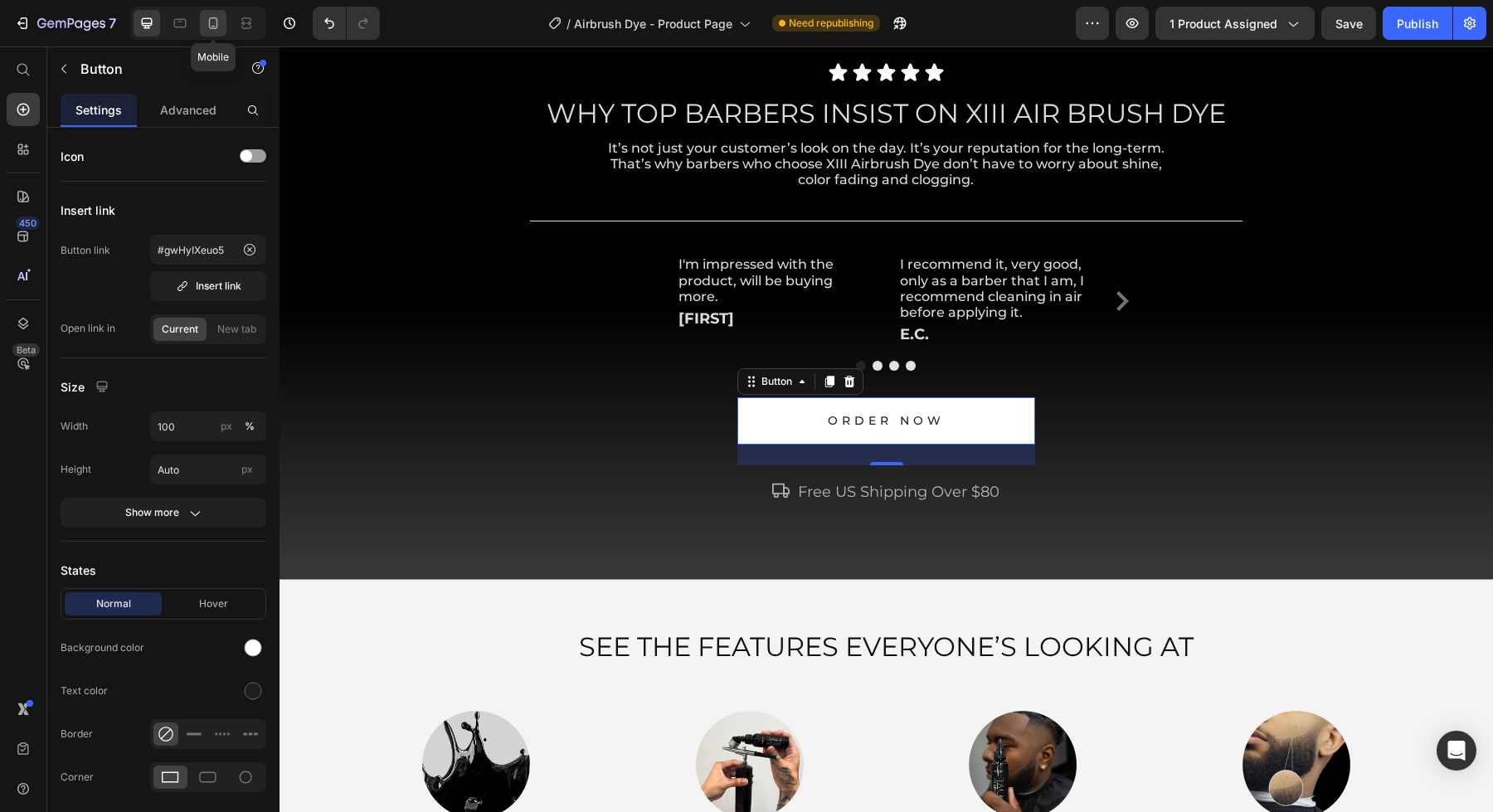 click 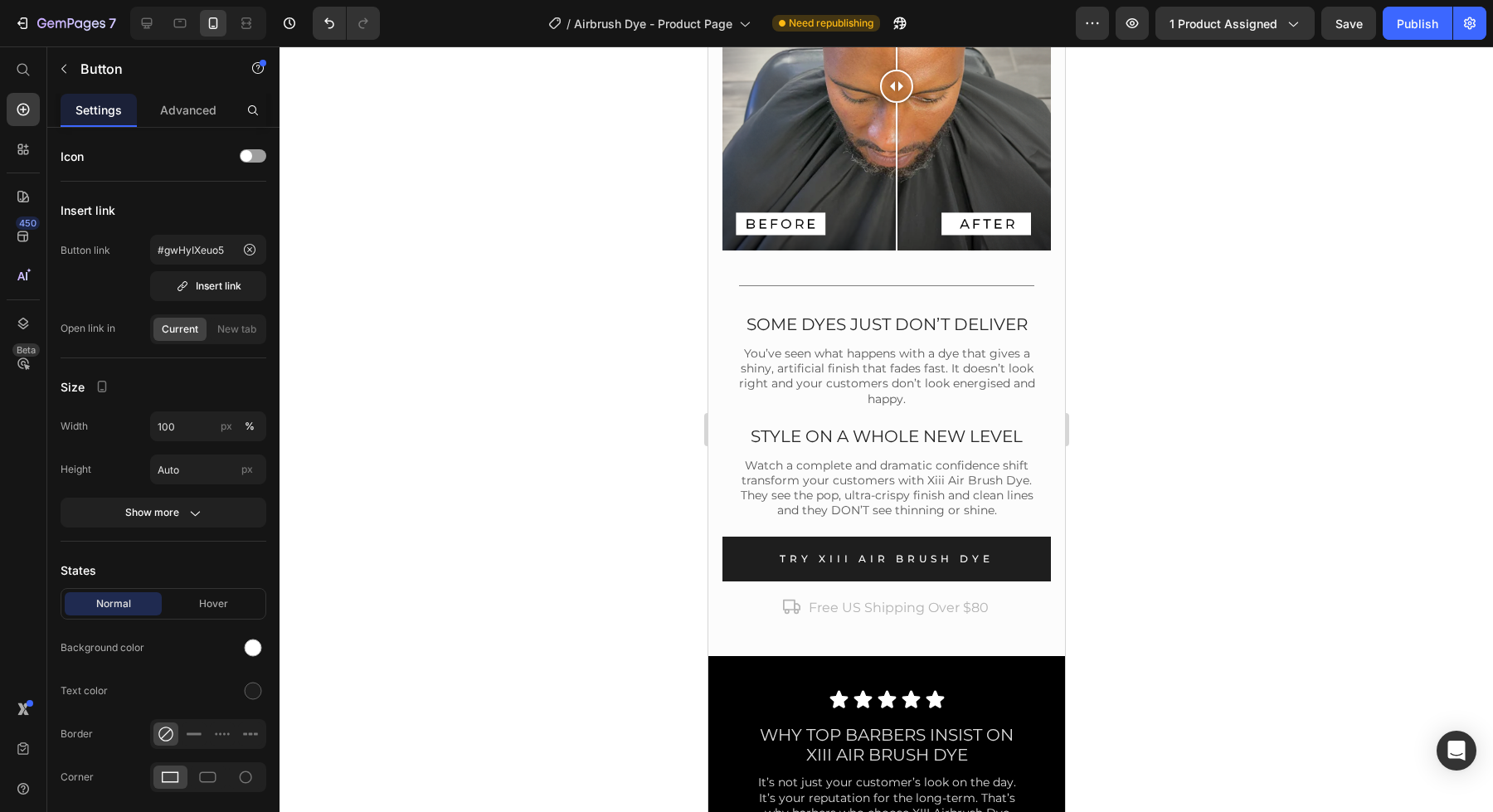 scroll, scrollTop: 1149, scrollLeft: 0, axis: vertical 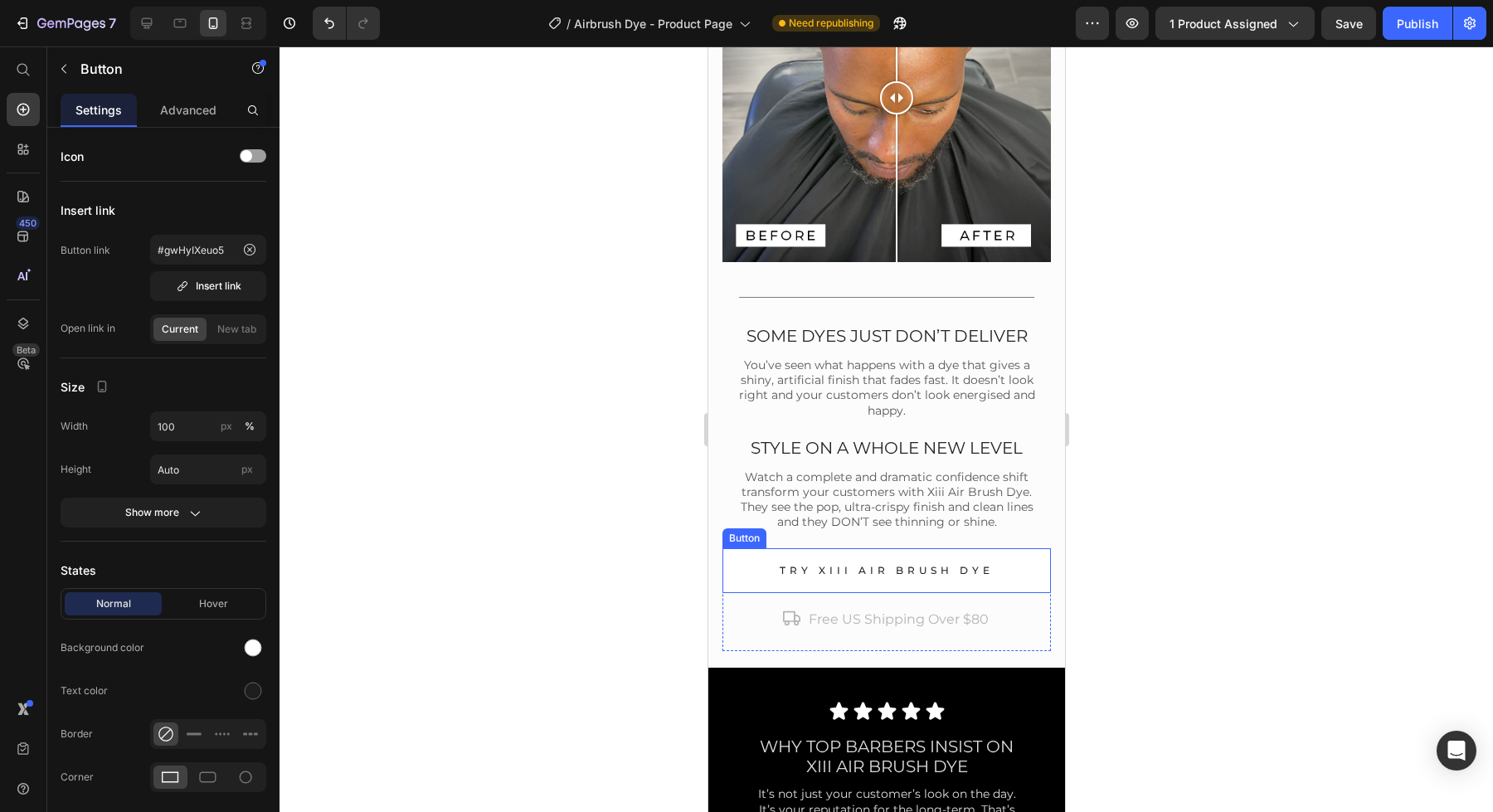click on "TRY XIII AIR BRUSH DYE" at bounding box center [886, 571] 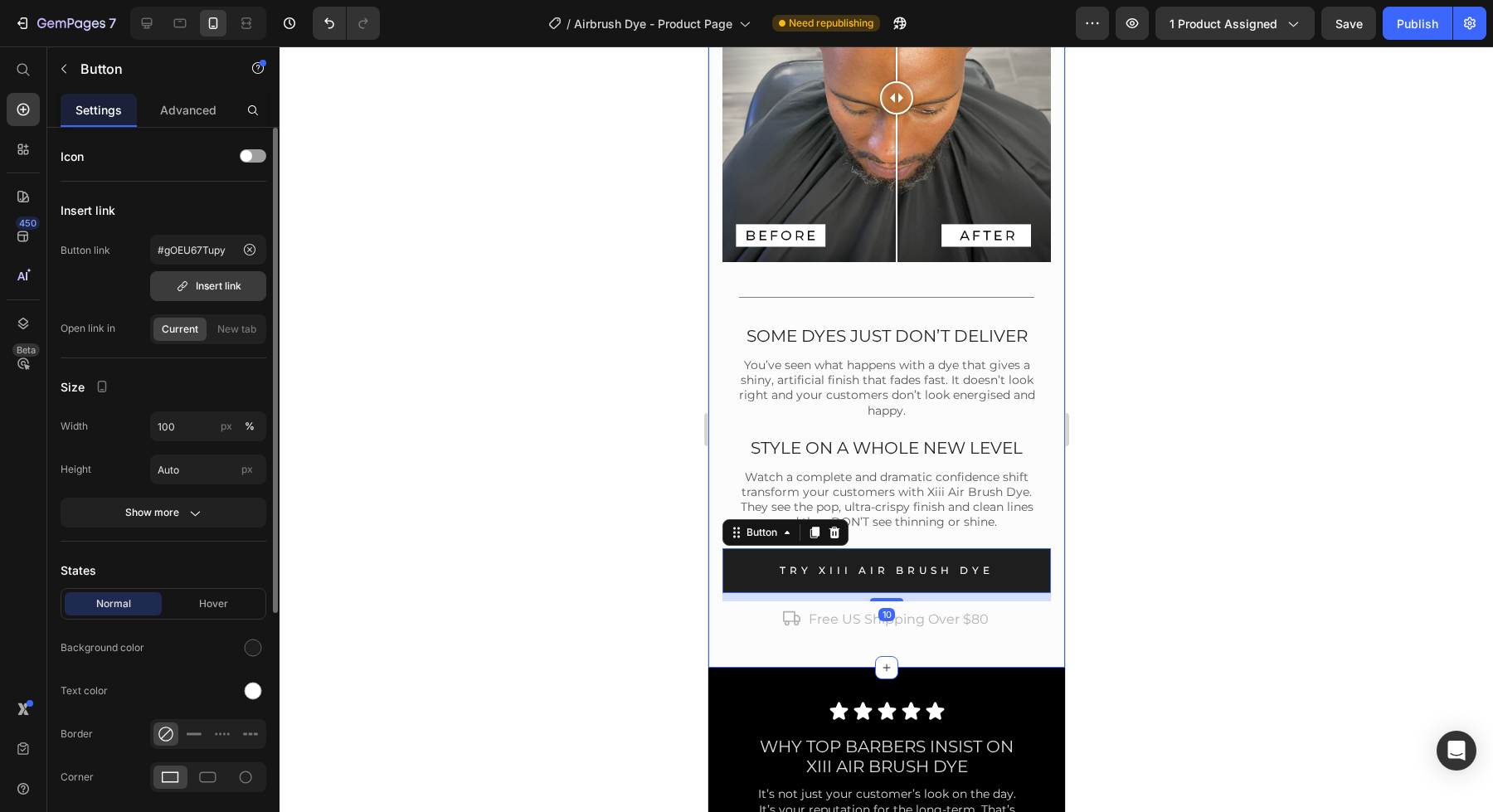 click on "Insert link" at bounding box center (208, 286) 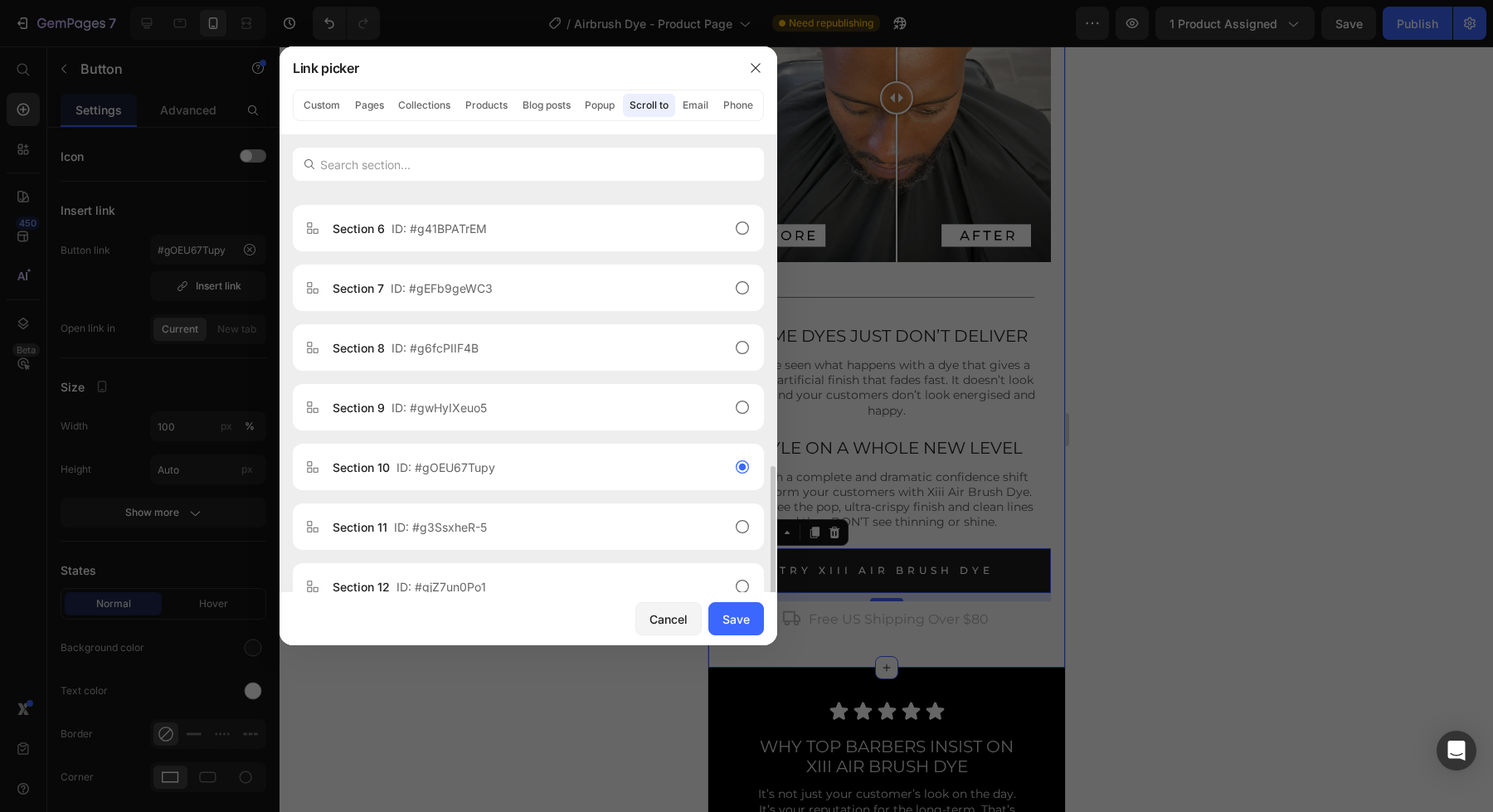 scroll, scrollTop: 532, scrollLeft: 0, axis: vertical 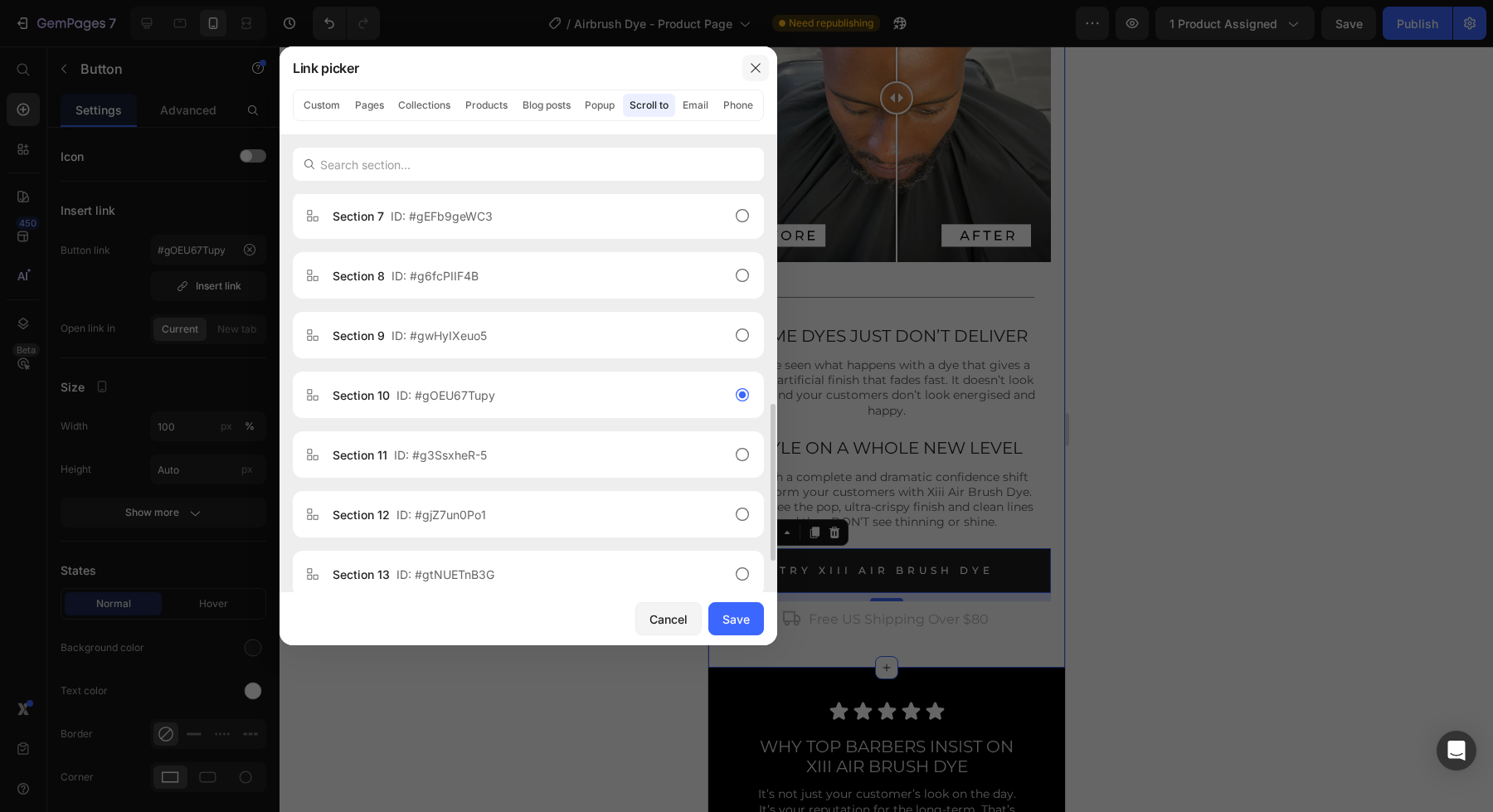 click at bounding box center [756, 68] 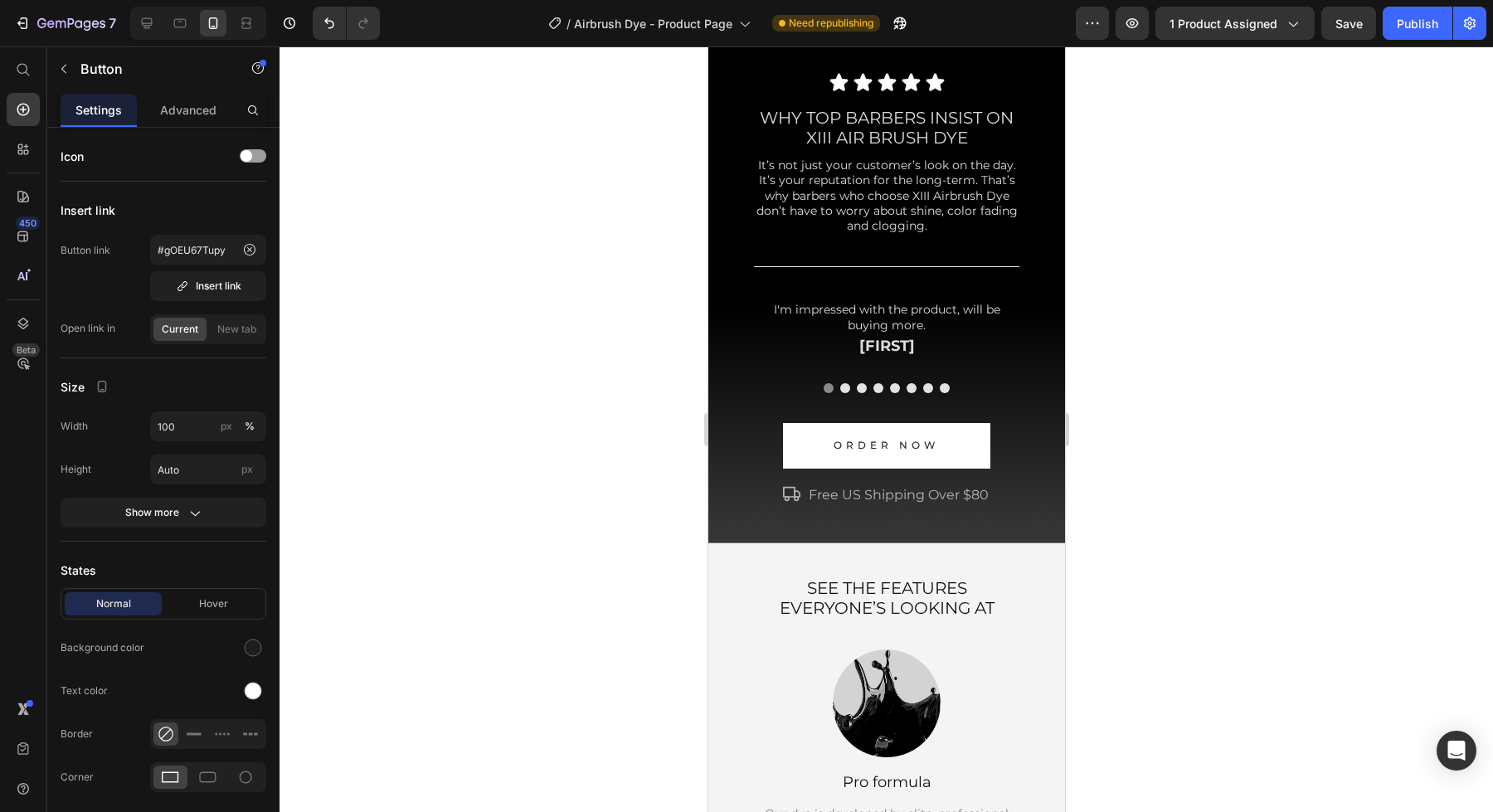 scroll, scrollTop: 1814, scrollLeft: 0, axis: vertical 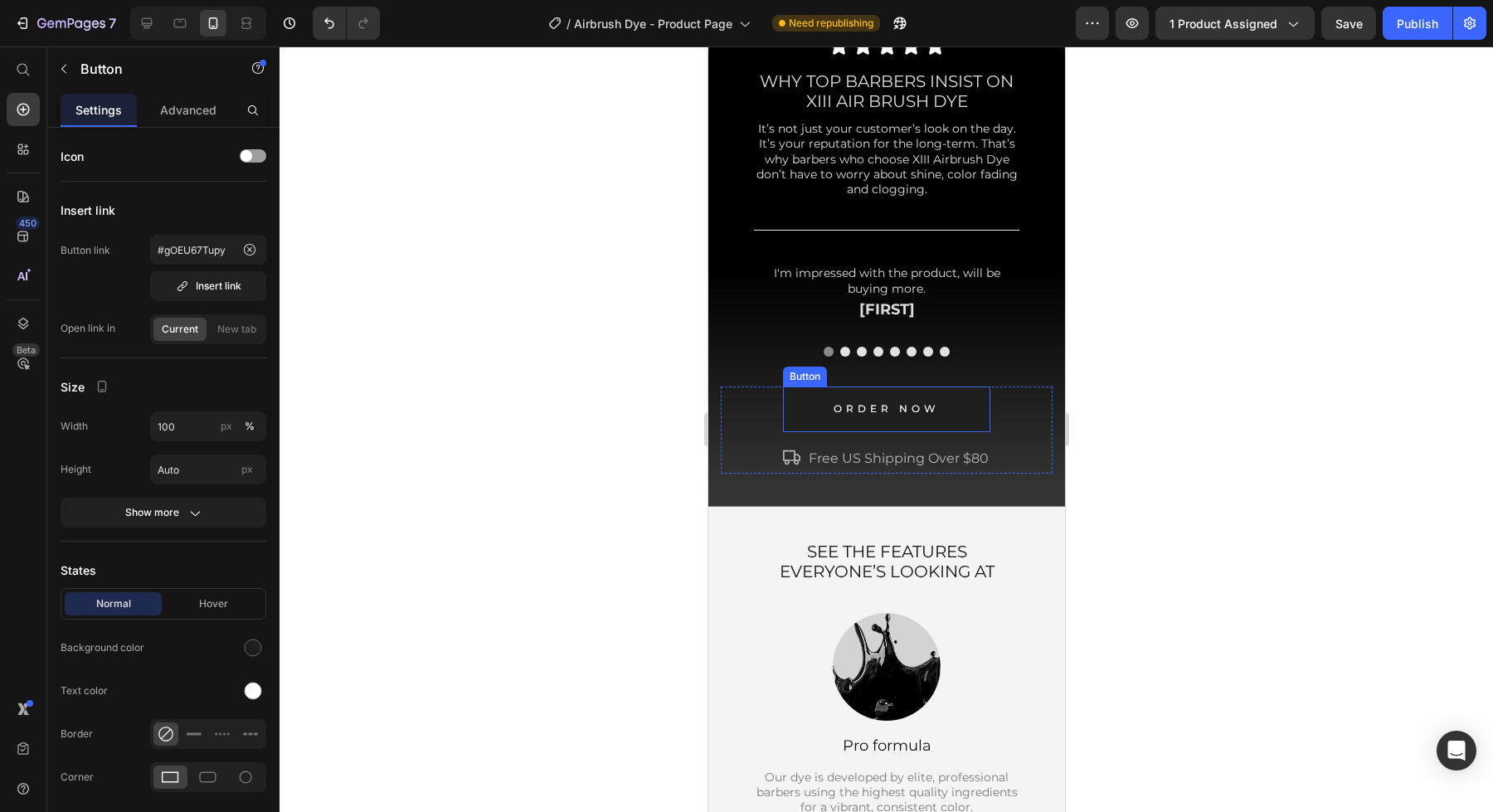 click on "ORDER NOW" at bounding box center [886, 409] 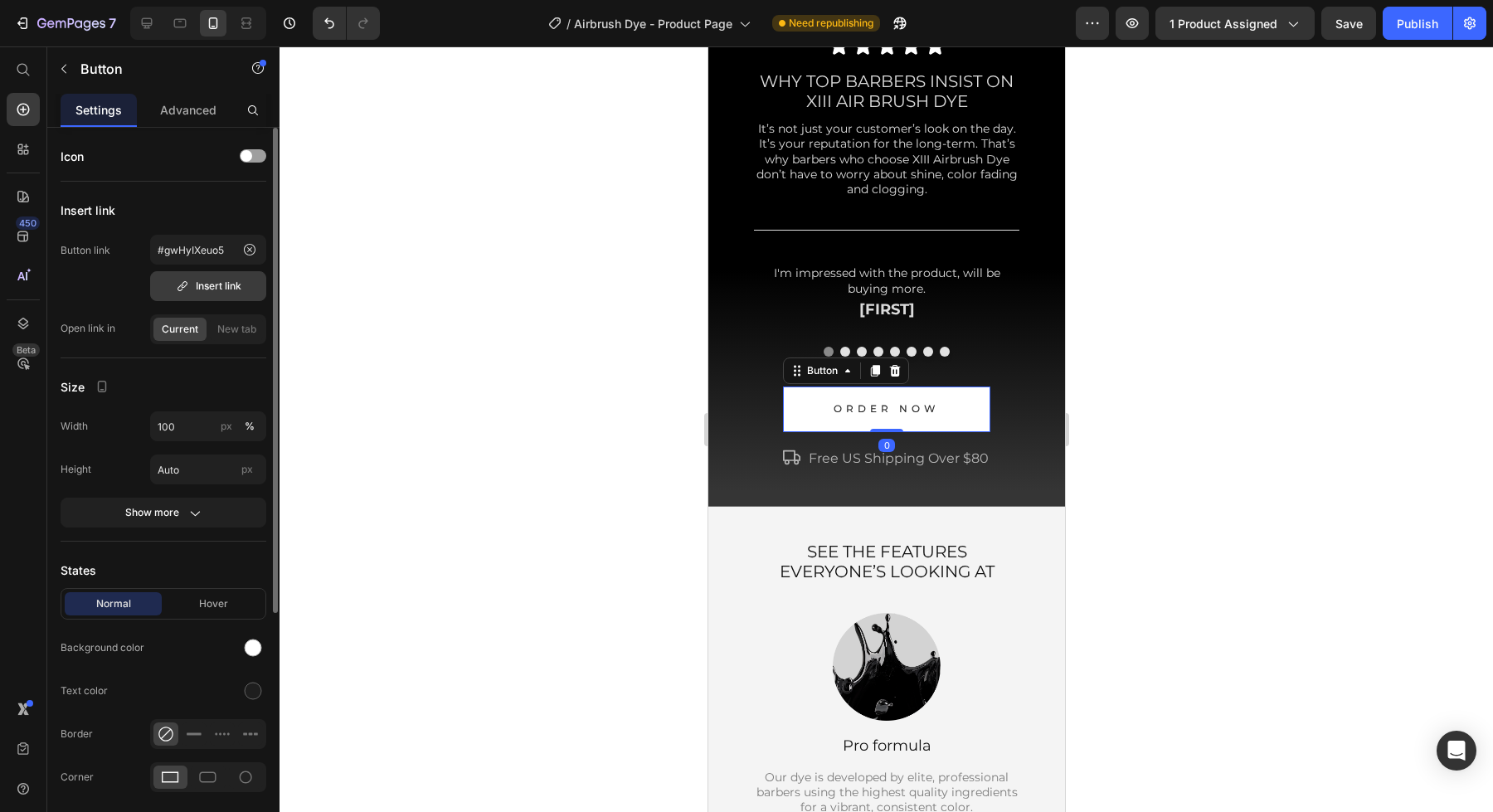 click on "Insert link" at bounding box center [208, 286] 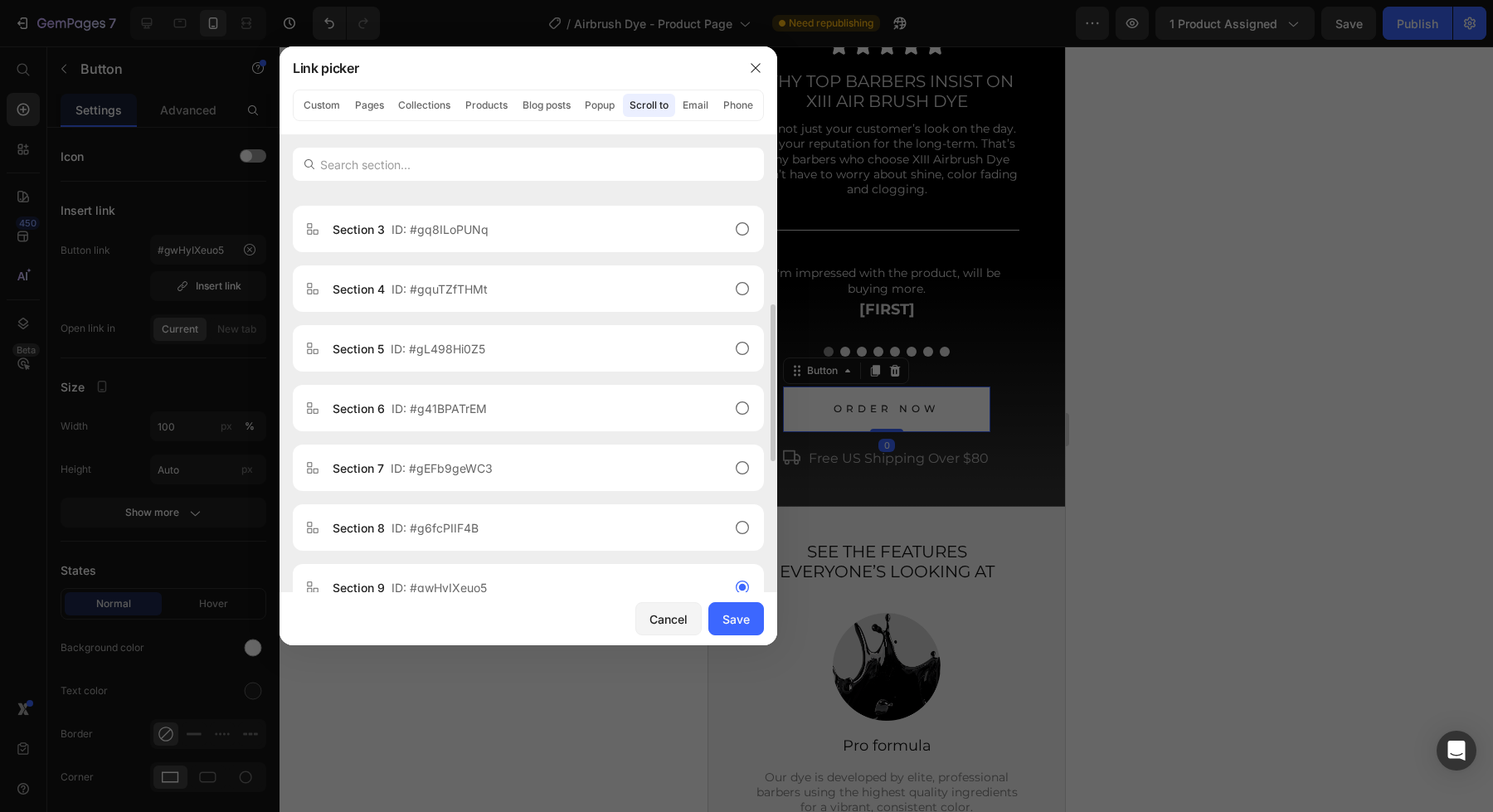 scroll, scrollTop: 366, scrollLeft: 0, axis: vertical 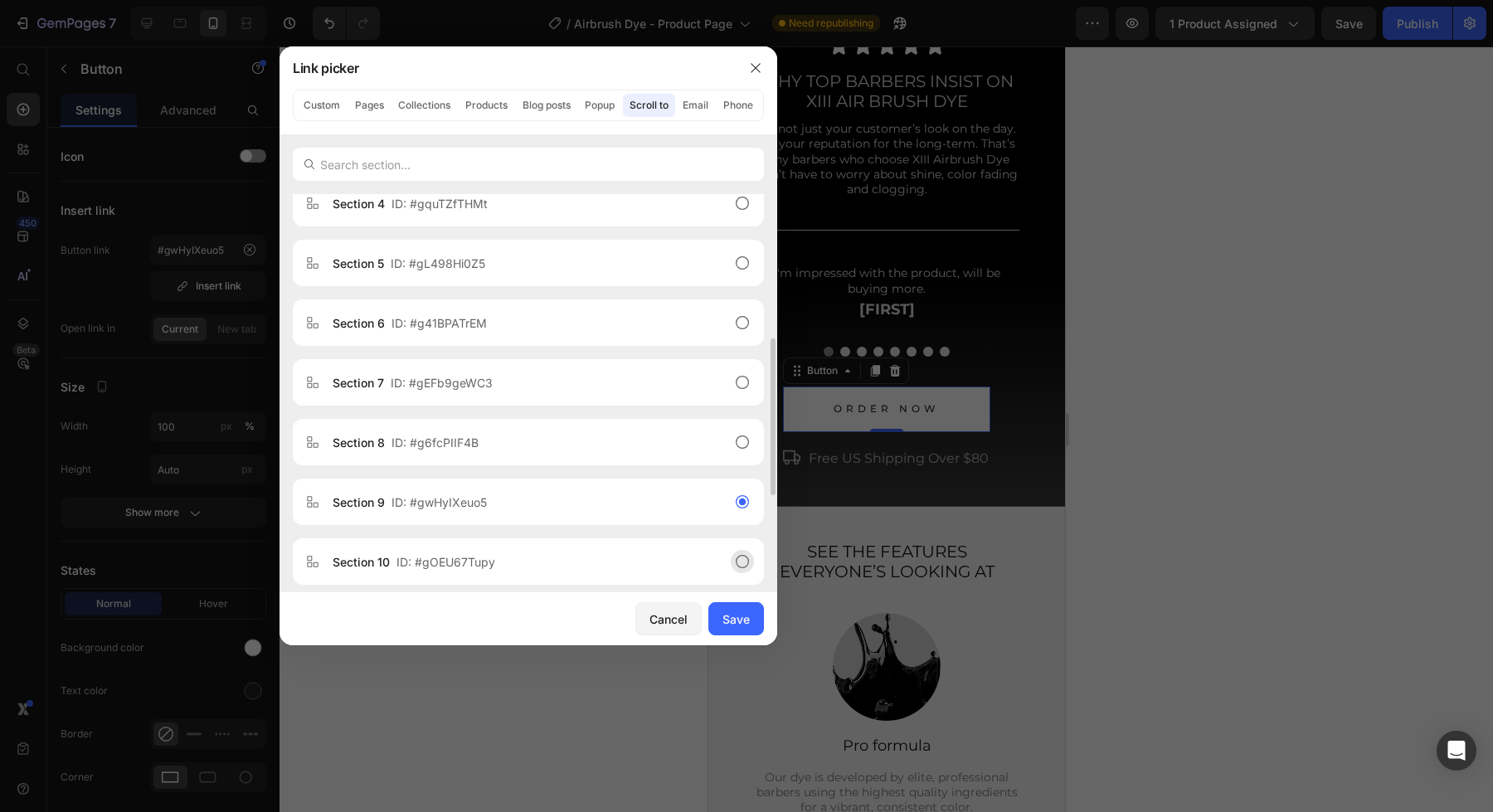 click on "Section 10  ID: #gOEU67Tupy" at bounding box center [515, 562] 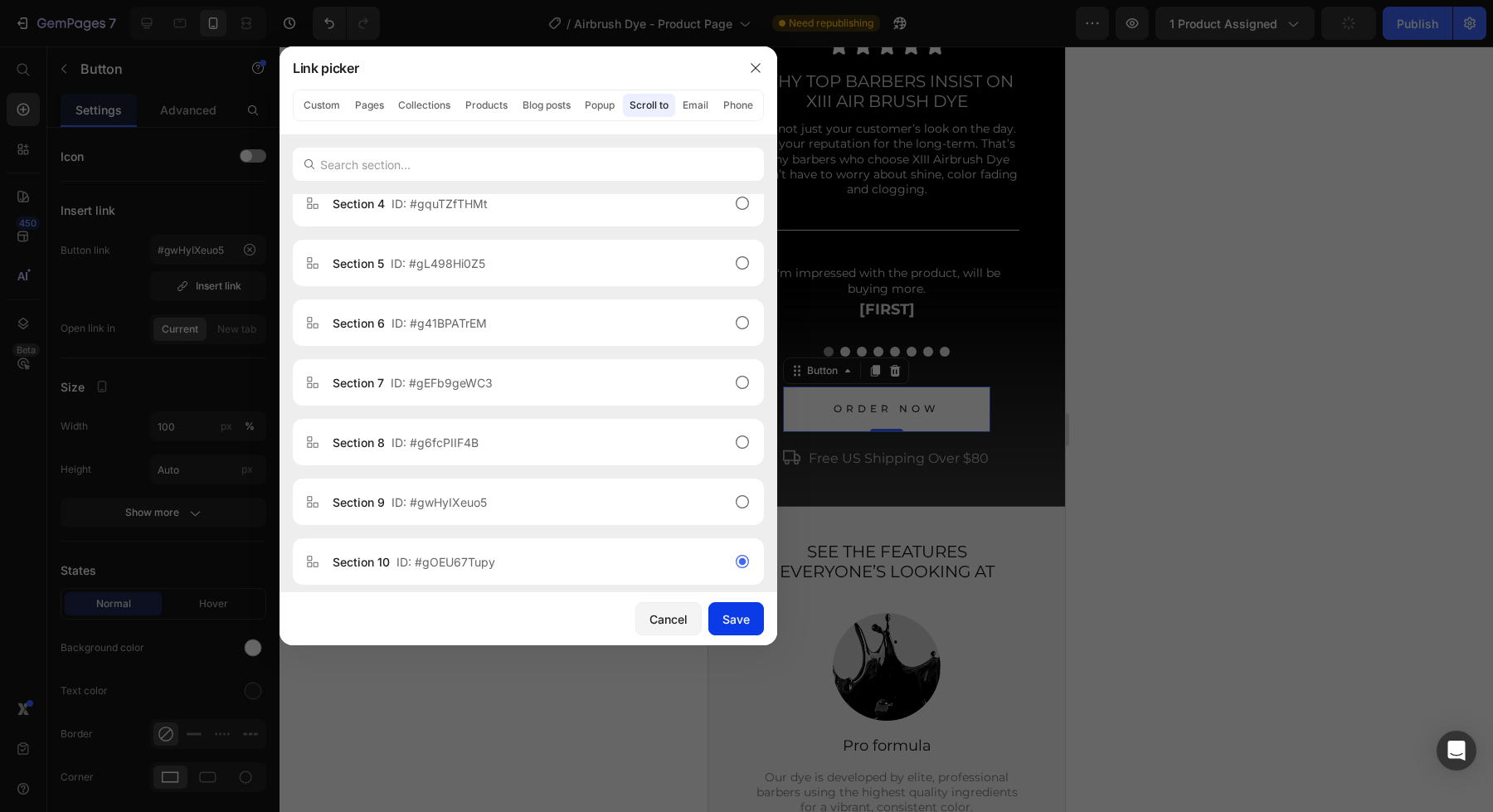 click on "Save" at bounding box center [736, 619] 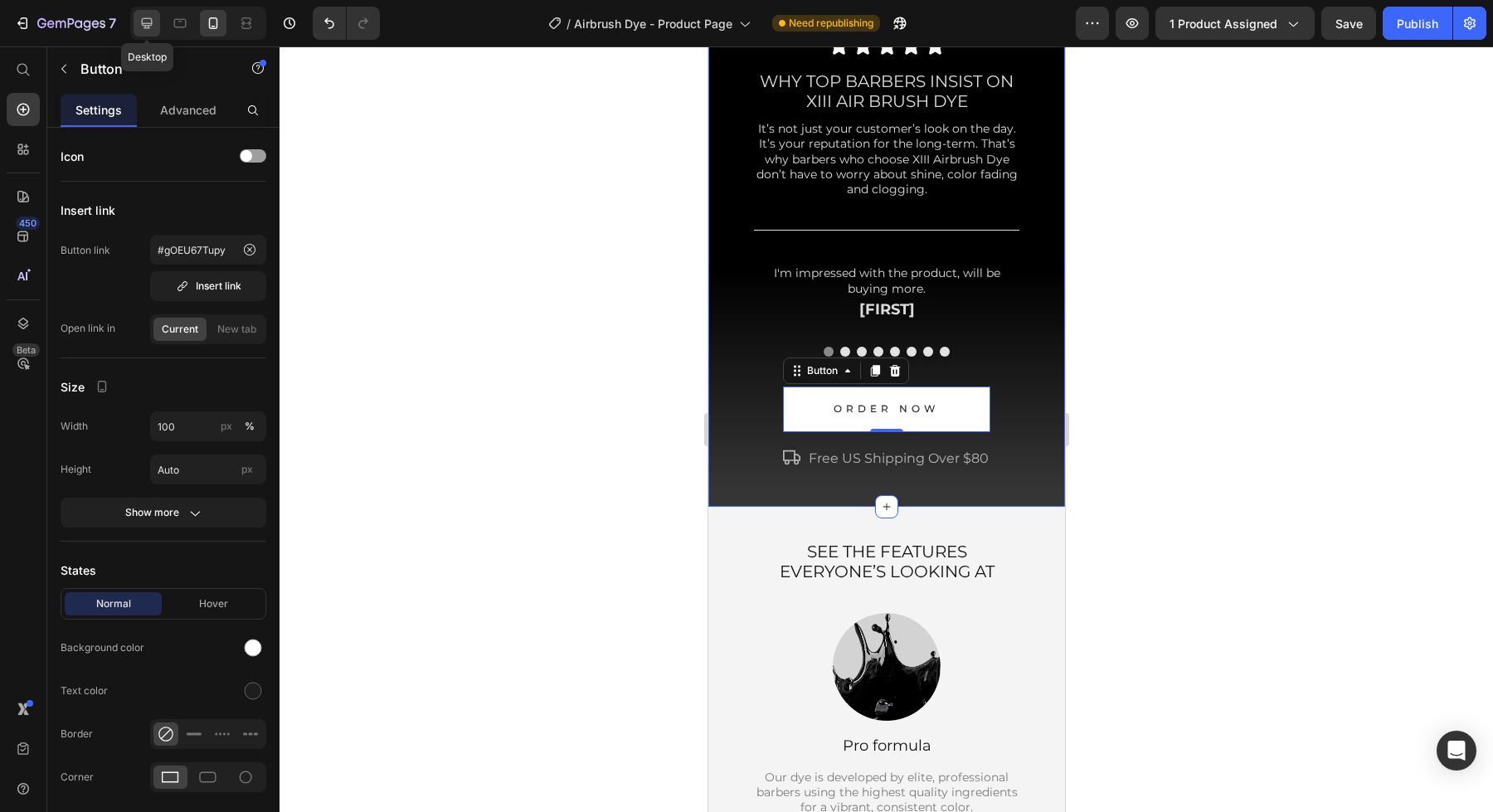 click 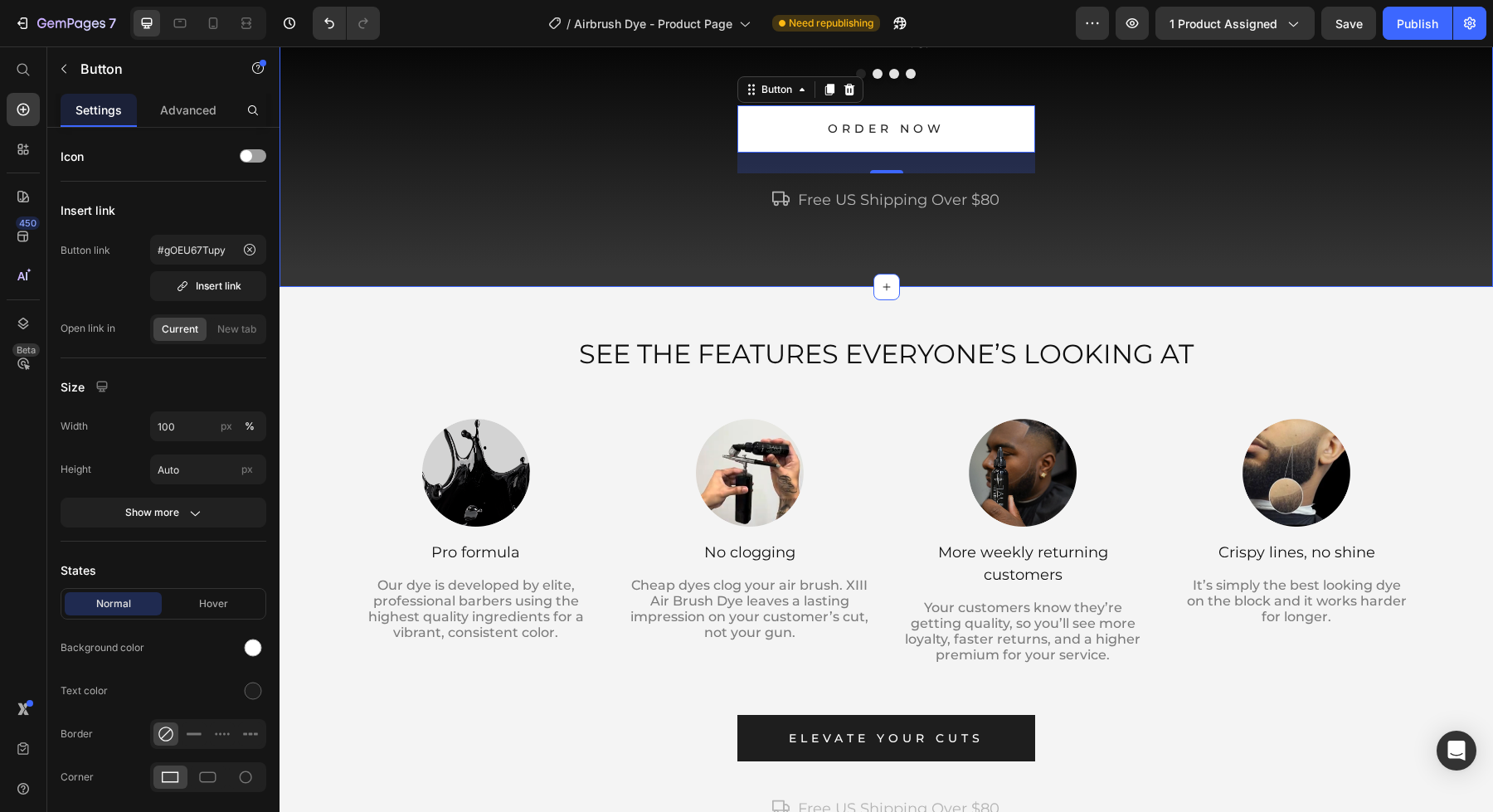 scroll, scrollTop: 2090, scrollLeft: 0, axis: vertical 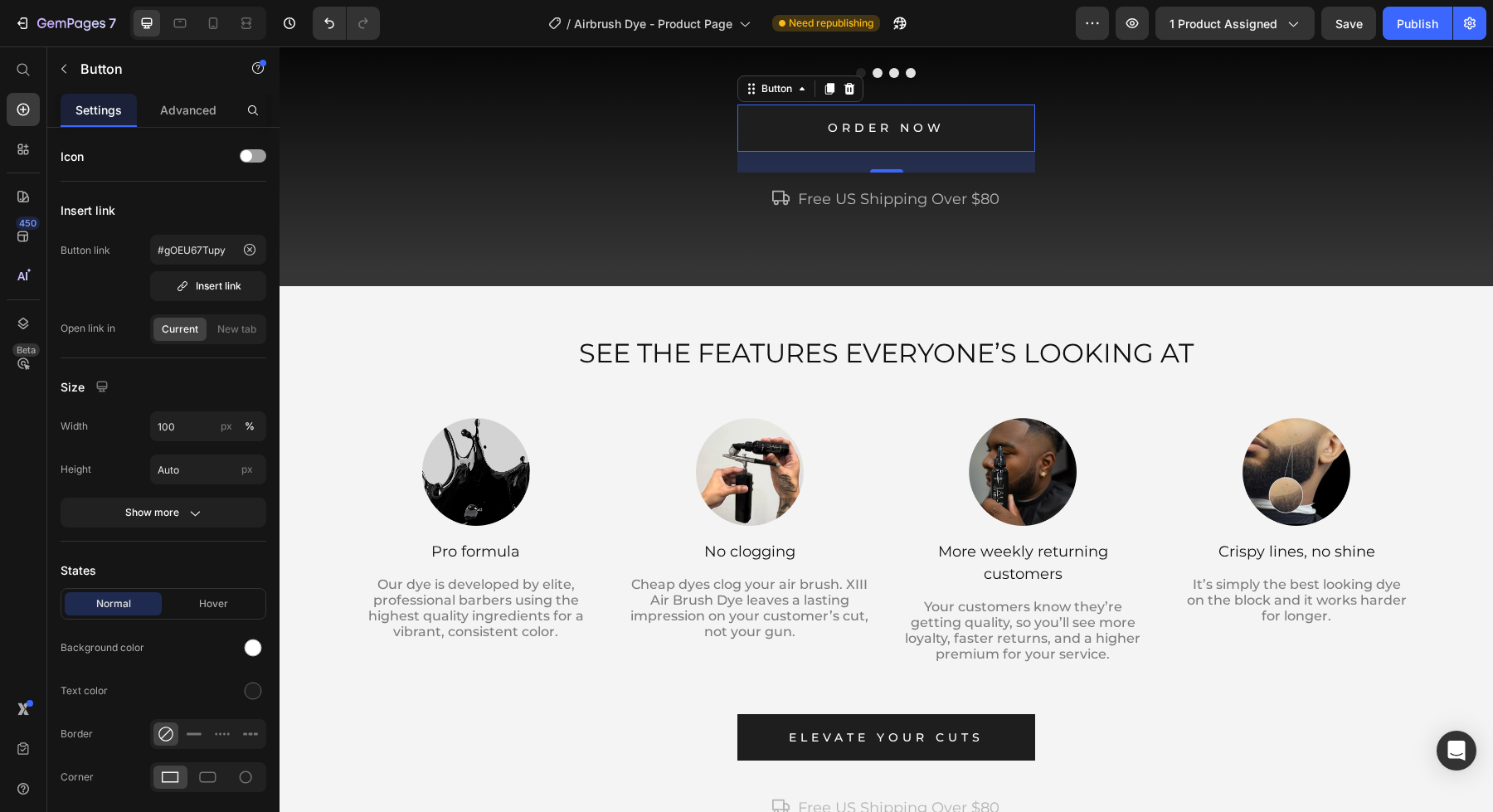 click on "ORDER NOW" at bounding box center [886, 128] 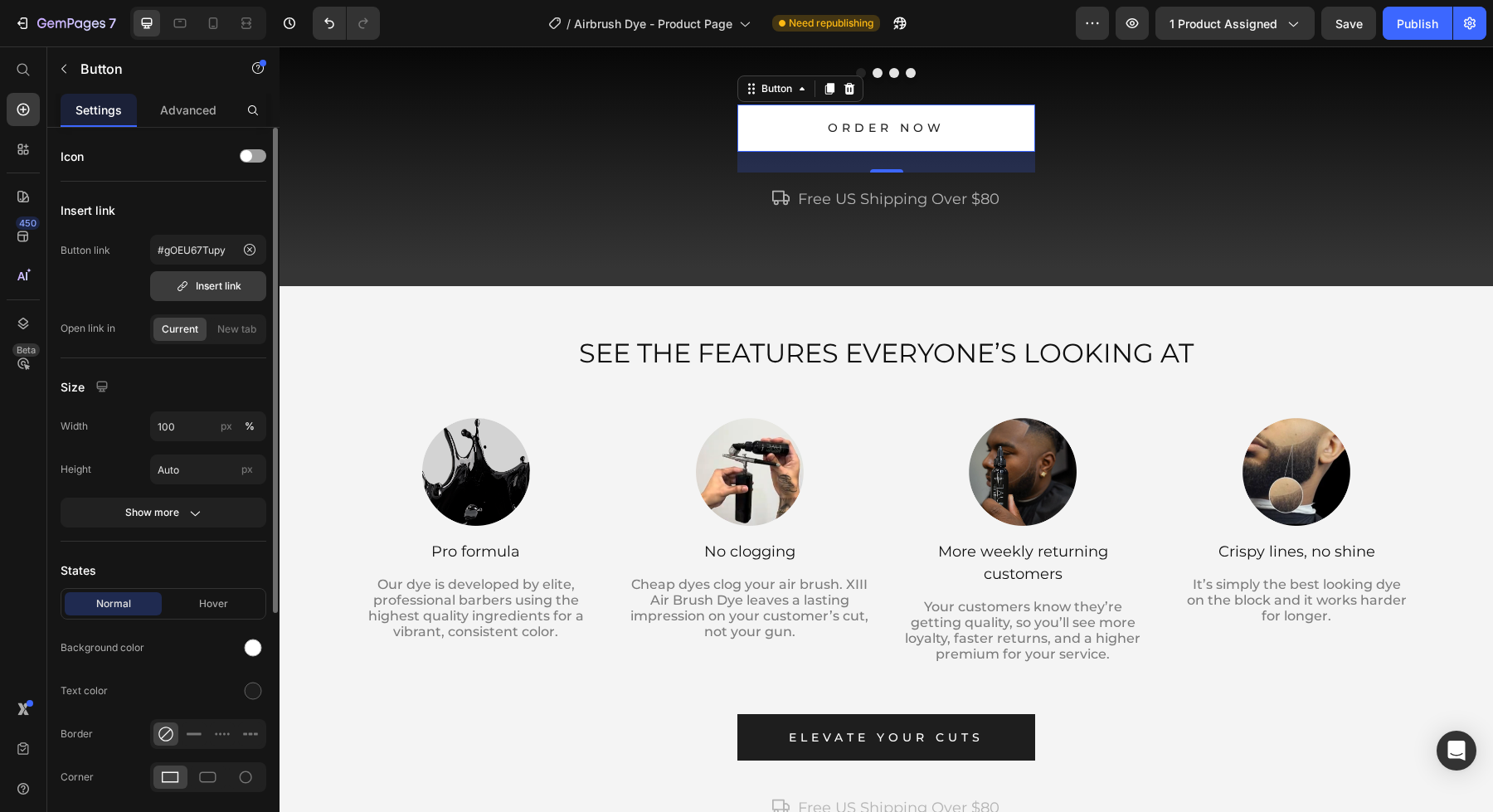 click on "Insert link" at bounding box center [208, 286] 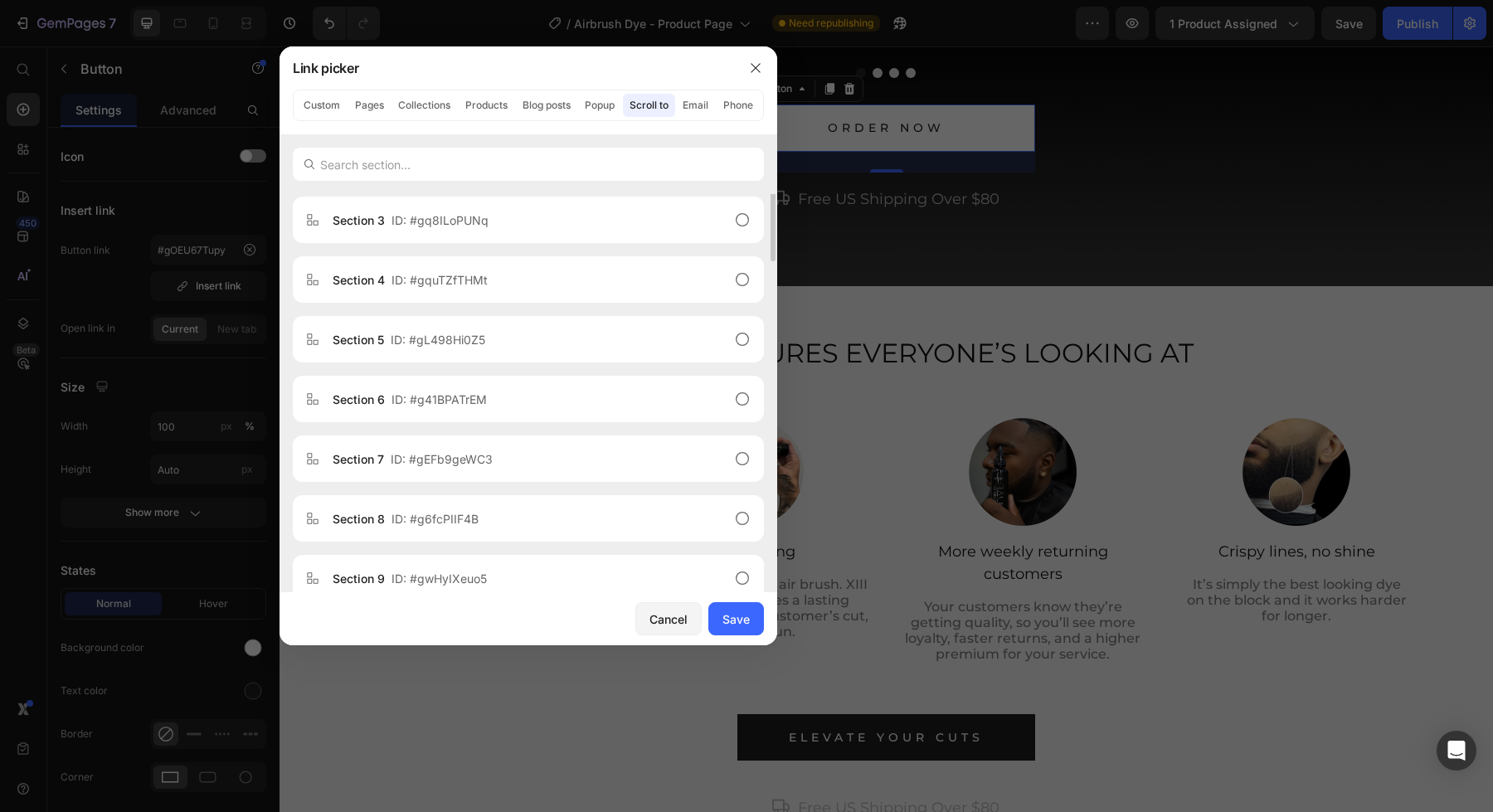 scroll, scrollTop: 537, scrollLeft: 0, axis: vertical 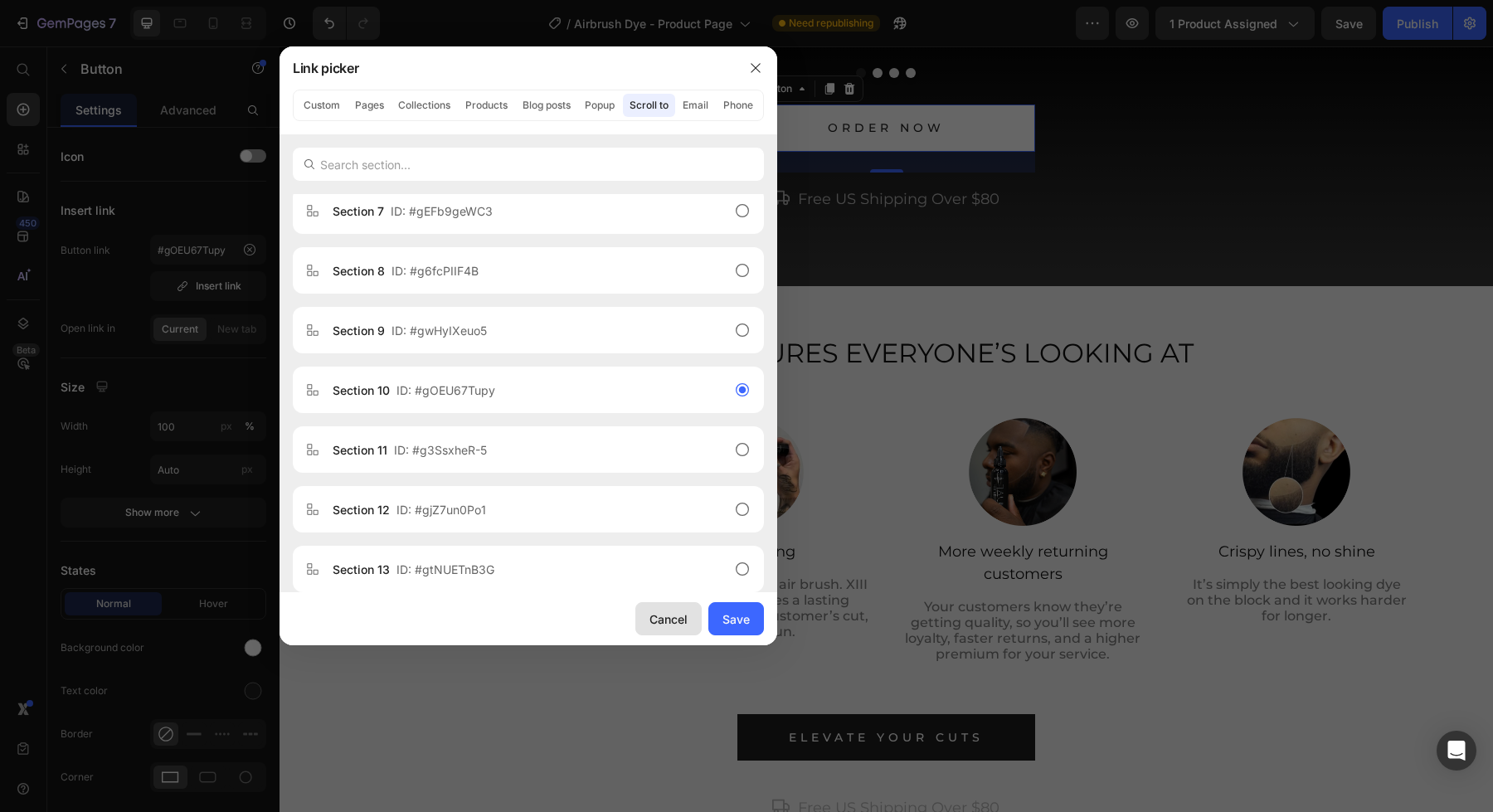 click on "Cancel" at bounding box center (669, 619) 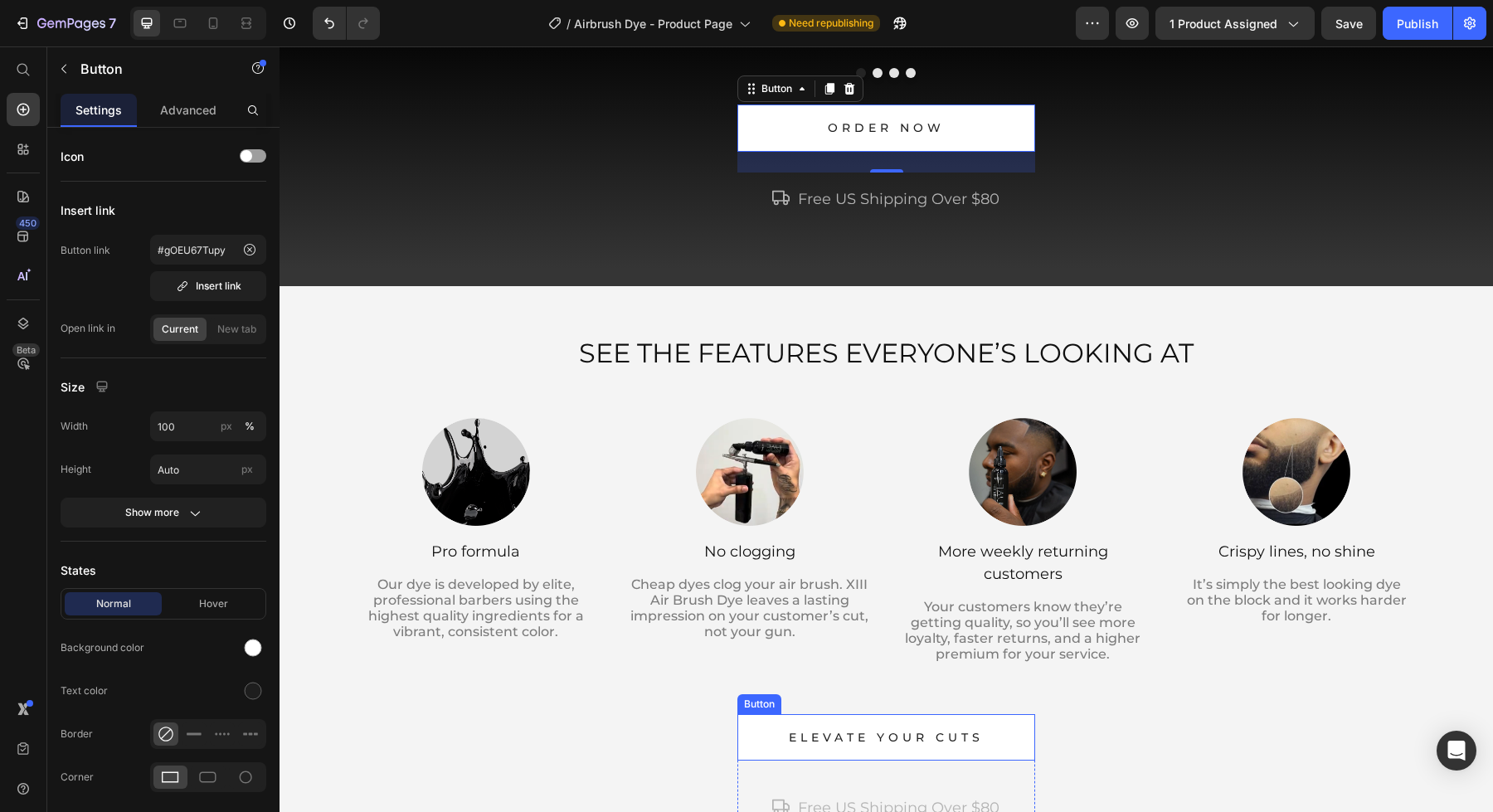 click on "ELEVATE YOUR CUTS" at bounding box center (886, 737) 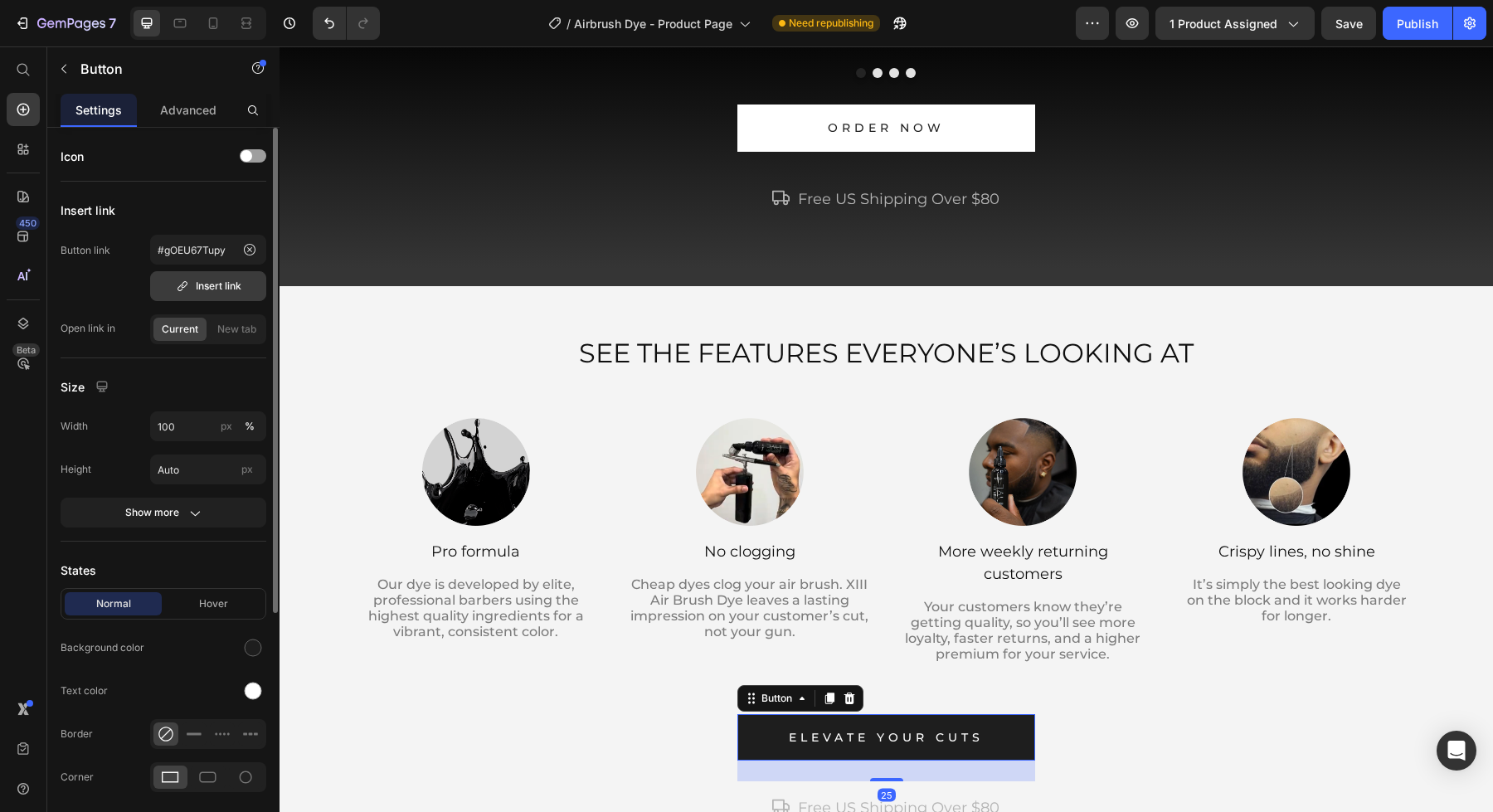 click on "Insert link" at bounding box center [208, 286] 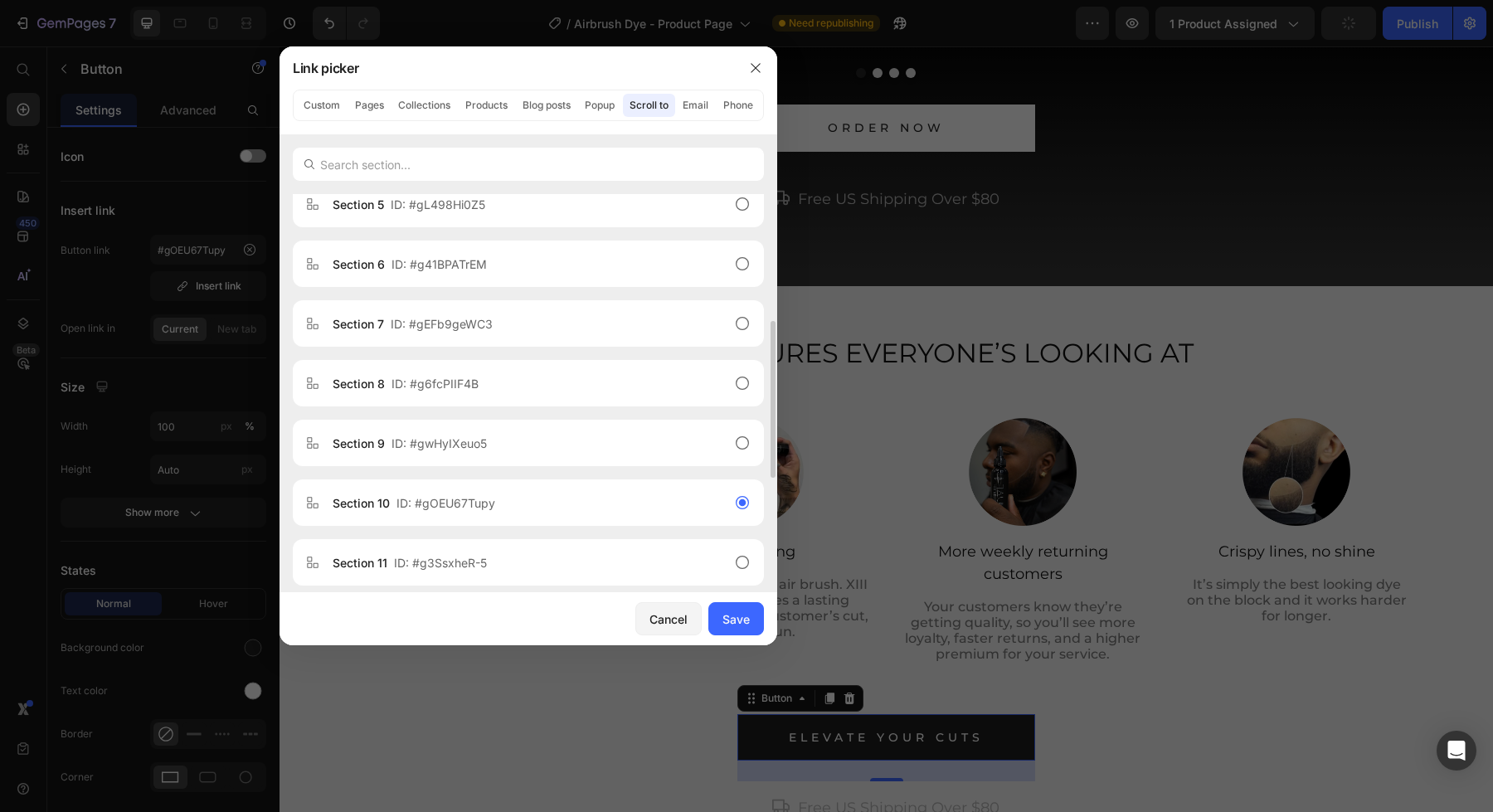 scroll, scrollTop: 431, scrollLeft: 0, axis: vertical 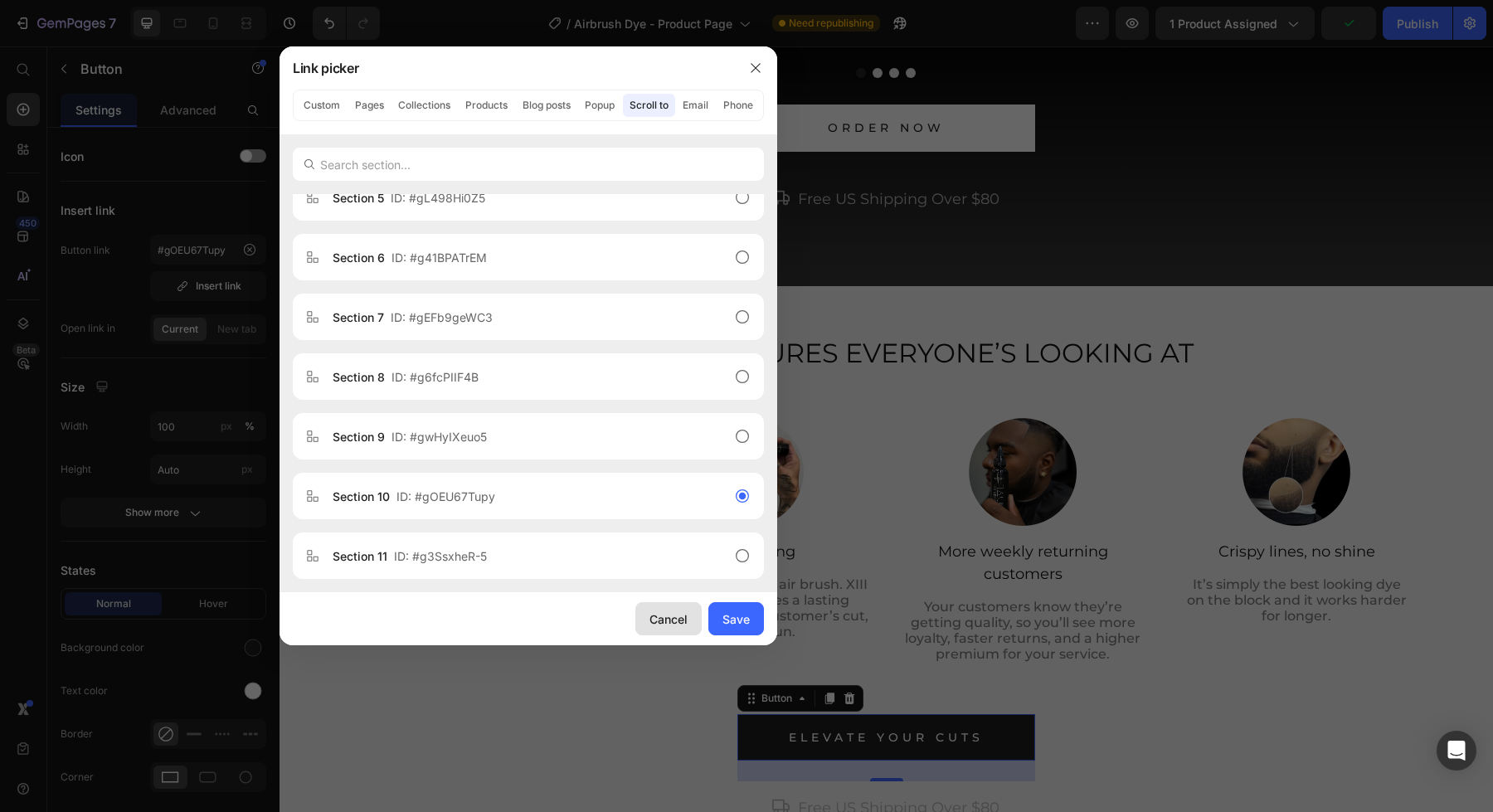 click on "Cancel" at bounding box center [669, 619] 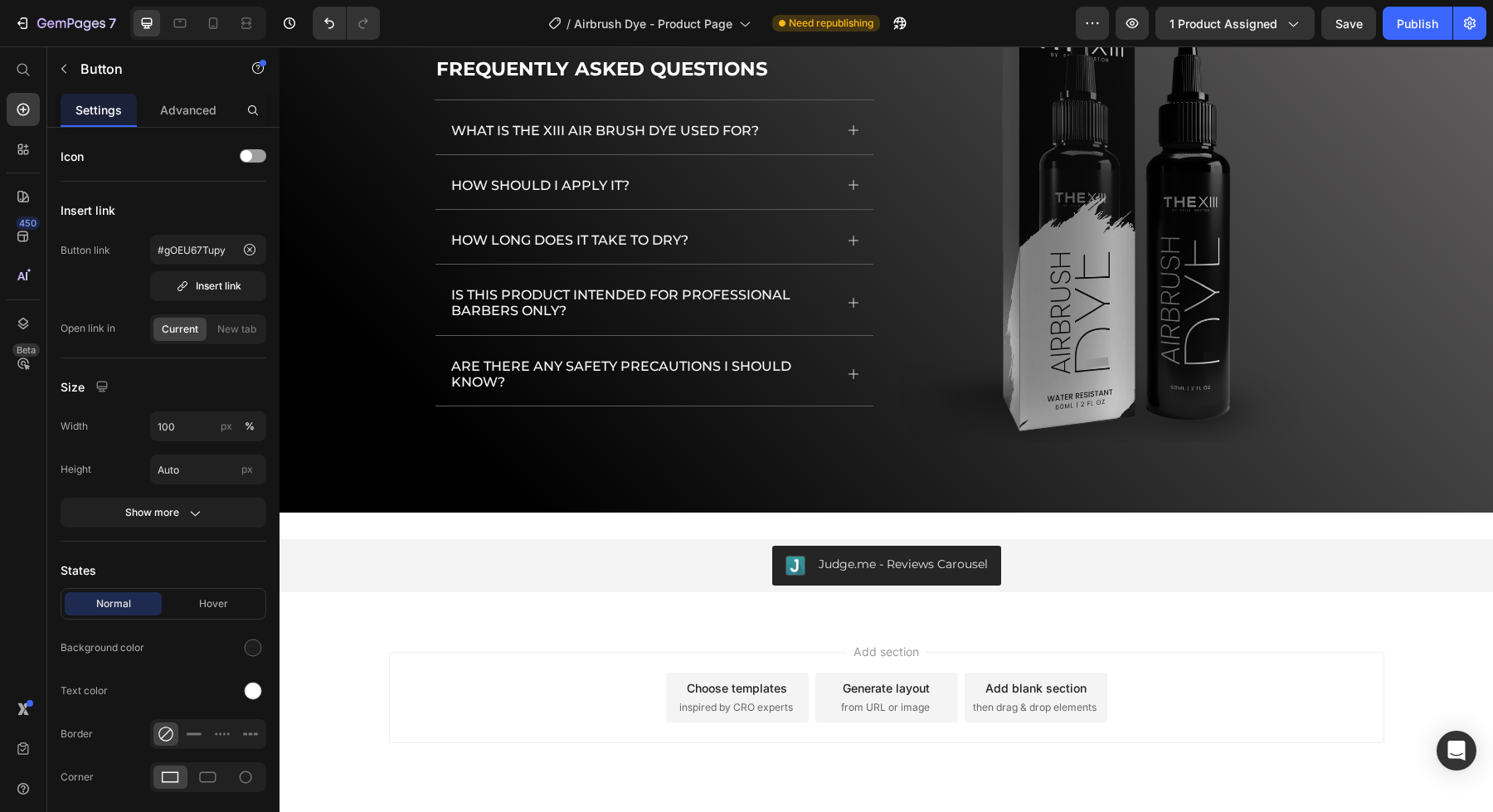 scroll, scrollTop: 6220, scrollLeft: 0, axis: vertical 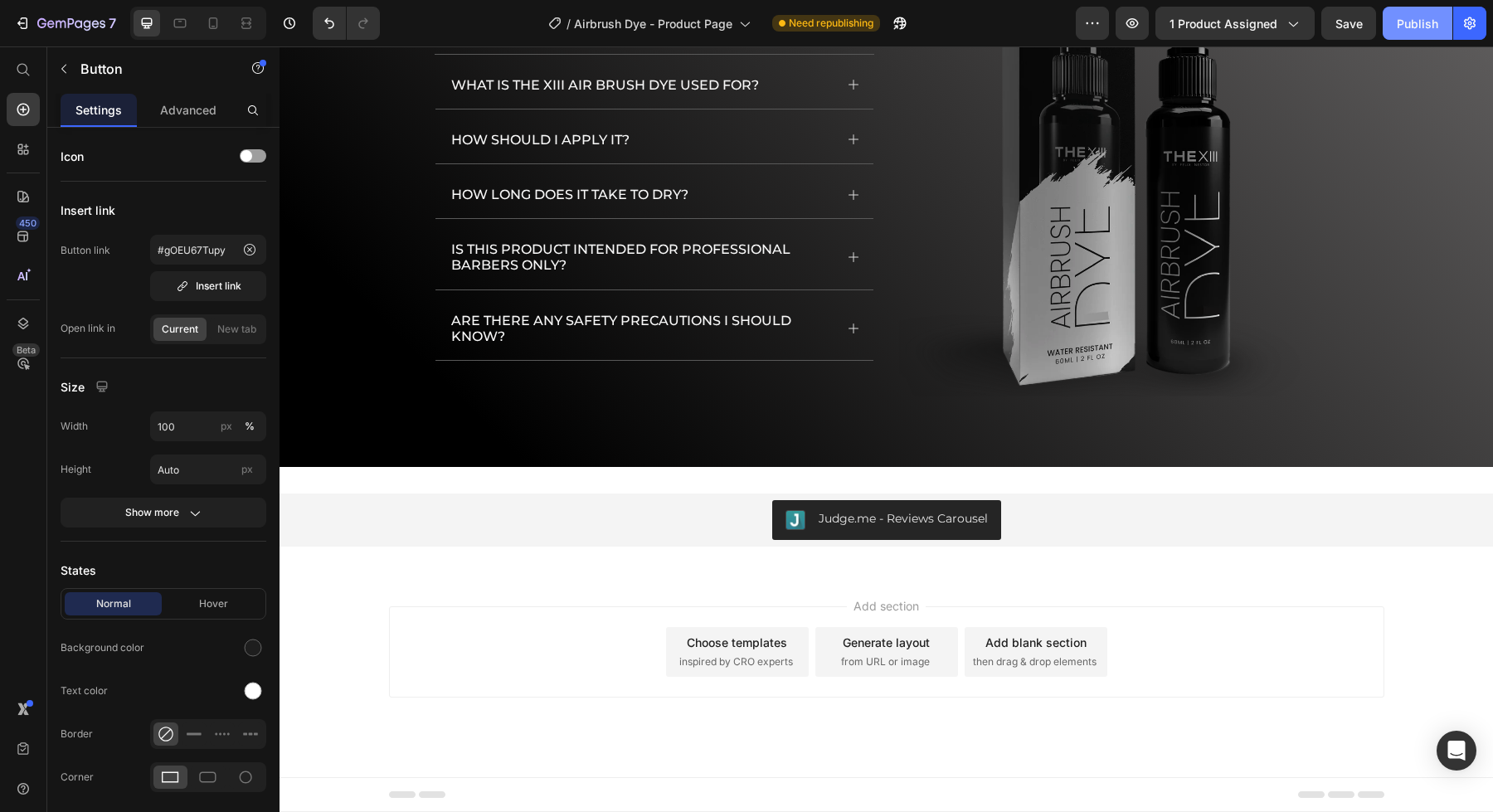 click on "Publish" at bounding box center [1418, 23] 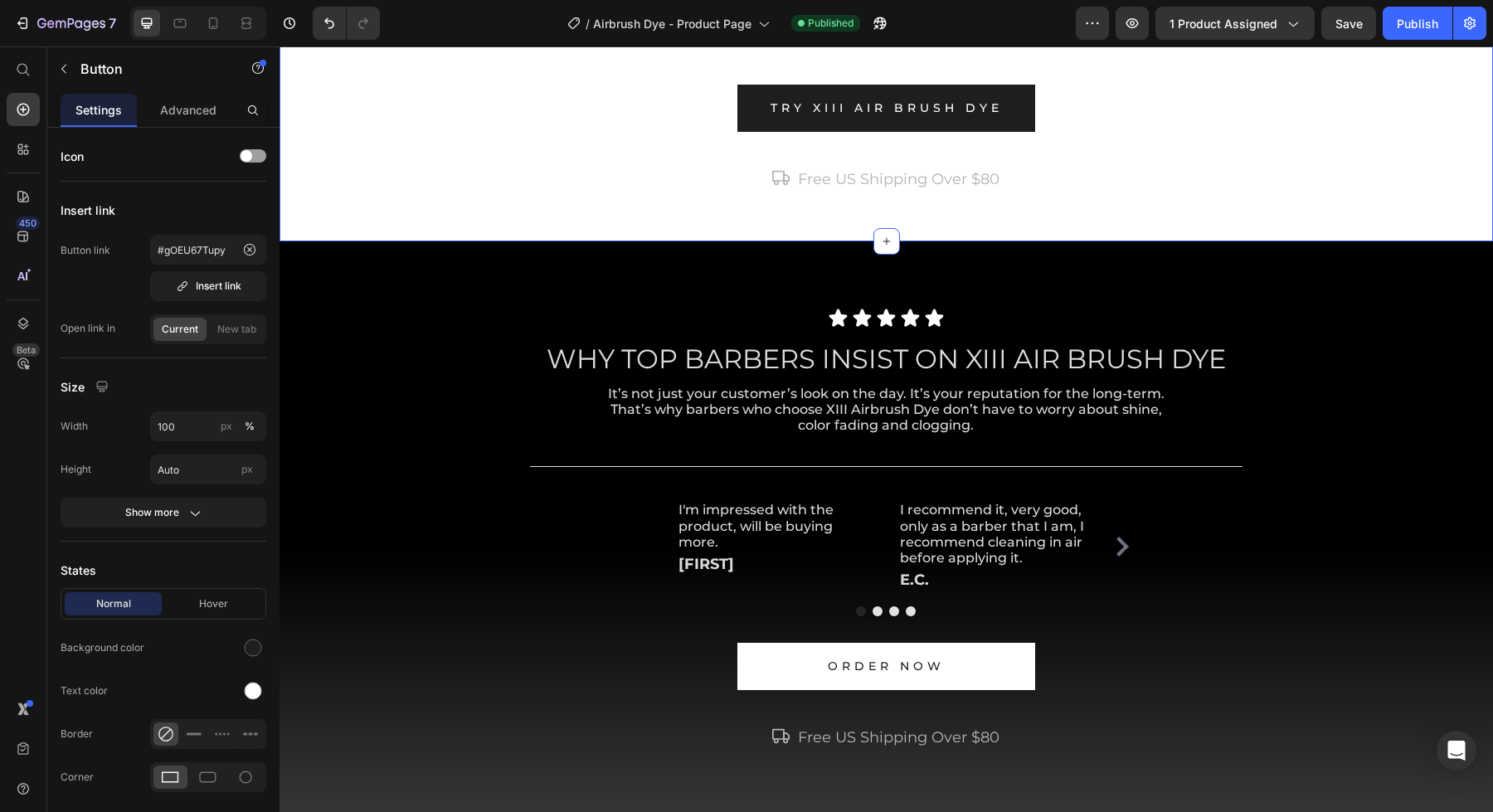 scroll, scrollTop: 1561, scrollLeft: 0, axis: vertical 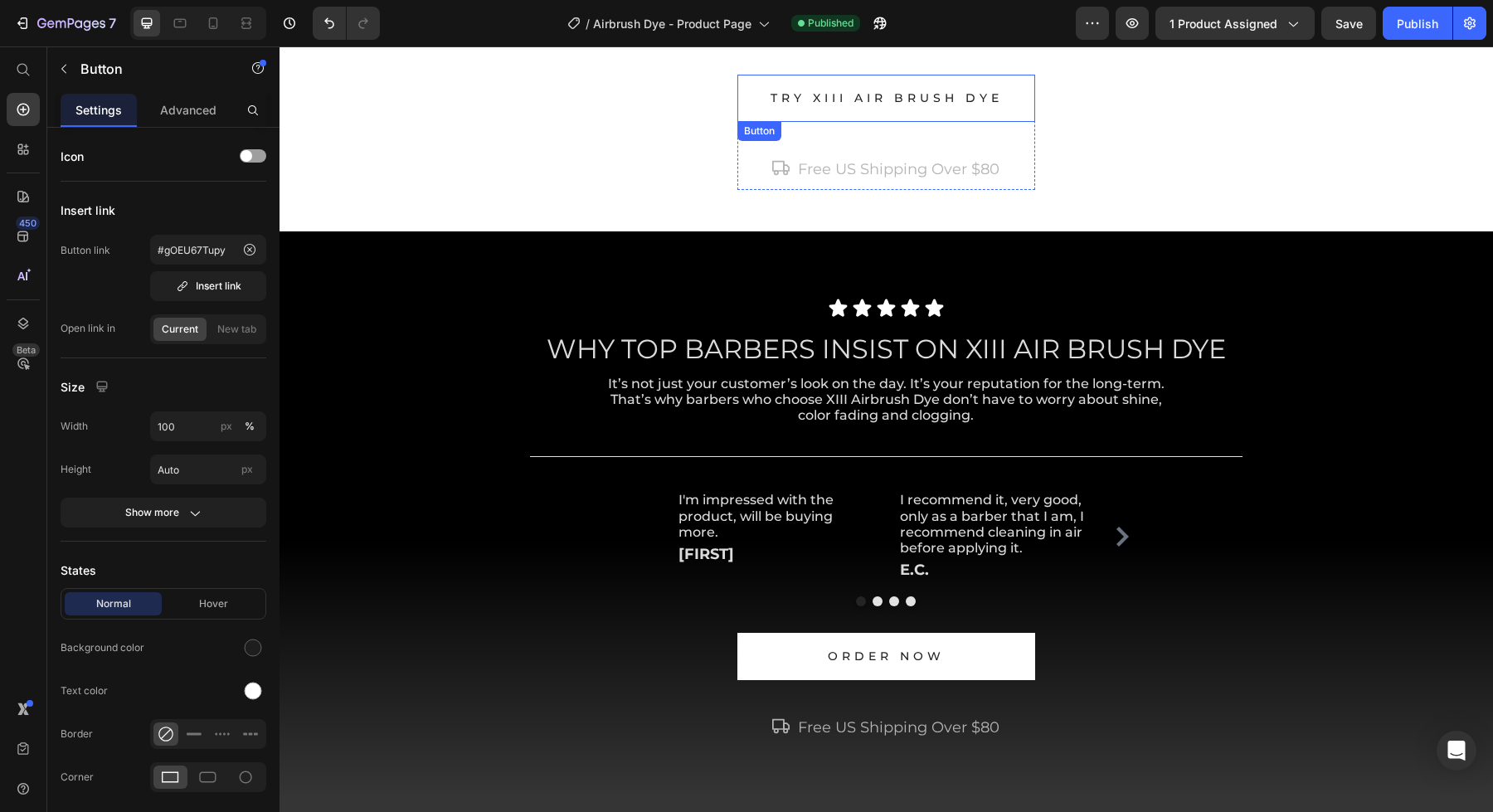 click on "TRY XIII AIR BRUSH DYE" at bounding box center (886, 98) 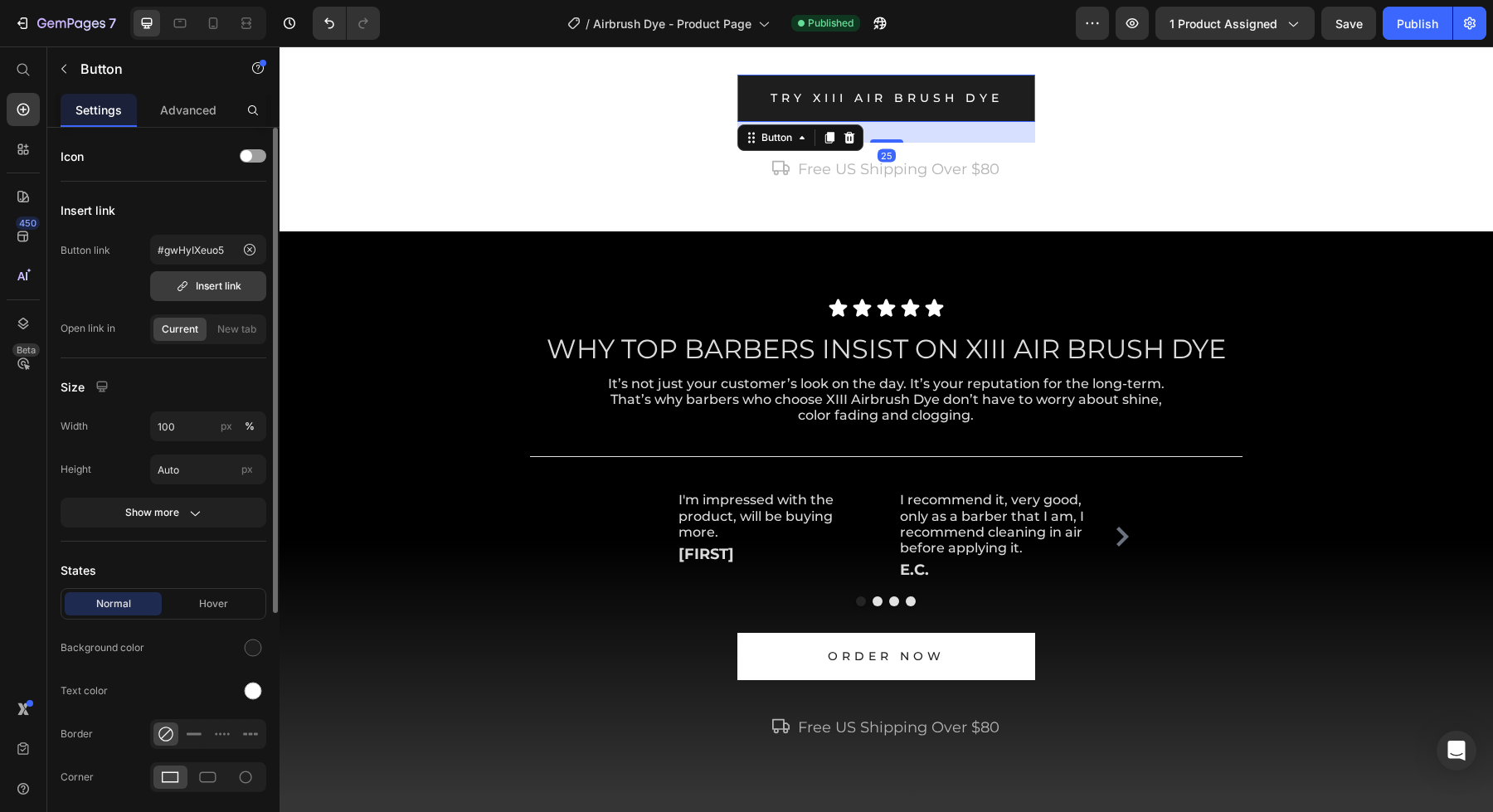 click on "Insert link" at bounding box center (208, 286) 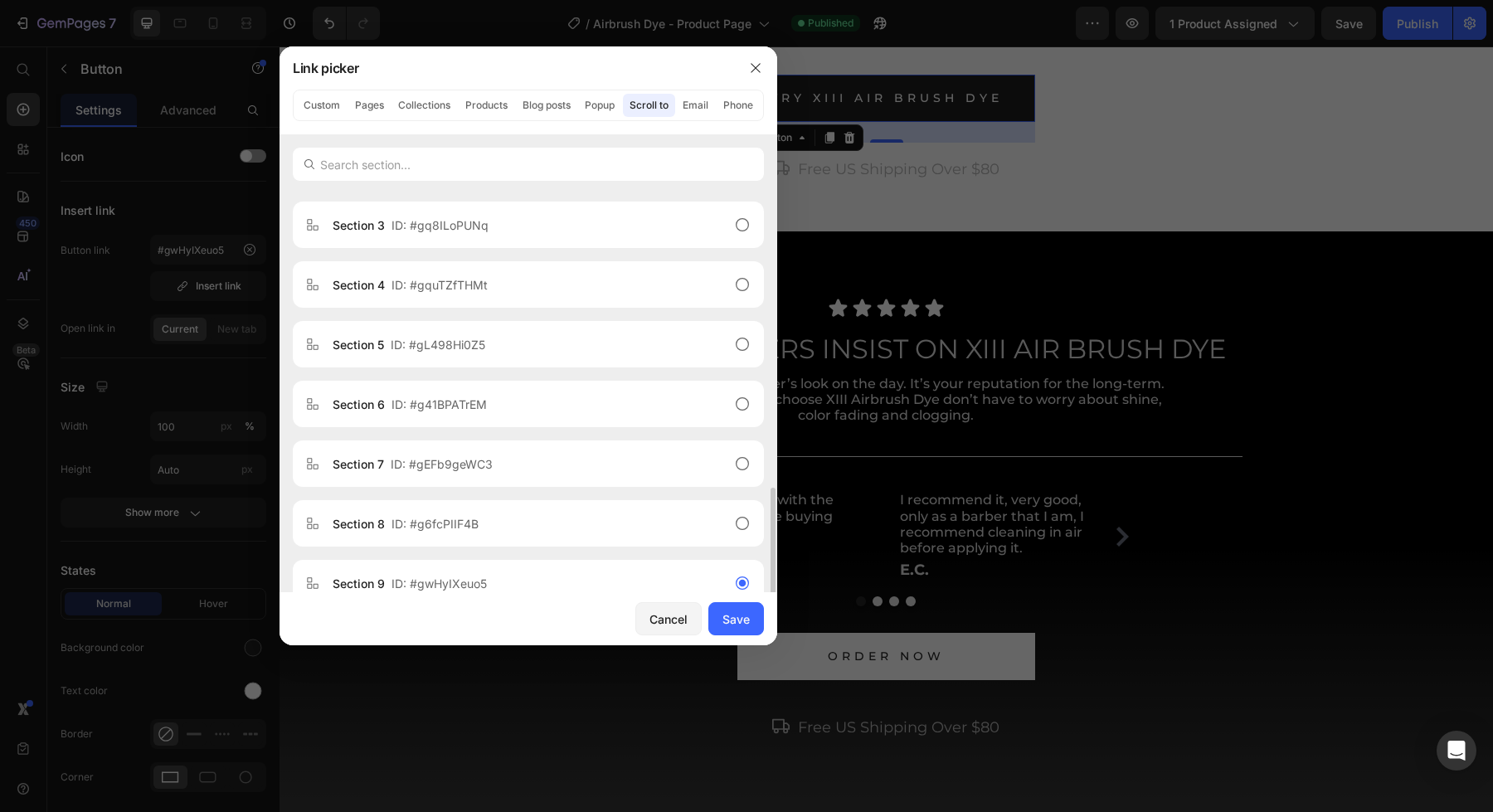 scroll, scrollTop: 415, scrollLeft: 0, axis: vertical 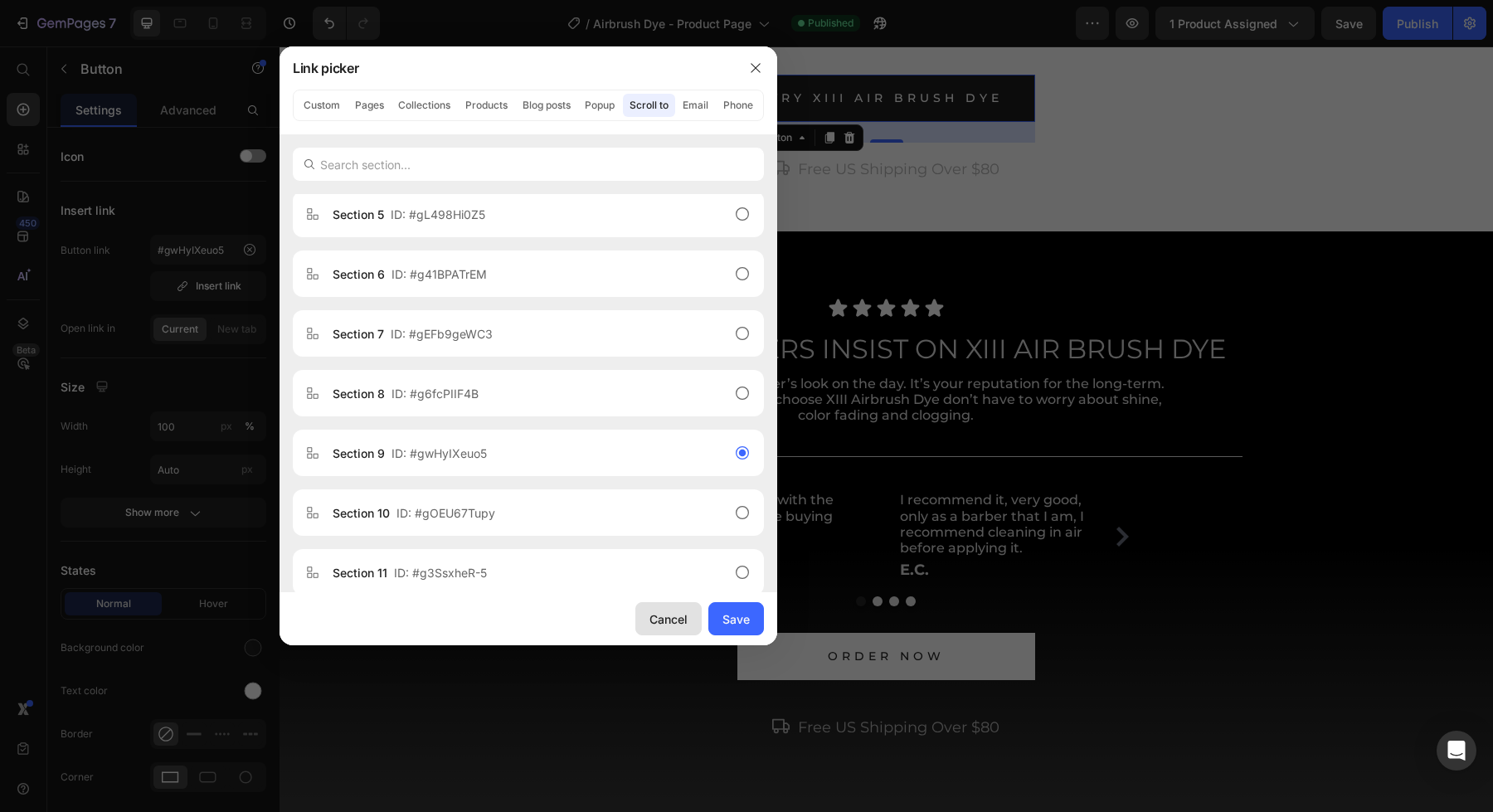 click on "Cancel" 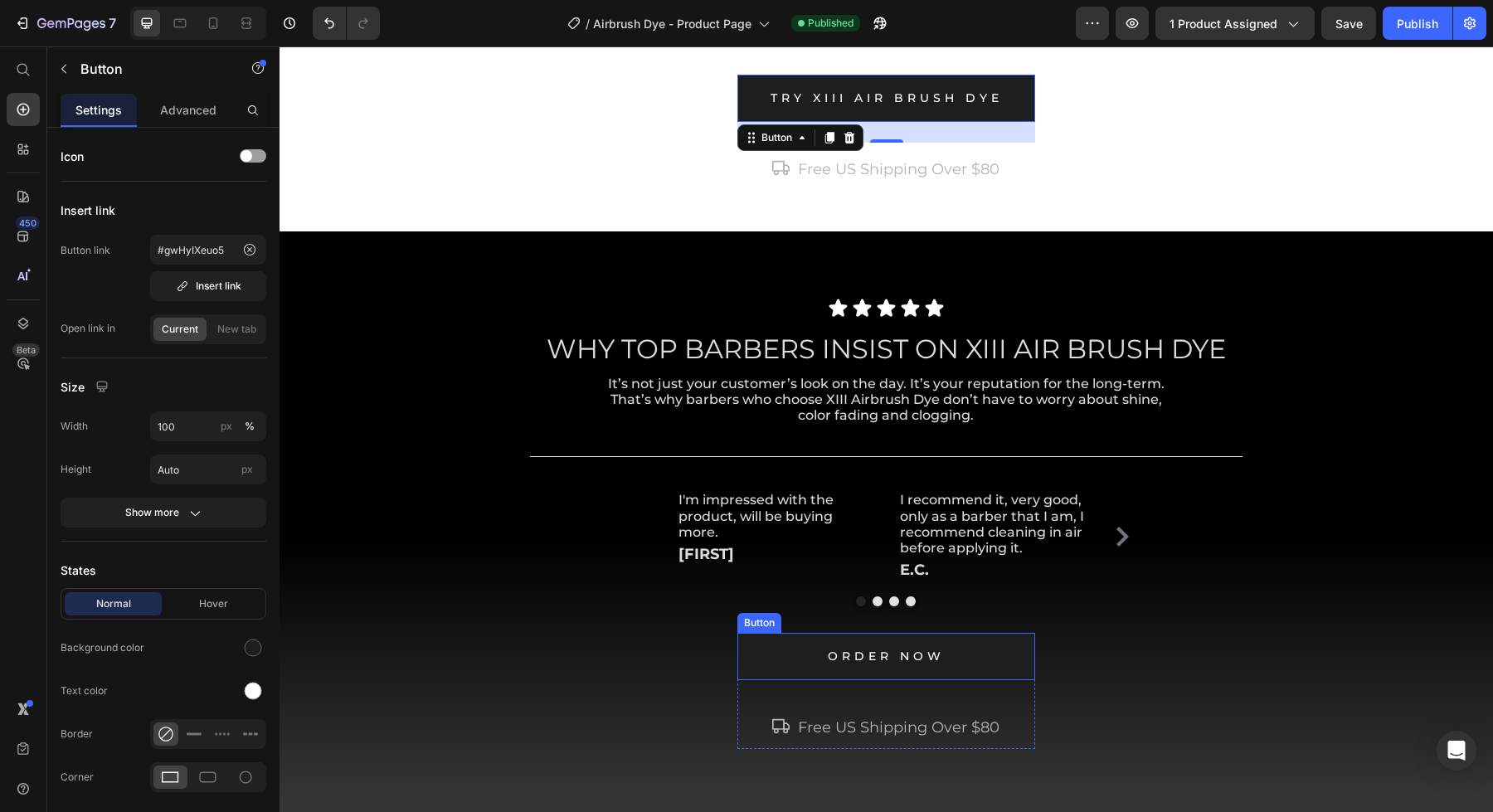 click on "ORDER NOW" at bounding box center (886, 656) 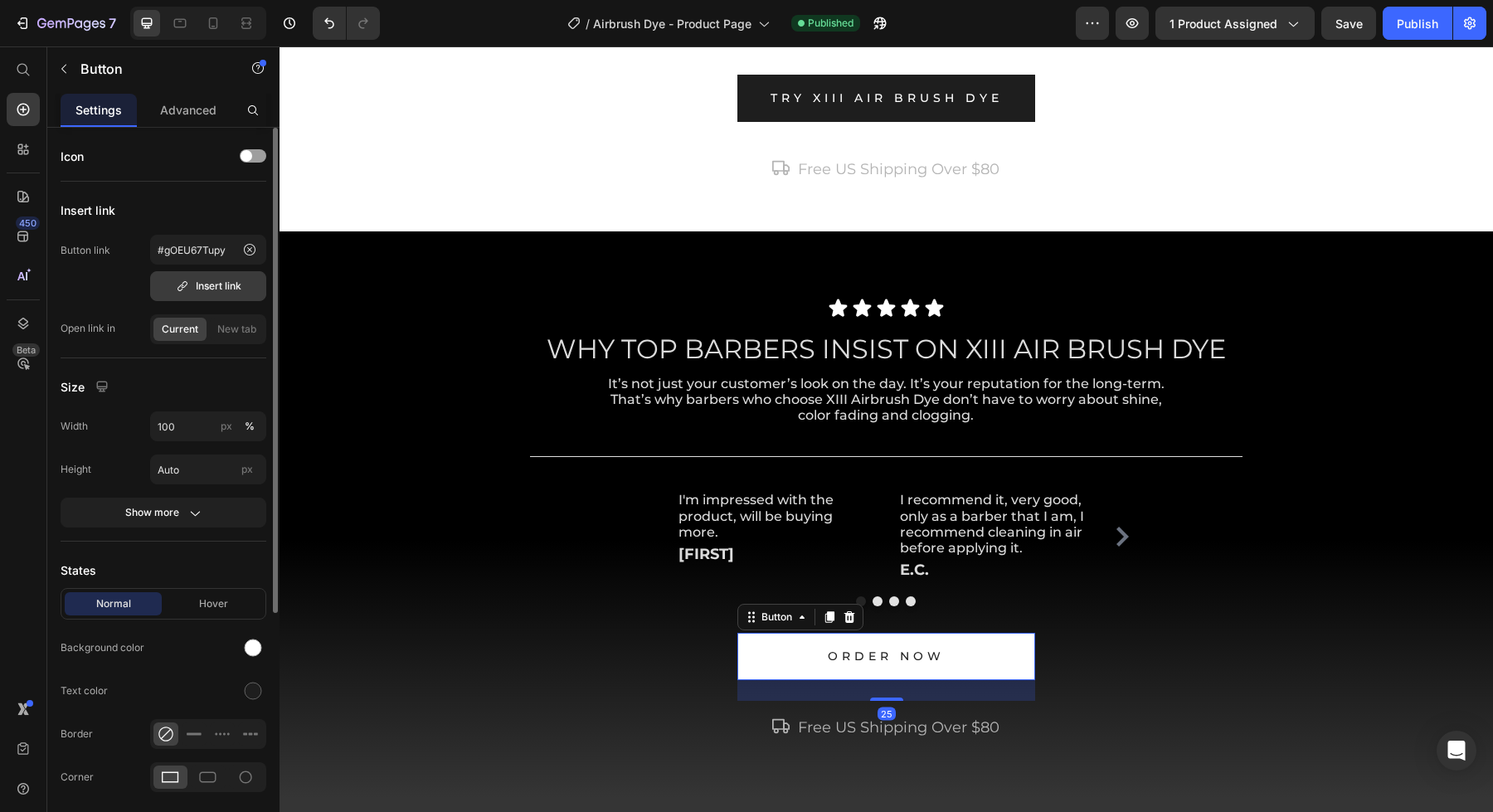 click on "Insert link" at bounding box center (208, 286) 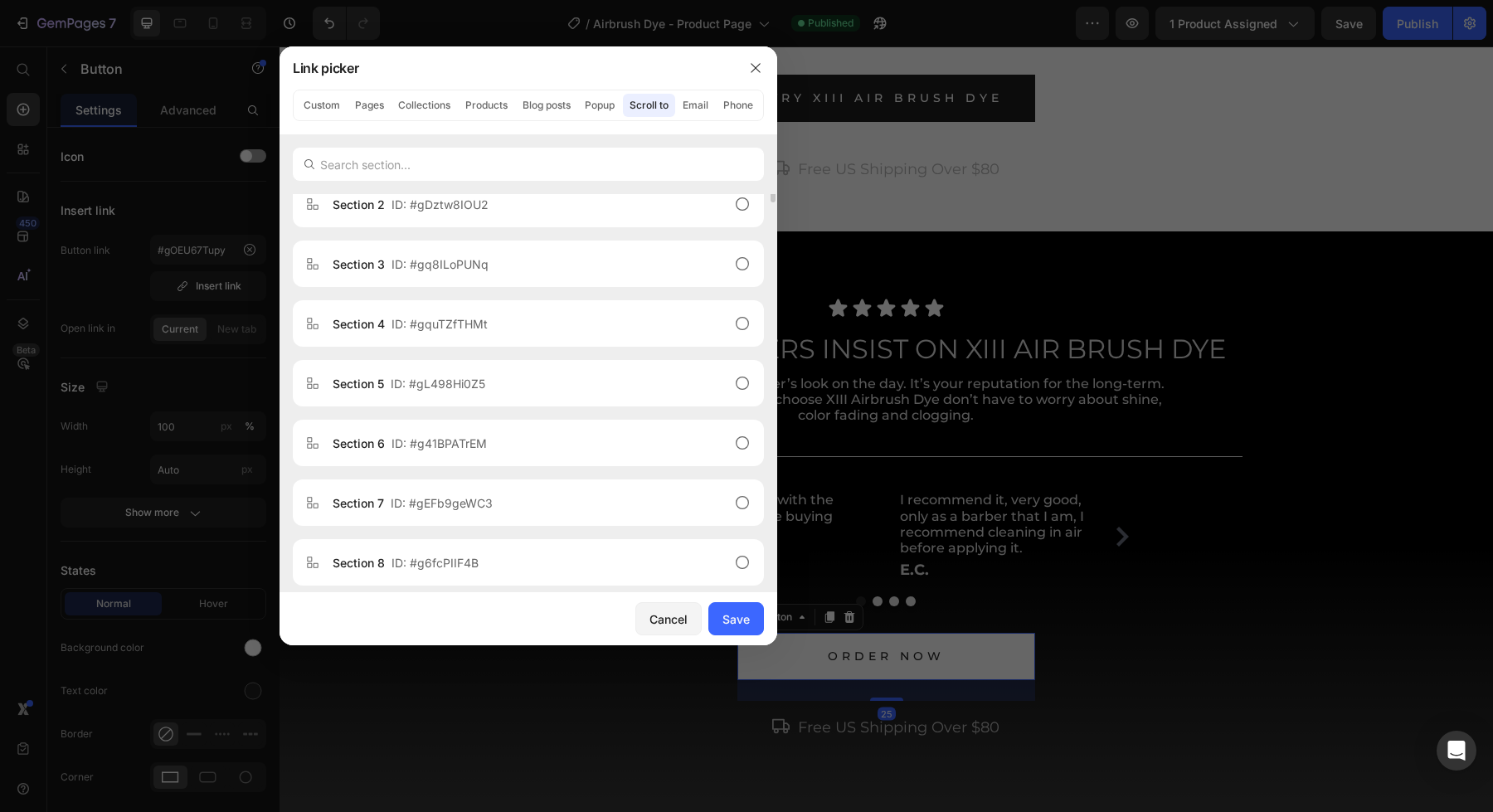 scroll, scrollTop: 431, scrollLeft: 0, axis: vertical 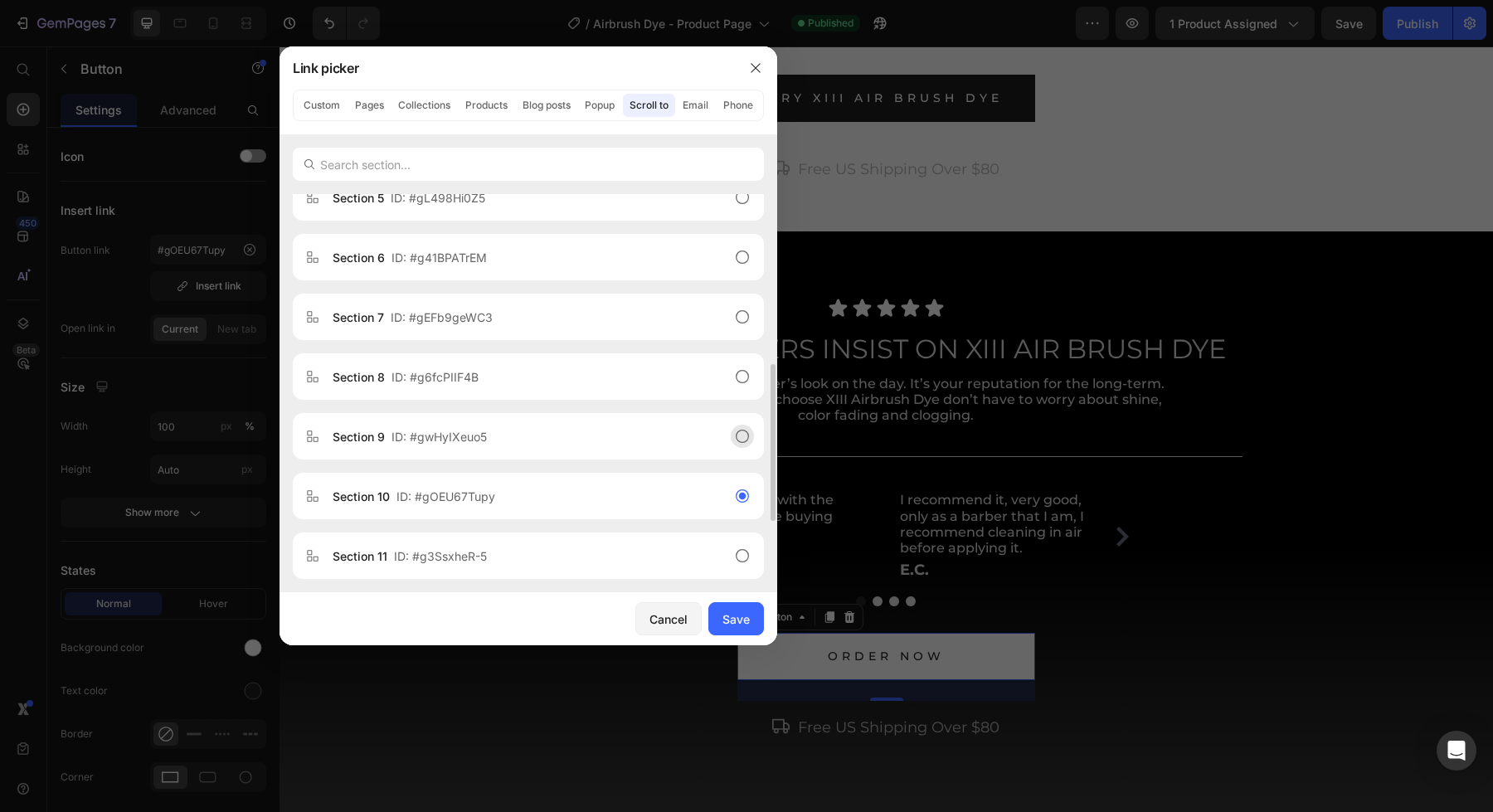 click on "ID: #gwHyIXeuo5" at bounding box center [439, 436] 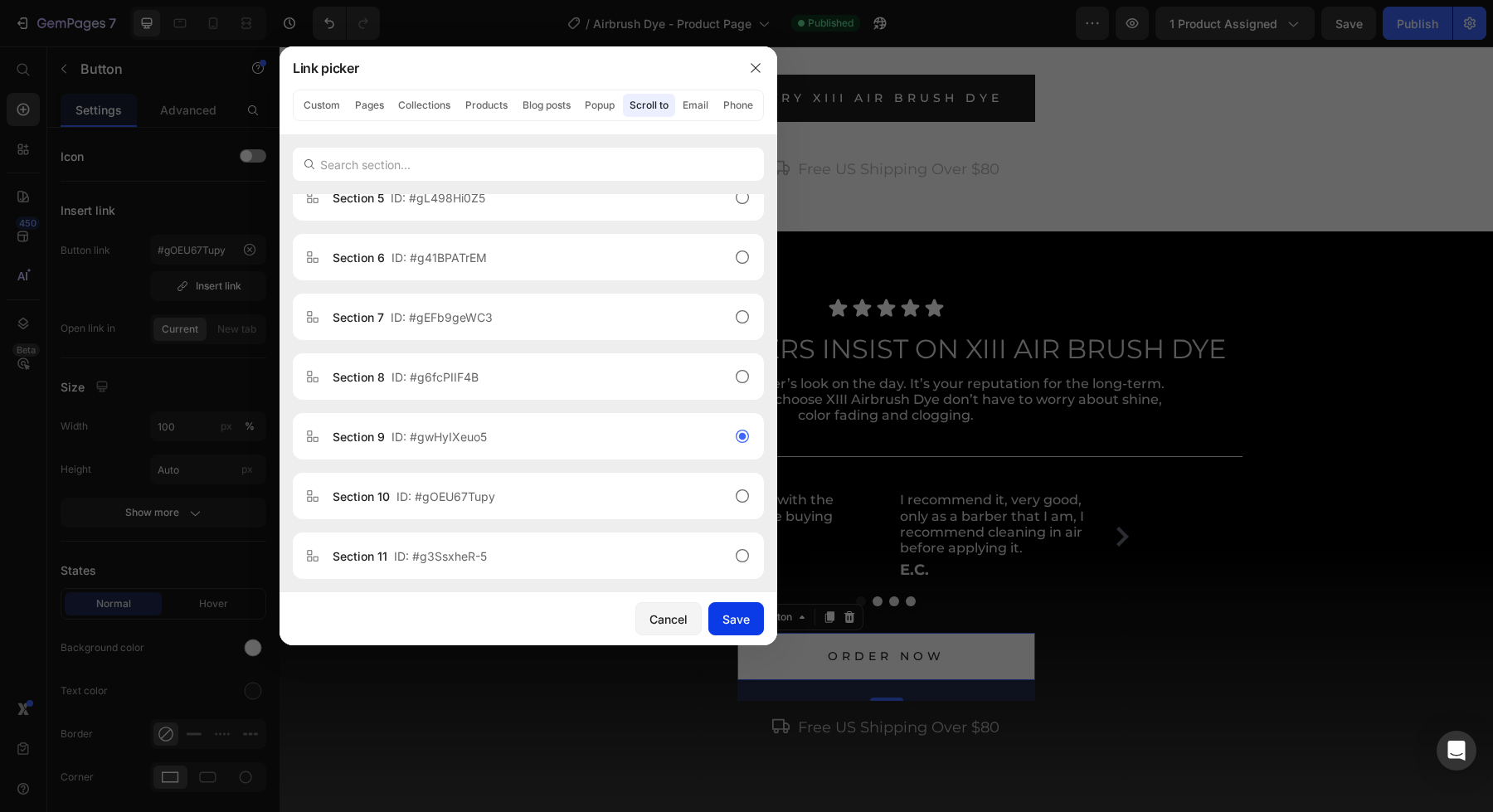 click on "Save" at bounding box center (736, 619) 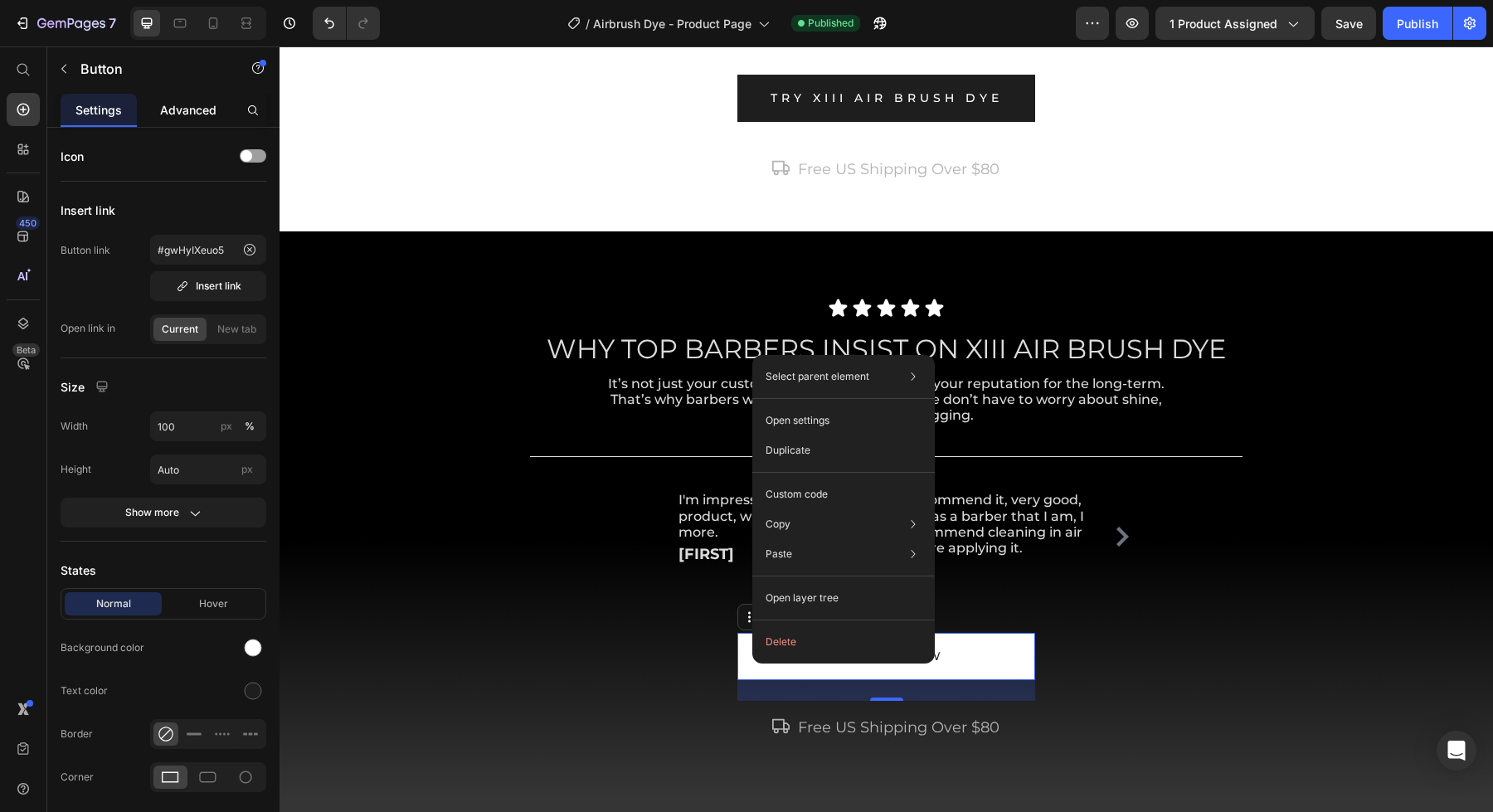 click on "Advanced" at bounding box center [188, 109] 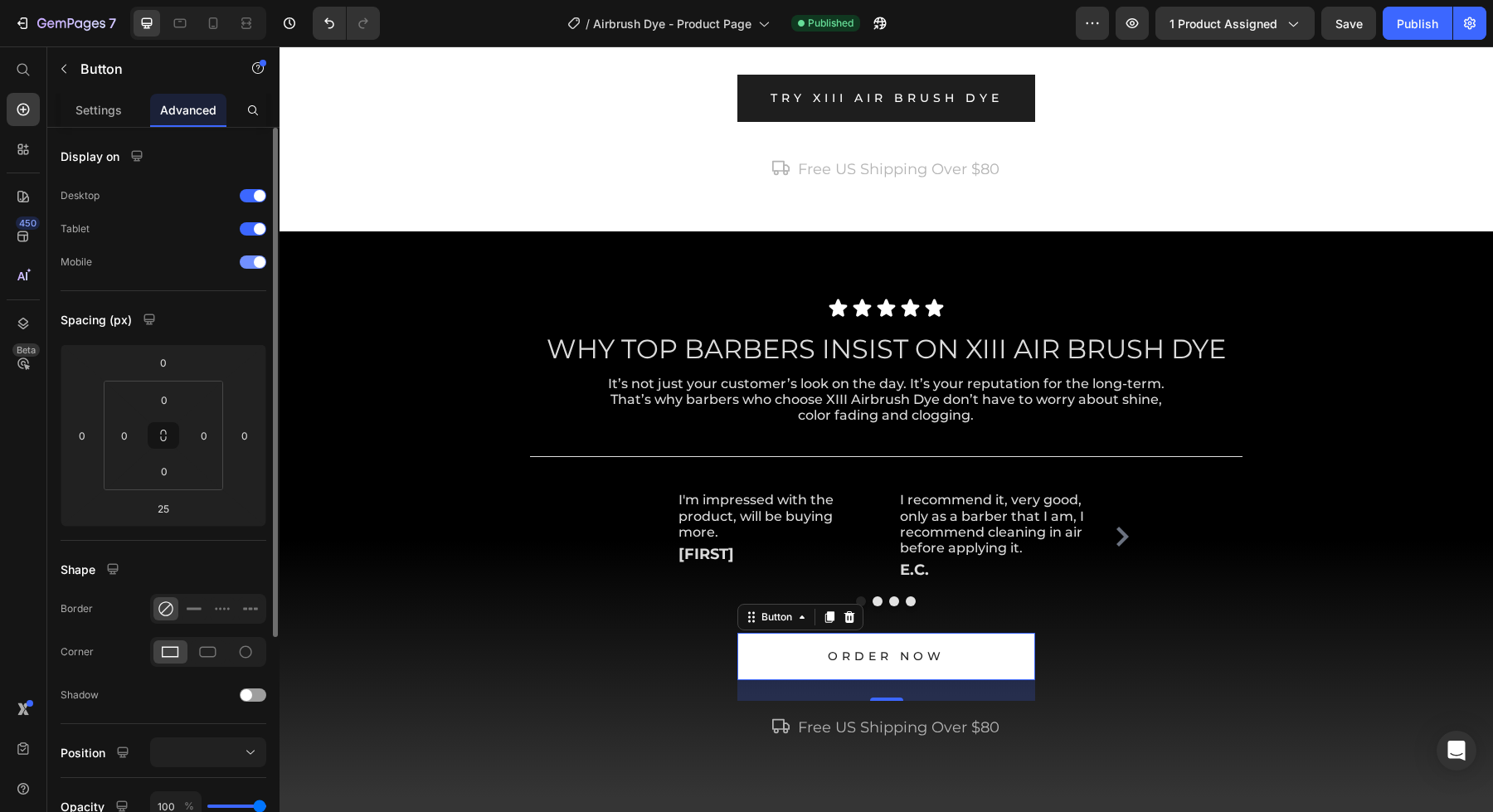 click at bounding box center (253, 262) 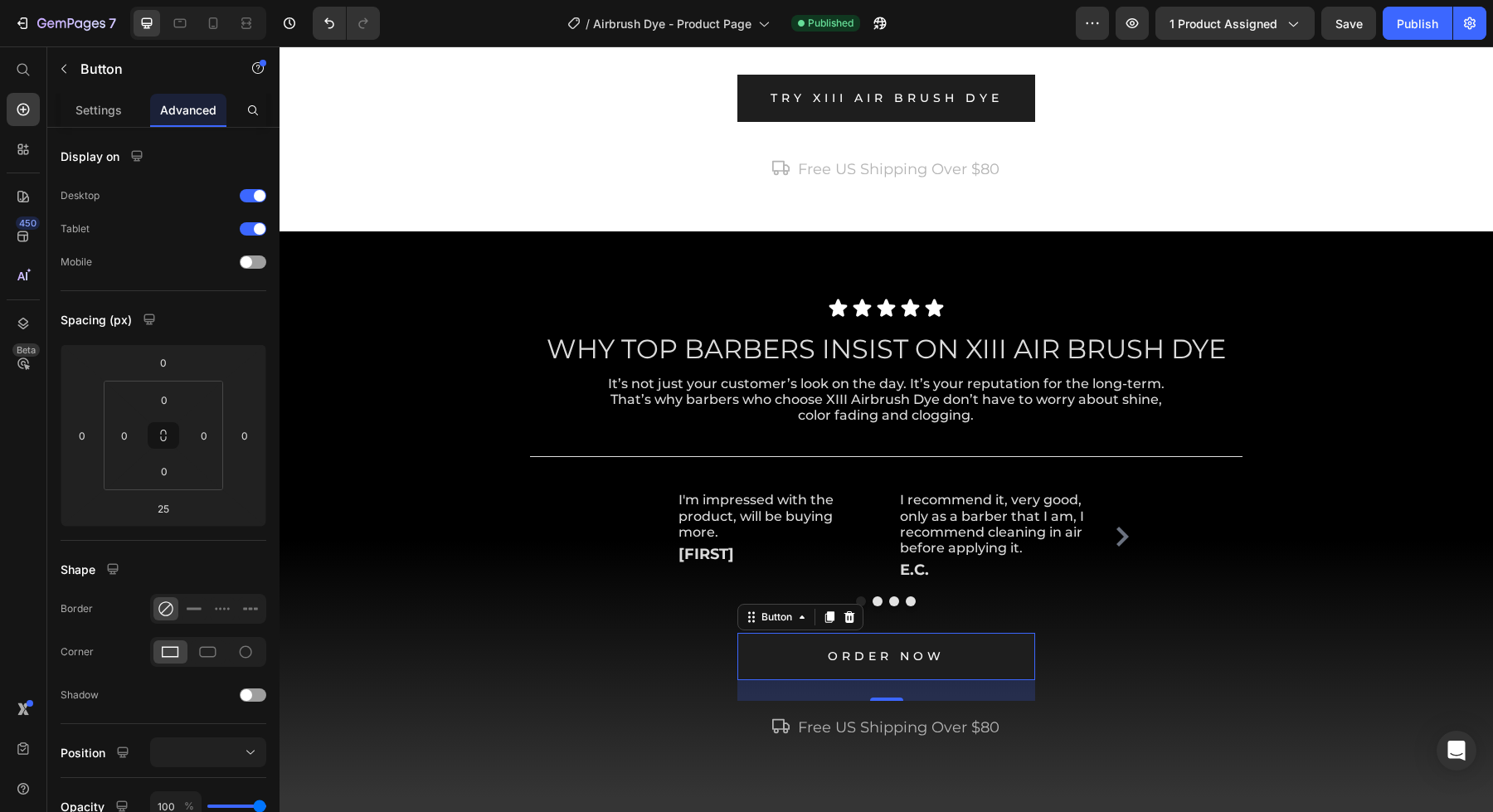 click on "ORDER NOW" at bounding box center (886, 656) 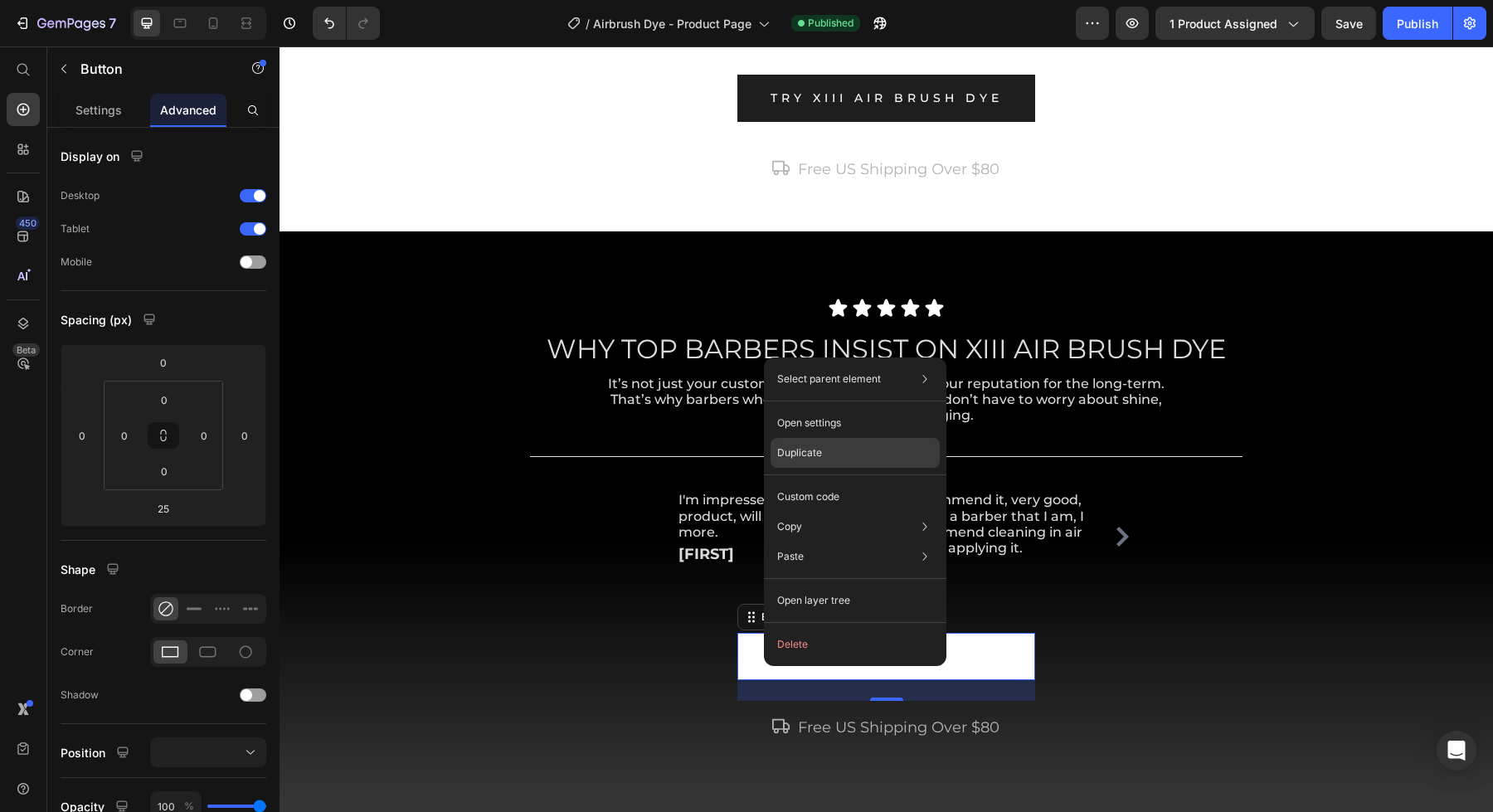 click on "Duplicate" 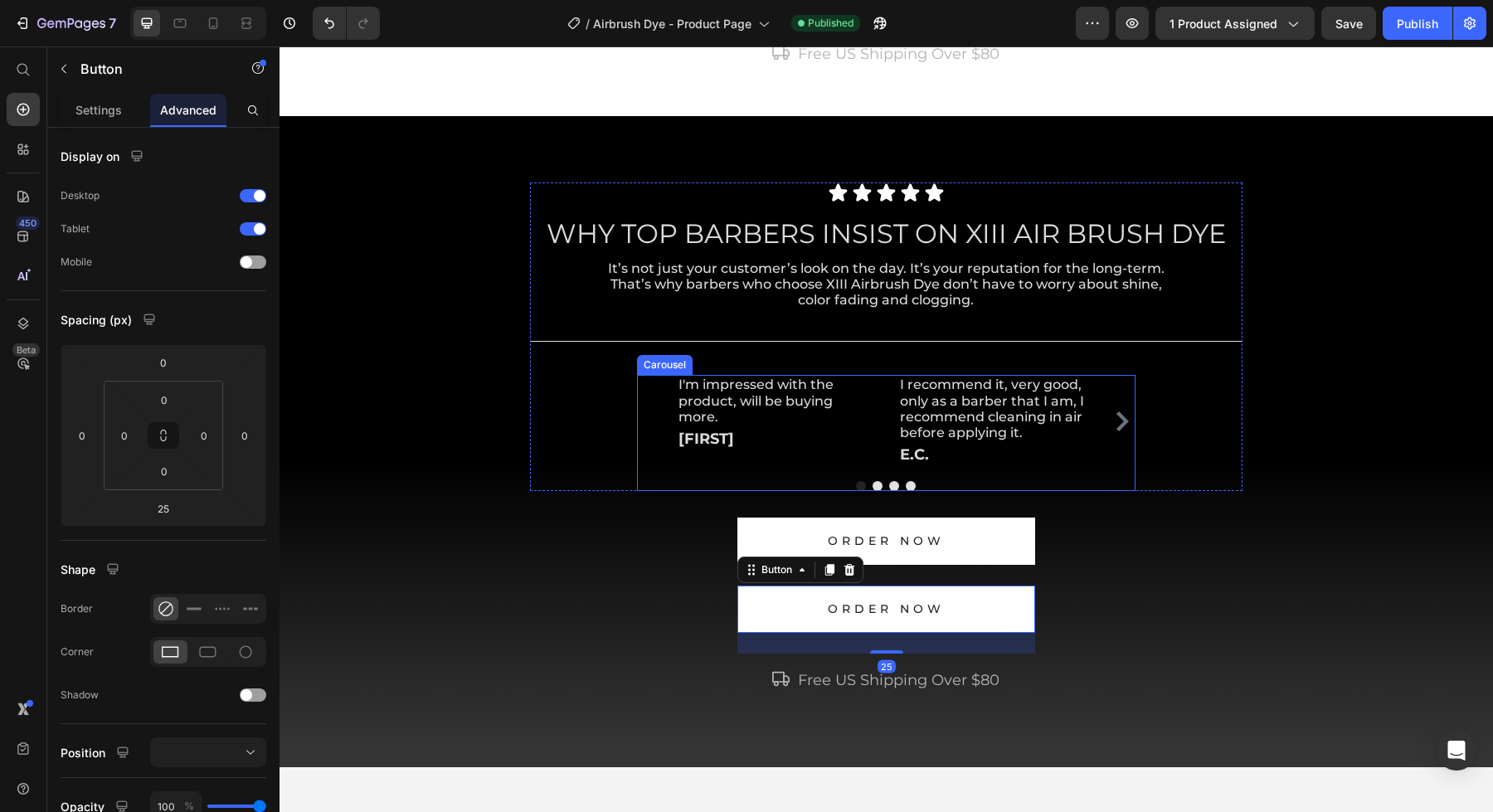 scroll, scrollTop: 1687, scrollLeft: 0, axis: vertical 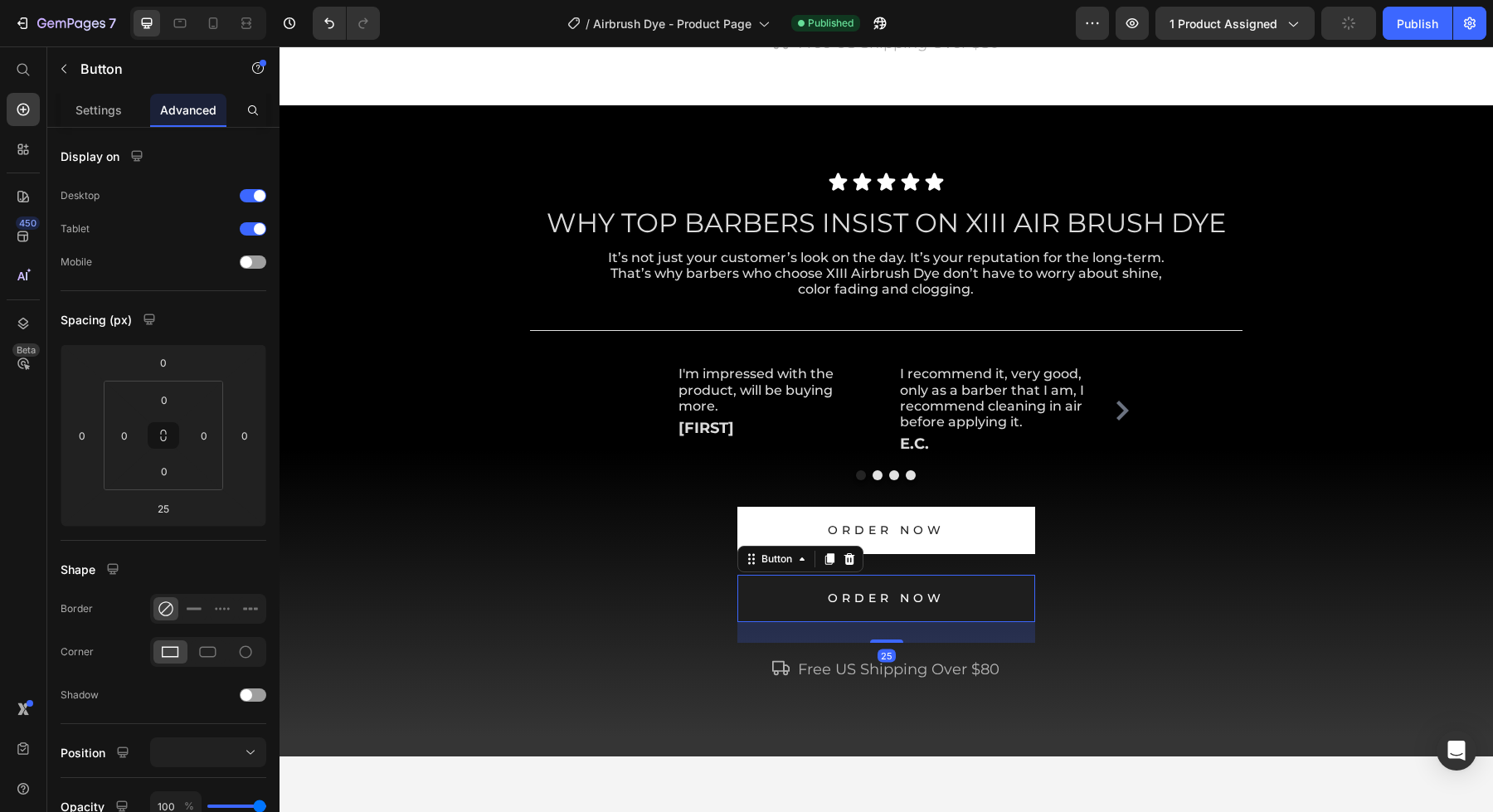 click on "ORDER NOW" at bounding box center [886, 598] 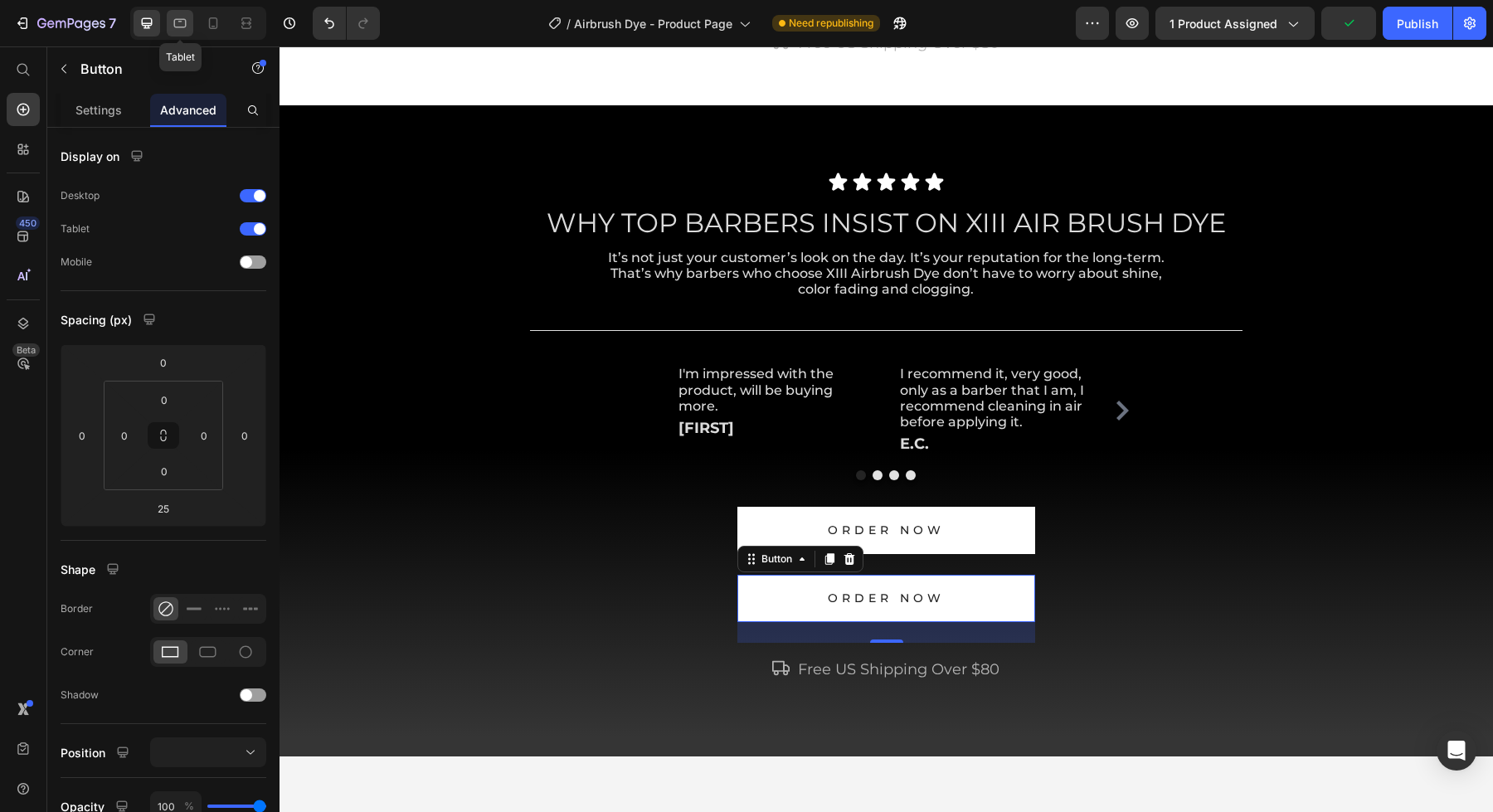 click 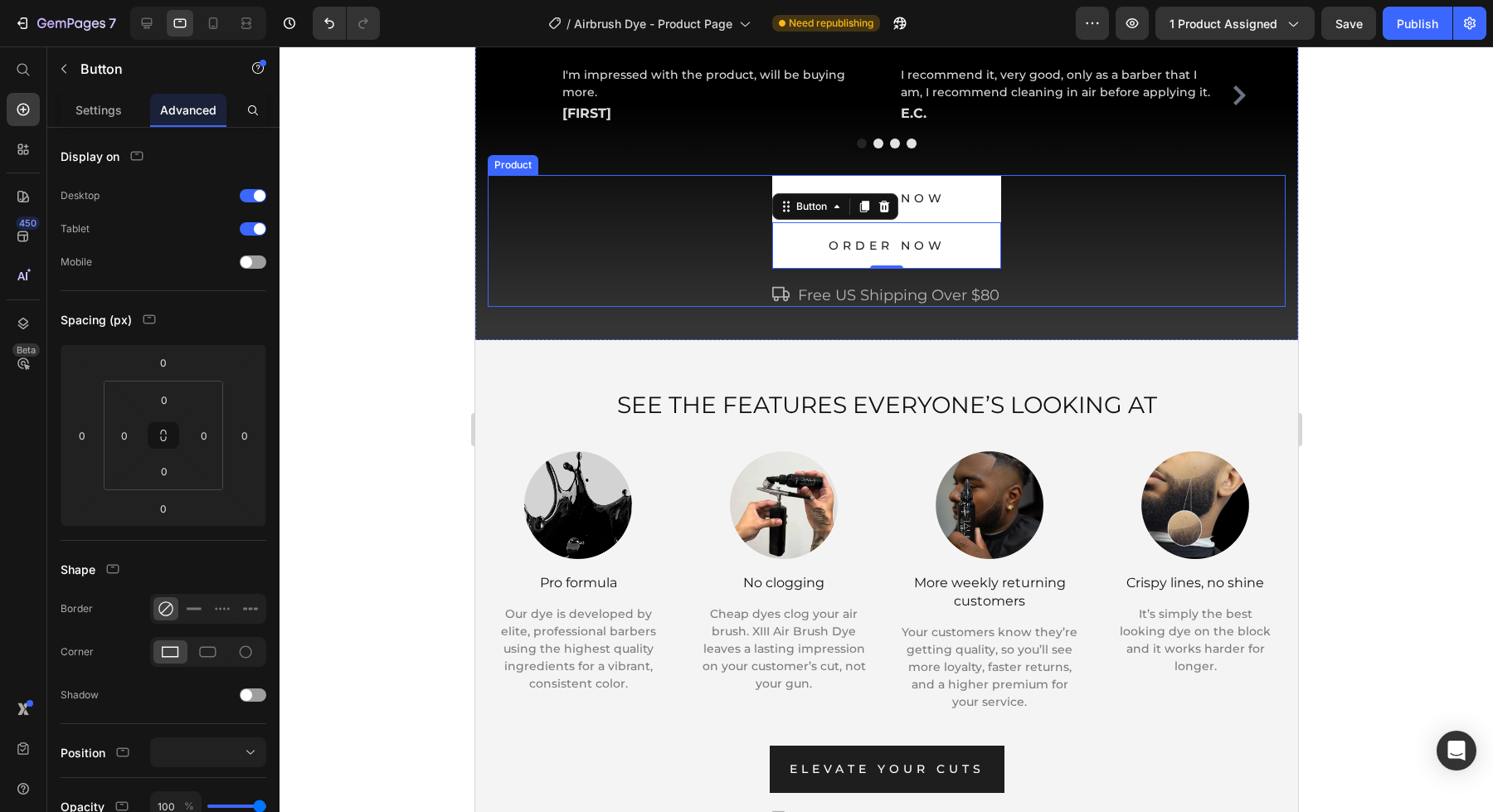 scroll, scrollTop: 1719, scrollLeft: 0, axis: vertical 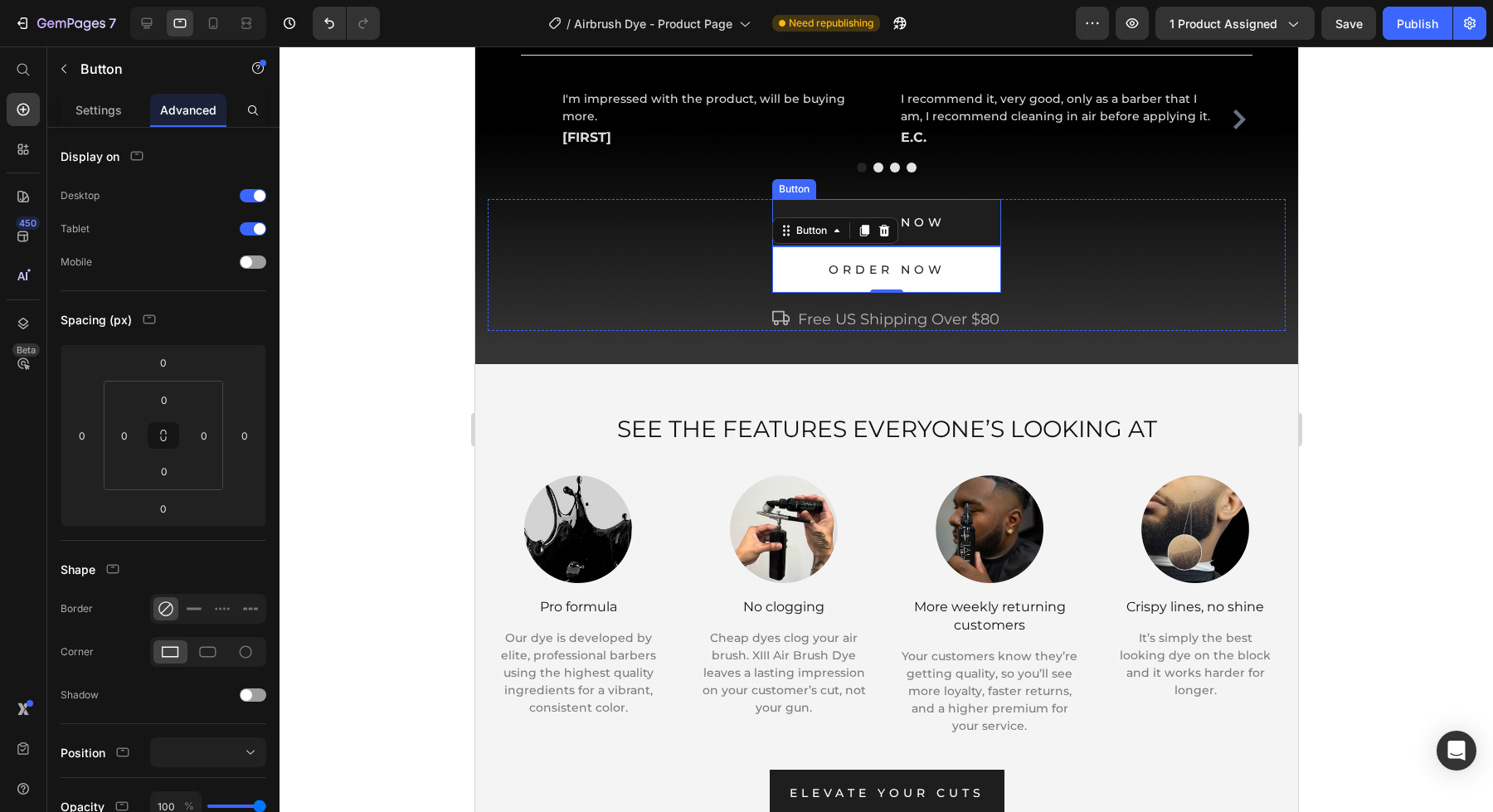 click on "ORDER NOW" at bounding box center [886, 222] 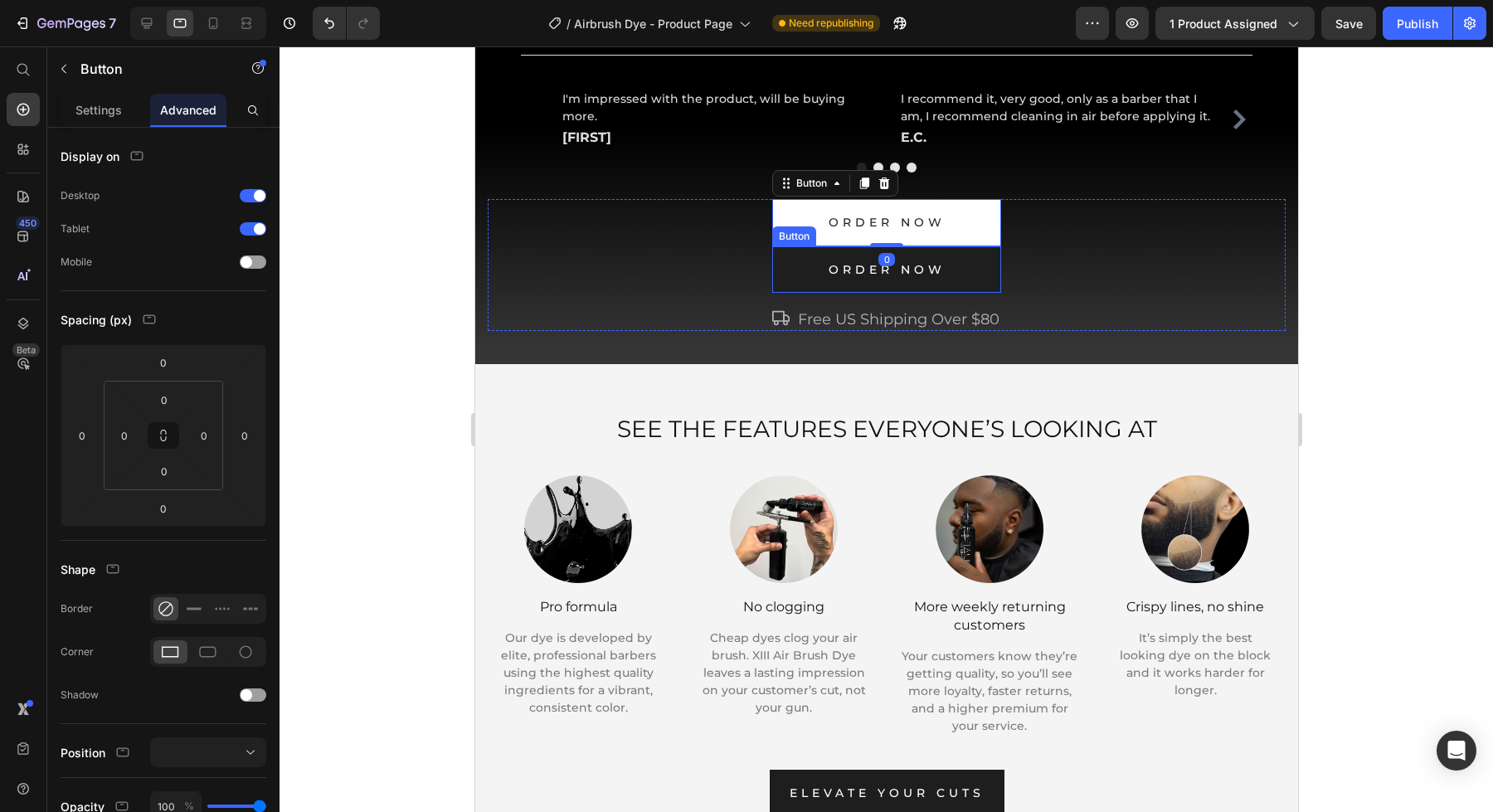 click on "ORDER NOW" at bounding box center [886, 270] 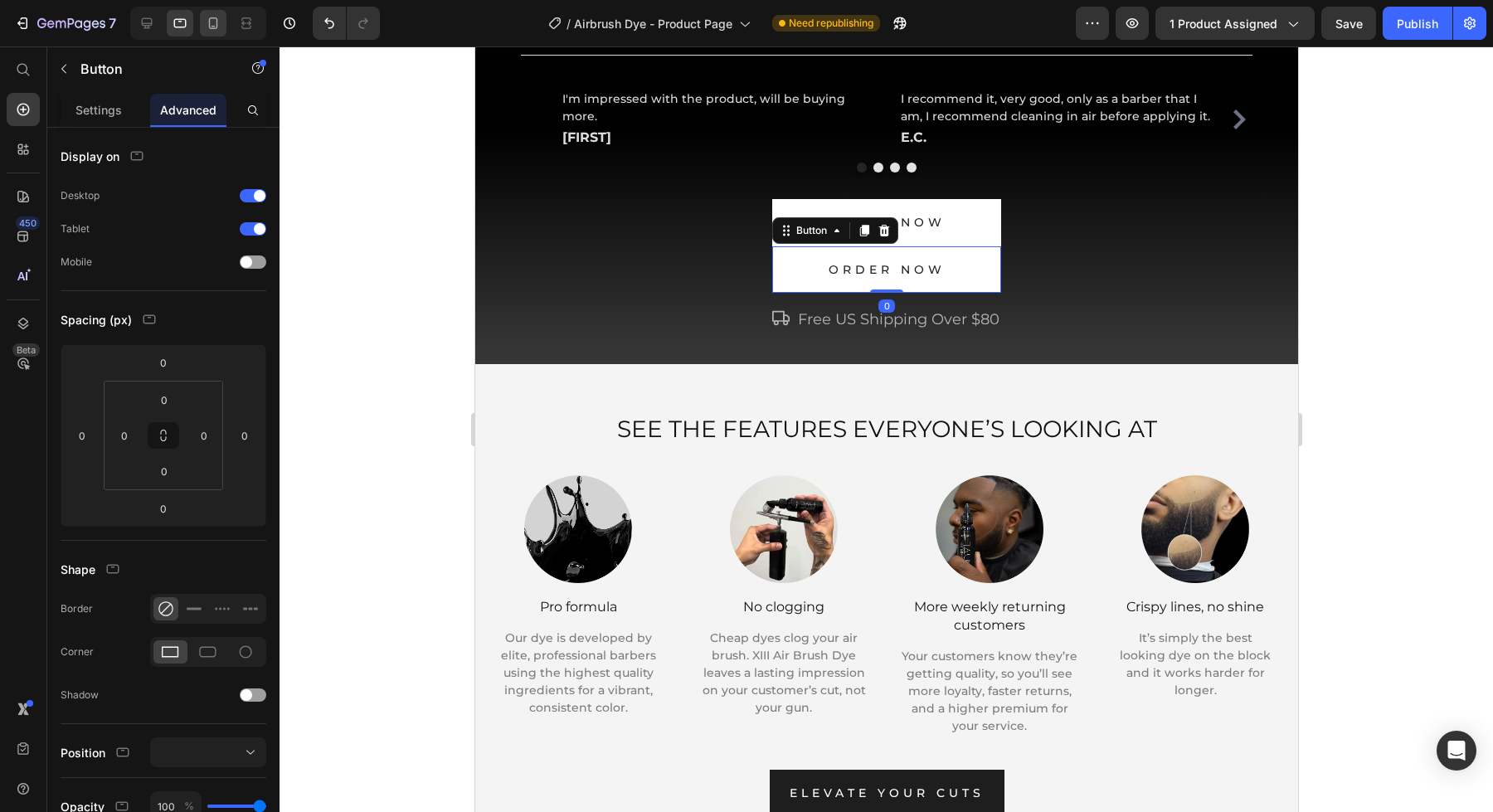 click 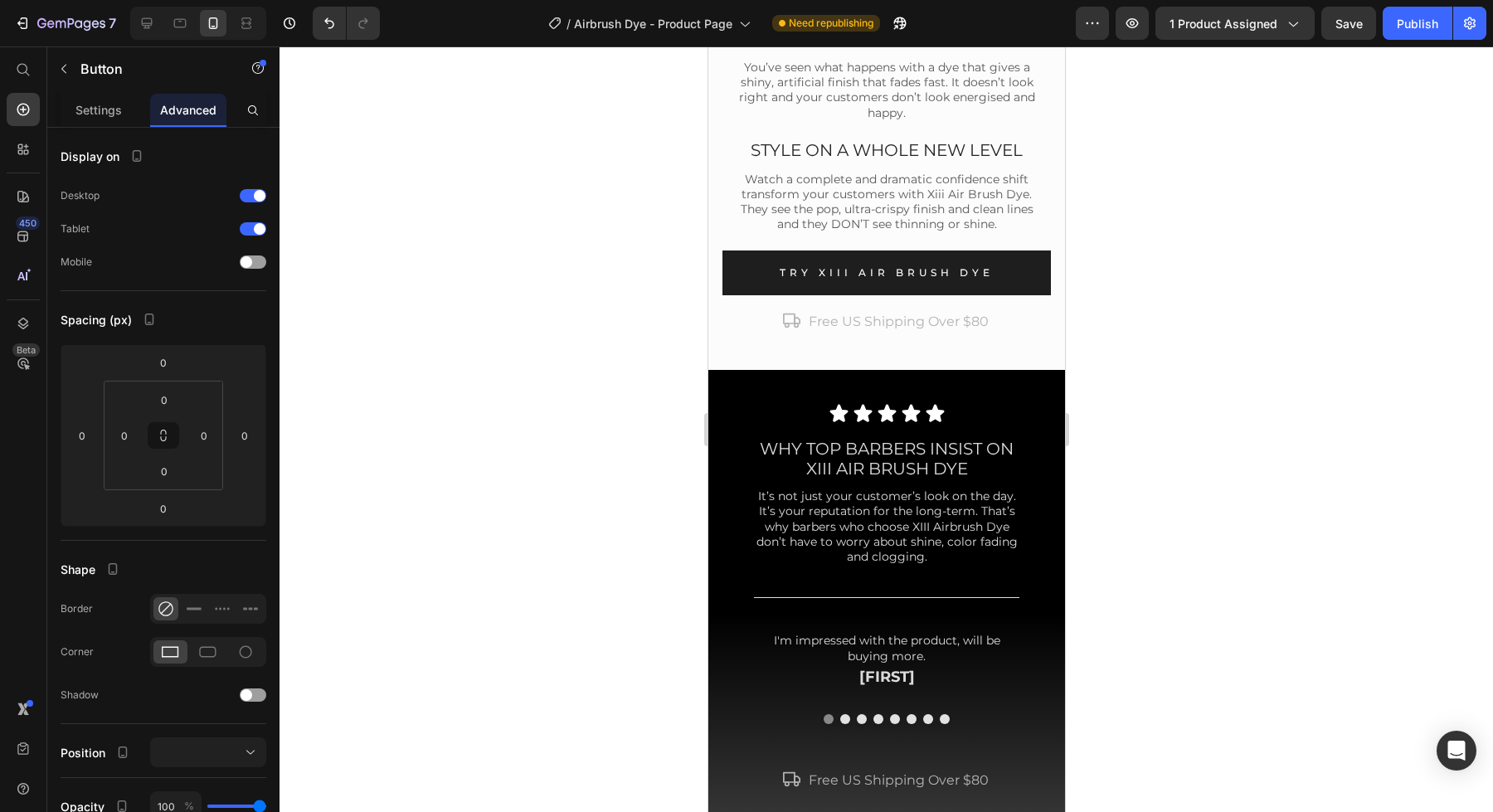 scroll, scrollTop: 1375, scrollLeft: 0, axis: vertical 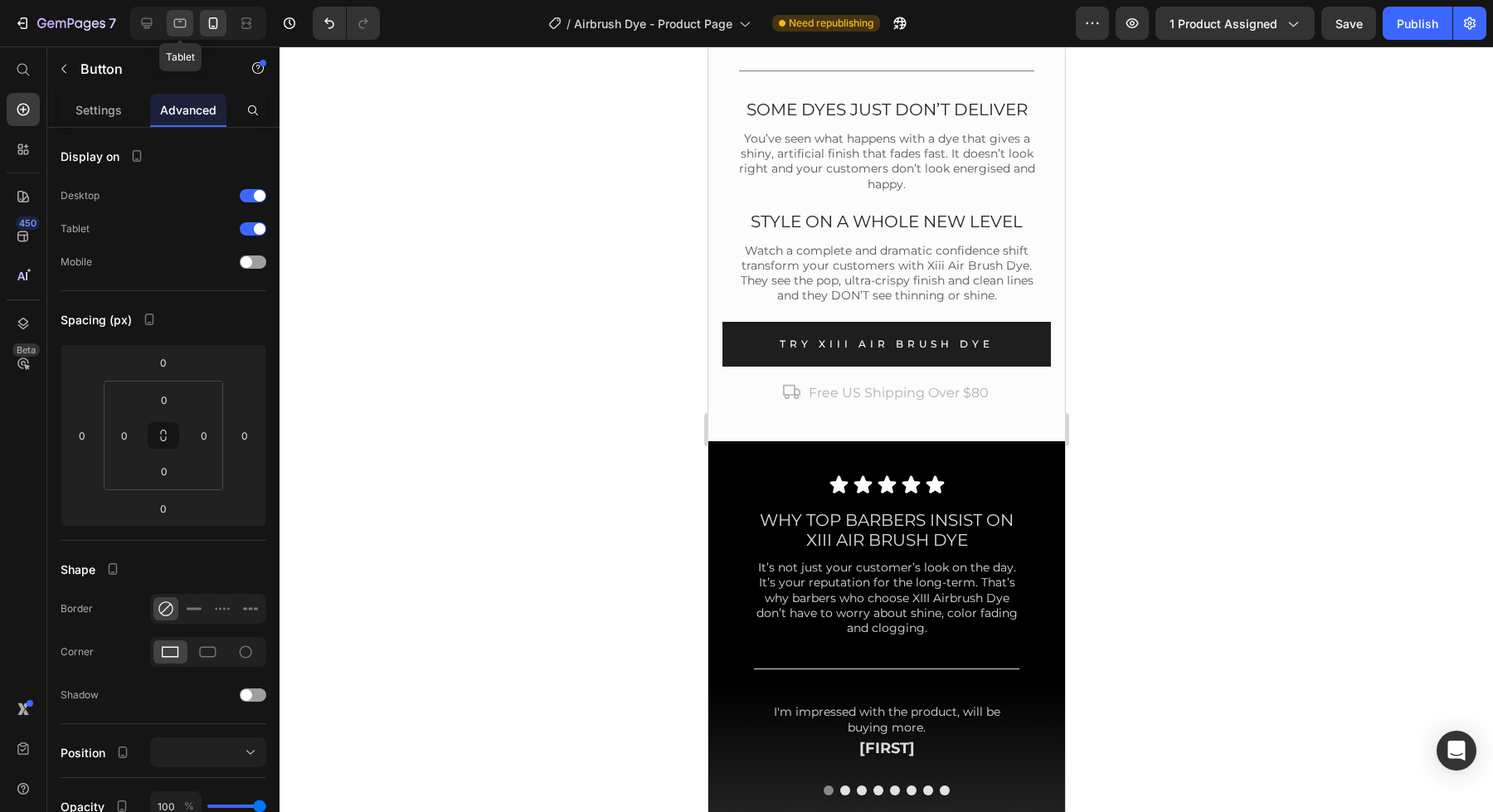 click 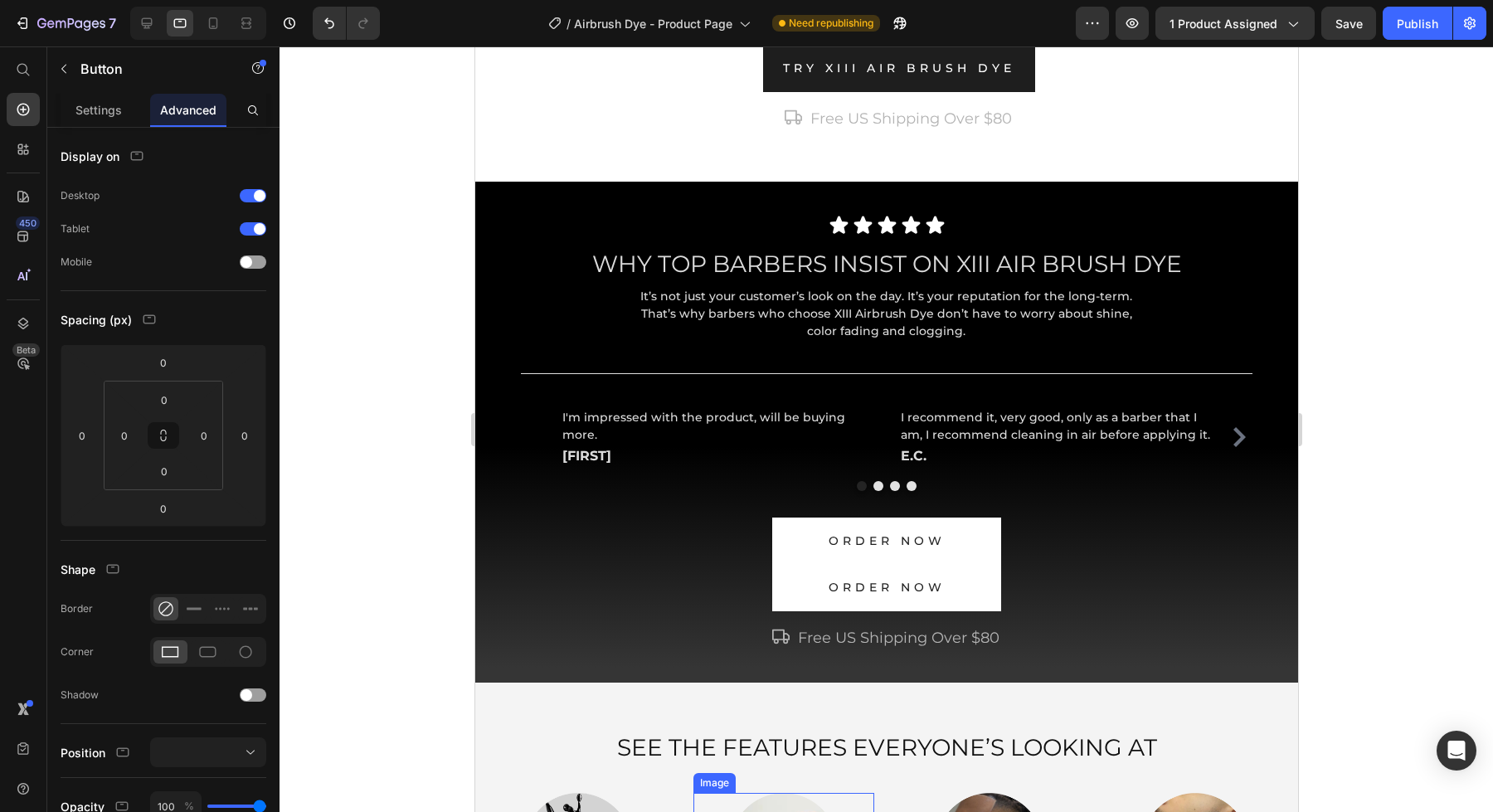scroll, scrollTop: 1551, scrollLeft: 0, axis: vertical 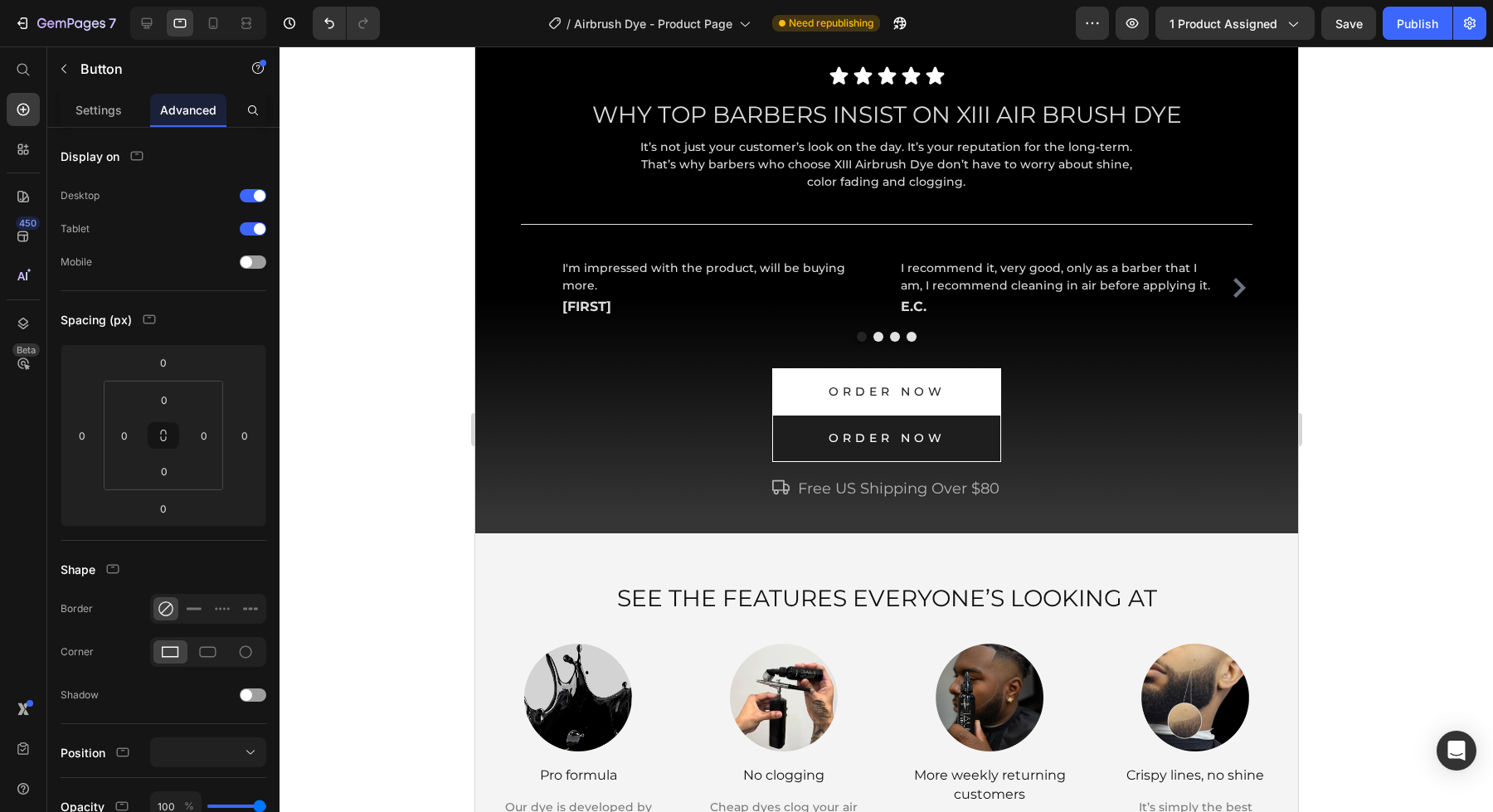 click on "ORDER NOW" at bounding box center (886, 438) 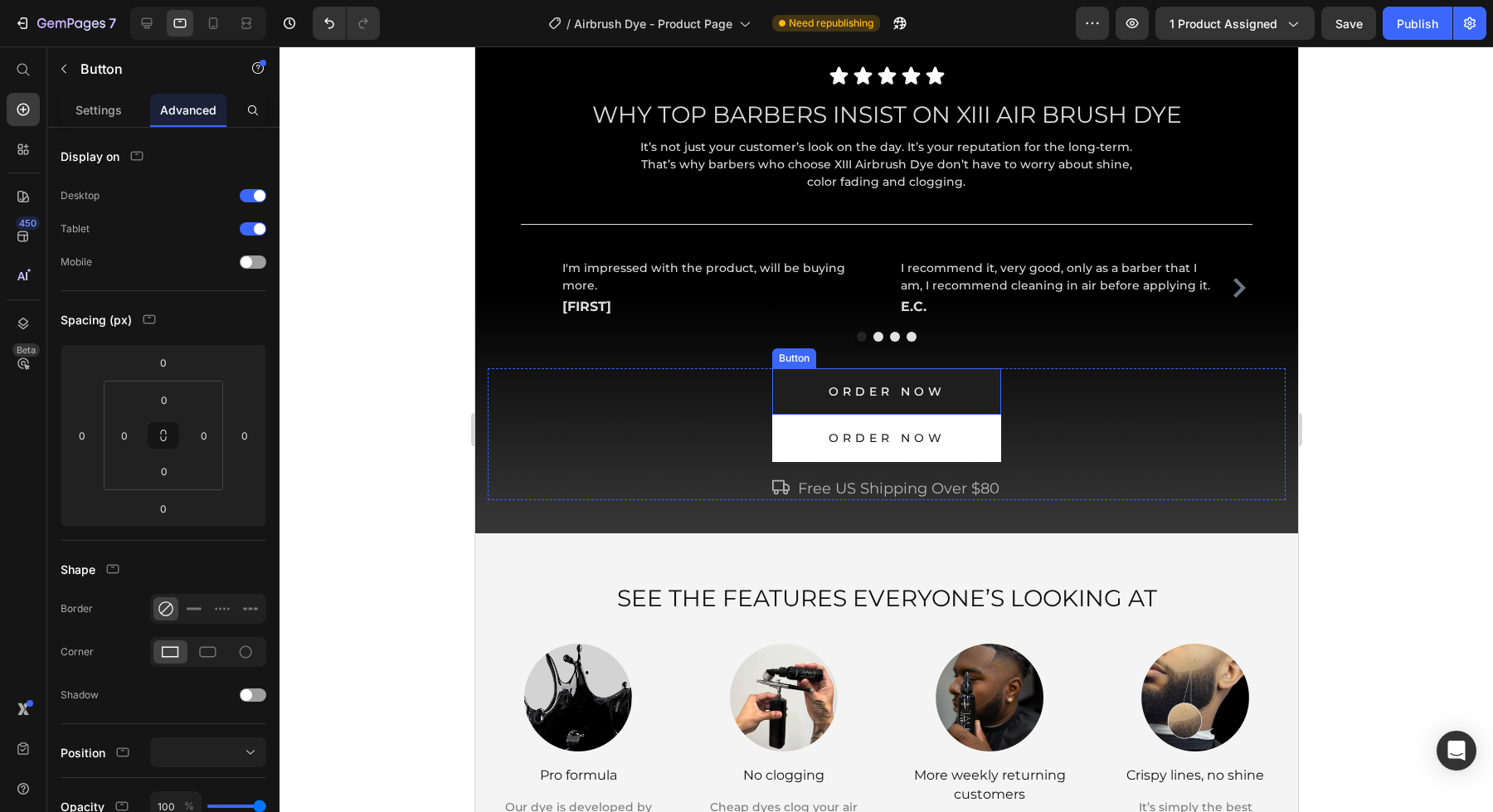 click on "ORDER NOW" at bounding box center (886, 391) 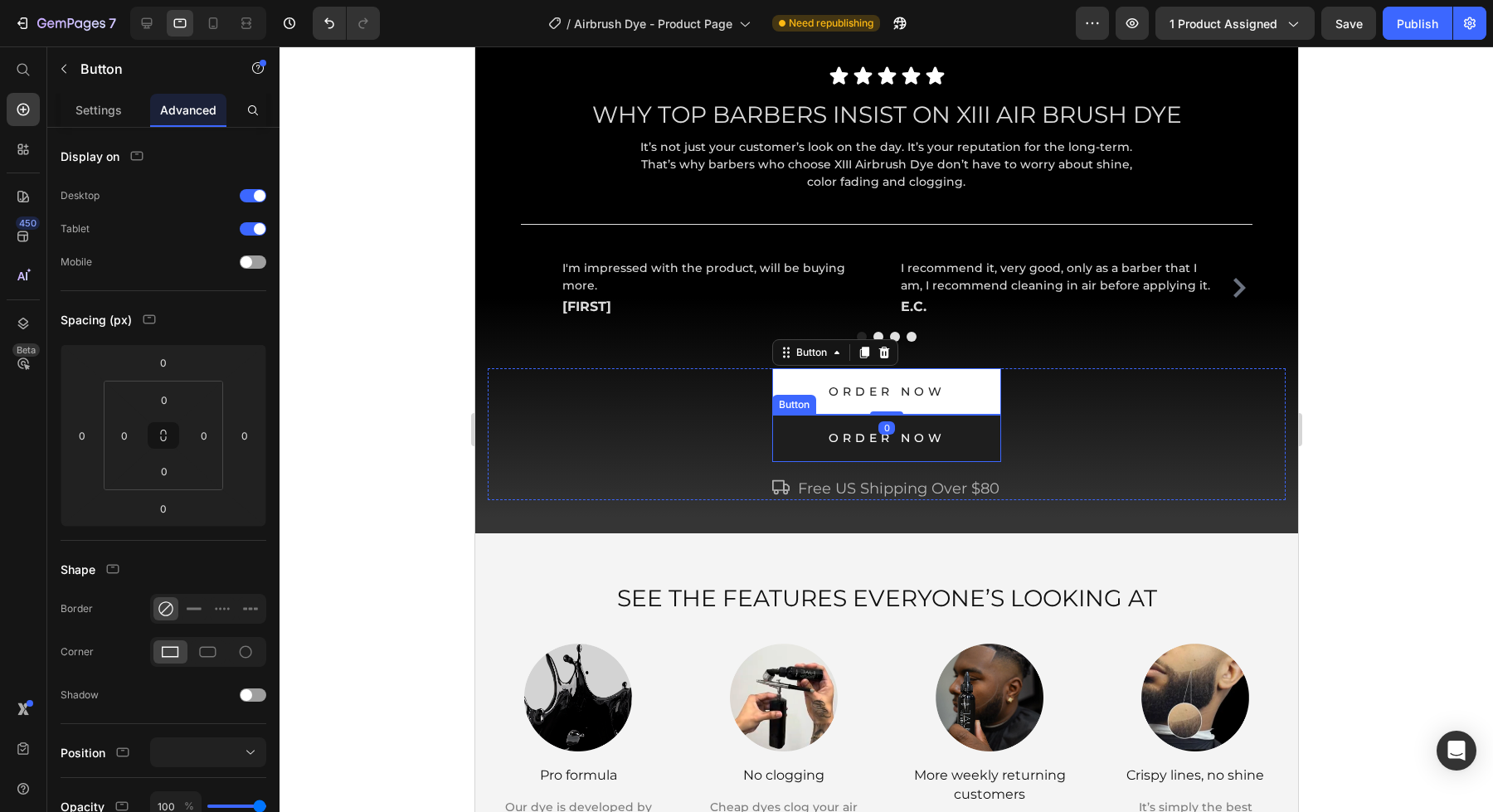 click on "ORDER NOW" at bounding box center (886, 438) 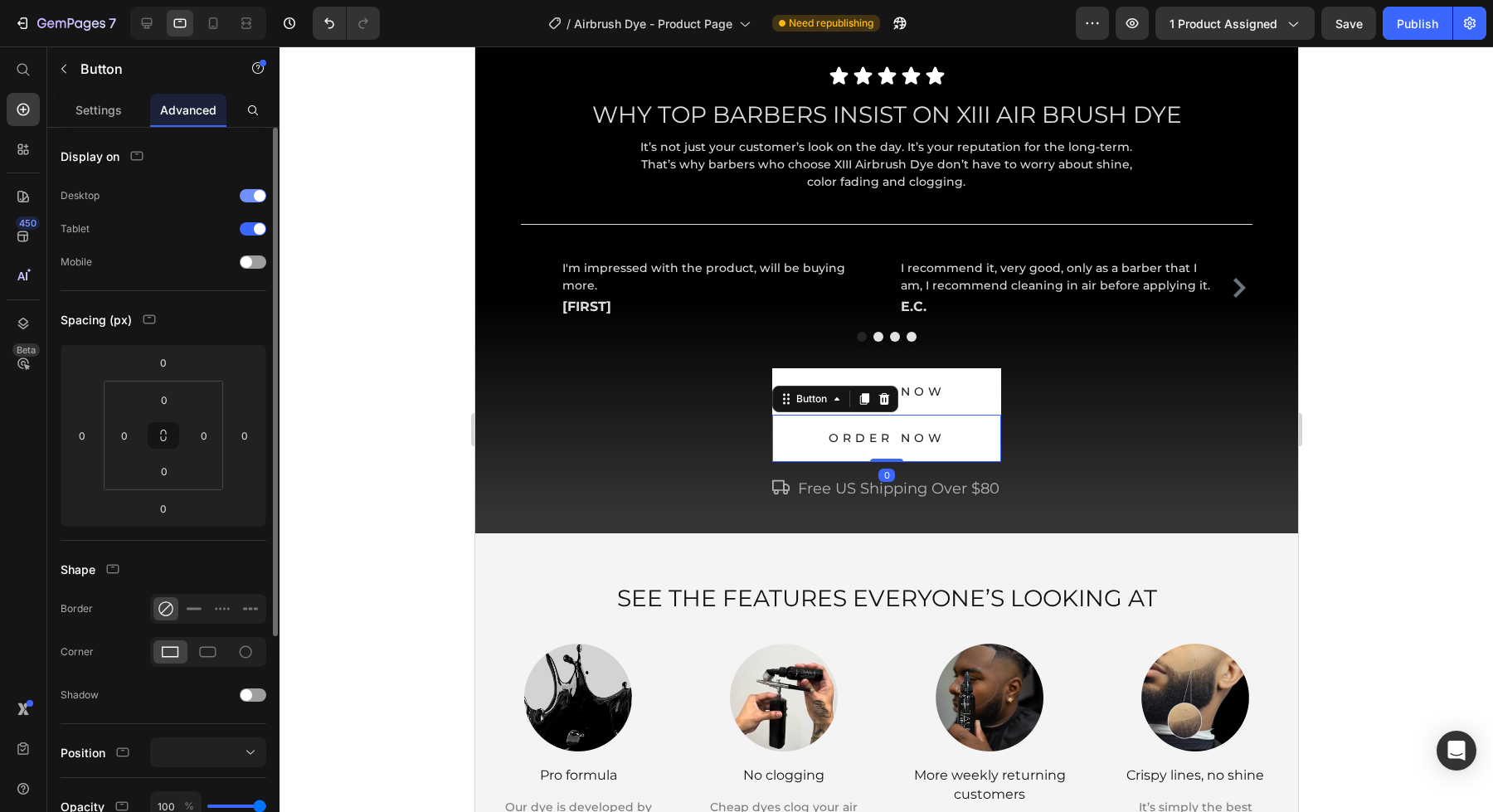 click at bounding box center [260, 196] 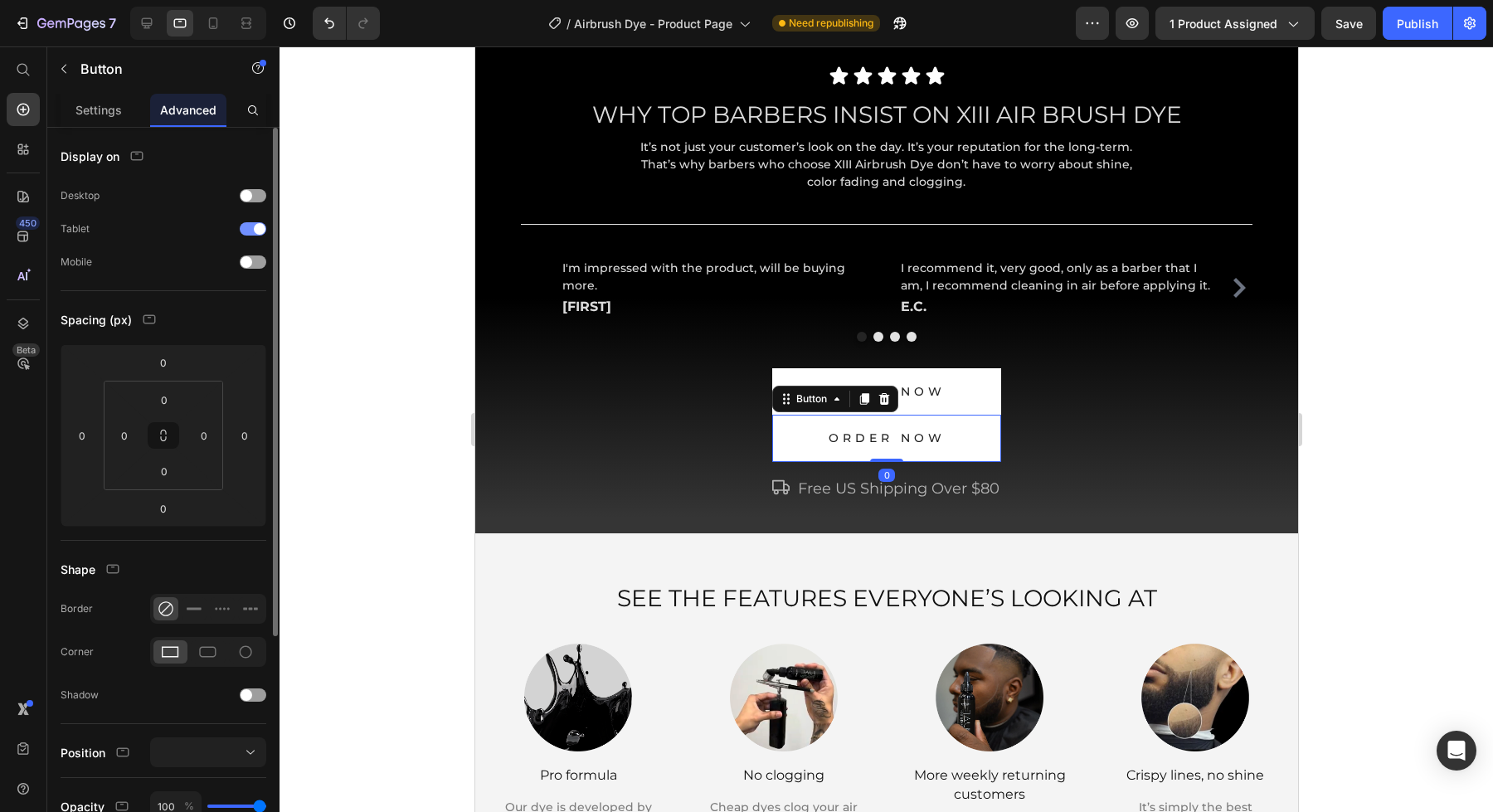 click at bounding box center (260, 229) 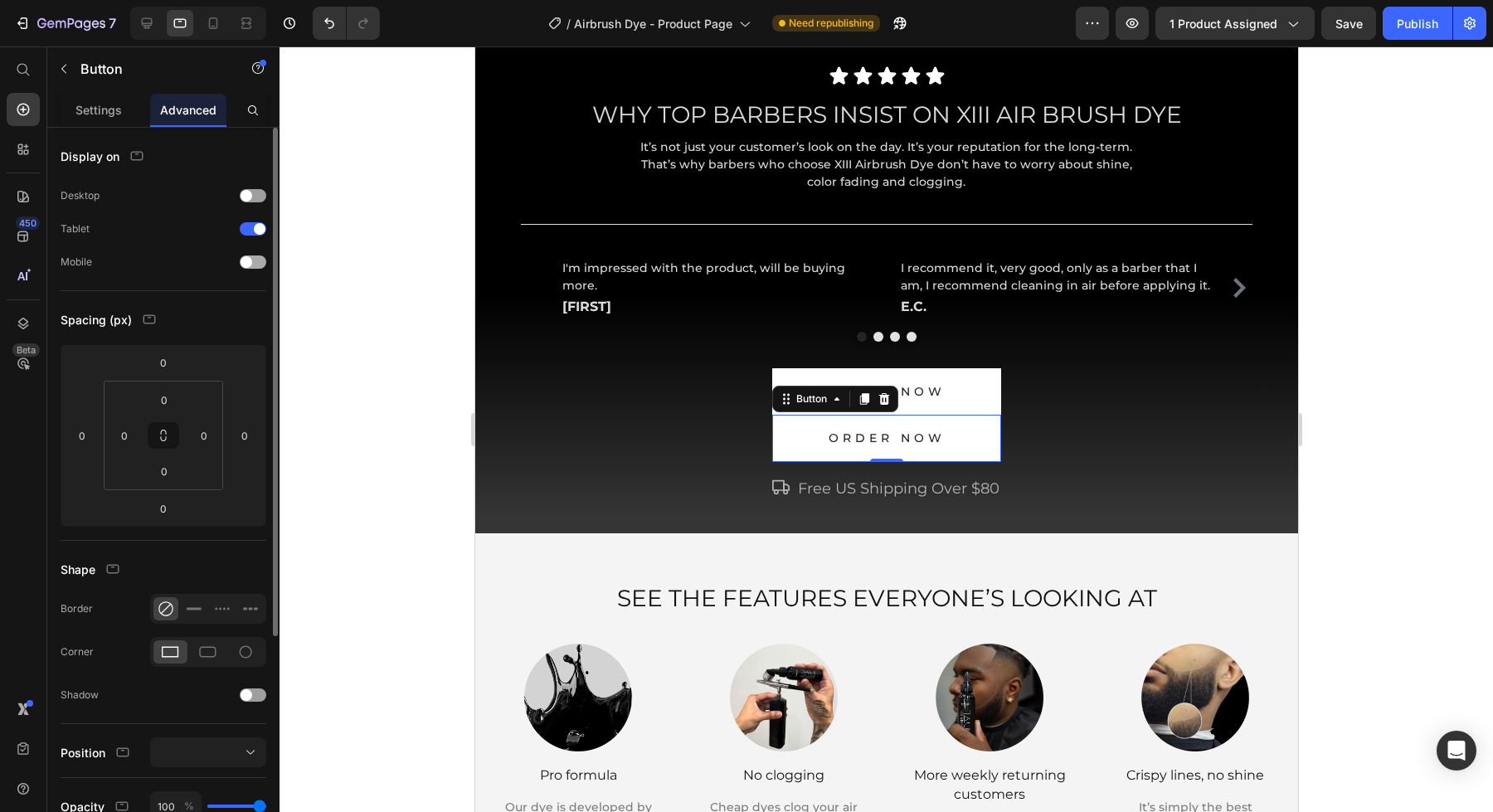click at bounding box center [253, 262] 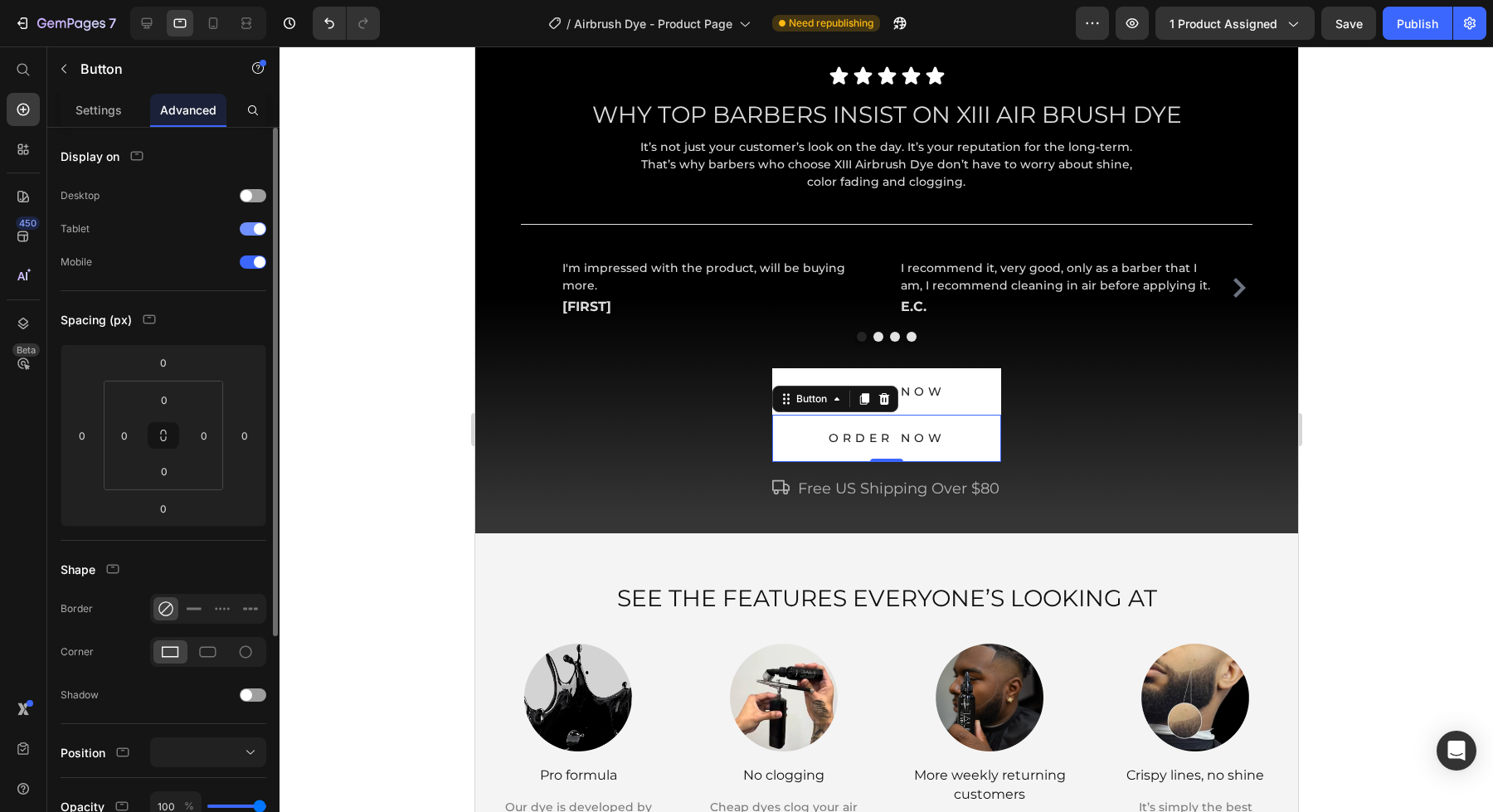 click at bounding box center (253, 229) 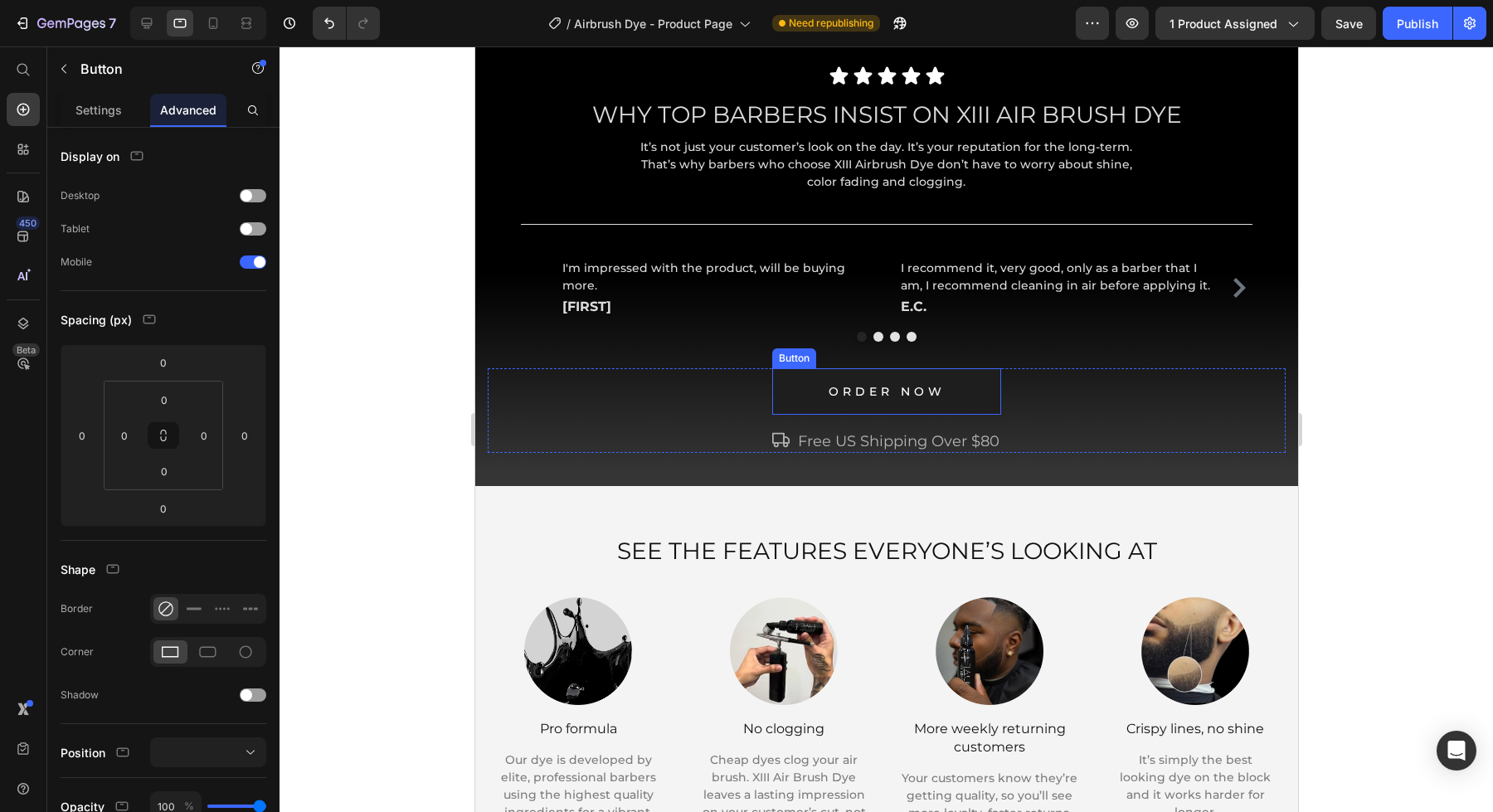 click on "ORDER NOW" at bounding box center (886, 391) 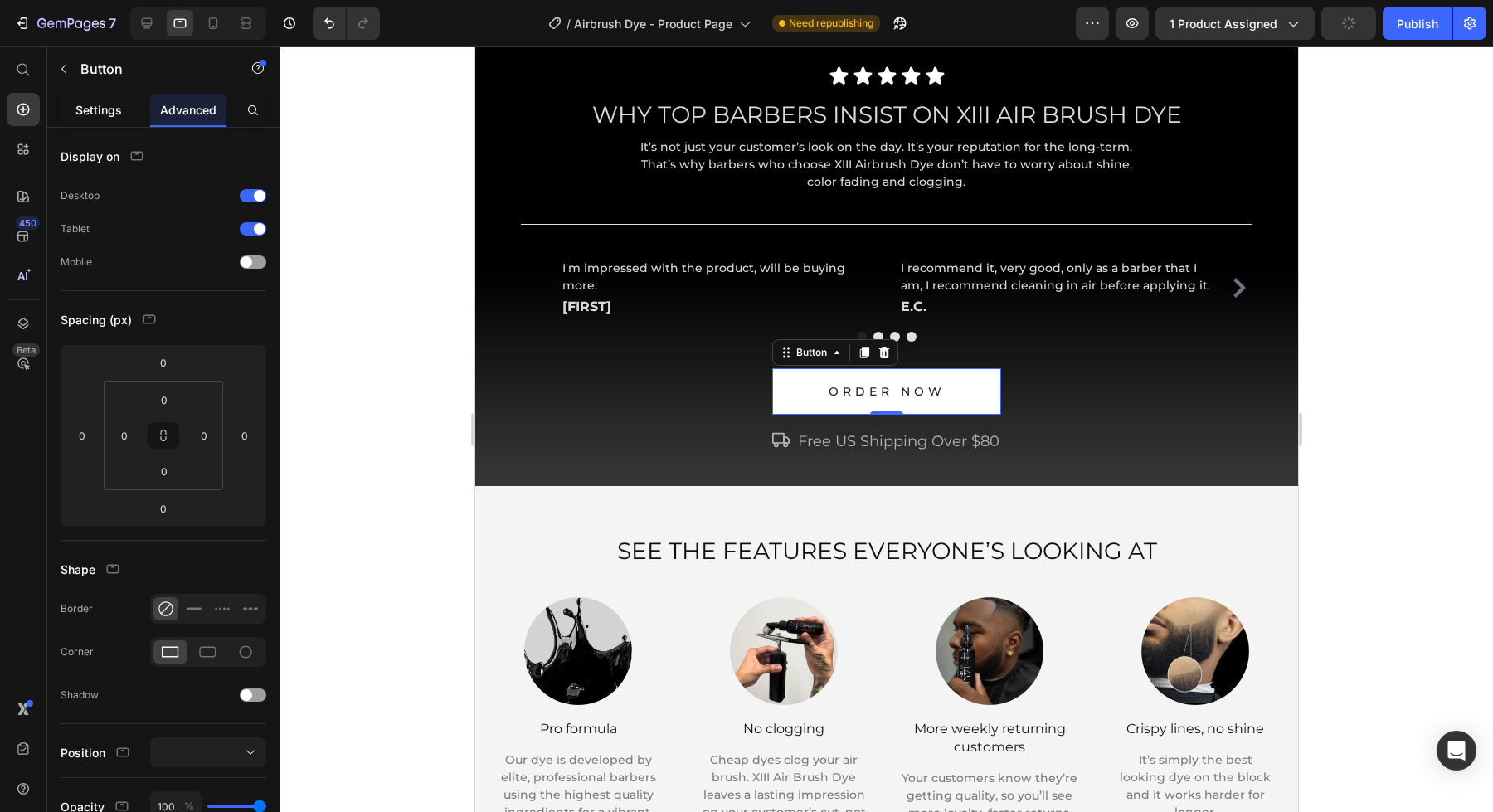 click on "Settings" 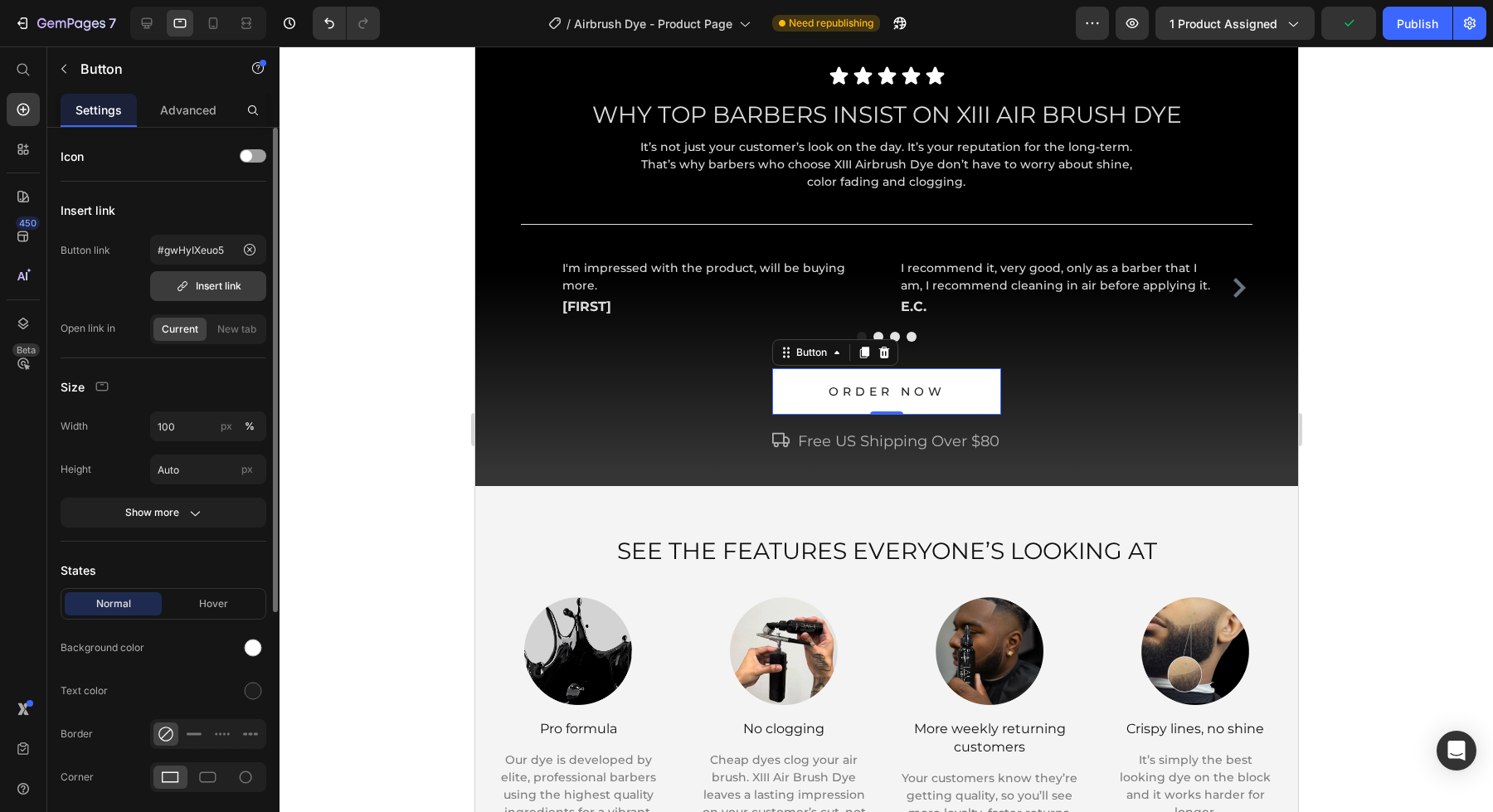 click on "Insert link" at bounding box center (208, 286) 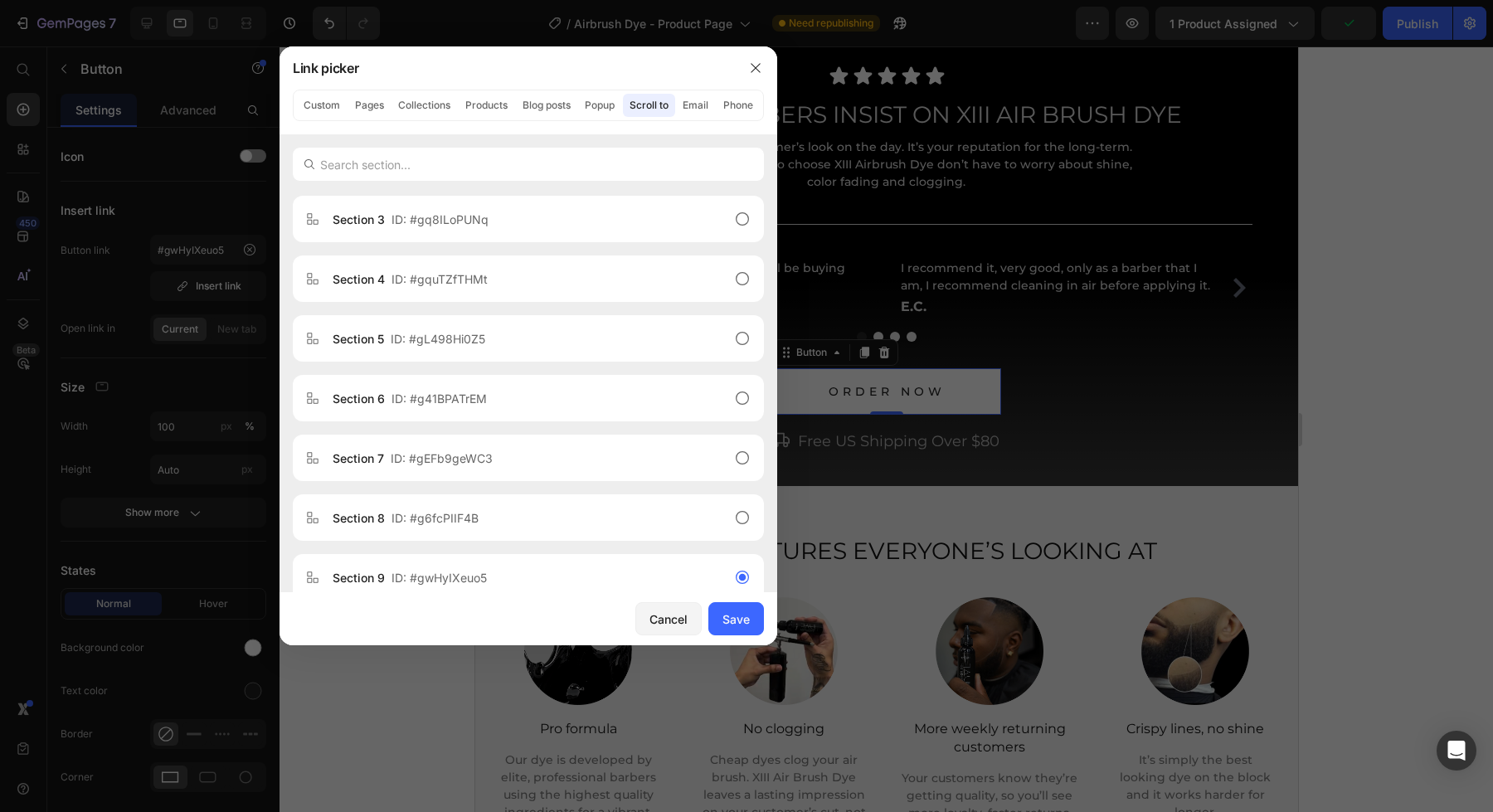 scroll, scrollTop: 555, scrollLeft: 0, axis: vertical 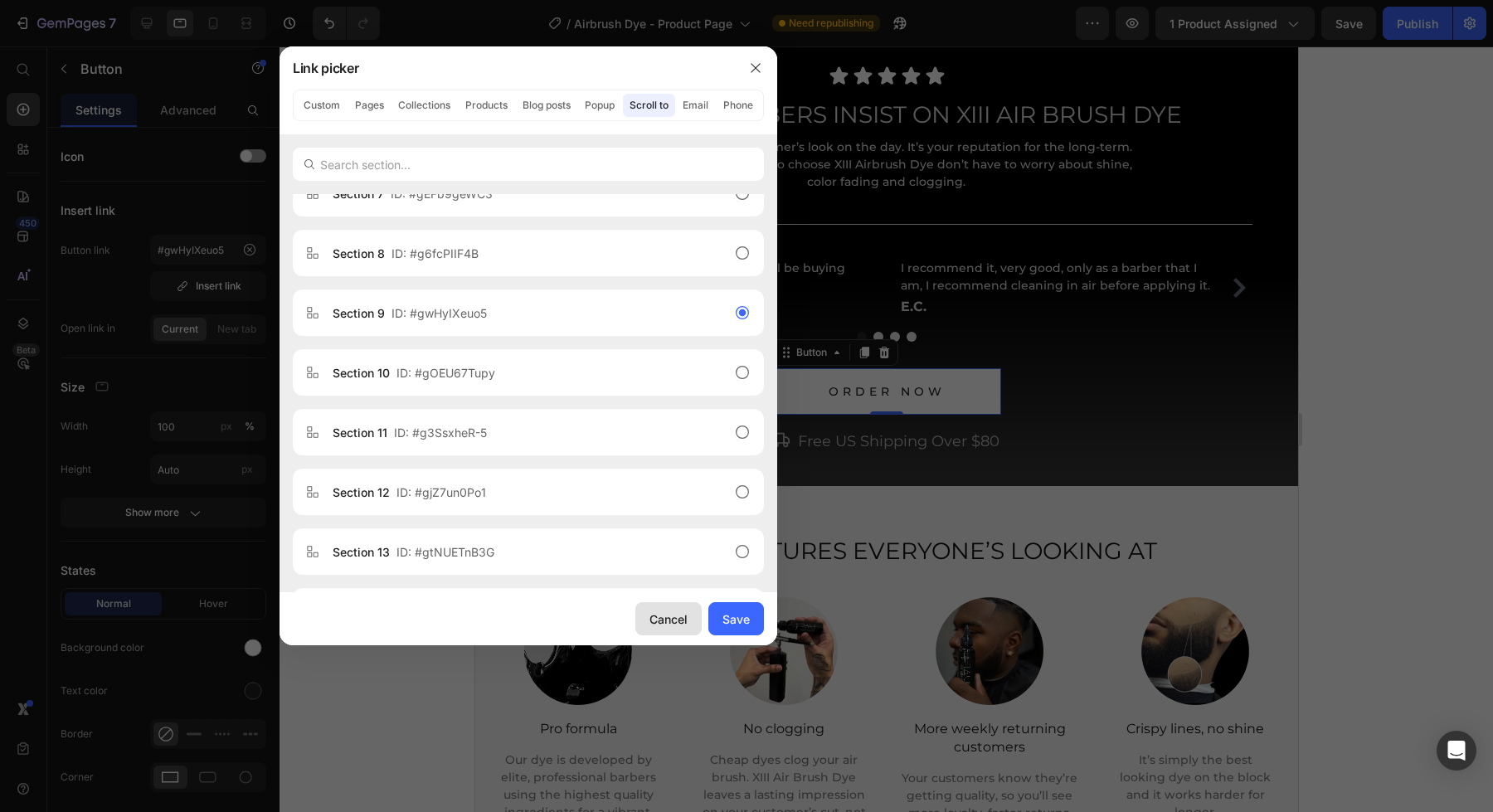 click on "Cancel" at bounding box center (669, 619) 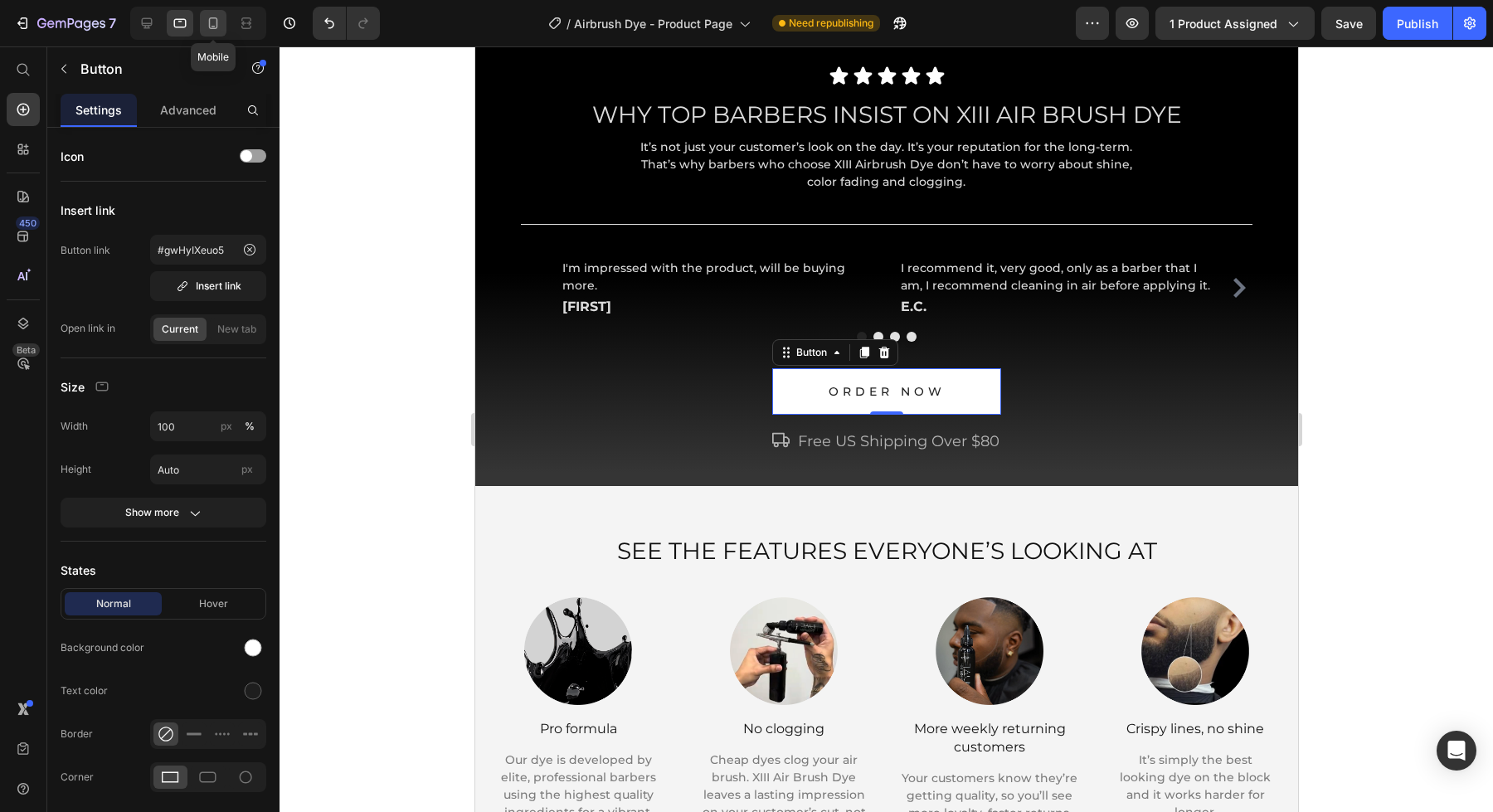 click 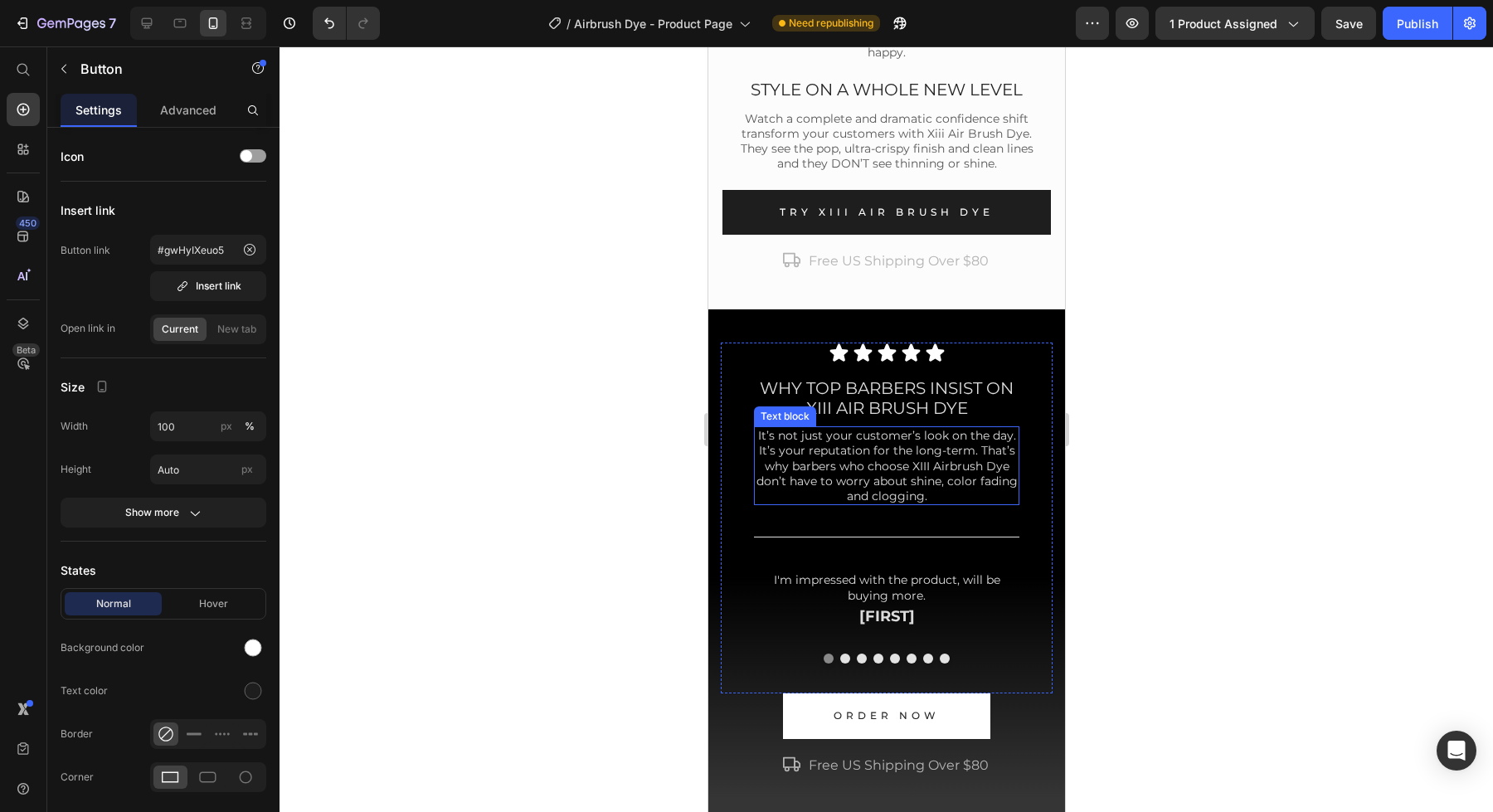 scroll, scrollTop: 1662, scrollLeft: 0, axis: vertical 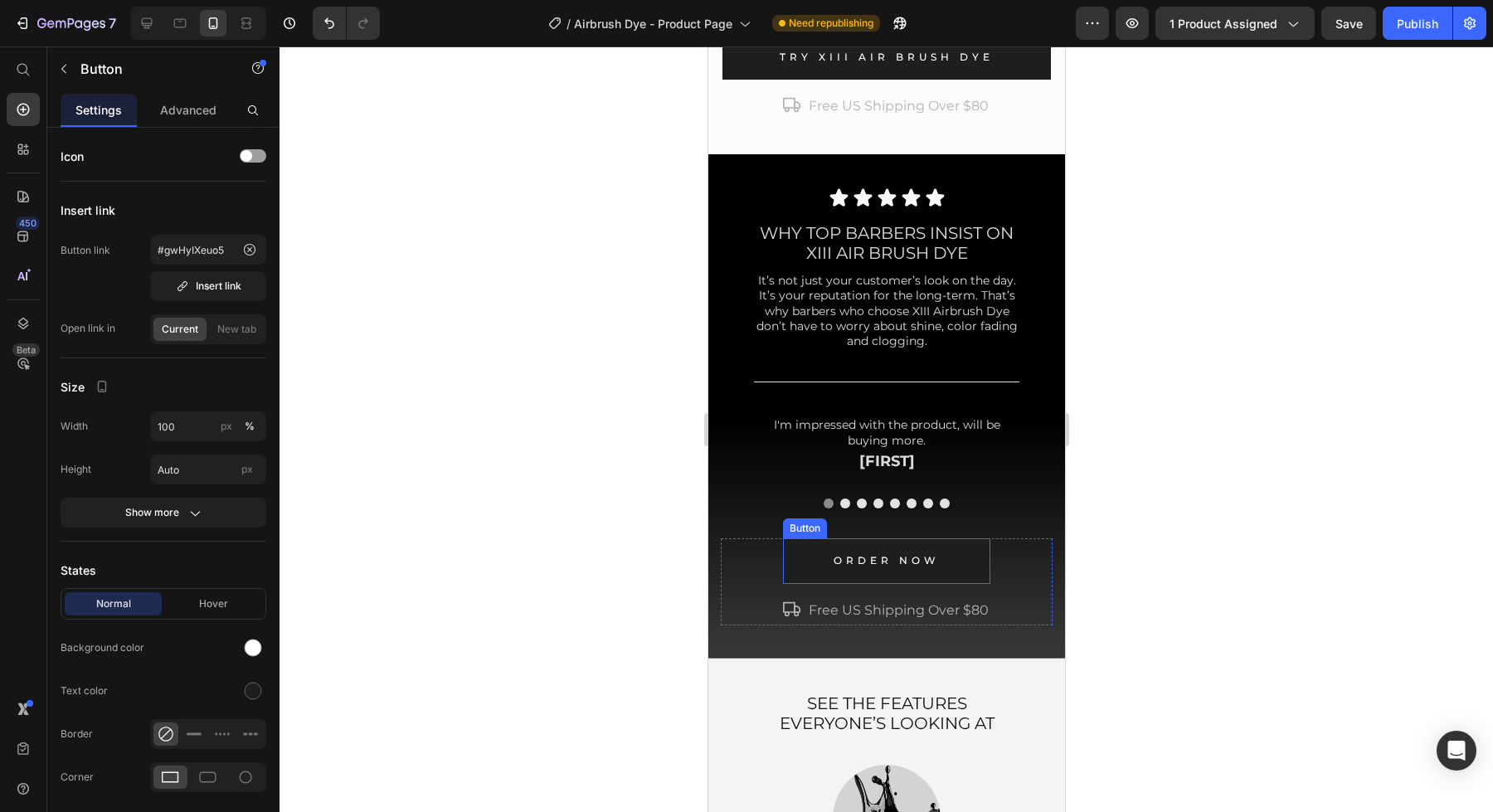 click on "ORDER NOW" at bounding box center [886, 561] 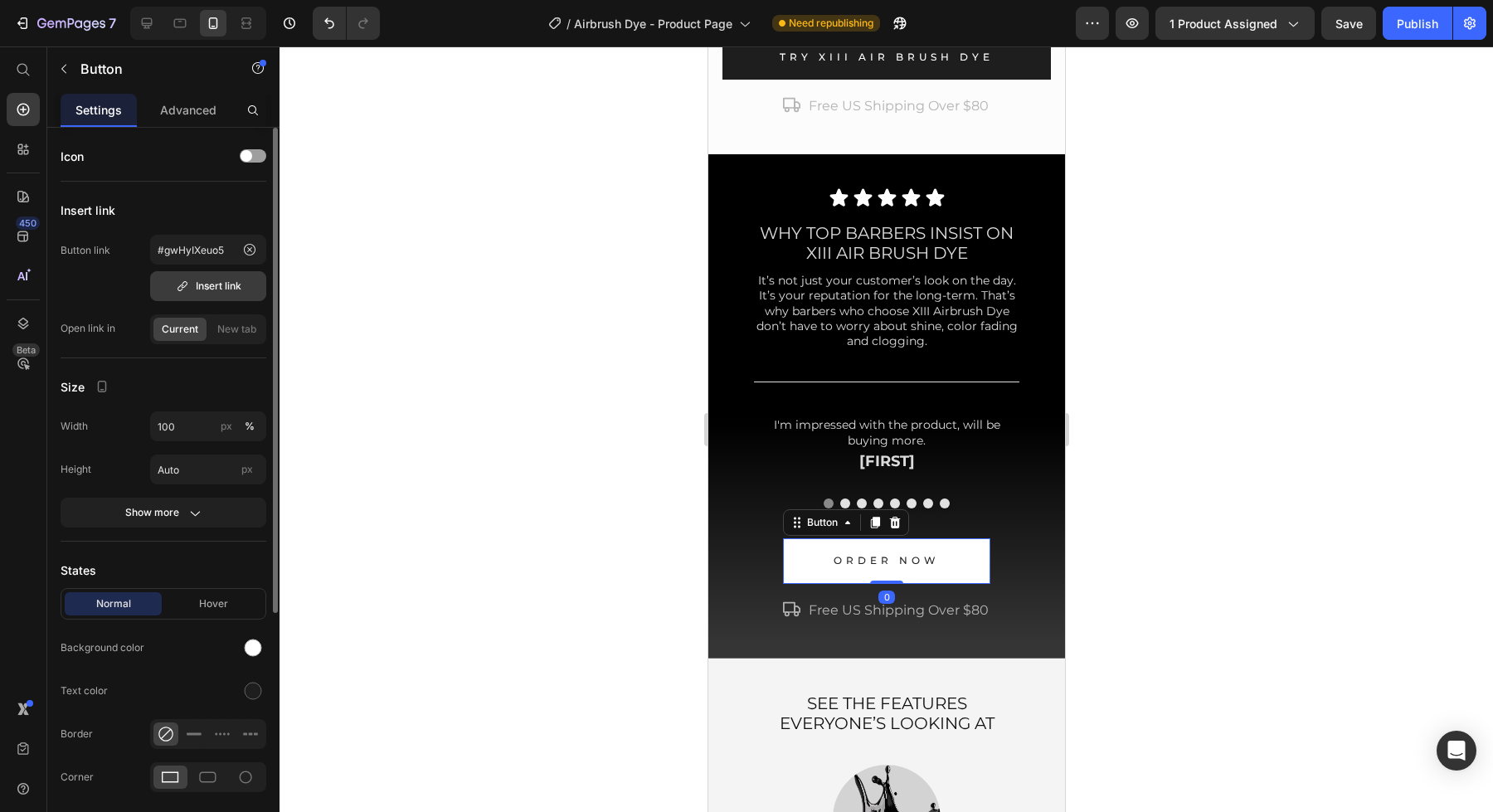 click on "Insert link" at bounding box center [208, 286] 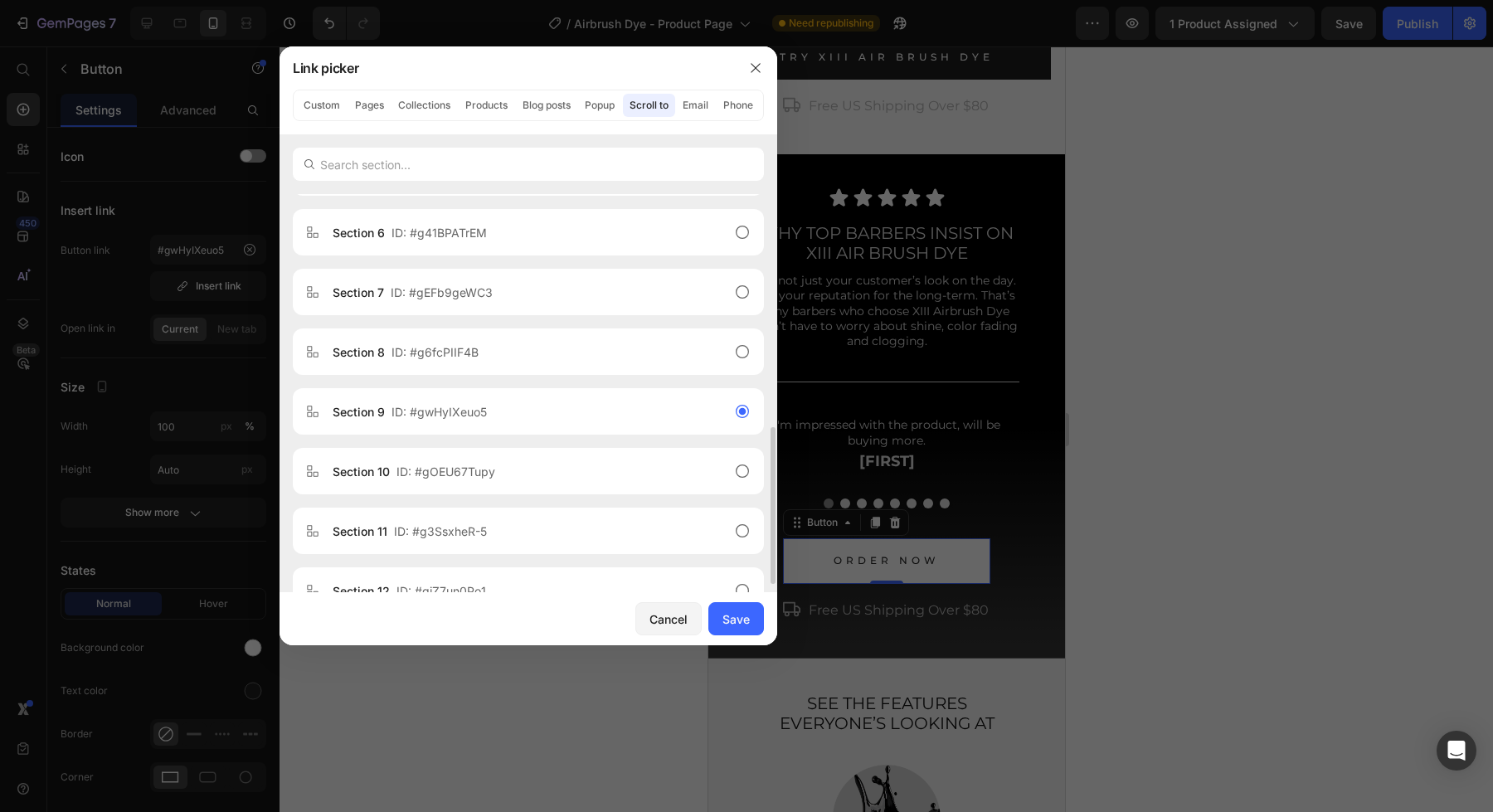 scroll, scrollTop: 507, scrollLeft: 0, axis: vertical 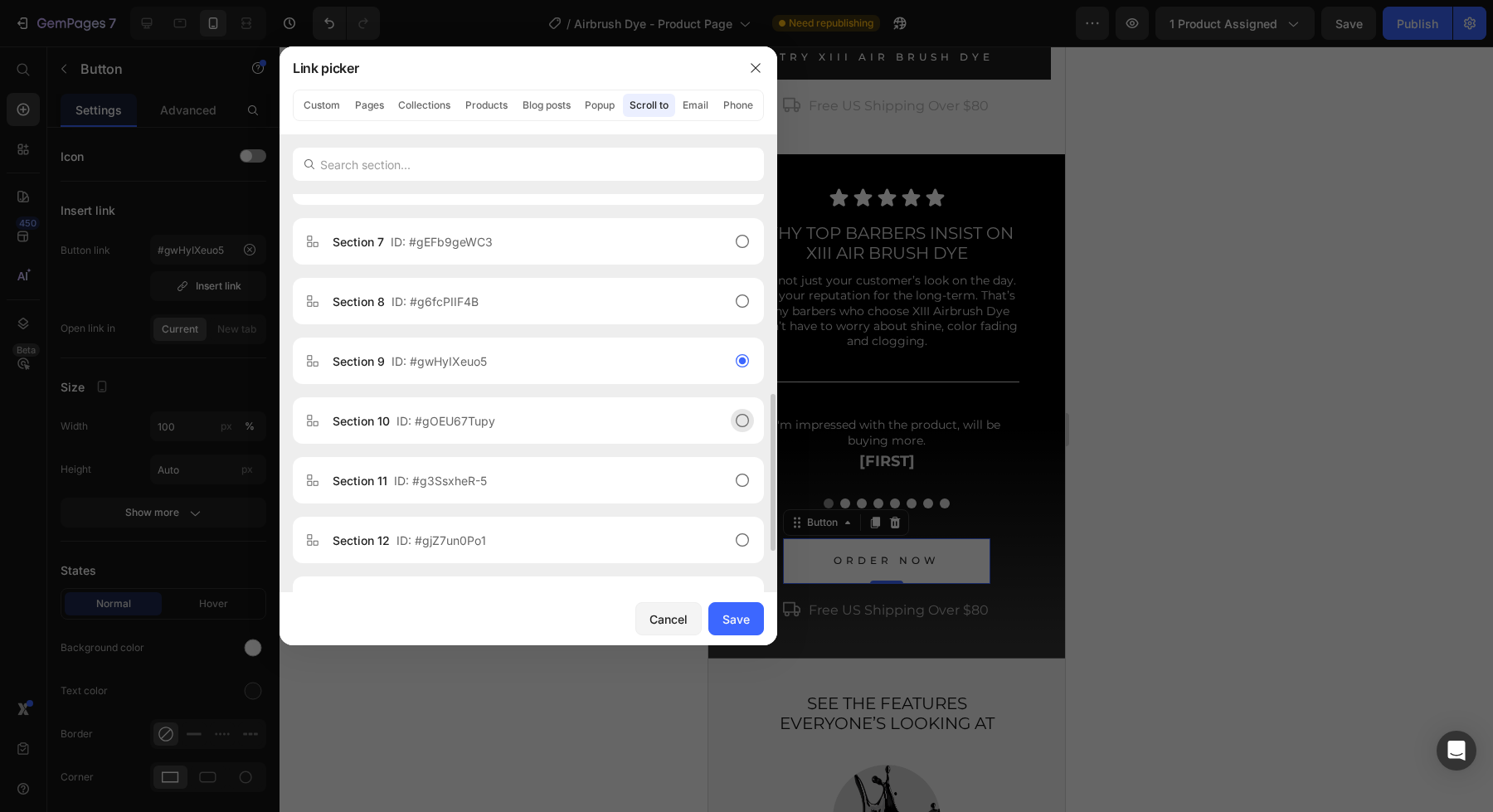 click 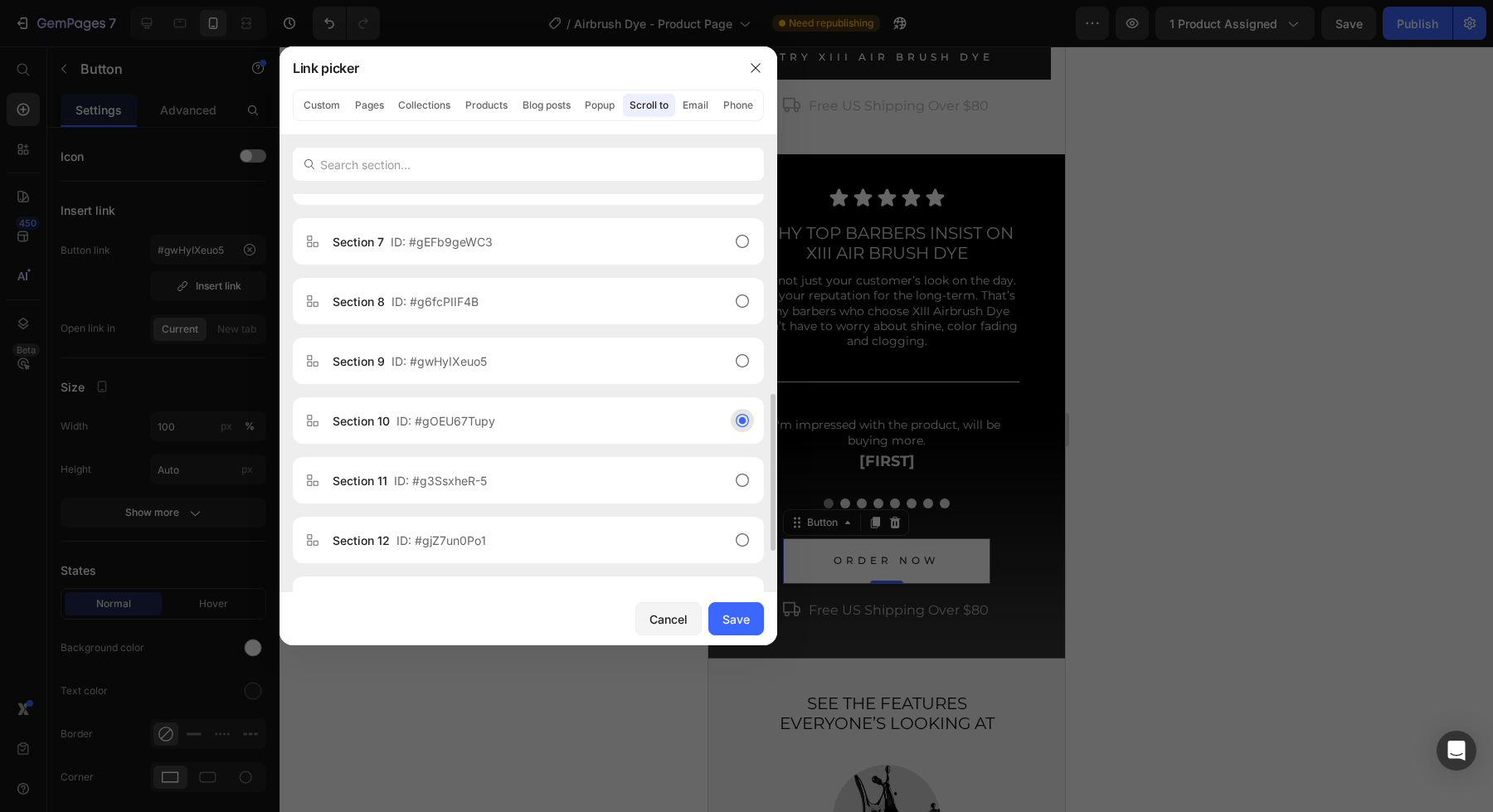click on "Cancel Save" at bounding box center [528, 619] 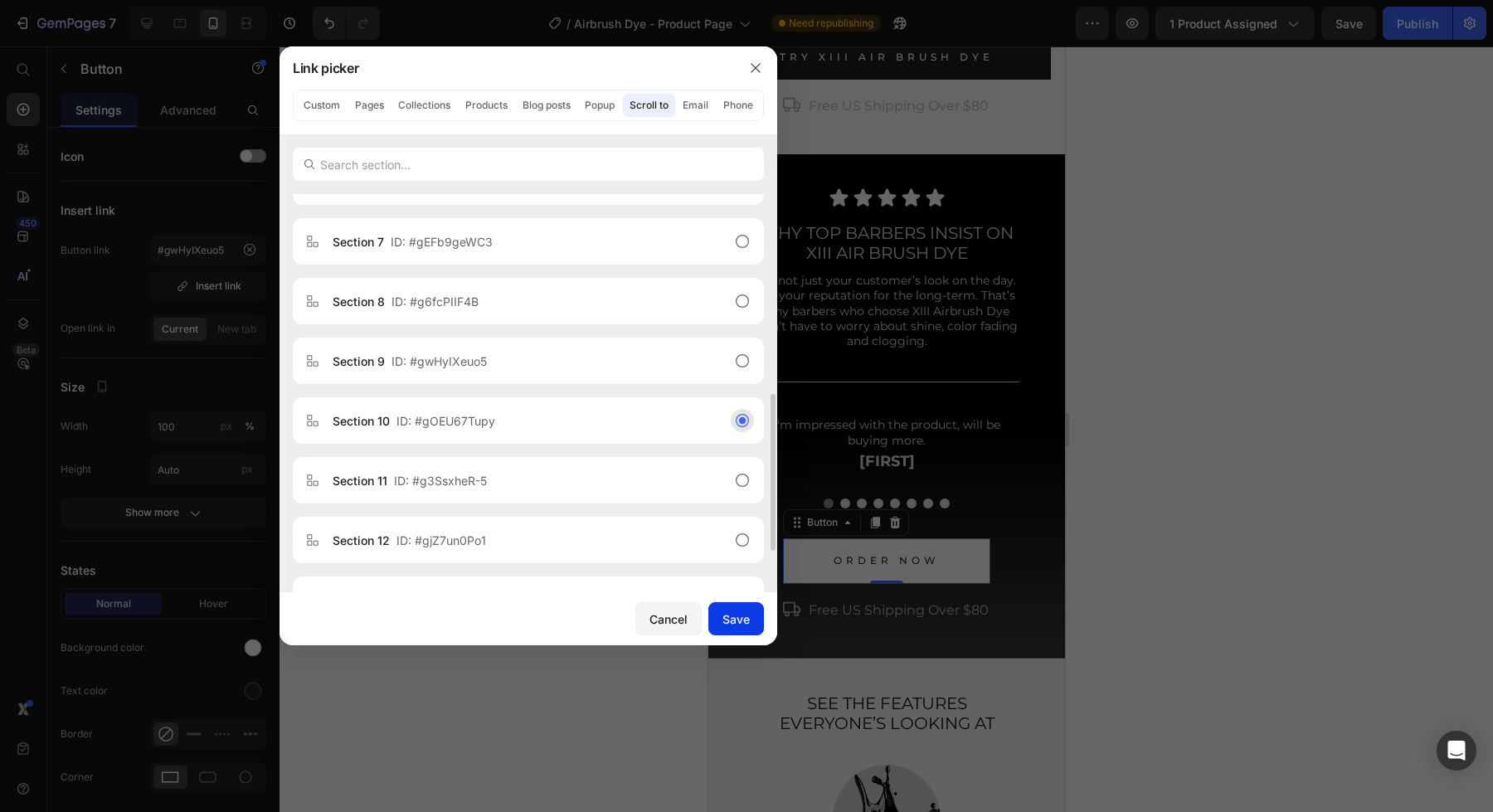 click on "Save" at bounding box center (736, 619) 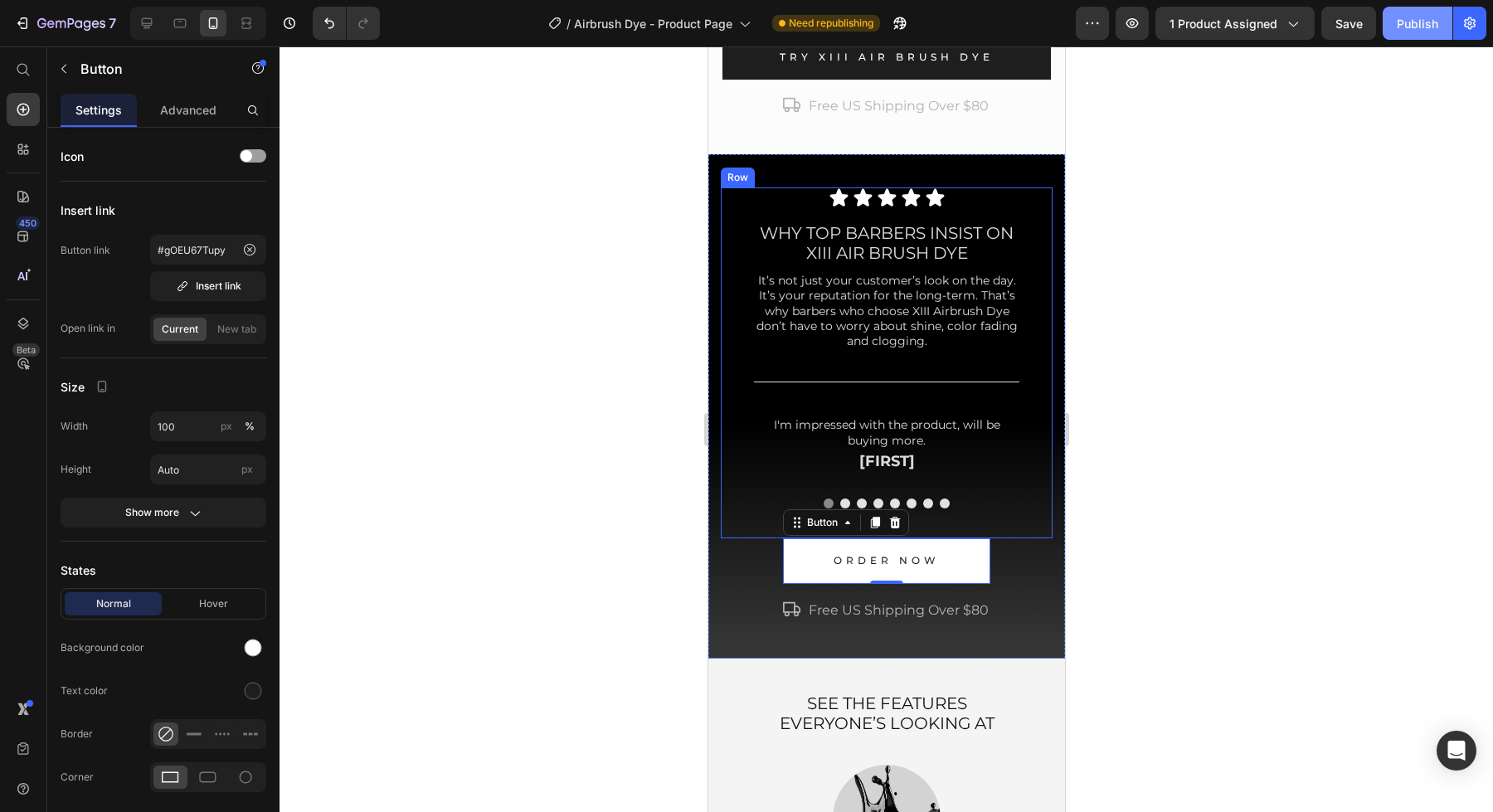 click on "Publish" at bounding box center (1418, 23) 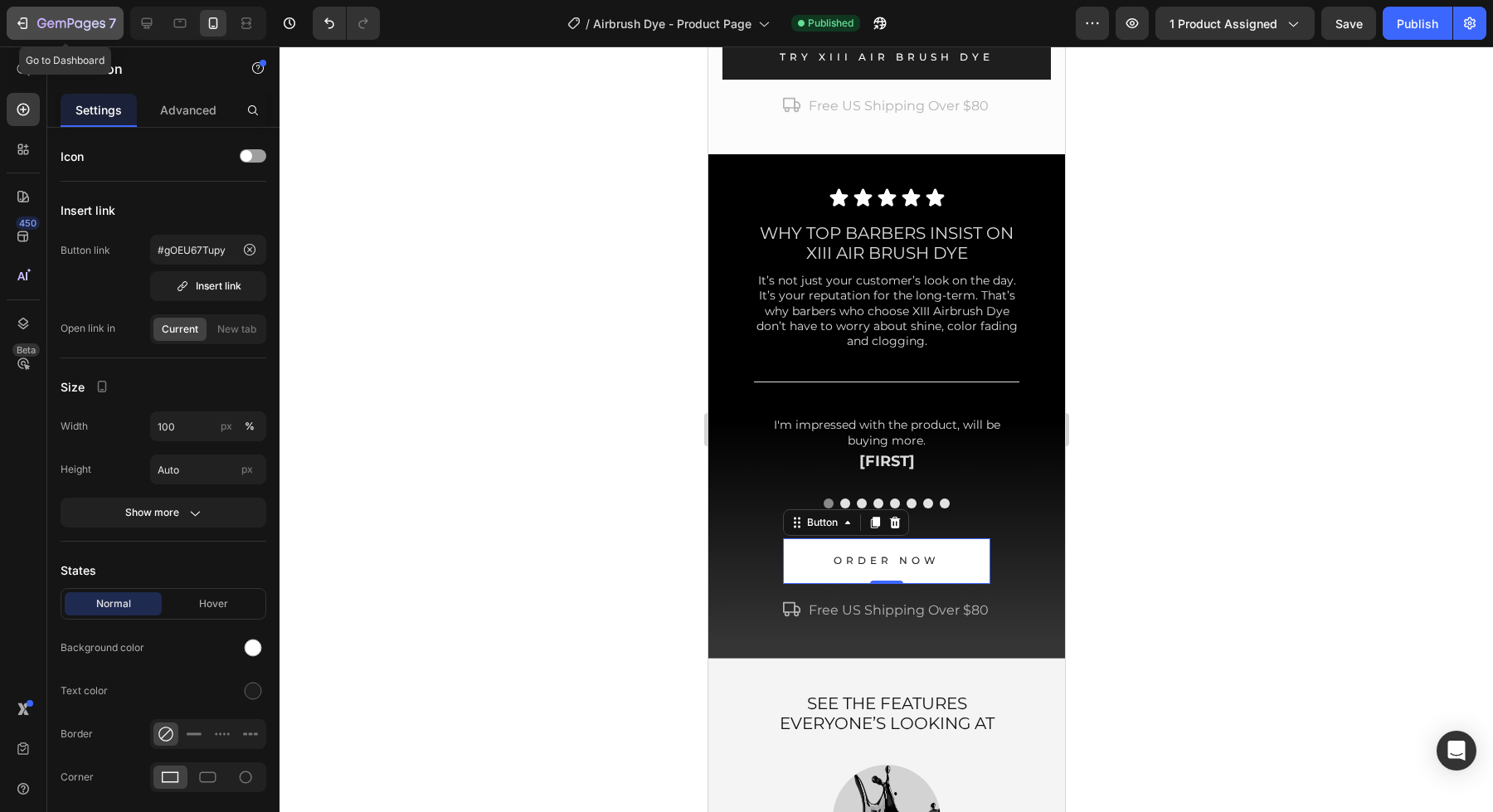 click 